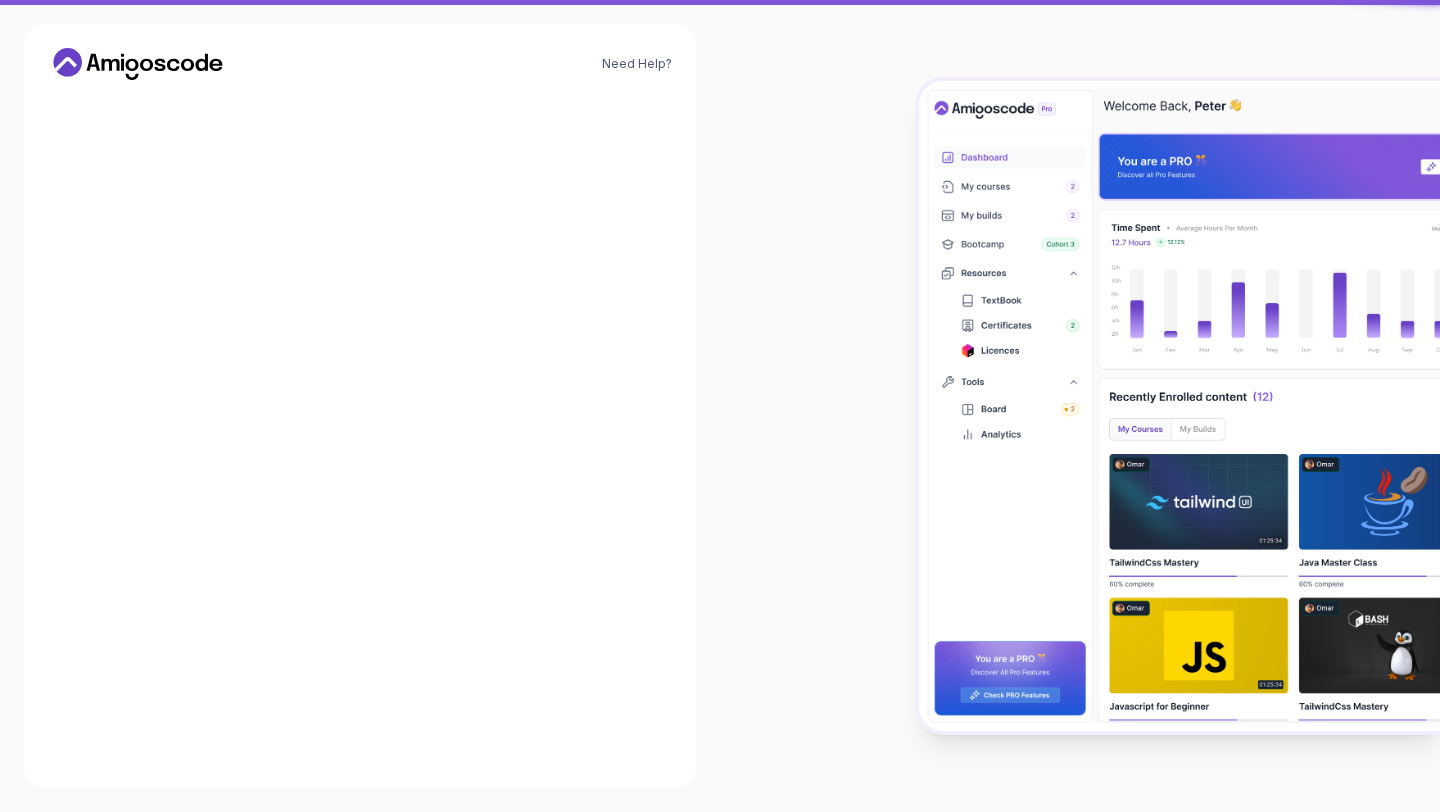 scroll, scrollTop: 0, scrollLeft: 0, axis: both 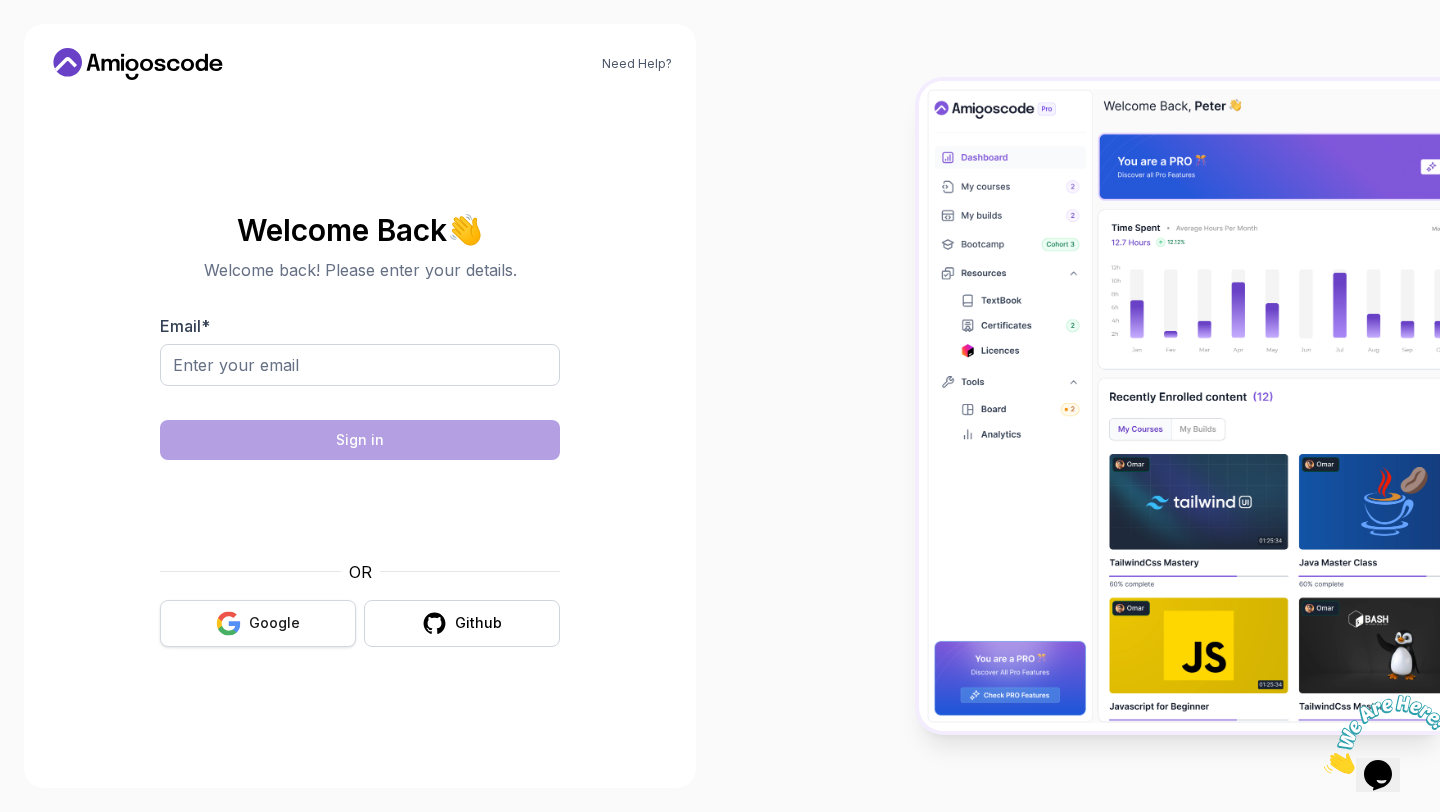 click on "Google" at bounding box center [258, 623] 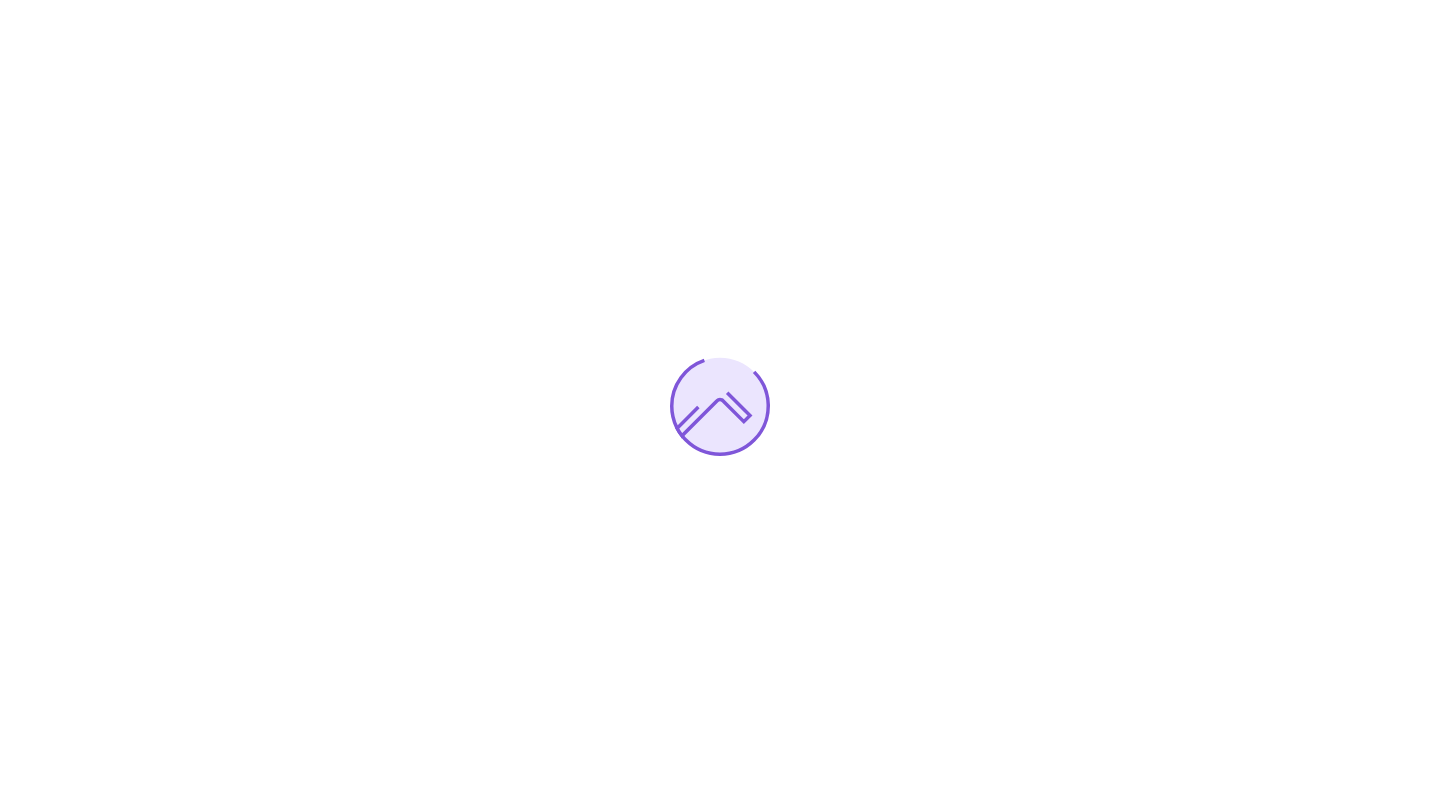scroll, scrollTop: 0, scrollLeft: 0, axis: both 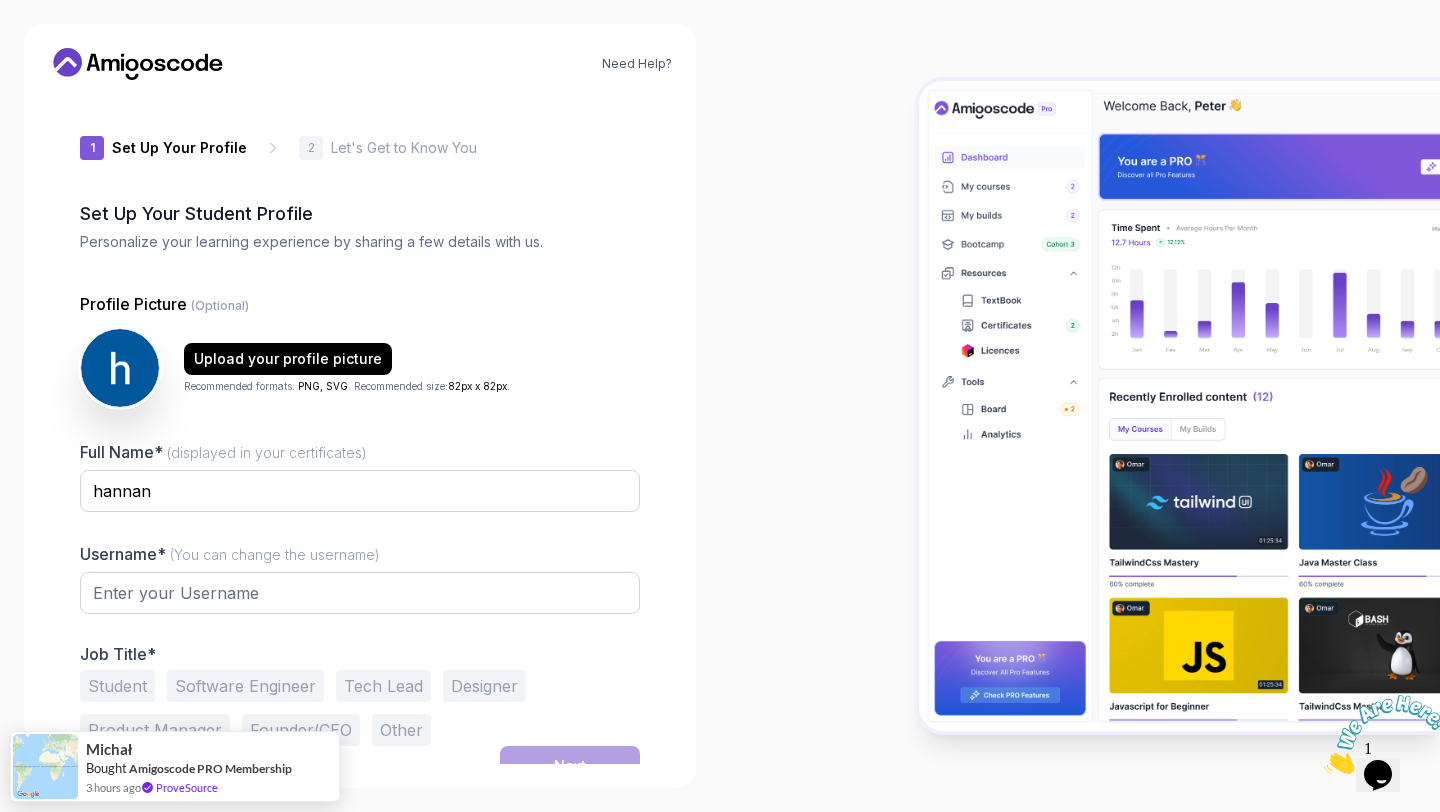 type on "sturdybobcatfcfb7" 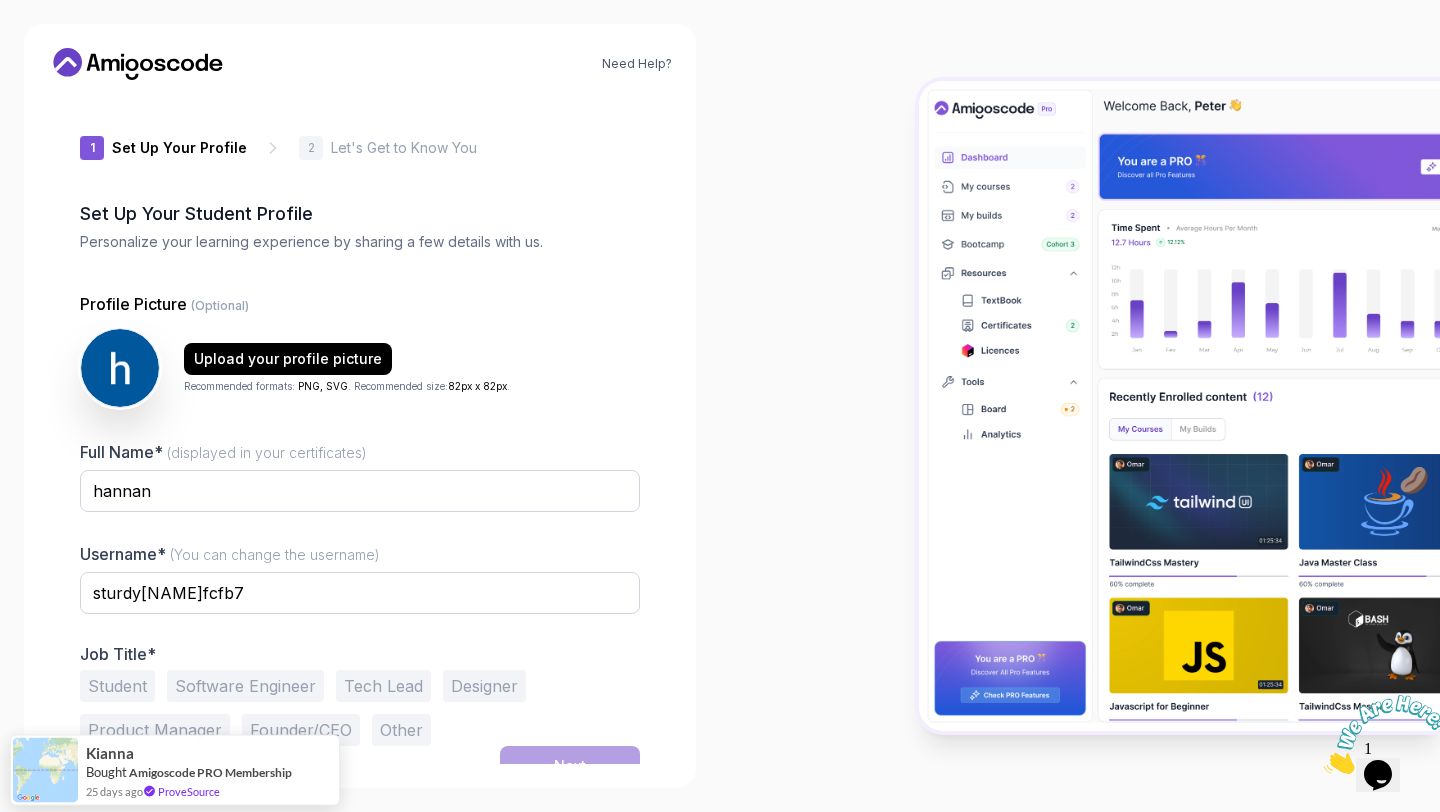 scroll, scrollTop: 22, scrollLeft: 0, axis: vertical 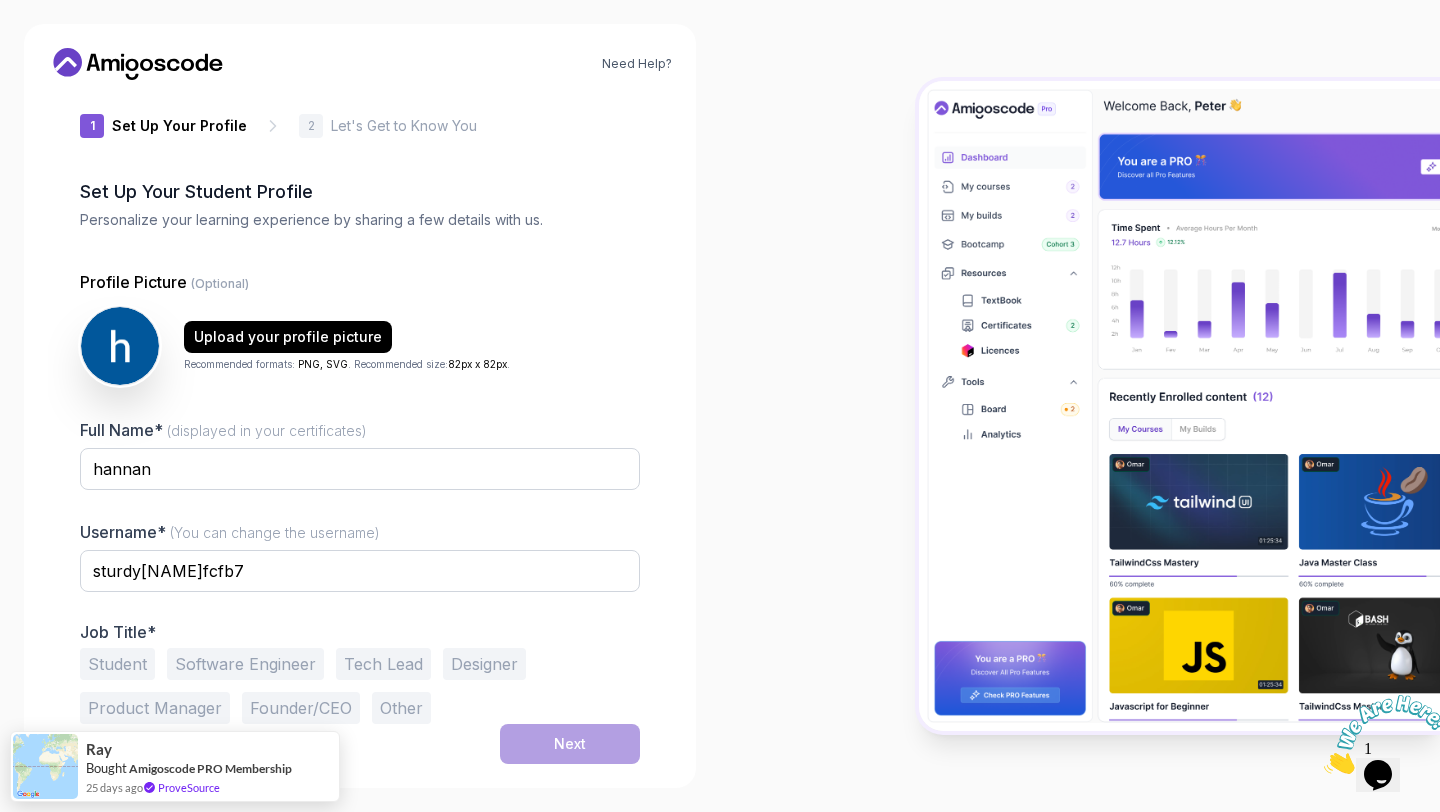 click on "Student" at bounding box center [117, 664] 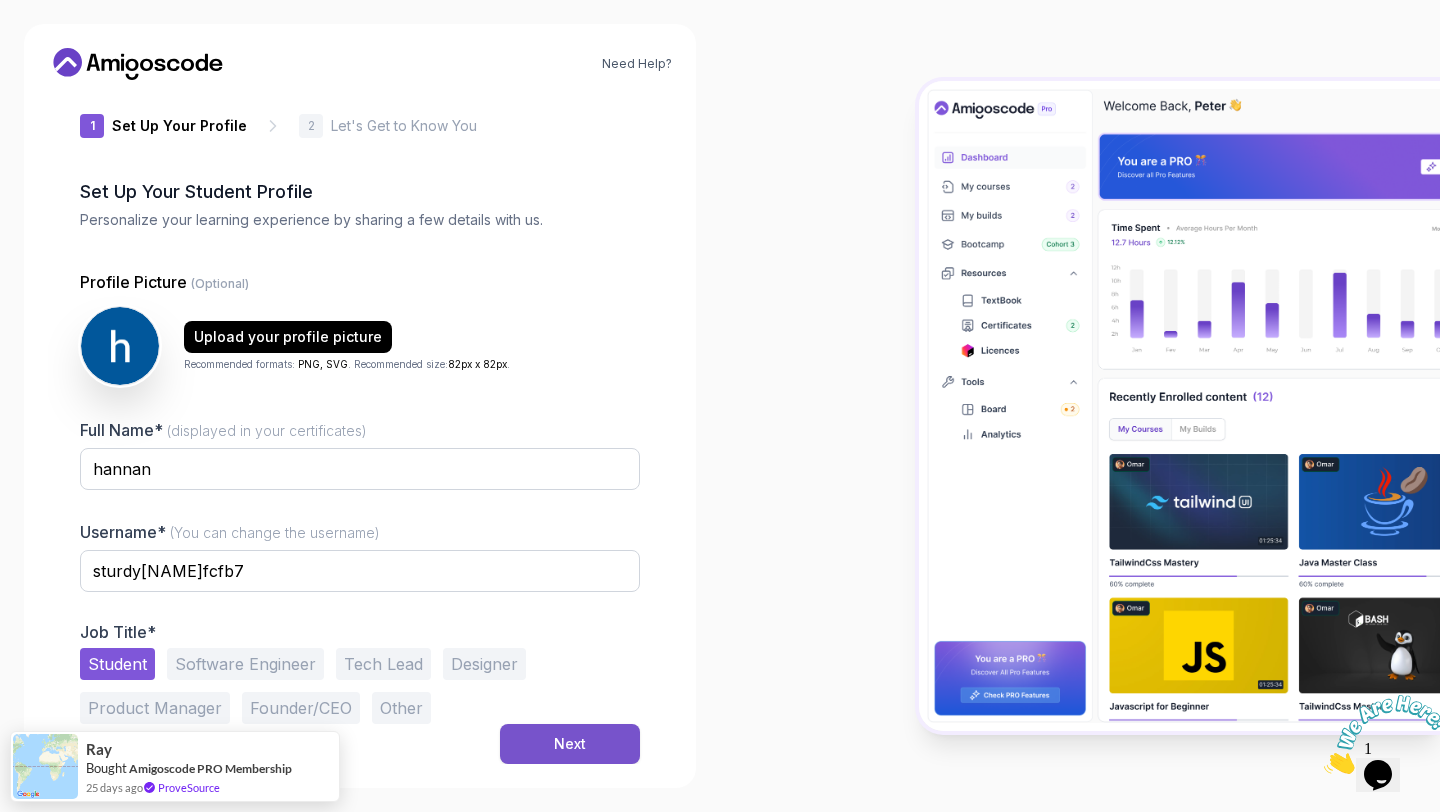 click on "Next" at bounding box center [570, 744] 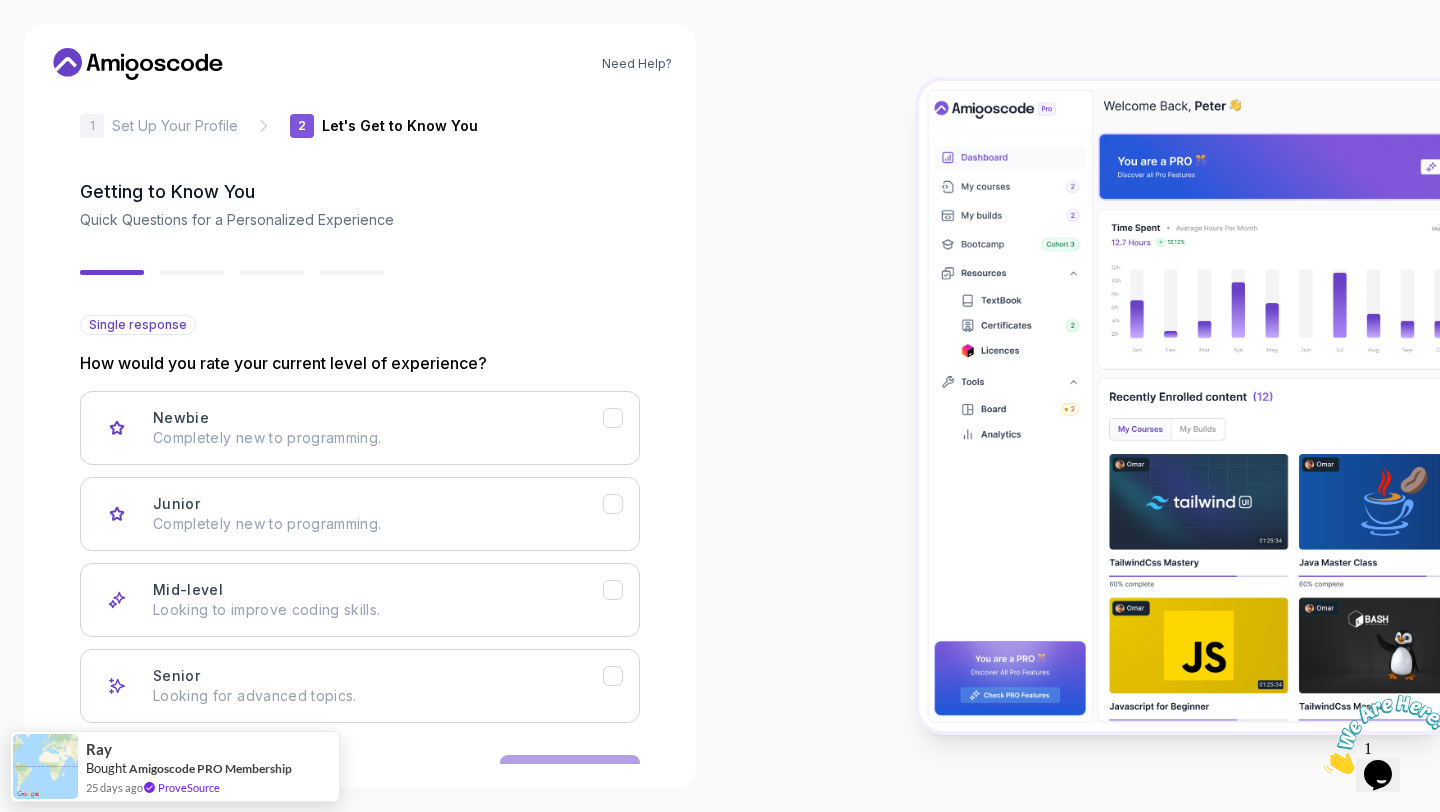 scroll, scrollTop: 85, scrollLeft: 0, axis: vertical 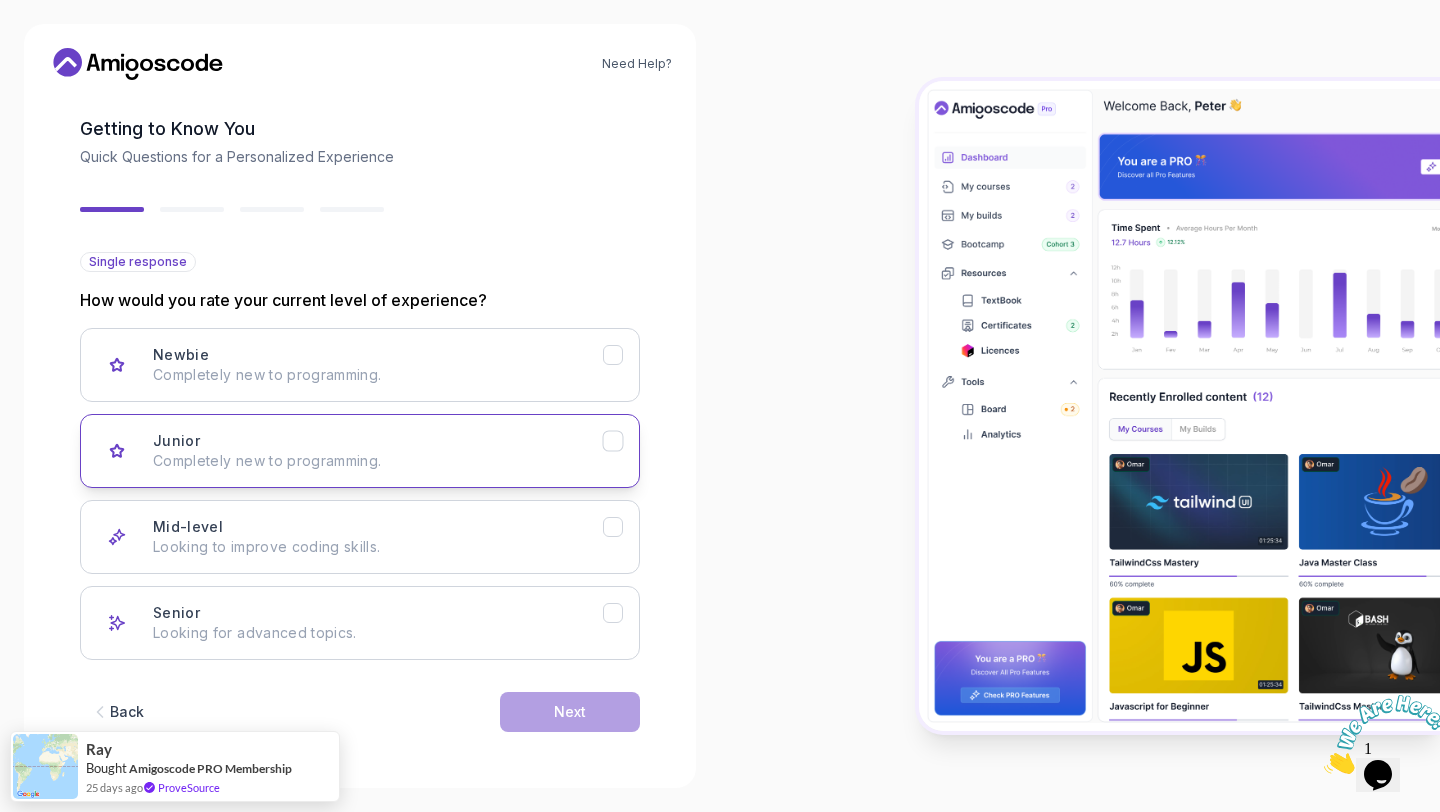 click on "Completely new to programming." at bounding box center [378, 461] 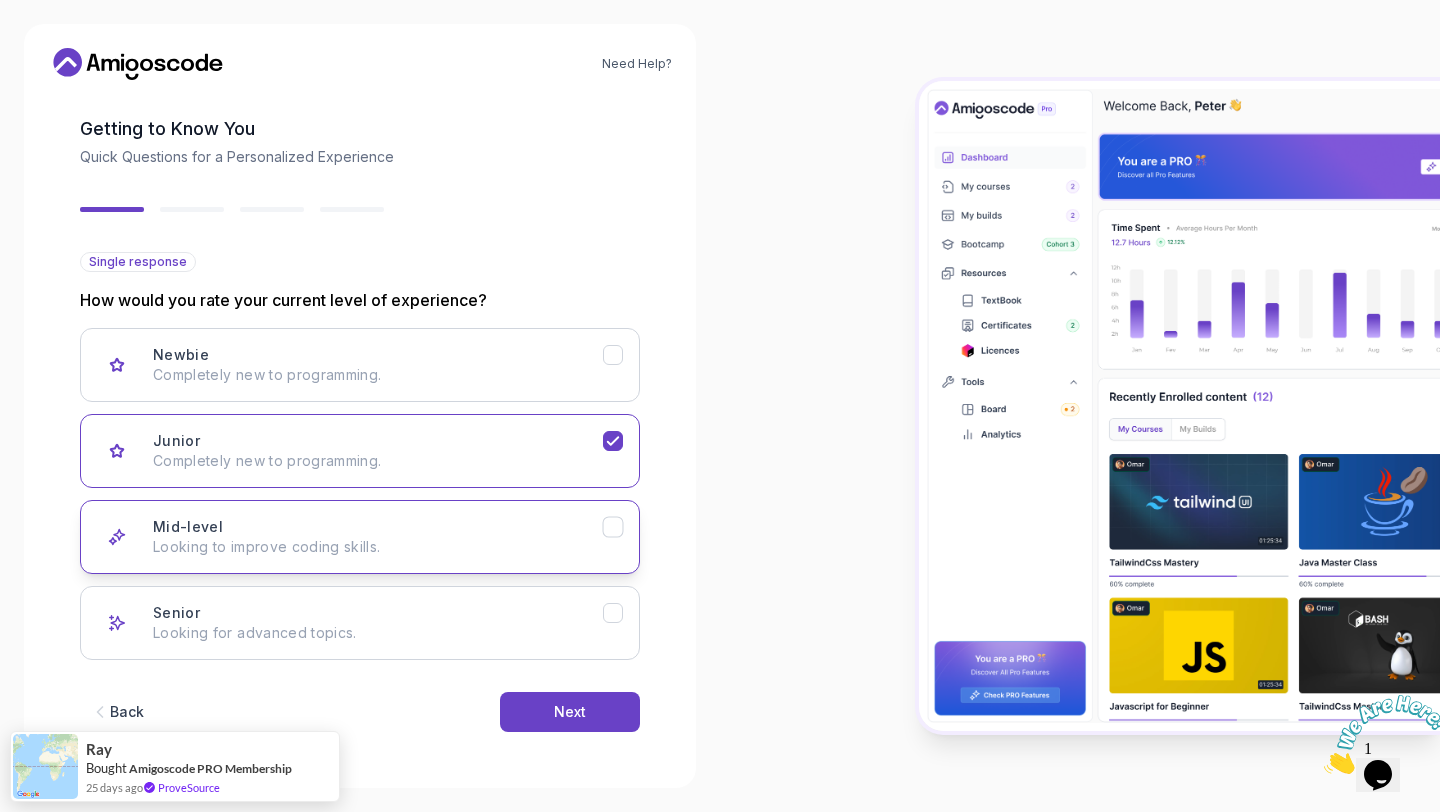 click on "Looking to improve coding skills." at bounding box center [378, 547] 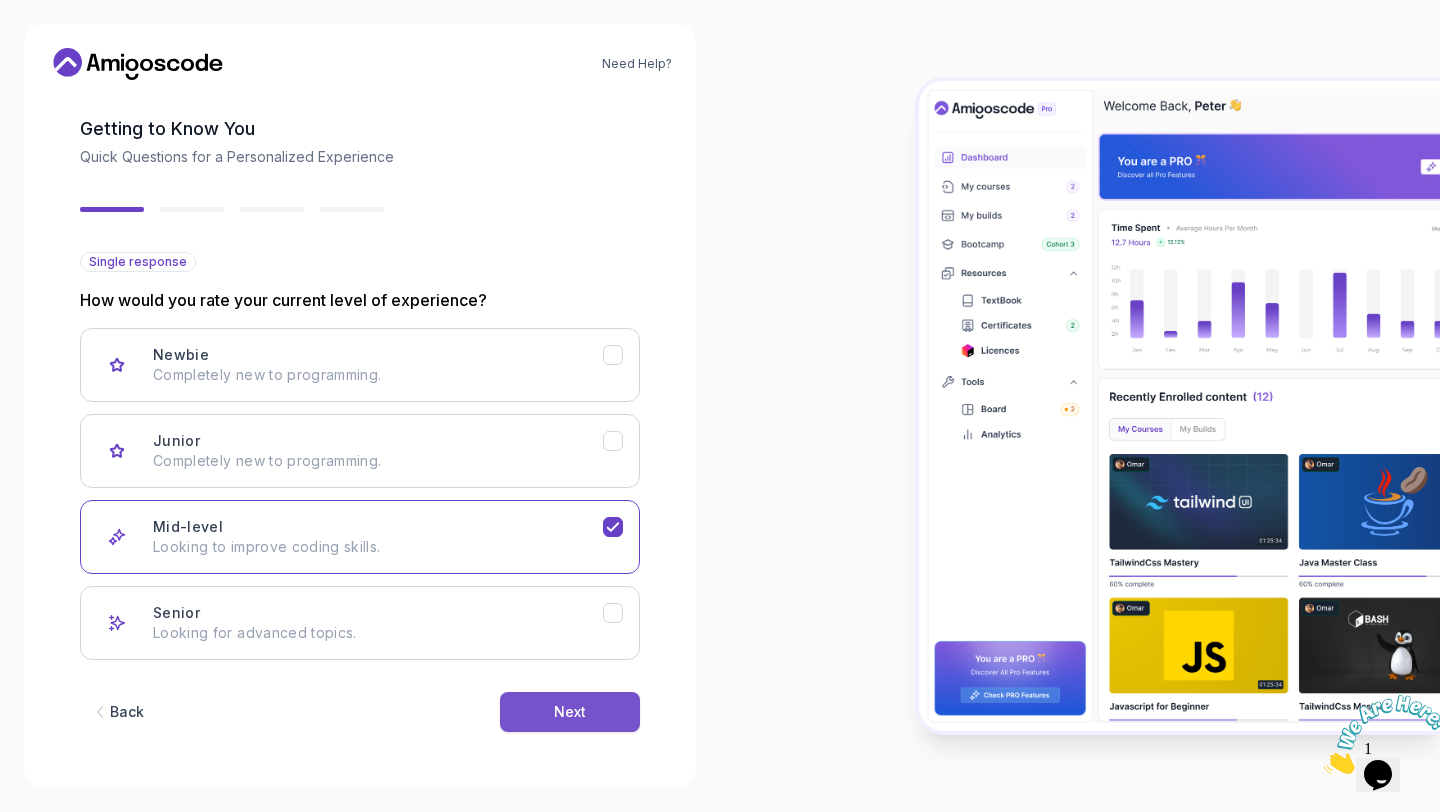 click on "Next" at bounding box center [570, 712] 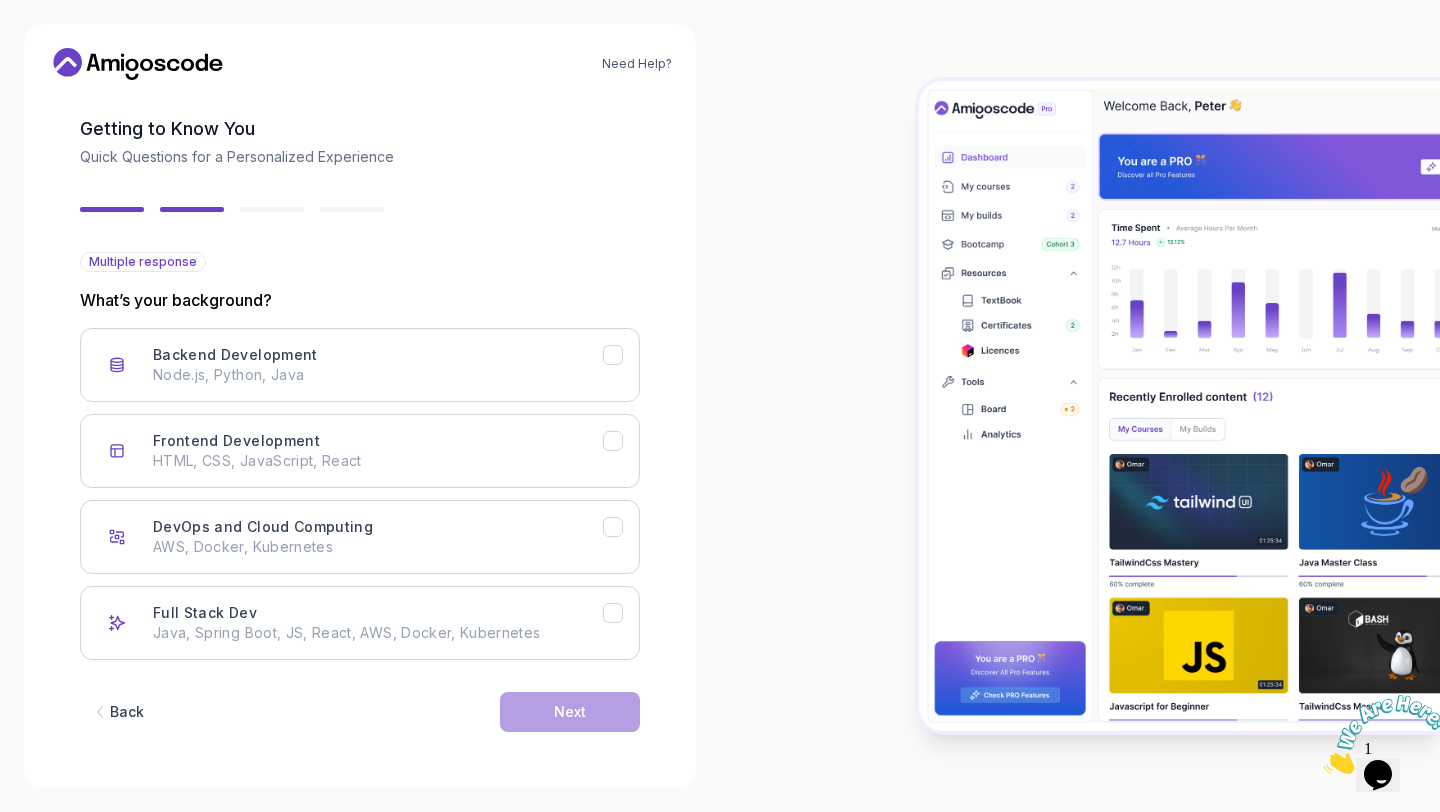click on "Backend Development Node.js, Python, Java Frontend Development HTML, CSS, JavaScript, React DevOps and Cloud Computing AWS, Docker, Kubernetes Full Stack Dev Java, Spring Boot, JS, React, AWS, Docker, Kubernetes" at bounding box center [360, 494] 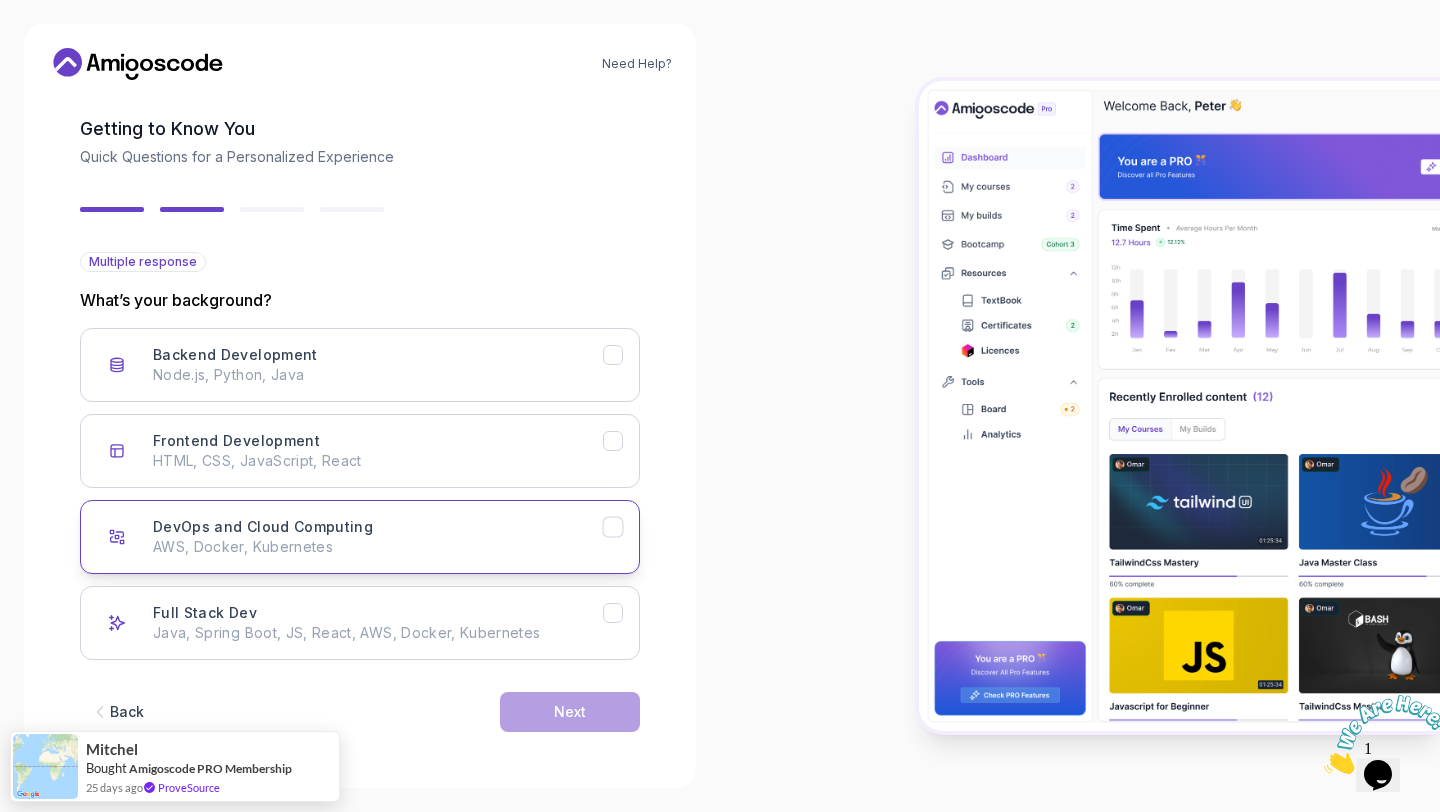 click on "AWS, Docker, Kubernetes" at bounding box center (378, 547) 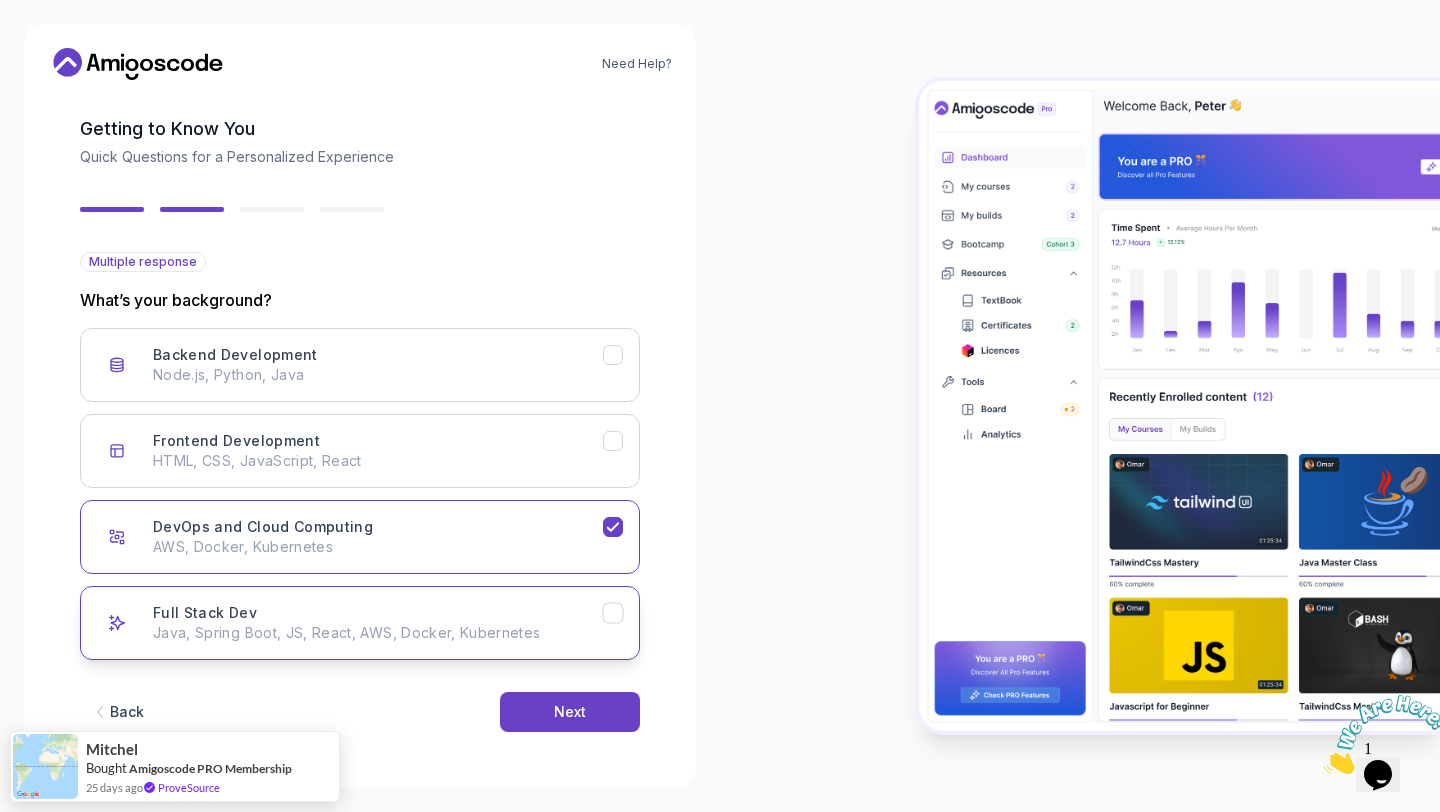 click on "Full Stack Dev Java, Spring Boot, JS, React, AWS, Docker, Kubernetes" at bounding box center [378, 623] 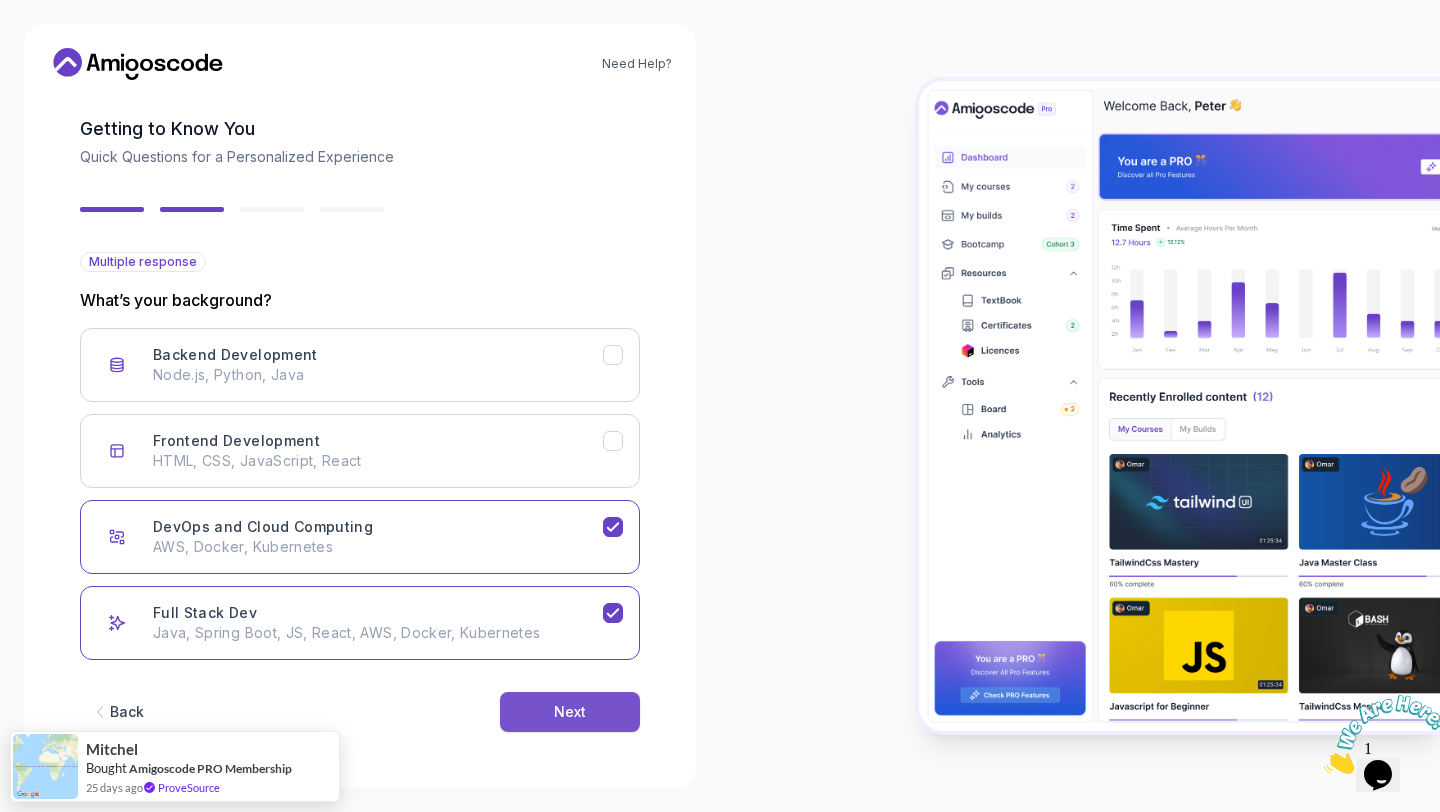 click on "Next" at bounding box center (570, 712) 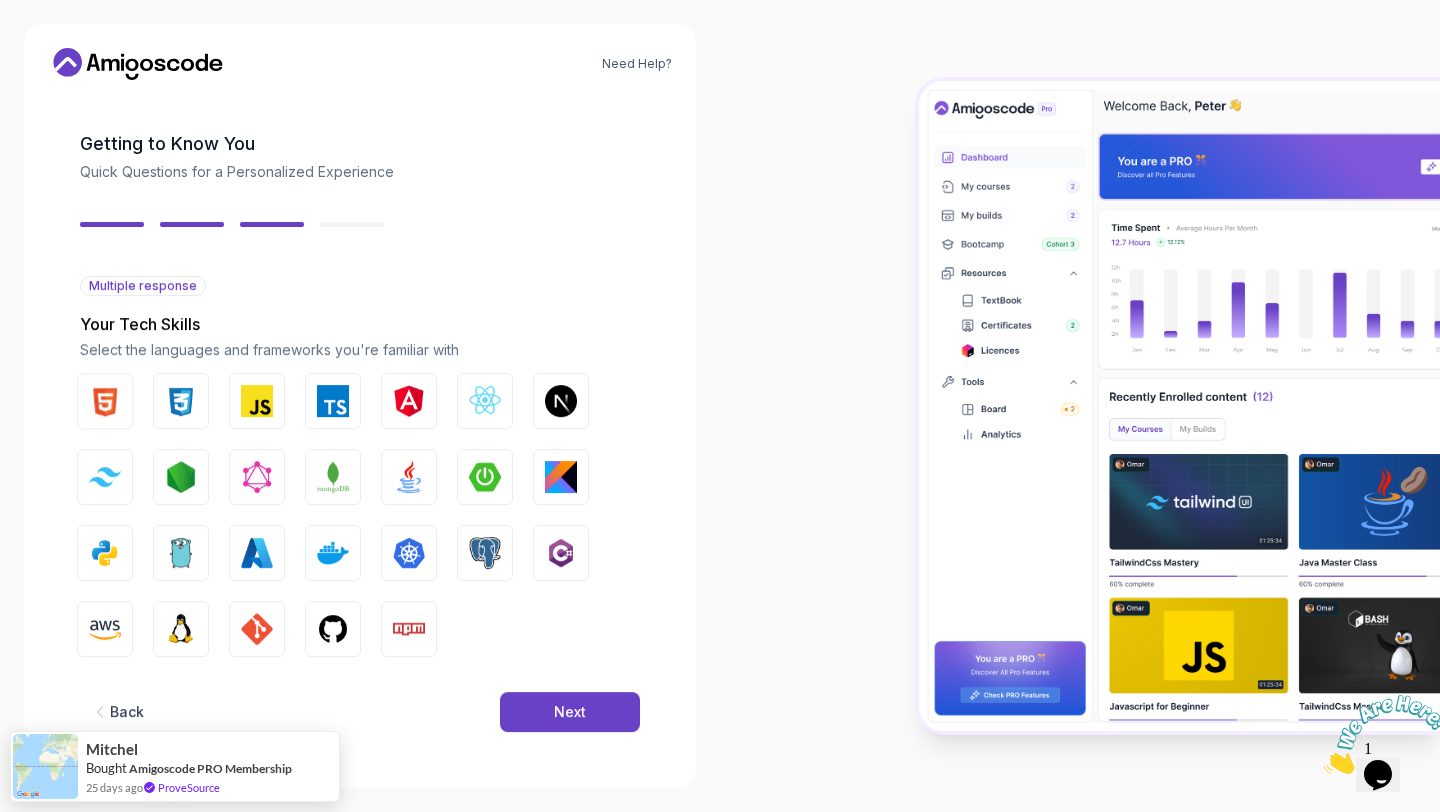 scroll, scrollTop: 61, scrollLeft: 0, axis: vertical 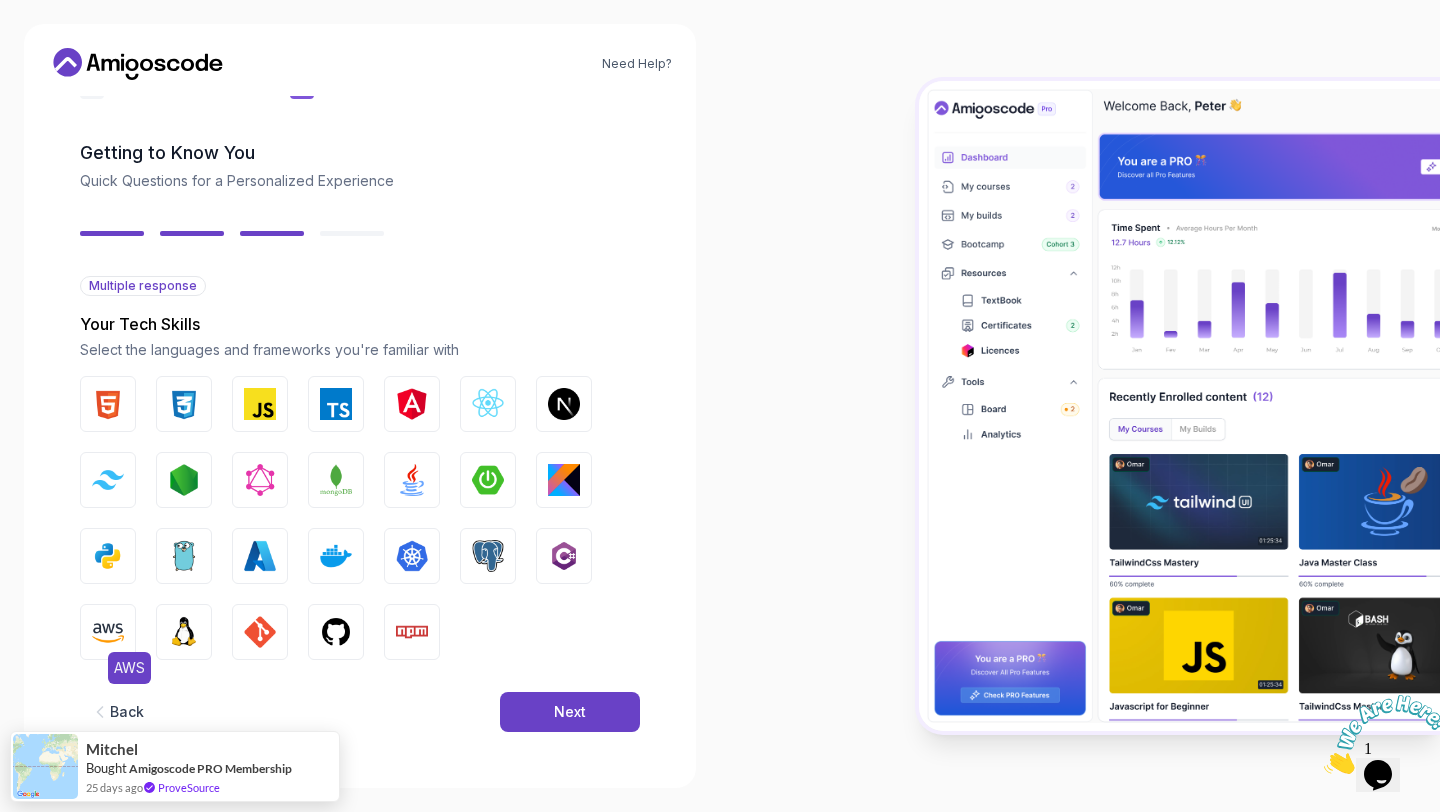 click at bounding box center (108, 632) 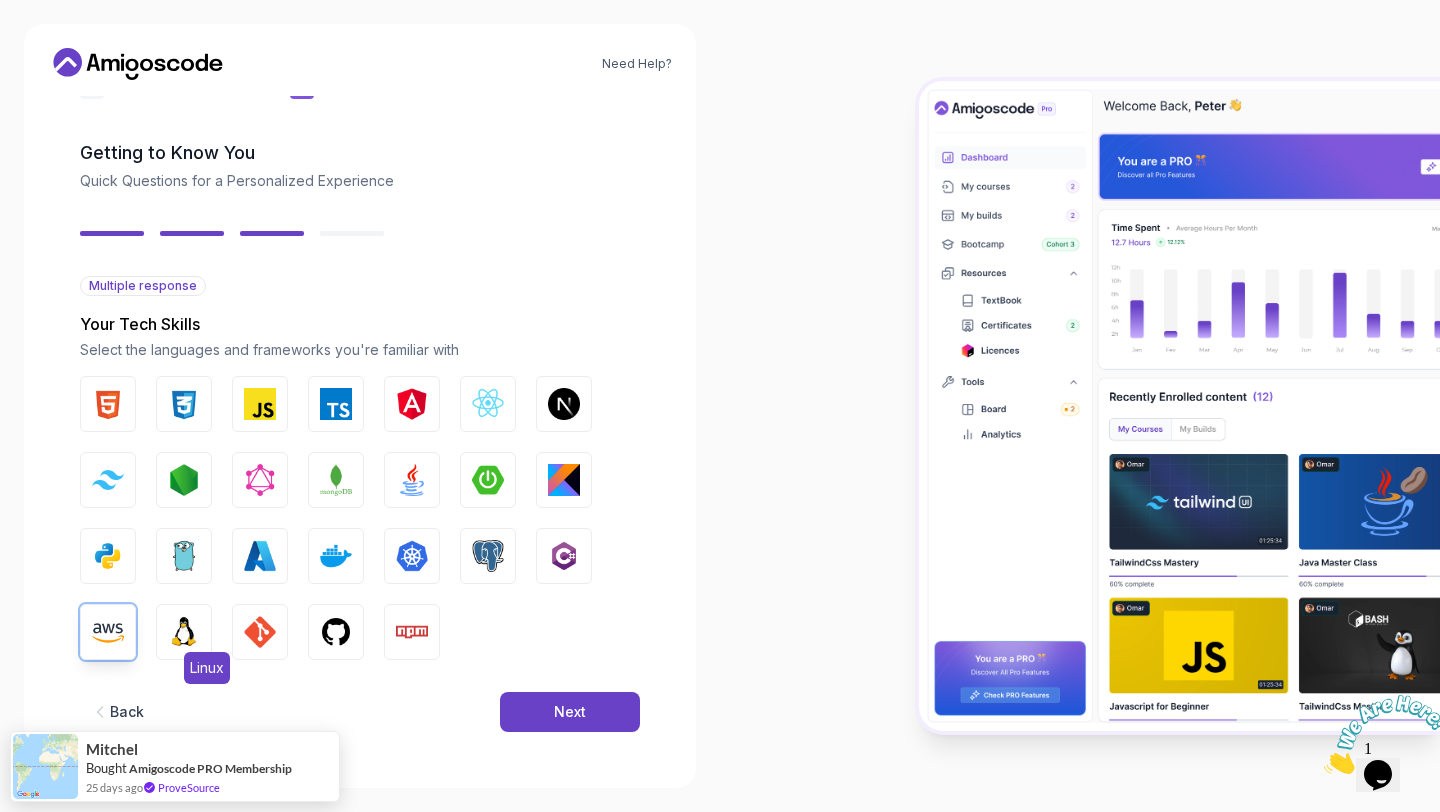 click at bounding box center [184, 632] 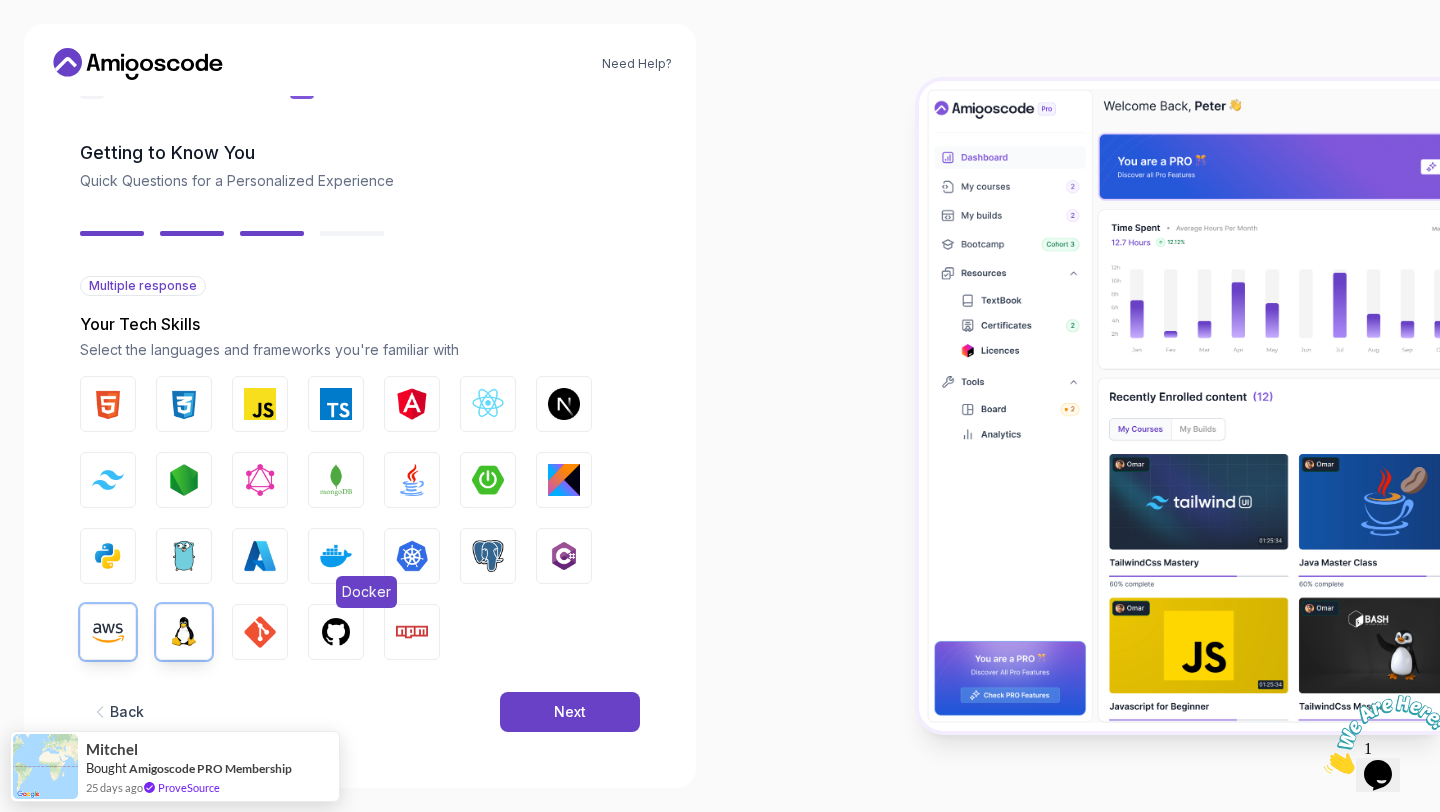 click on "Docker" at bounding box center [336, 556] 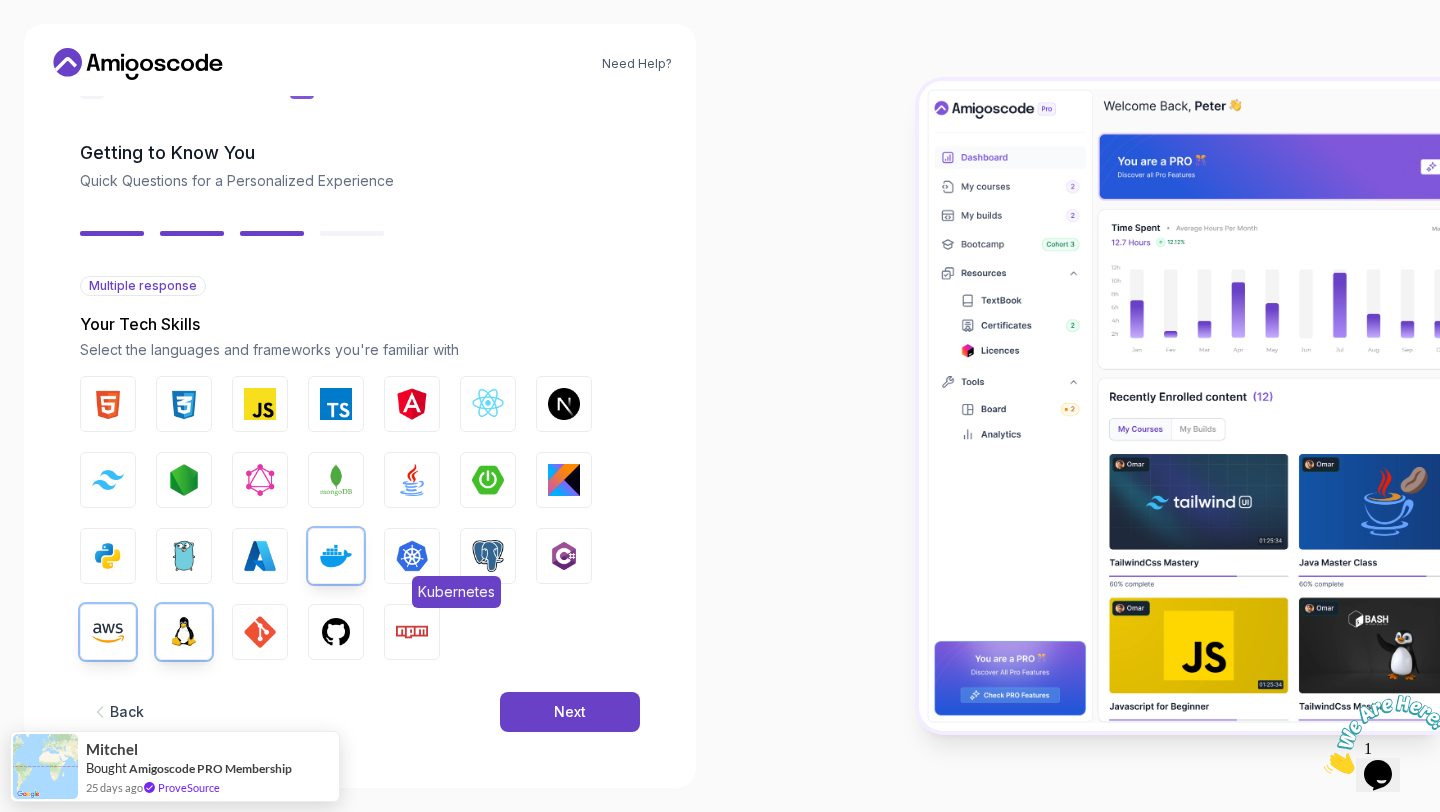click at bounding box center [412, 556] 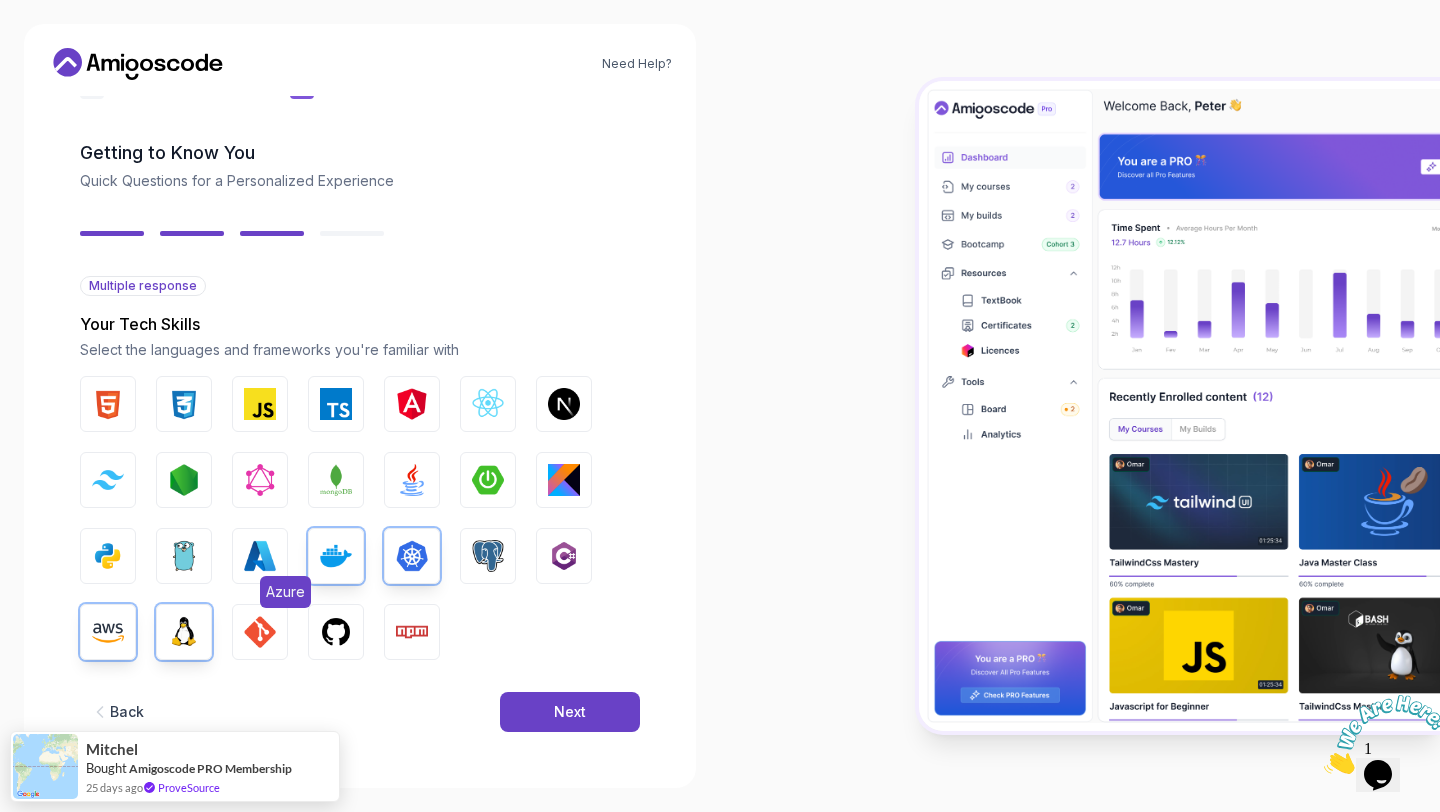 click at bounding box center (260, 556) 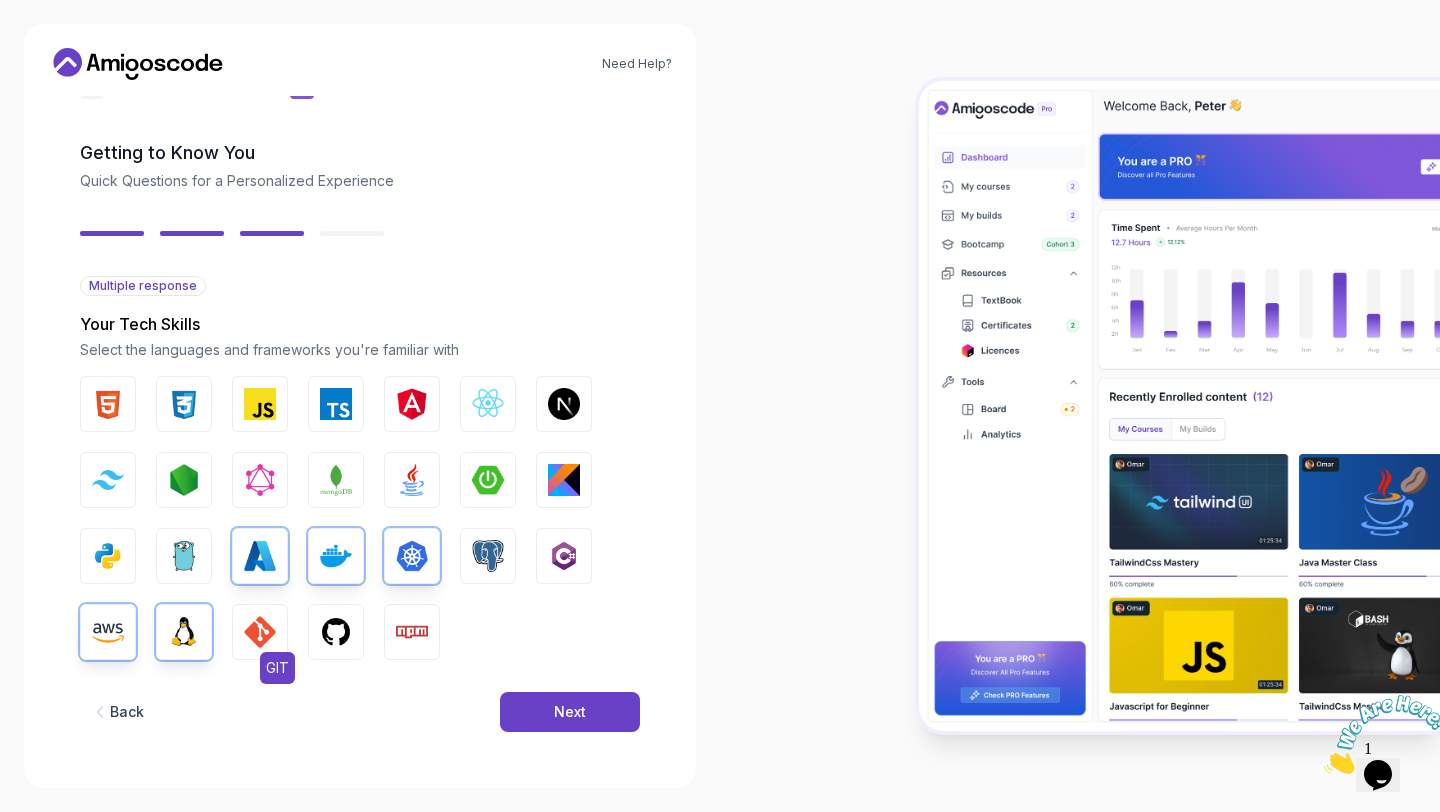 click on "GIT" at bounding box center [260, 632] 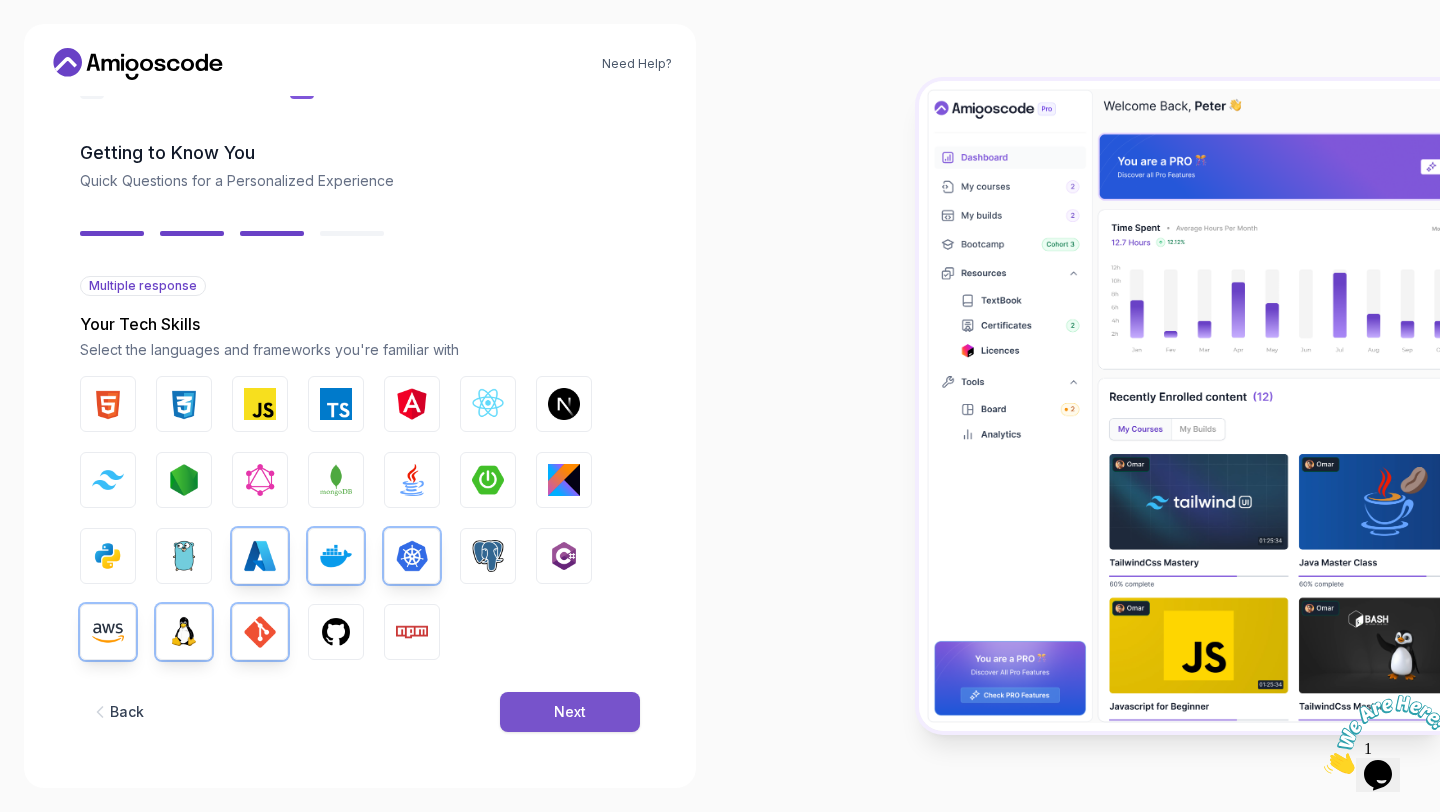 click on "Next" at bounding box center [570, 712] 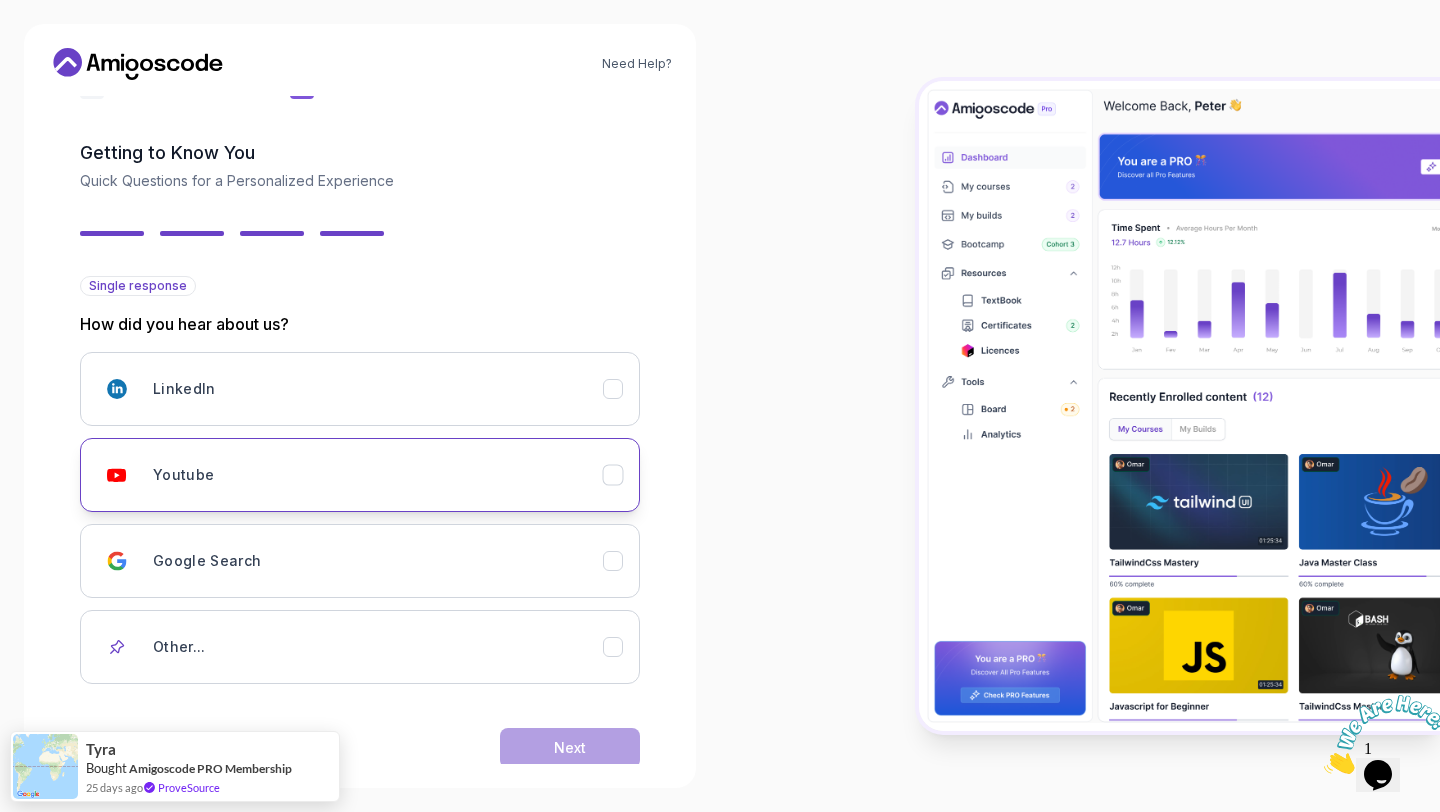 click on "Youtube" at bounding box center [360, 475] 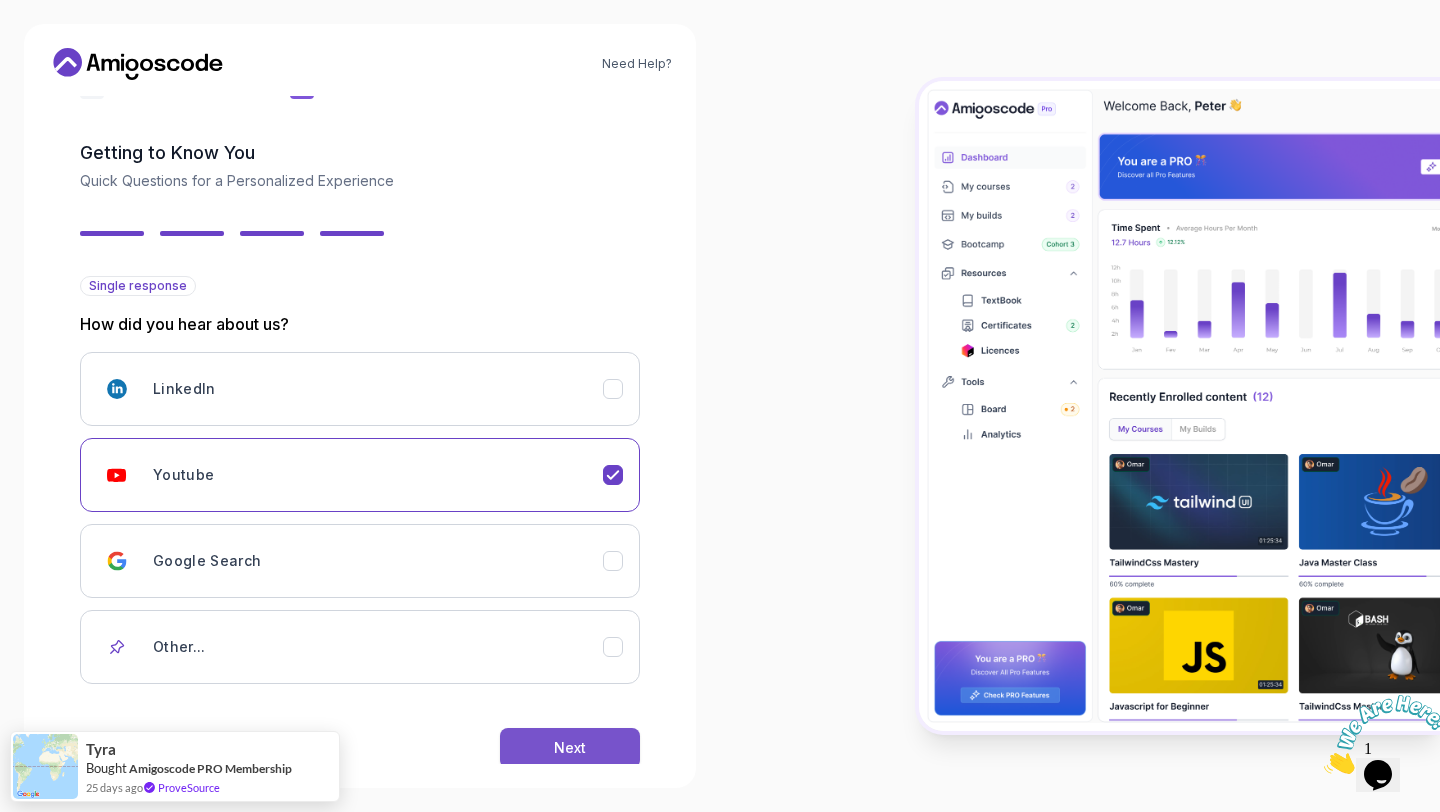 click on "Next" at bounding box center [570, 748] 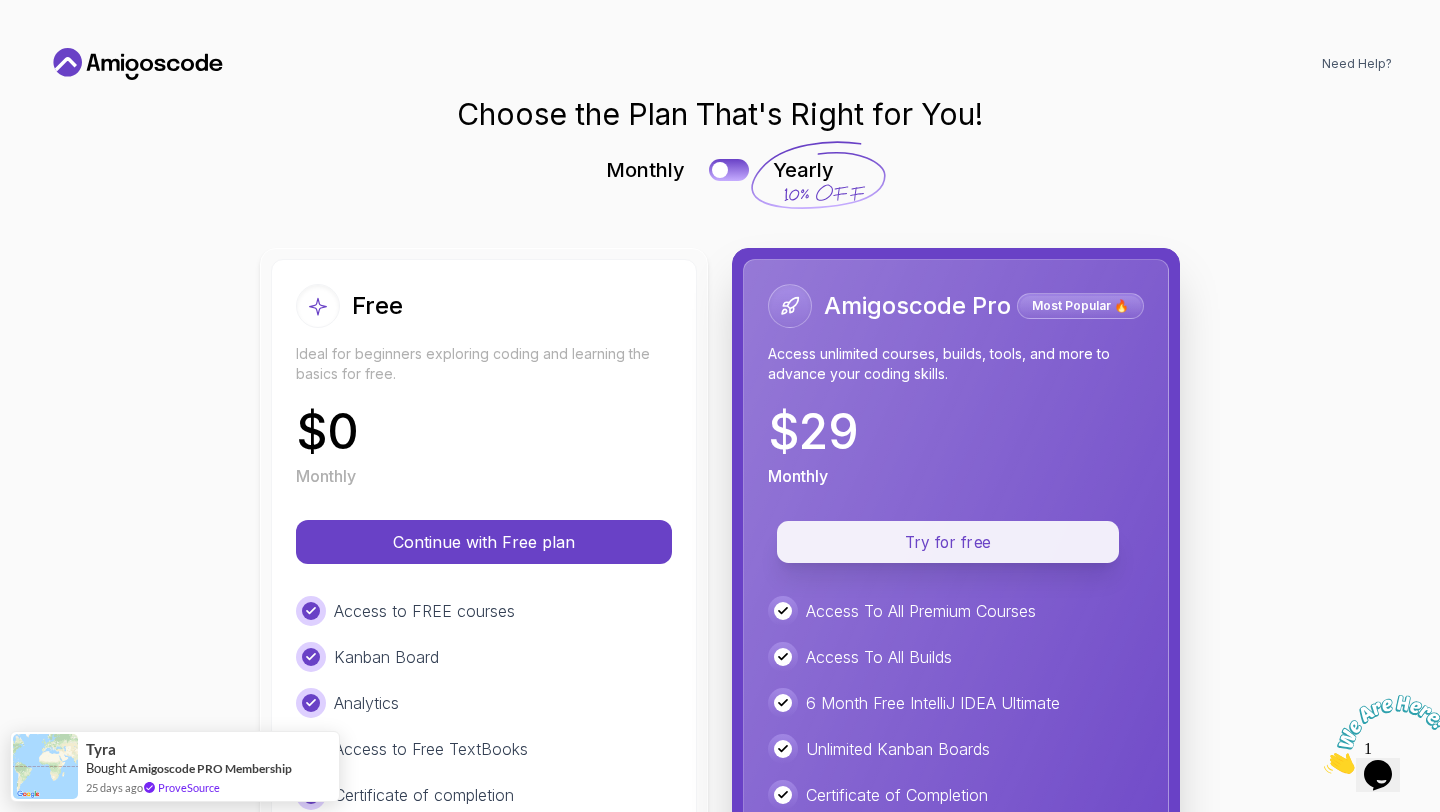 click on "Try for free" at bounding box center (948, 542) 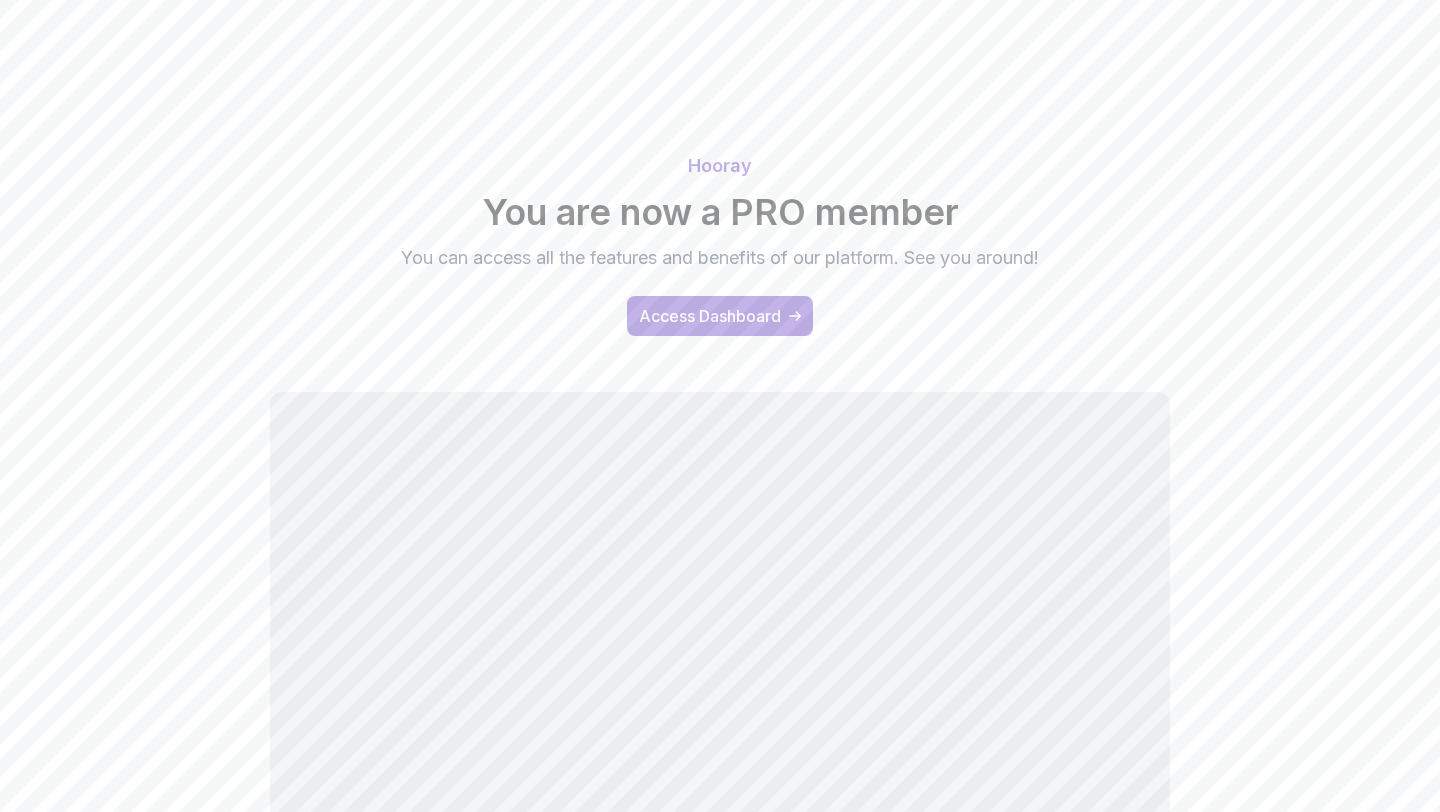 scroll, scrollTop: 0, scrollLeft: 0, axis: both 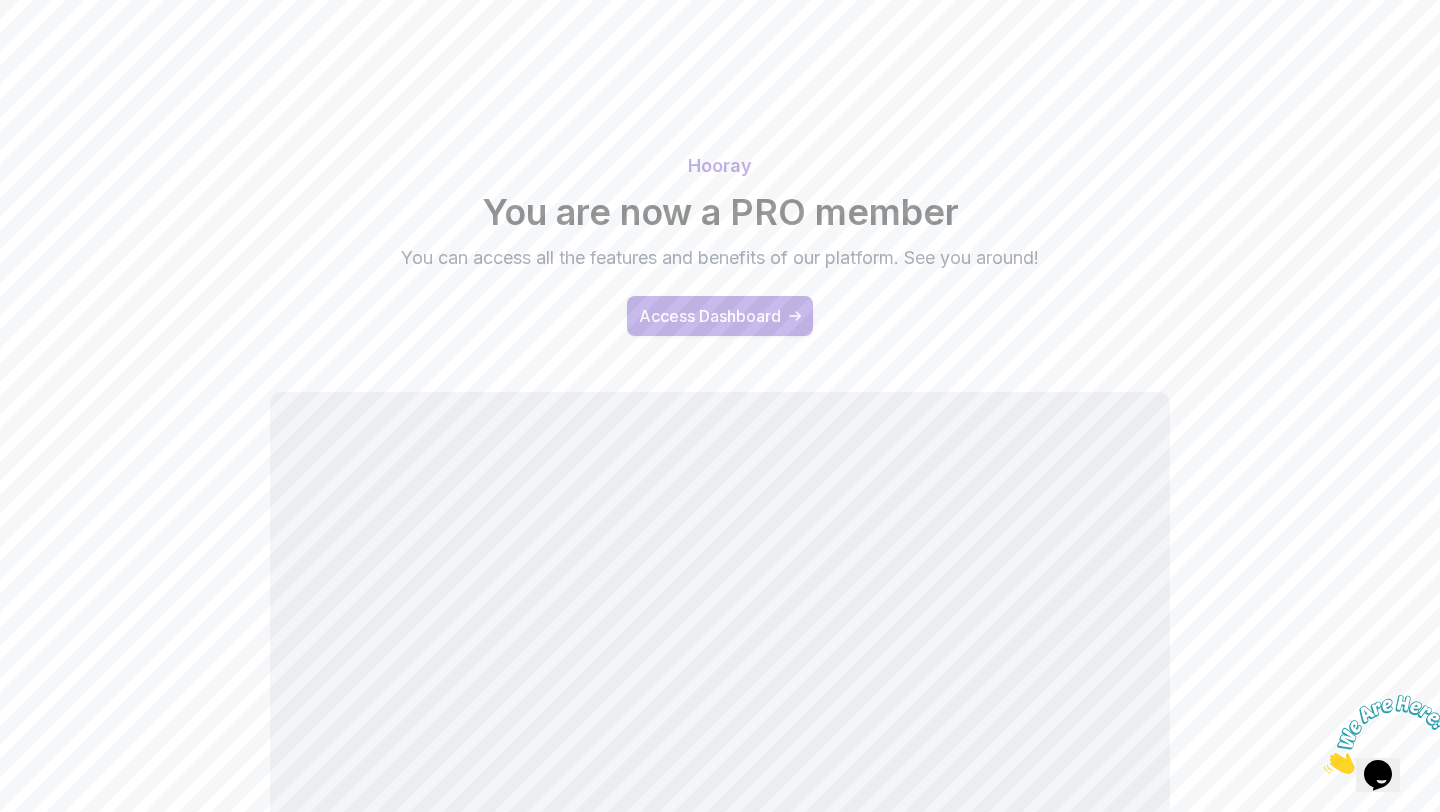 click on "Access Dashboard" at bounding box center (710, 316) 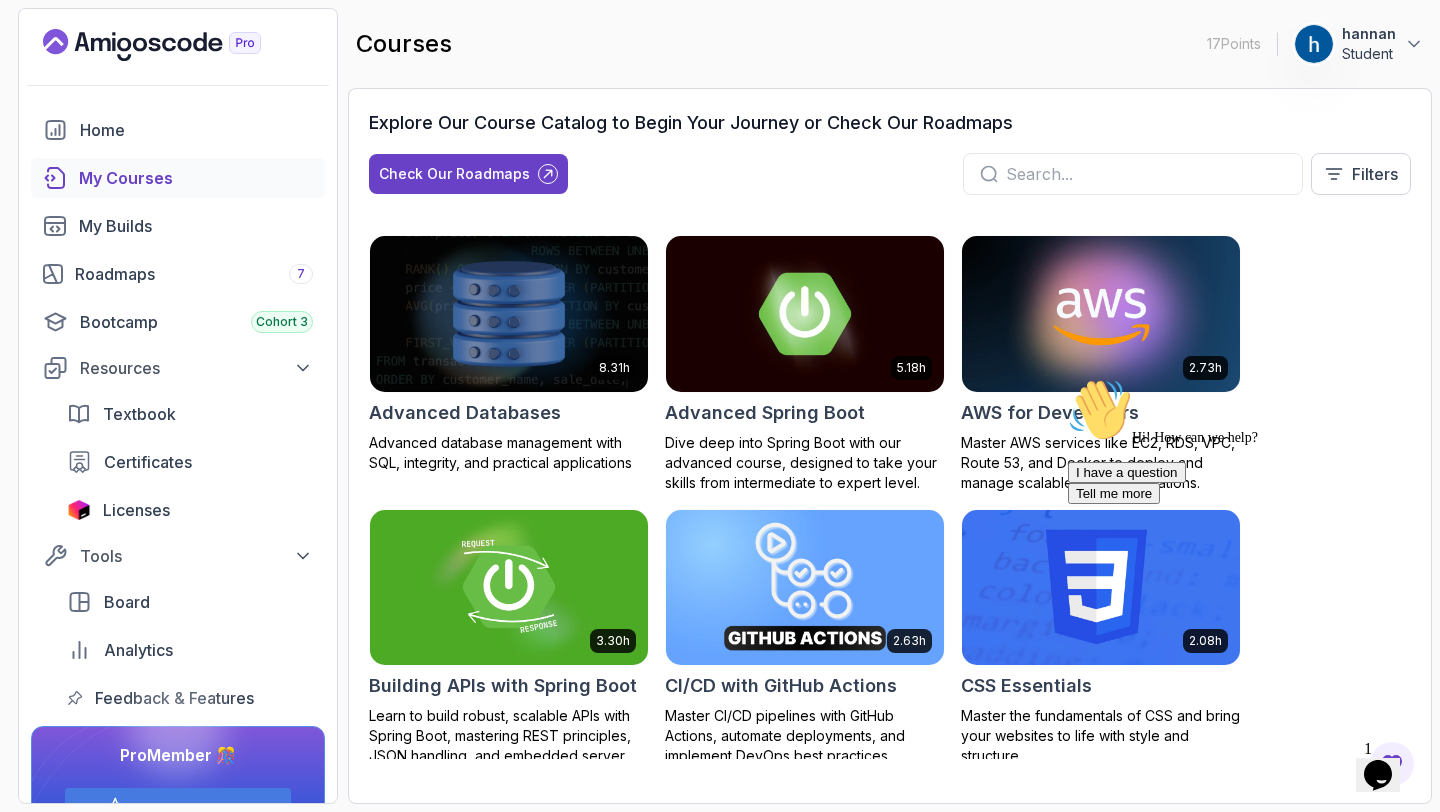 click at bounding box center [805, 587] 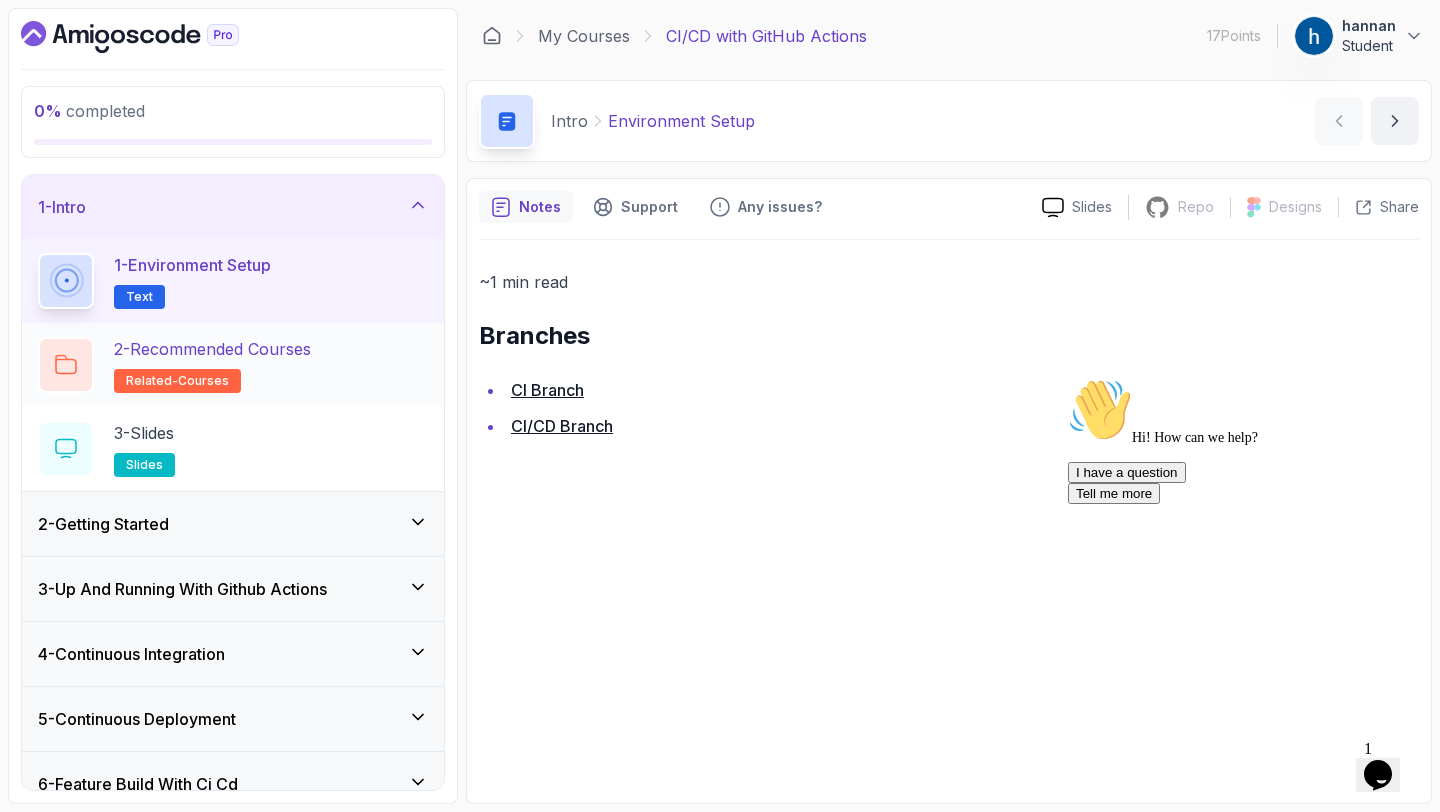 click on "2  -  Recommended Courses" at bounding box center (212, 349) 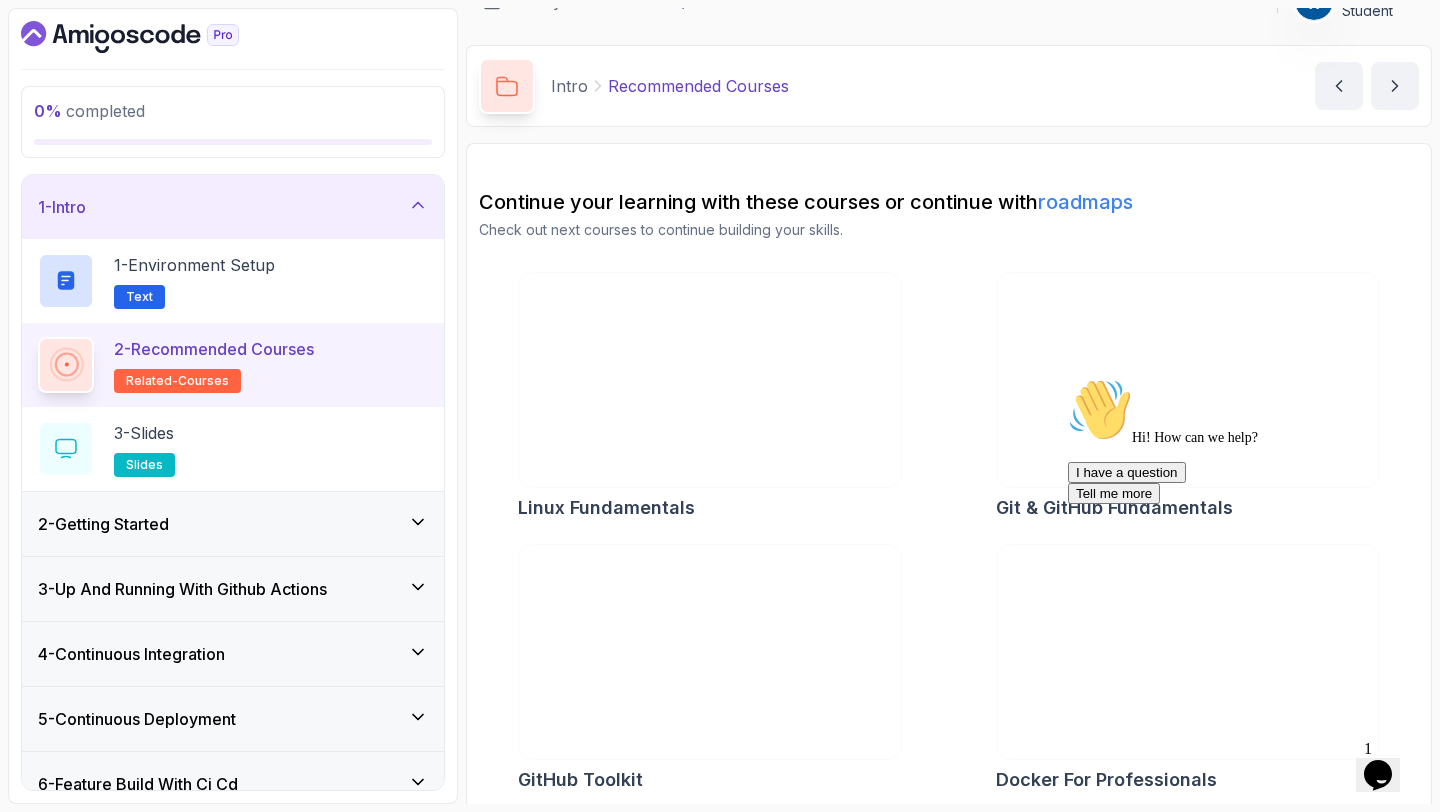 scroll, scrollTop: 0, scrollLeft: 0, axis: both 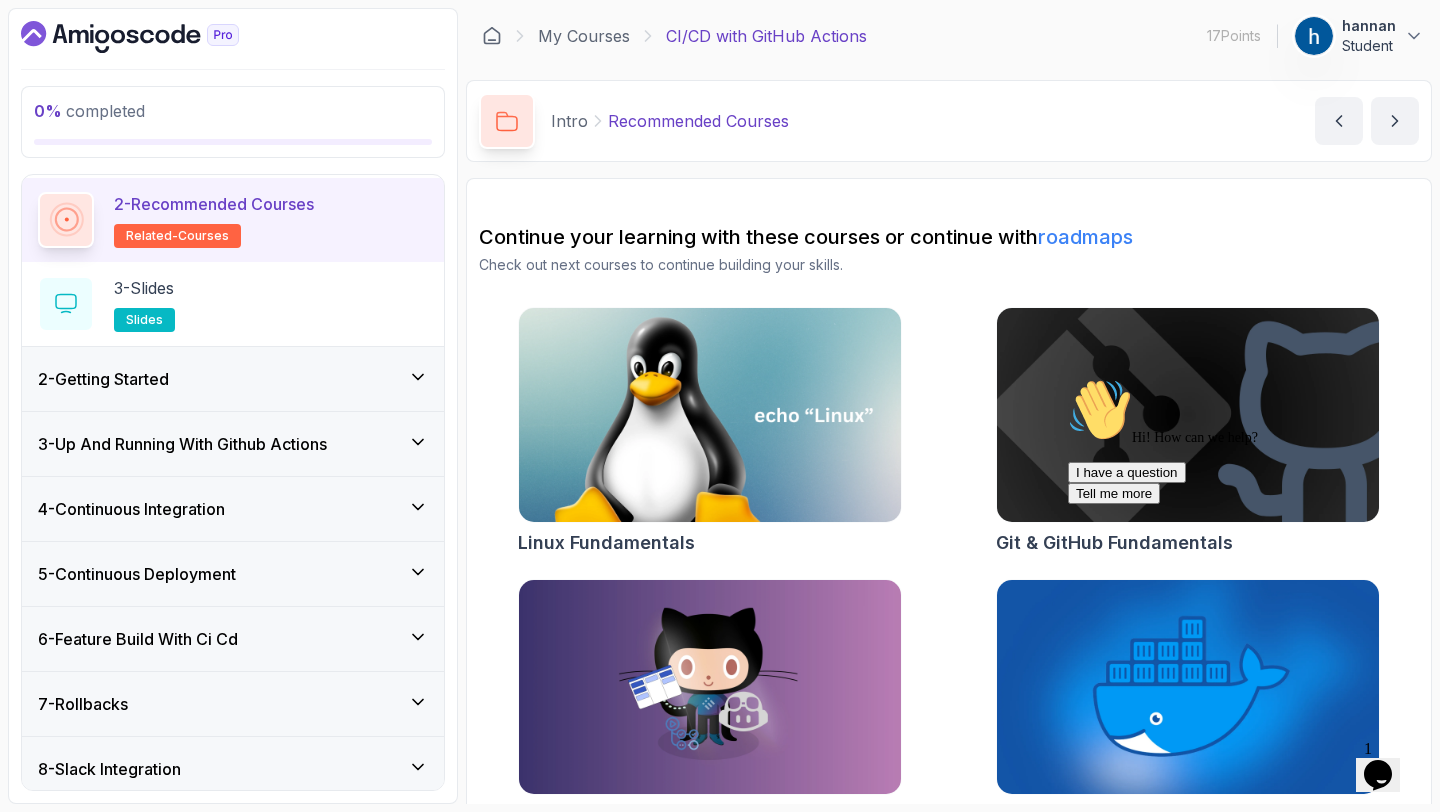 click on "2  -  Getting Started" at bounding box center (233, 379) 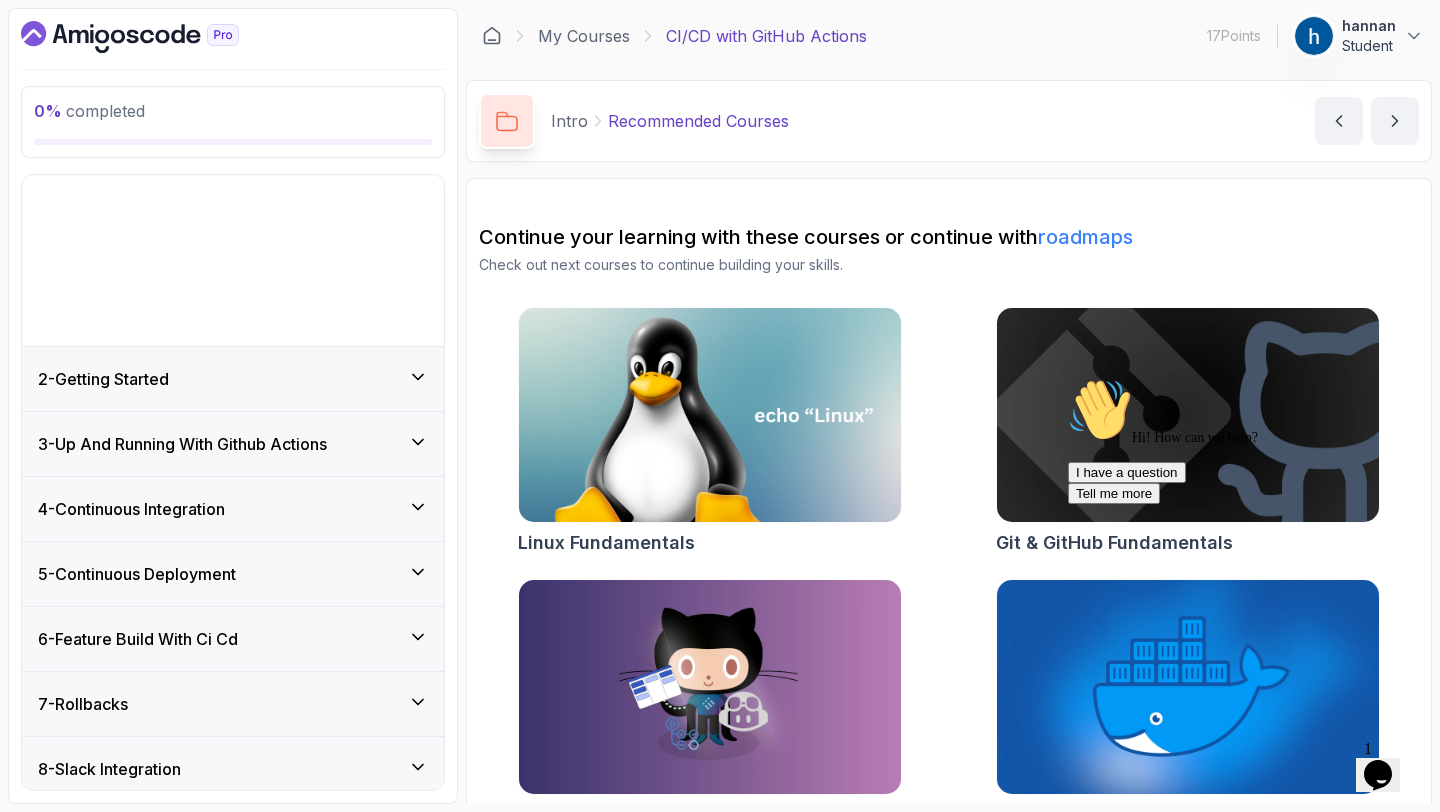 scroll, scrollTop: 0, scrollLeft: 0, axis: both 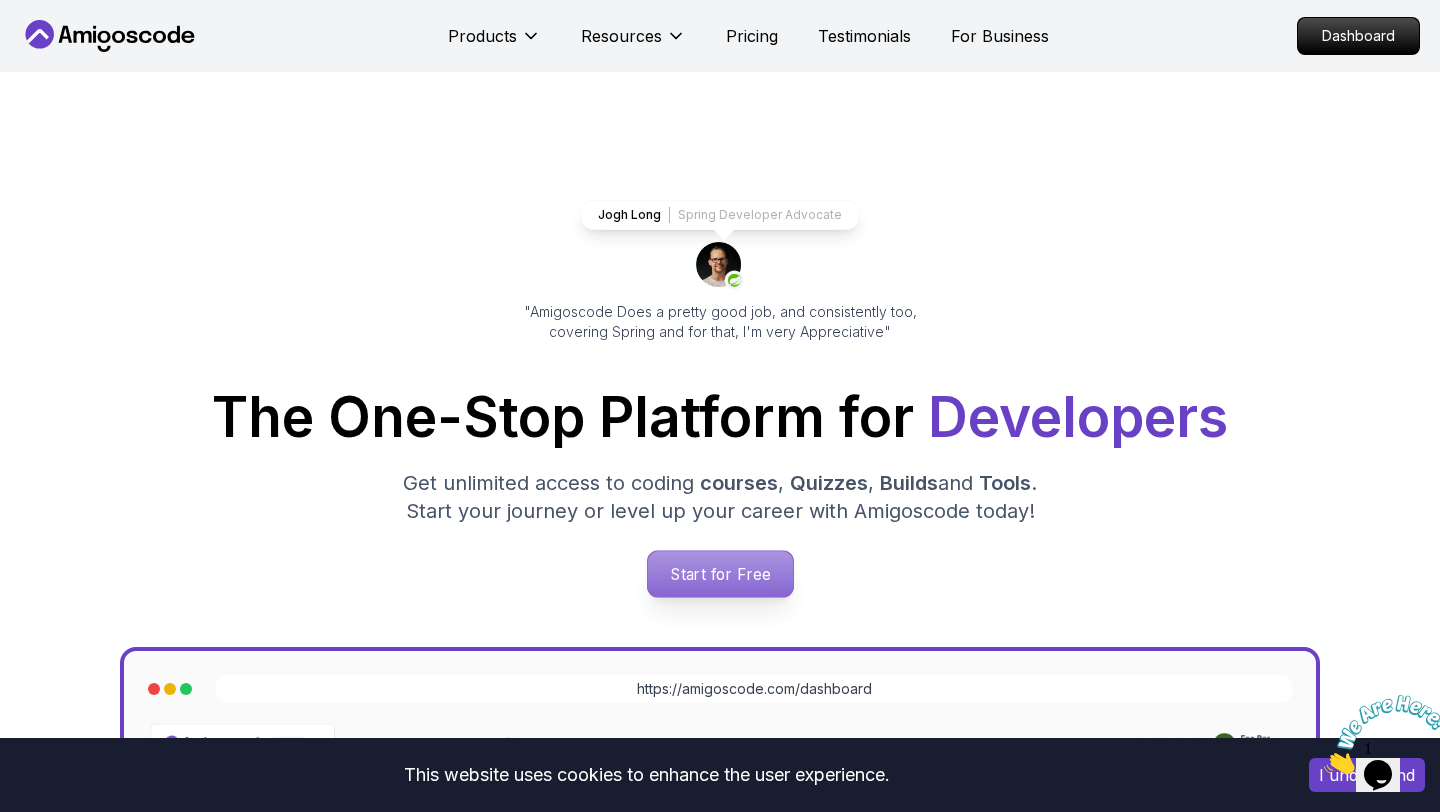 click on "Start for Free" at bounding box center (719, 574) 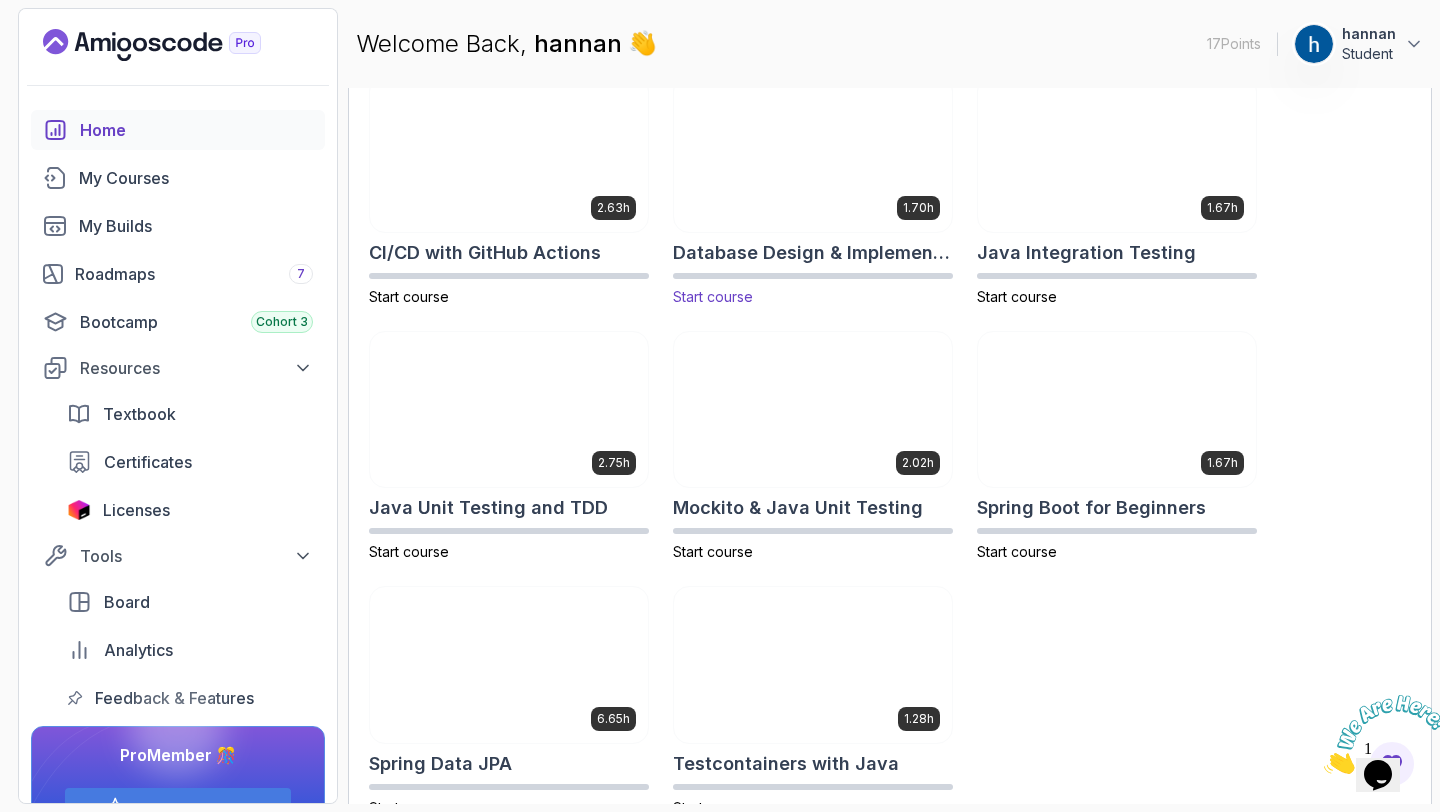 scroll, scrollTop: 669, scrollLeft: 0, axis: vertical 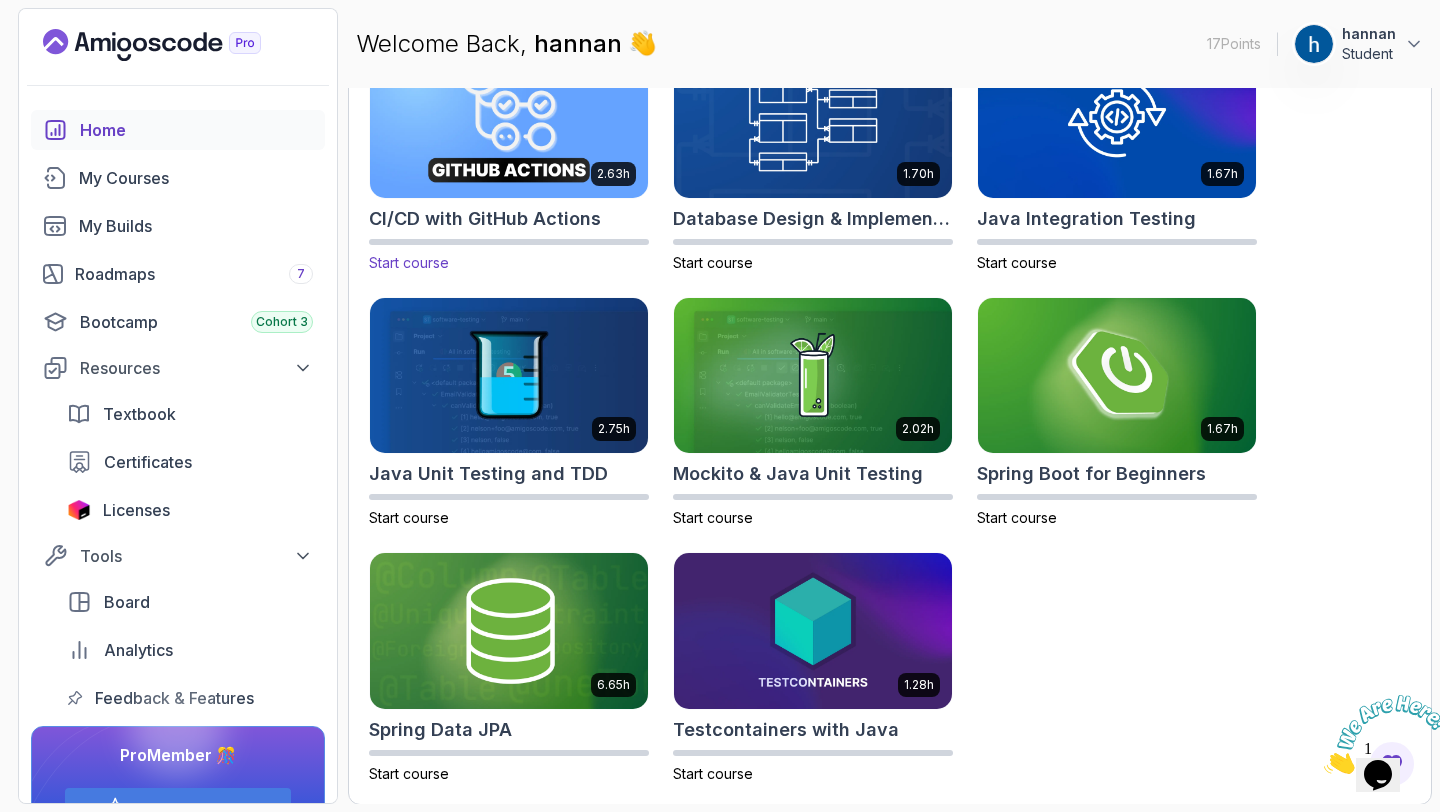 click at bounding box center (509, 119) 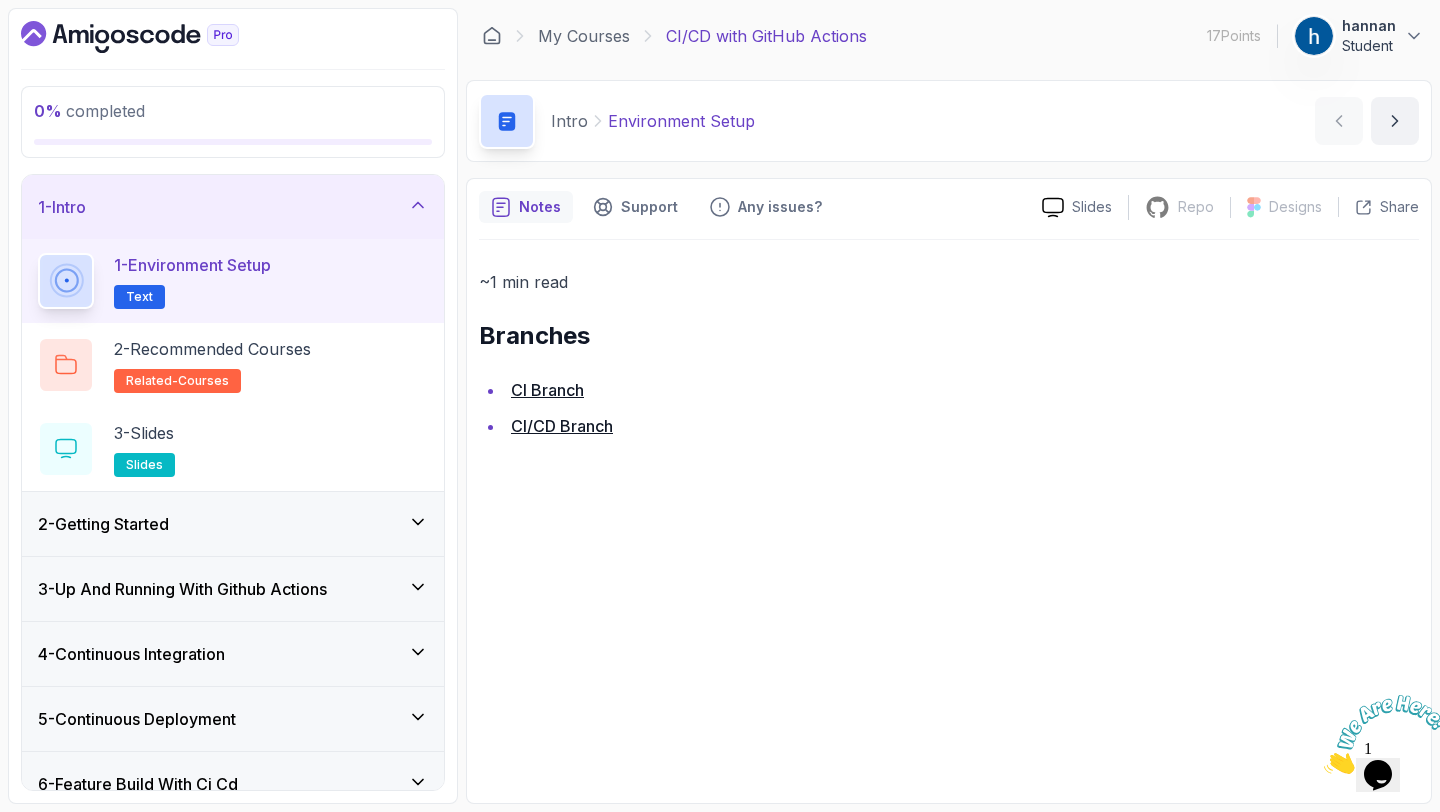 click on "2  -  Getting Started" at bounding box center [233, 524] 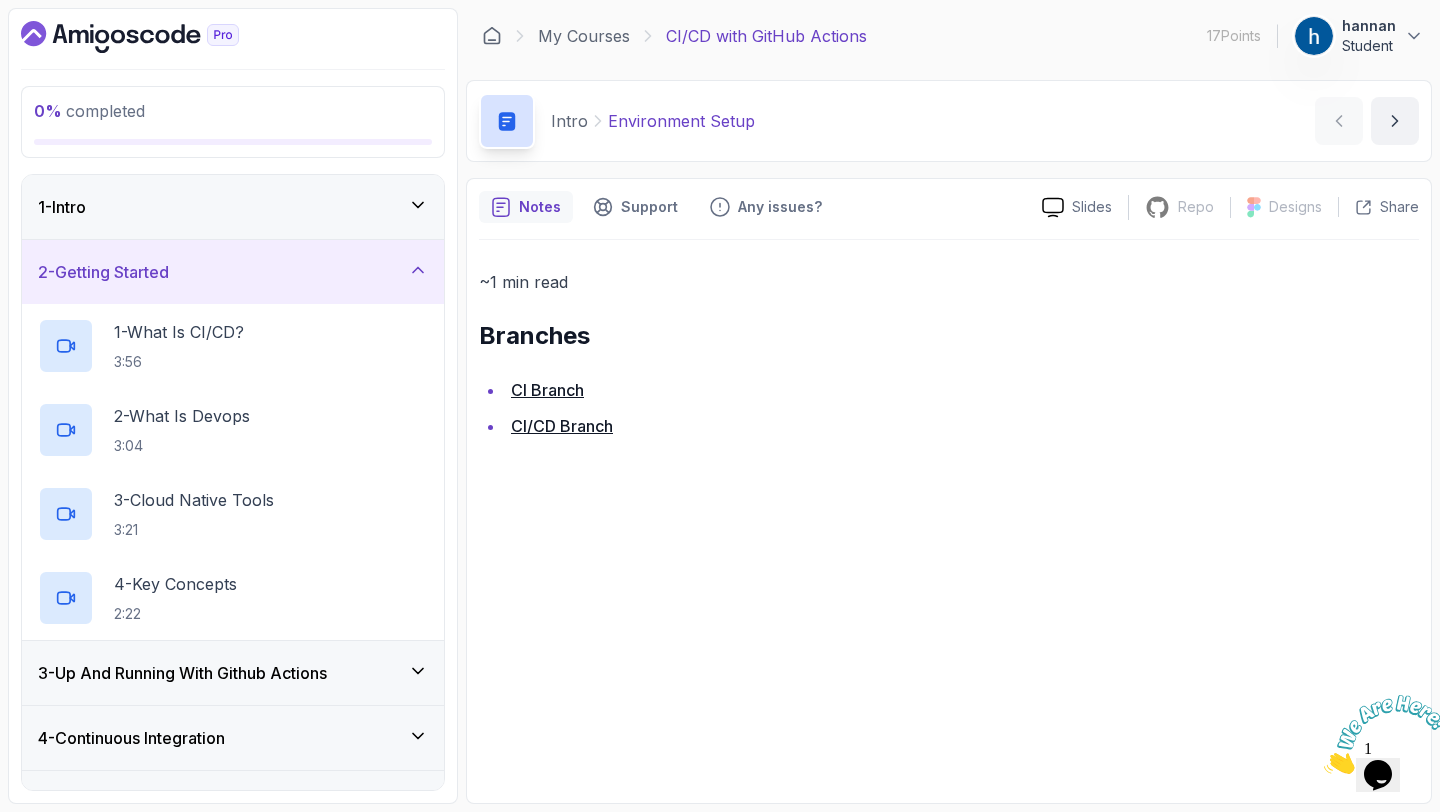 click on "2  -  Getting Started" at bounding box center [233, 272] 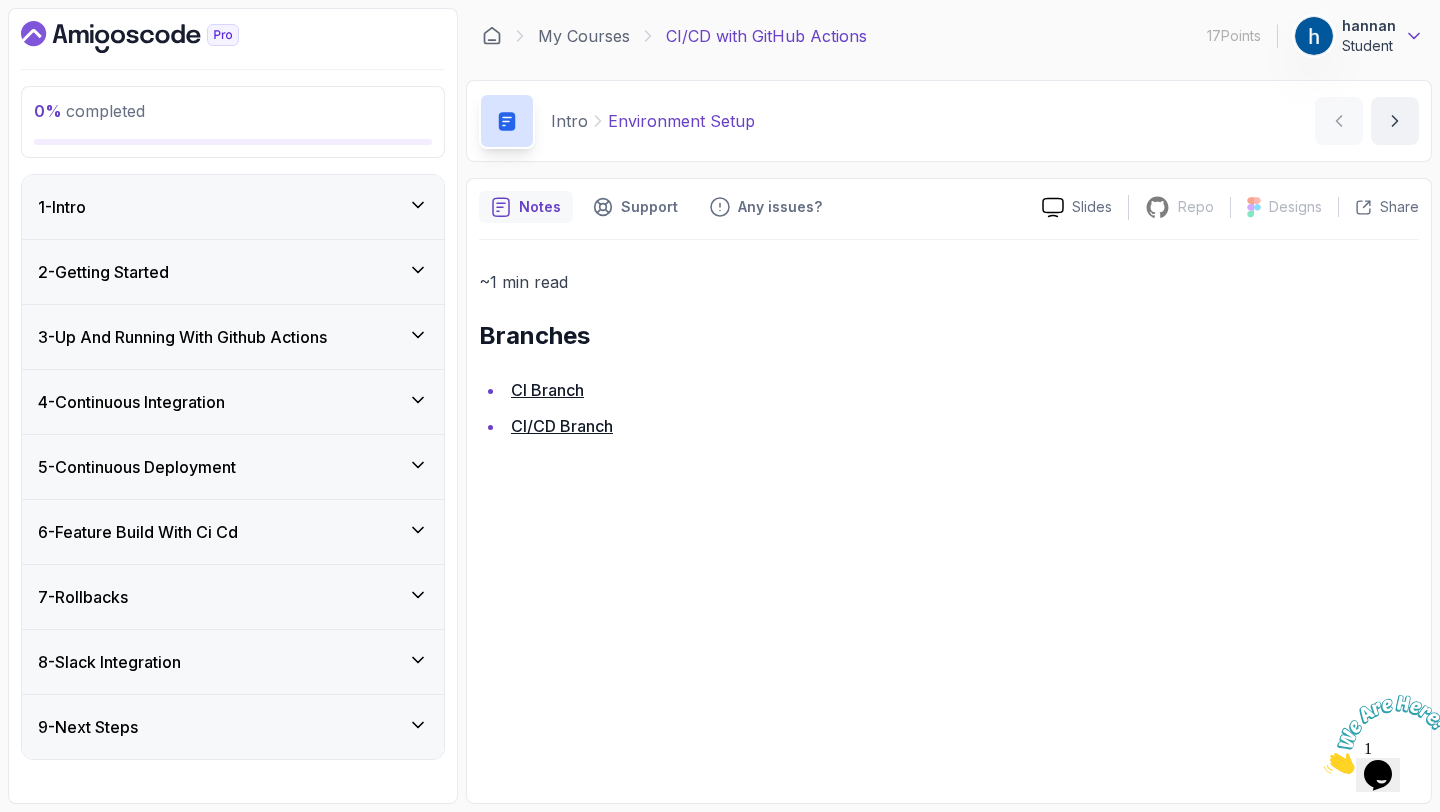click 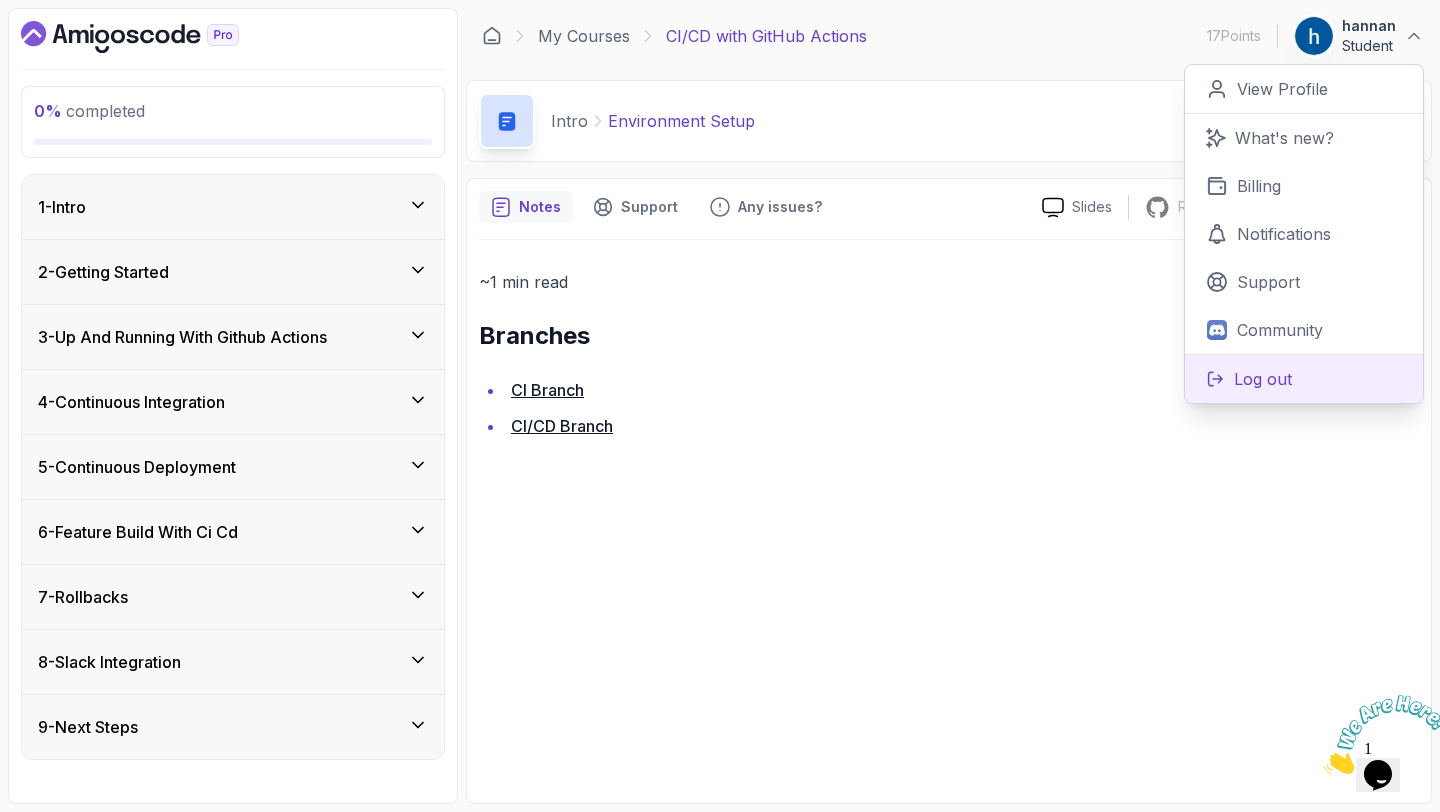 click on "Log out" at bounding box center [1263, 379] 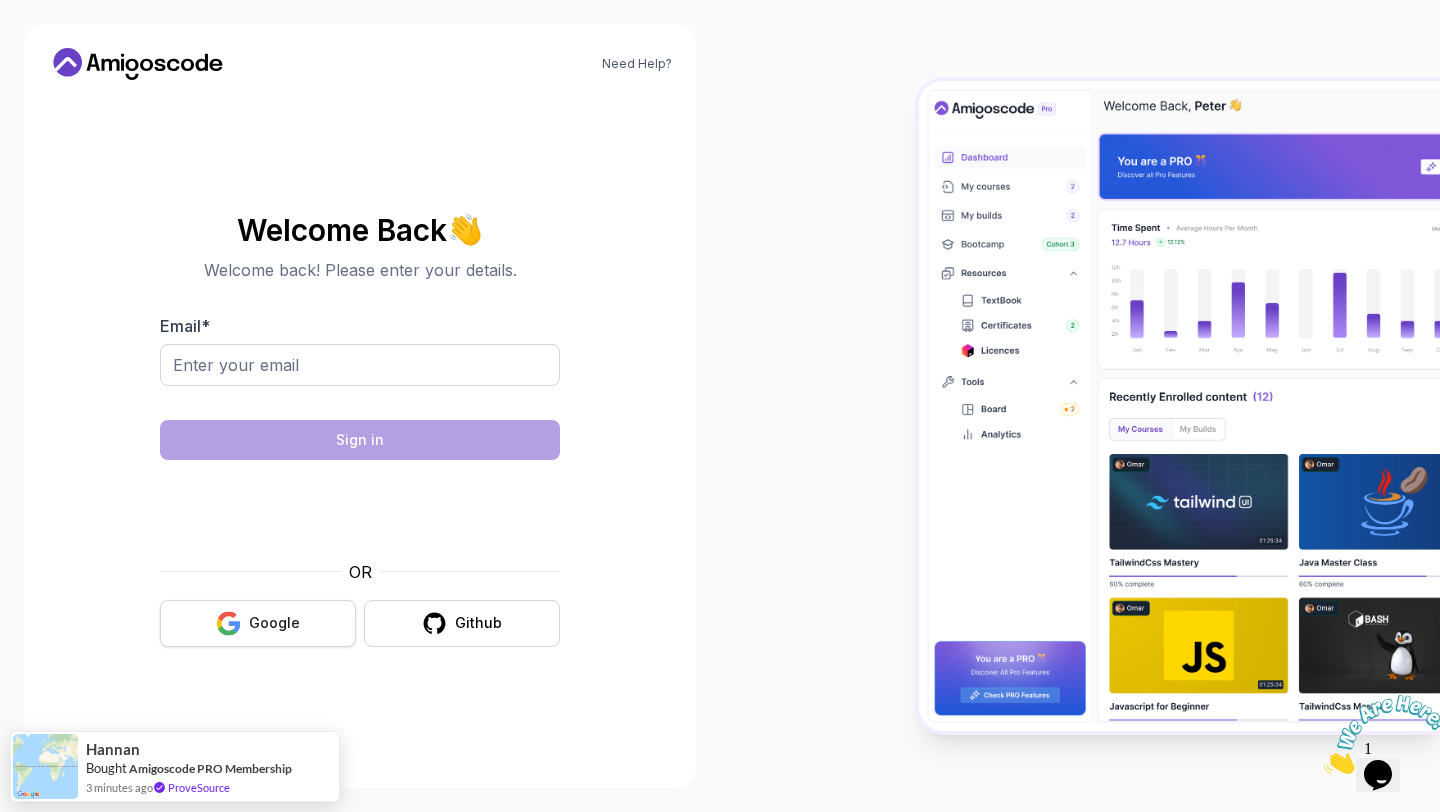 click on "Google" at bounding box center [258, 623] 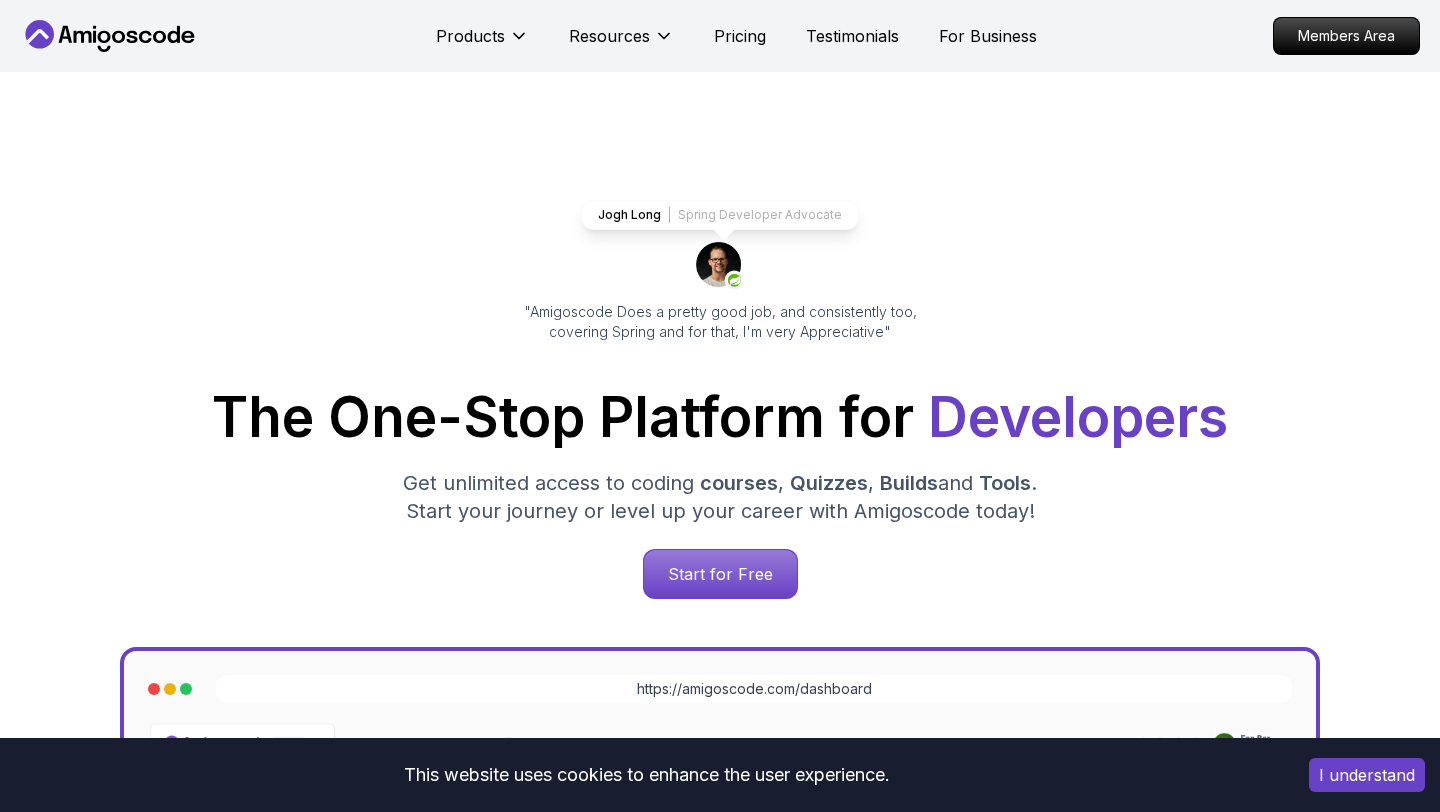 scroll, scrollTop: 0, scrollLeft: 0, axis: both 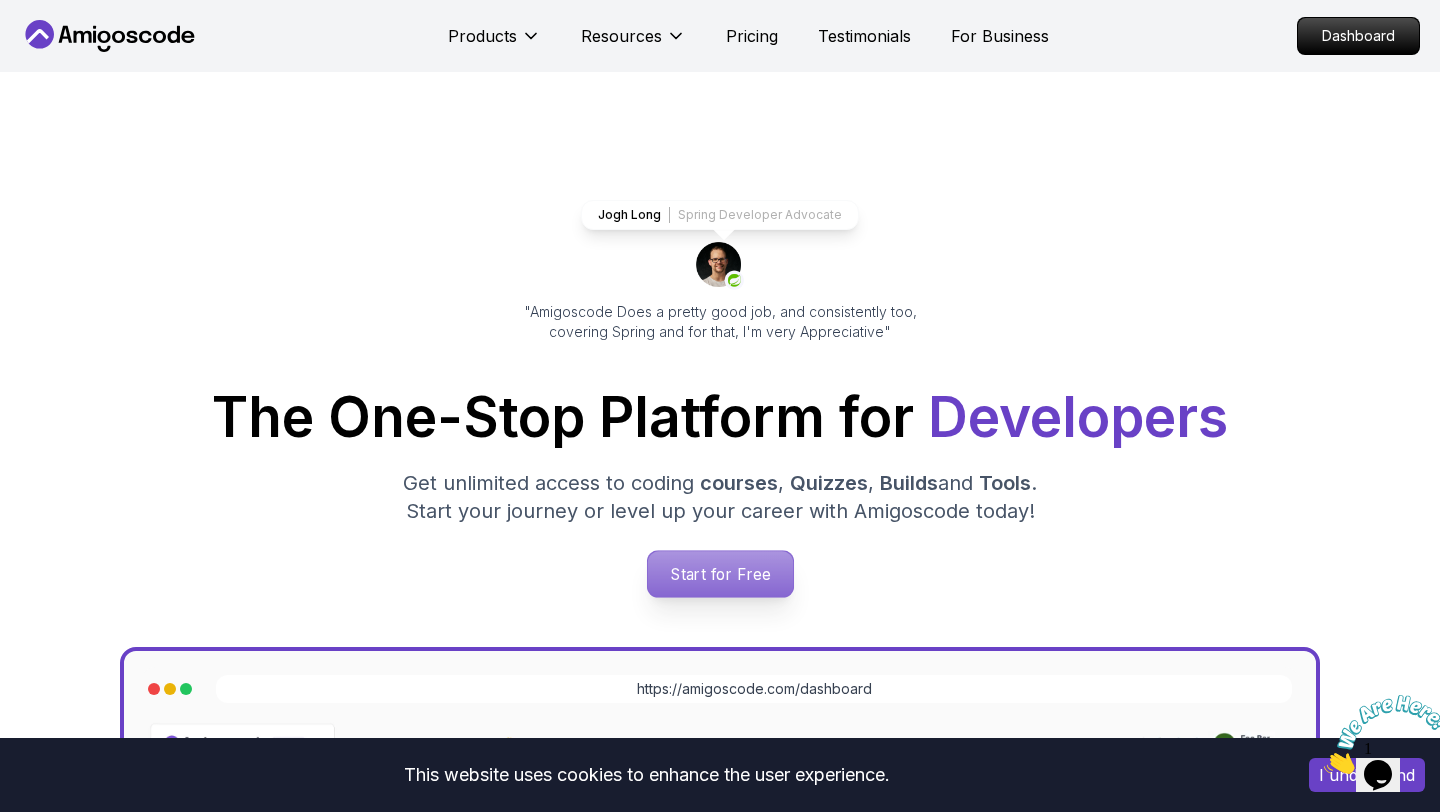 click on "Start for Free" at bounding box center (719, 574) 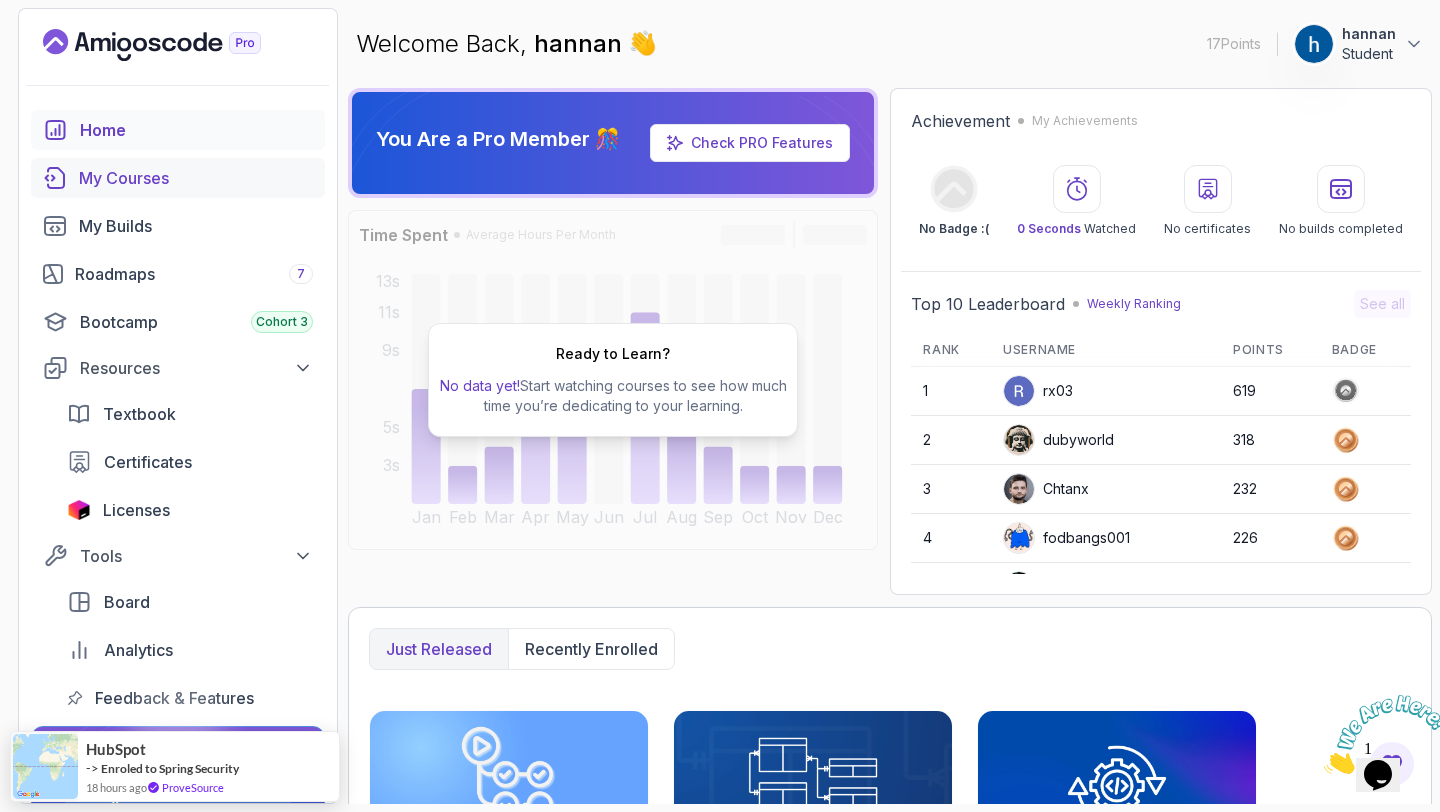 click on "My Courses" at bounding box center [196, 178] 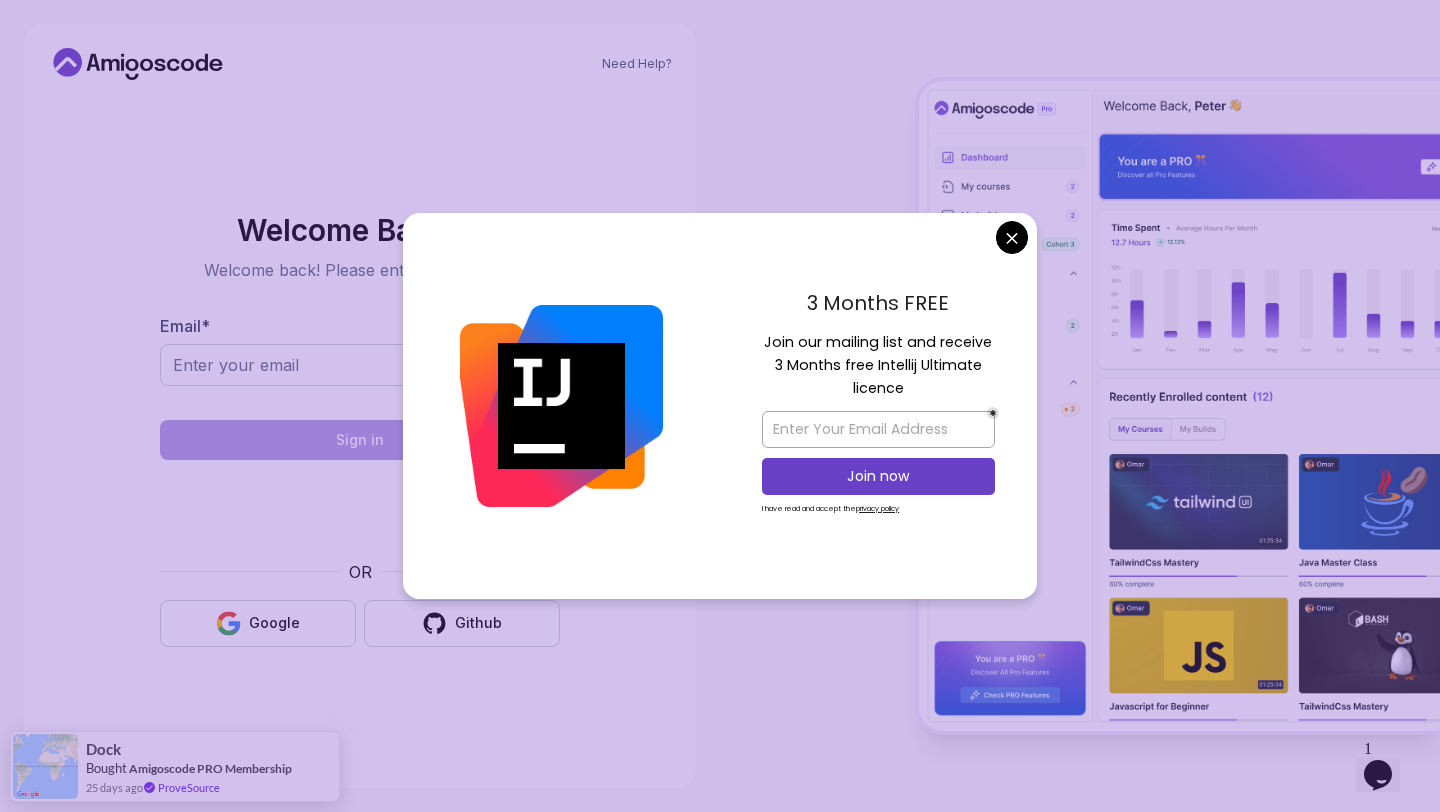 click on "Need Help? Welcome Back 👋 Welcome back! Please enter your details. Email * Sign in OR Google Github
3s Dock Bought   Amigoscode PRO Membership 25 days ago     ProveSource" at bounding box center [720, 406] 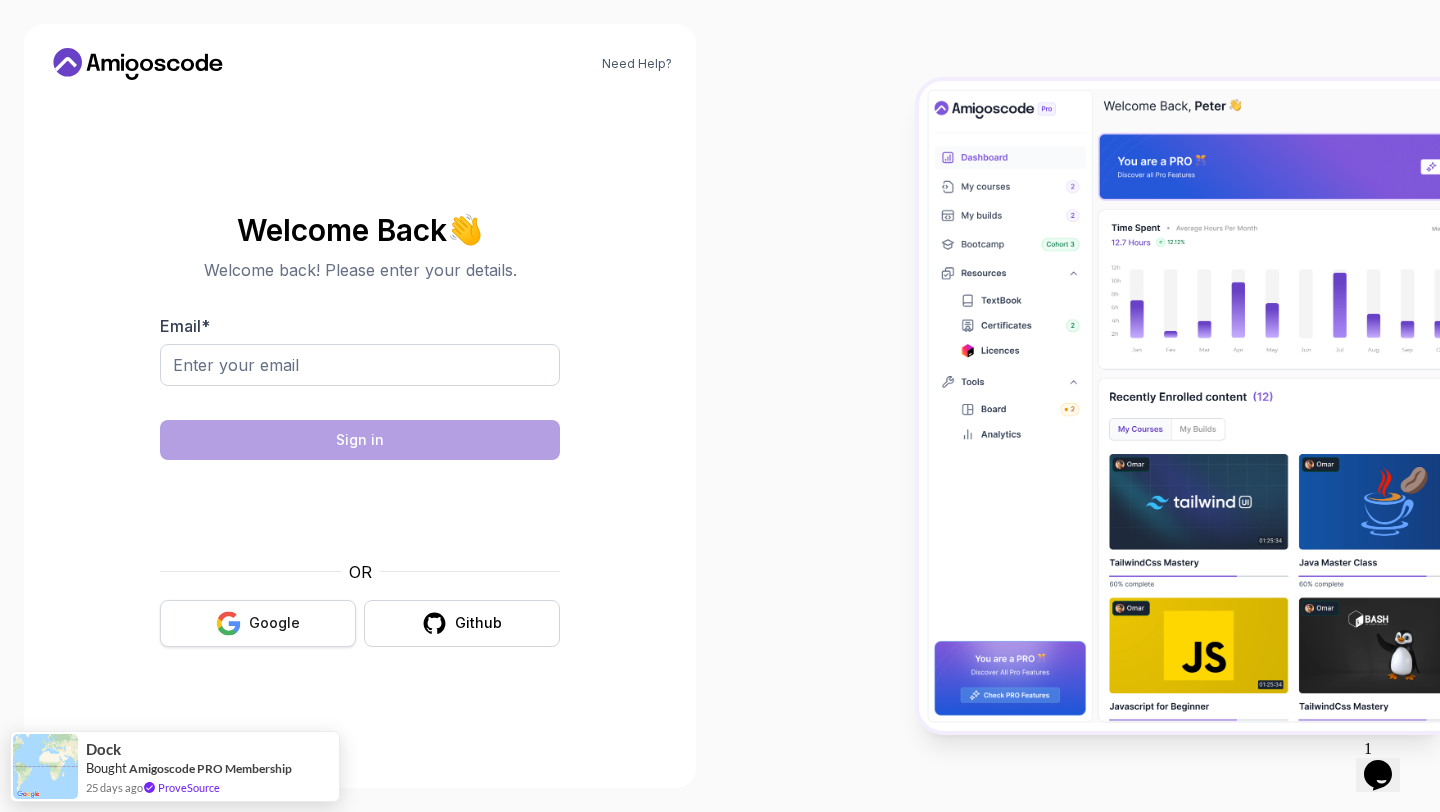 click on "Google" at bounding box center (274, 623) 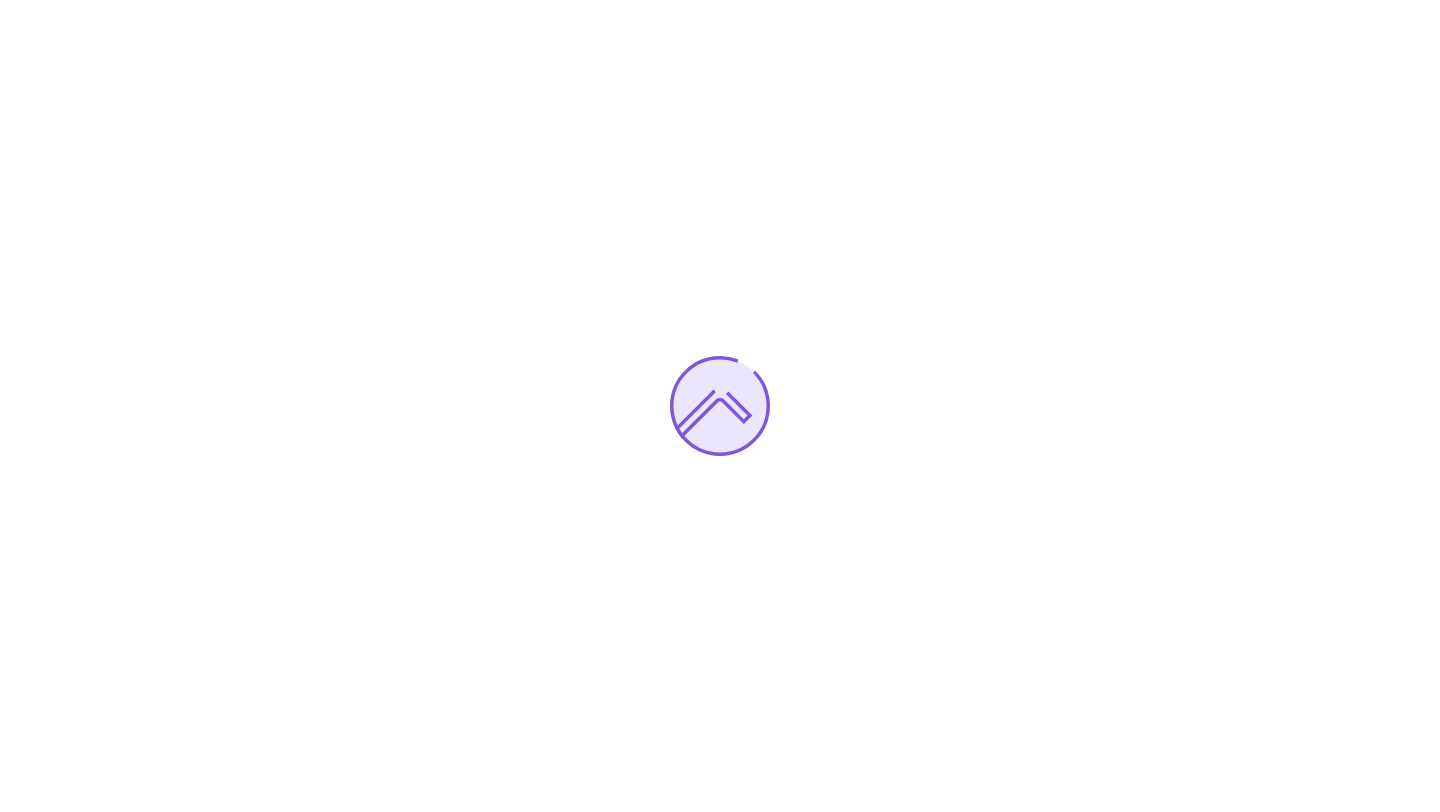 scroll, scrollTop: 0, scrollLeft: 0, axis: both 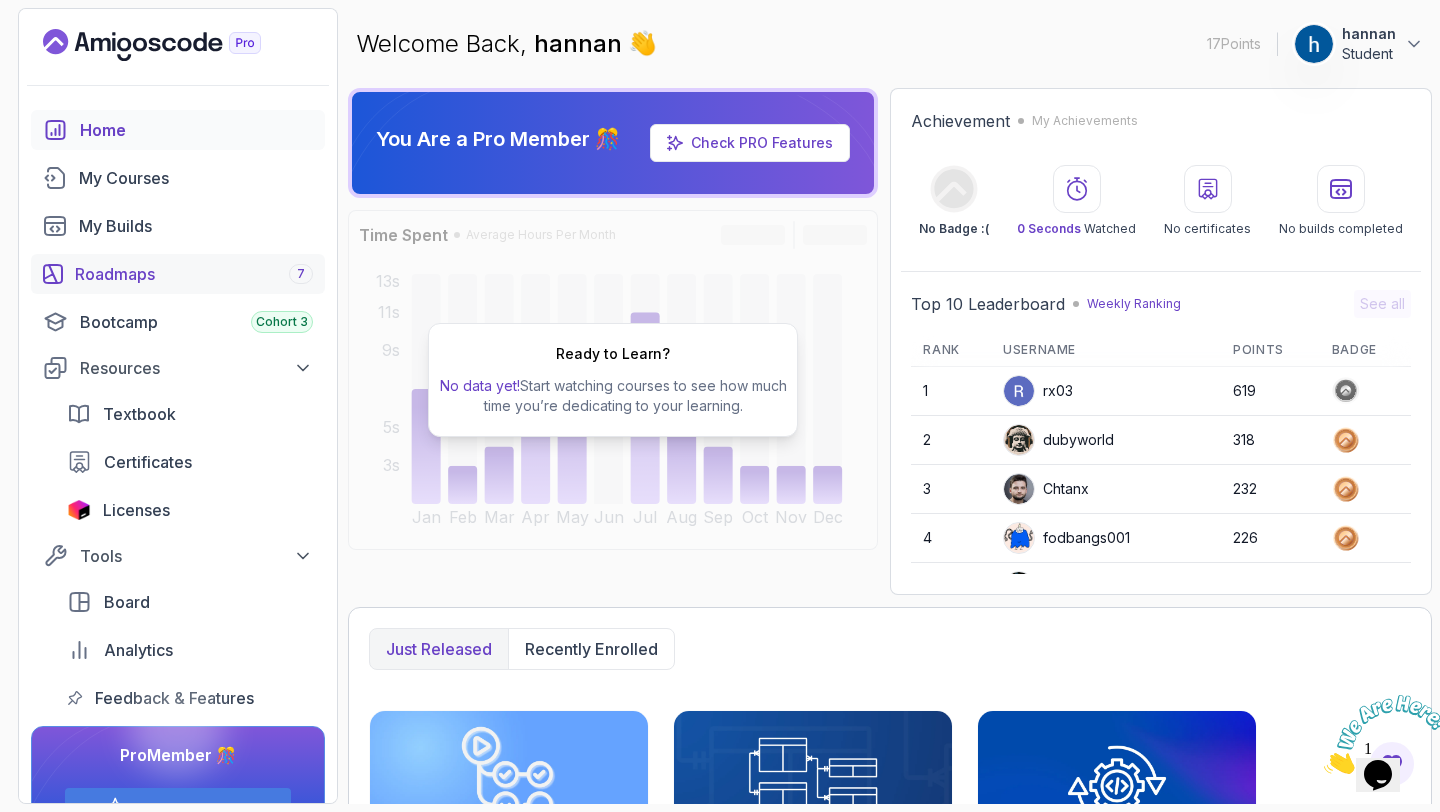 click on "Roadmaps 7" at bounding box center (194, 274) 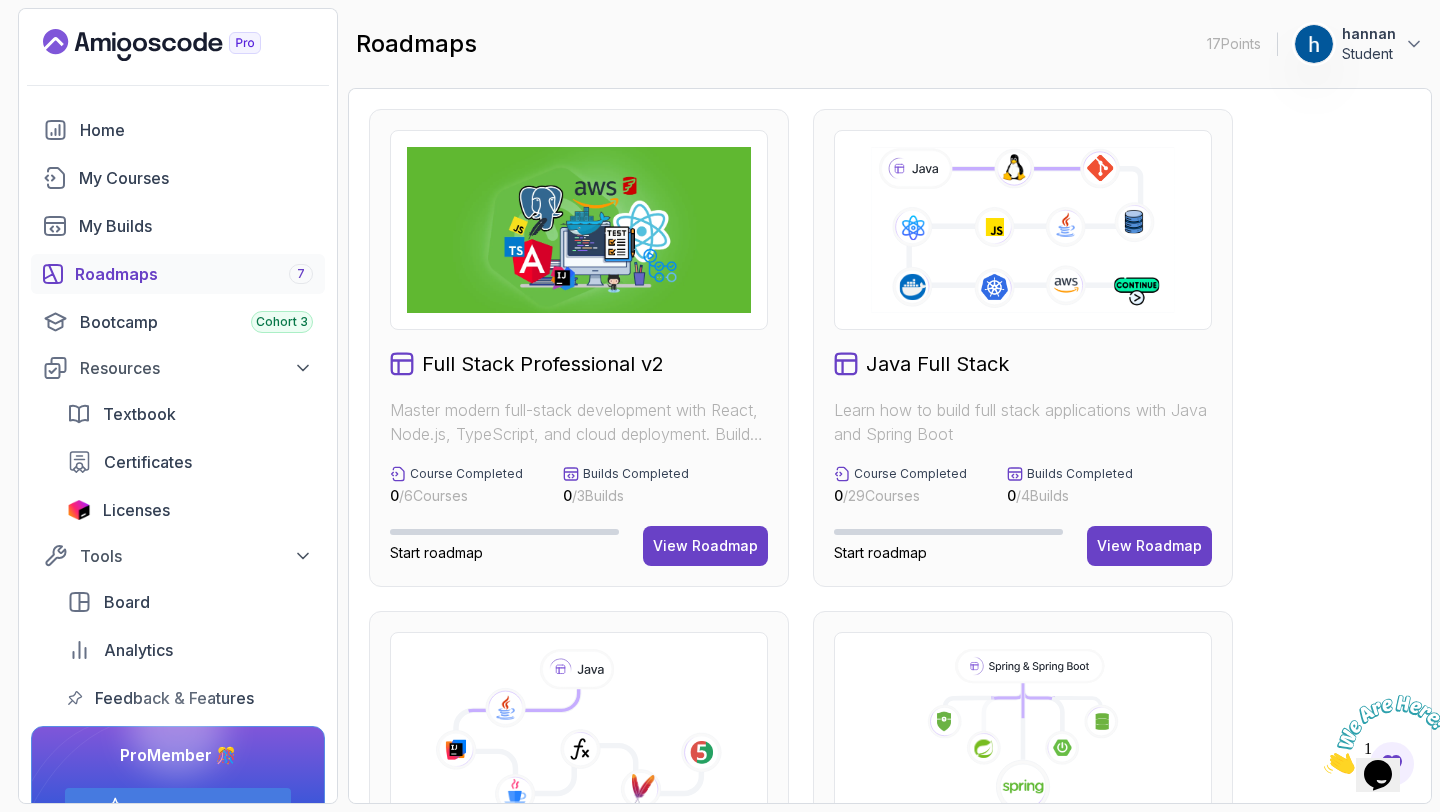 scroll, scrollTop: 52, scrollLeft: 0, axis: vertical 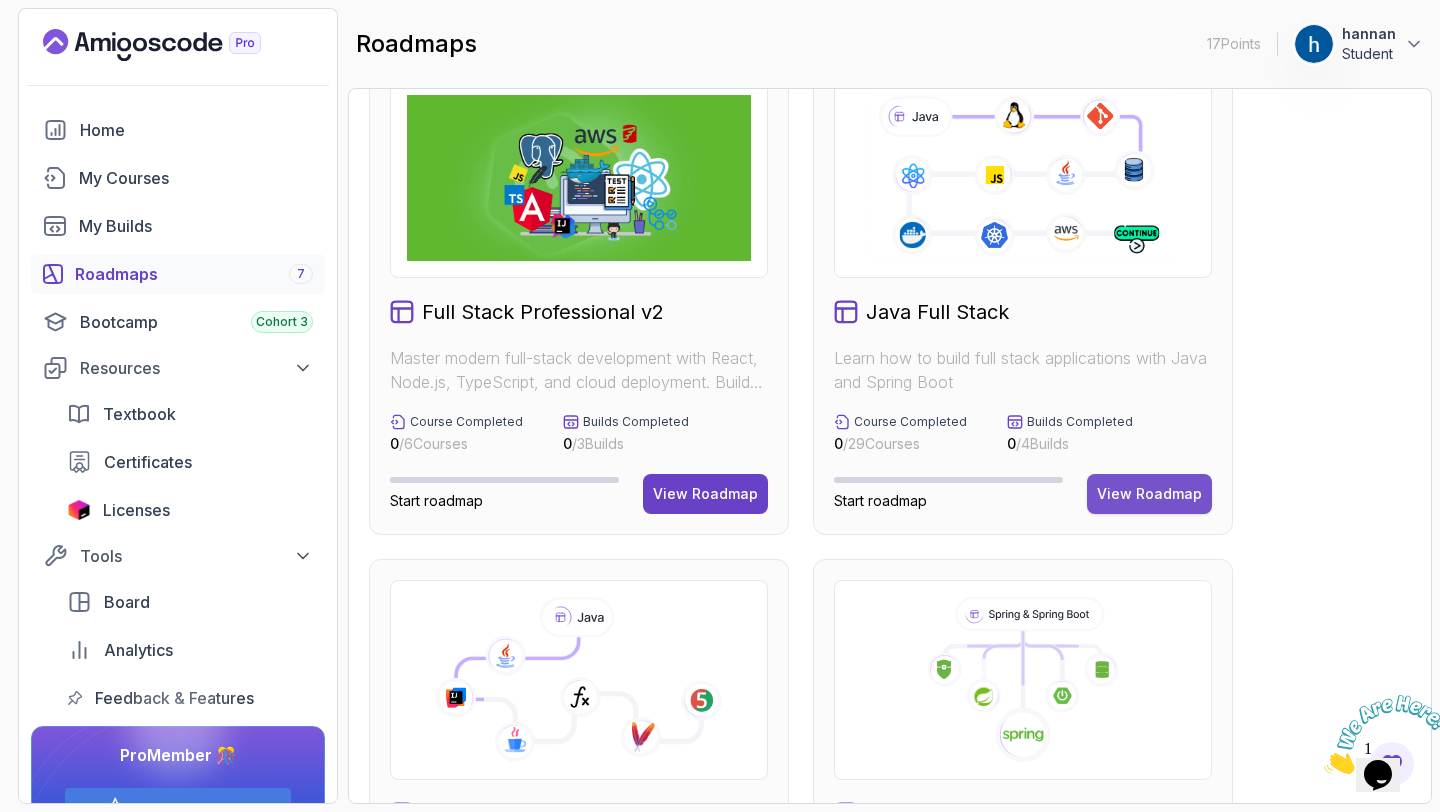 click on "View Roadmap" at bounding box center (1149, 494) 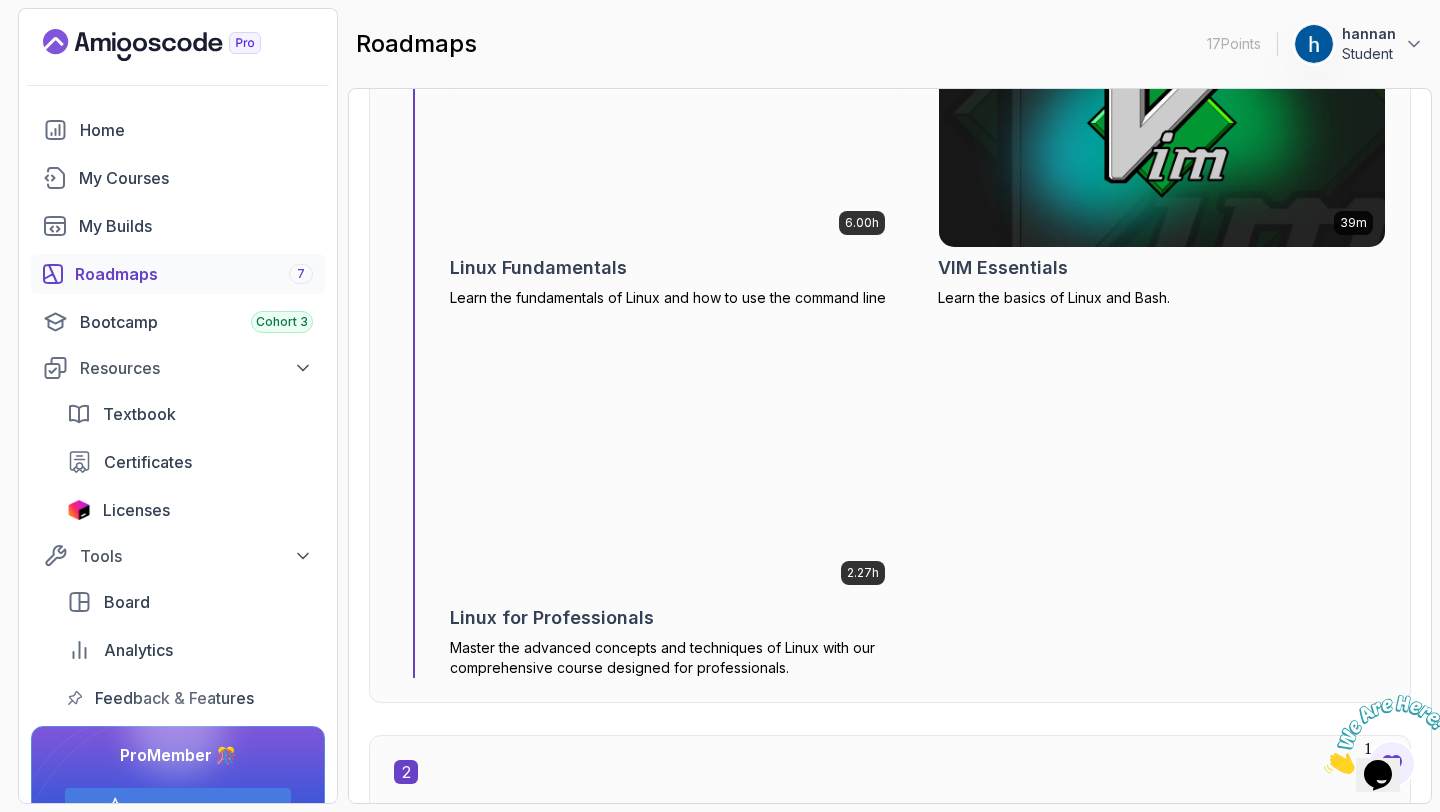 scroll, scrollTop: 1046, scrollLeft: 0, axis: vertical 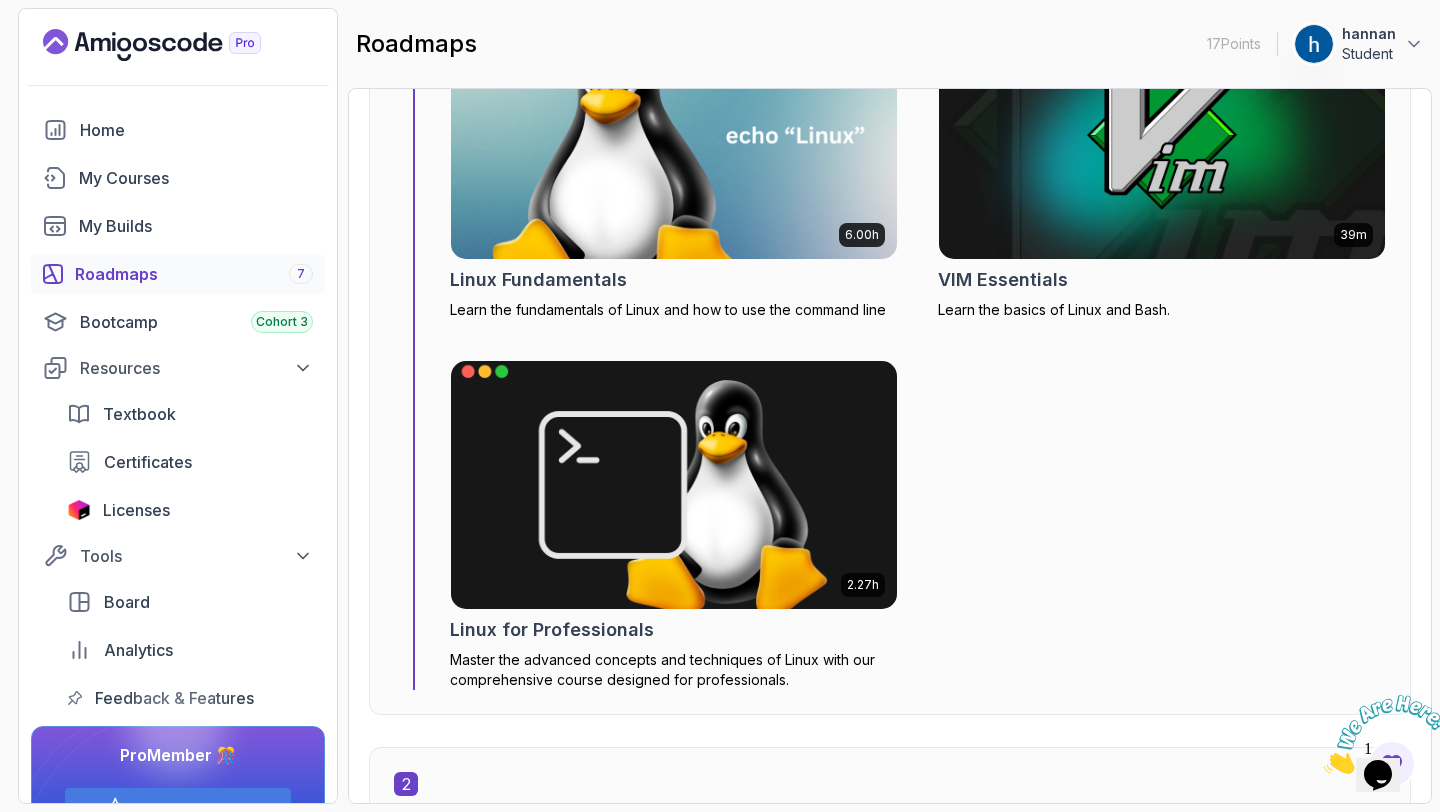 click at bounding box center (674, 485) 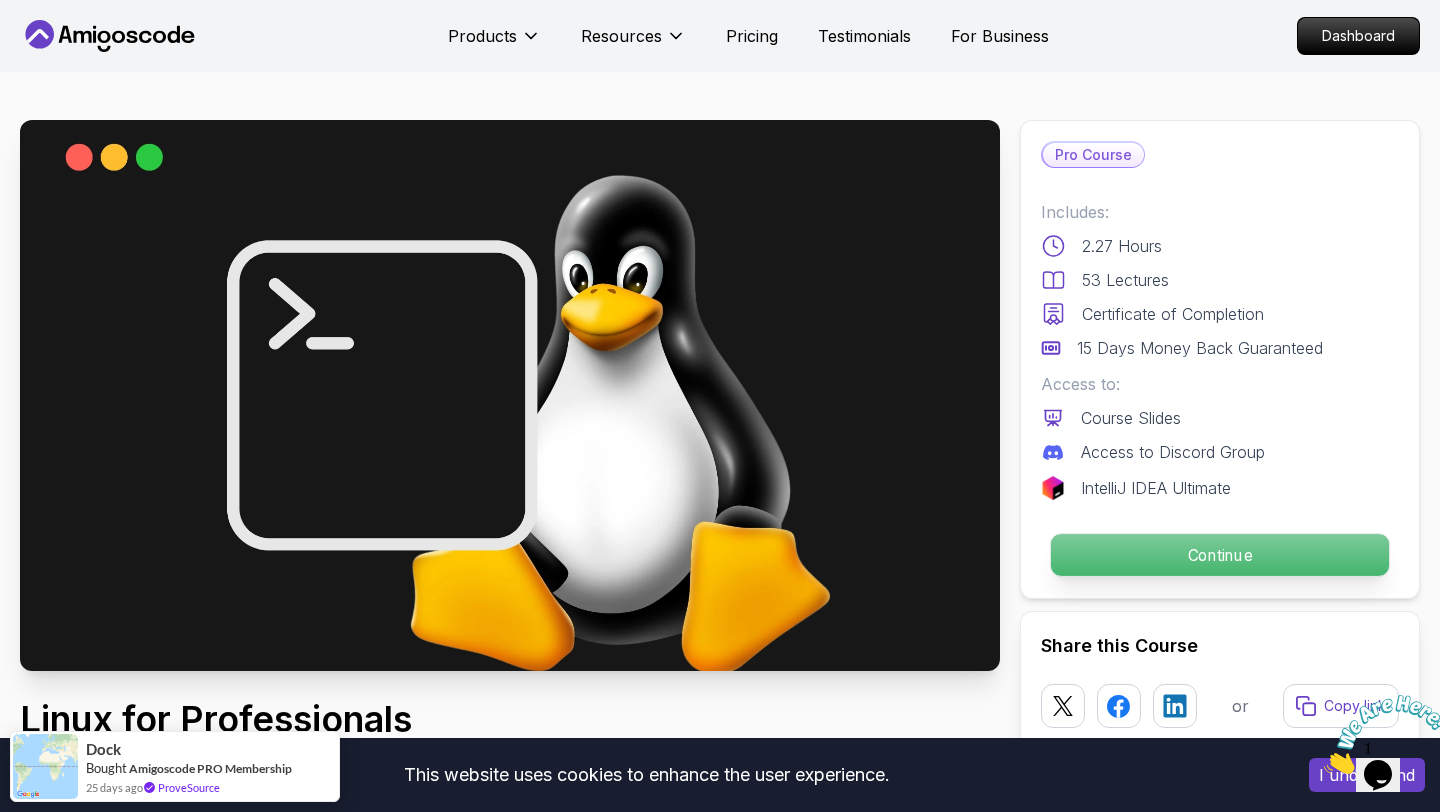 click on "Continue" at bounding box center (1220, 555) 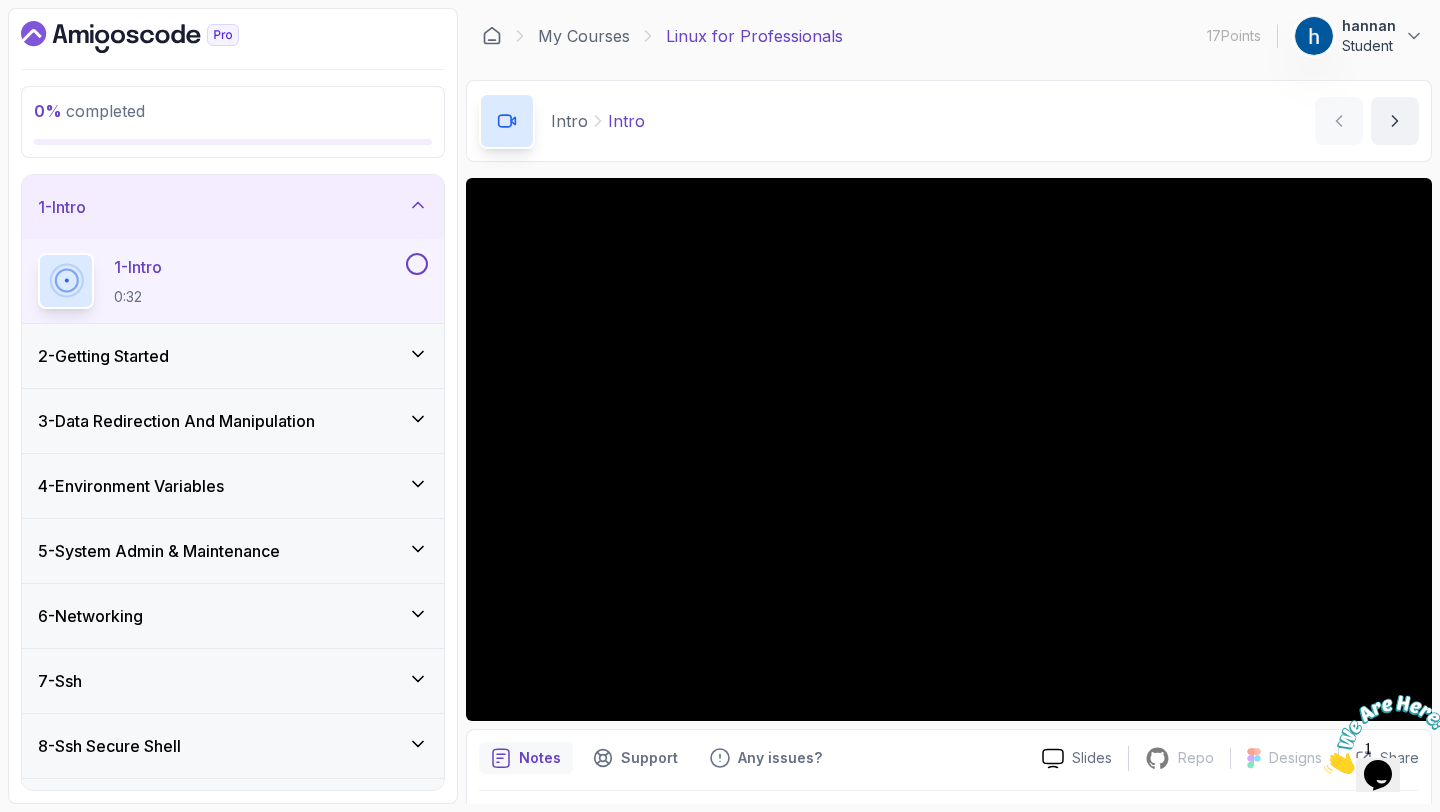 click at bounding box center [417, 264] 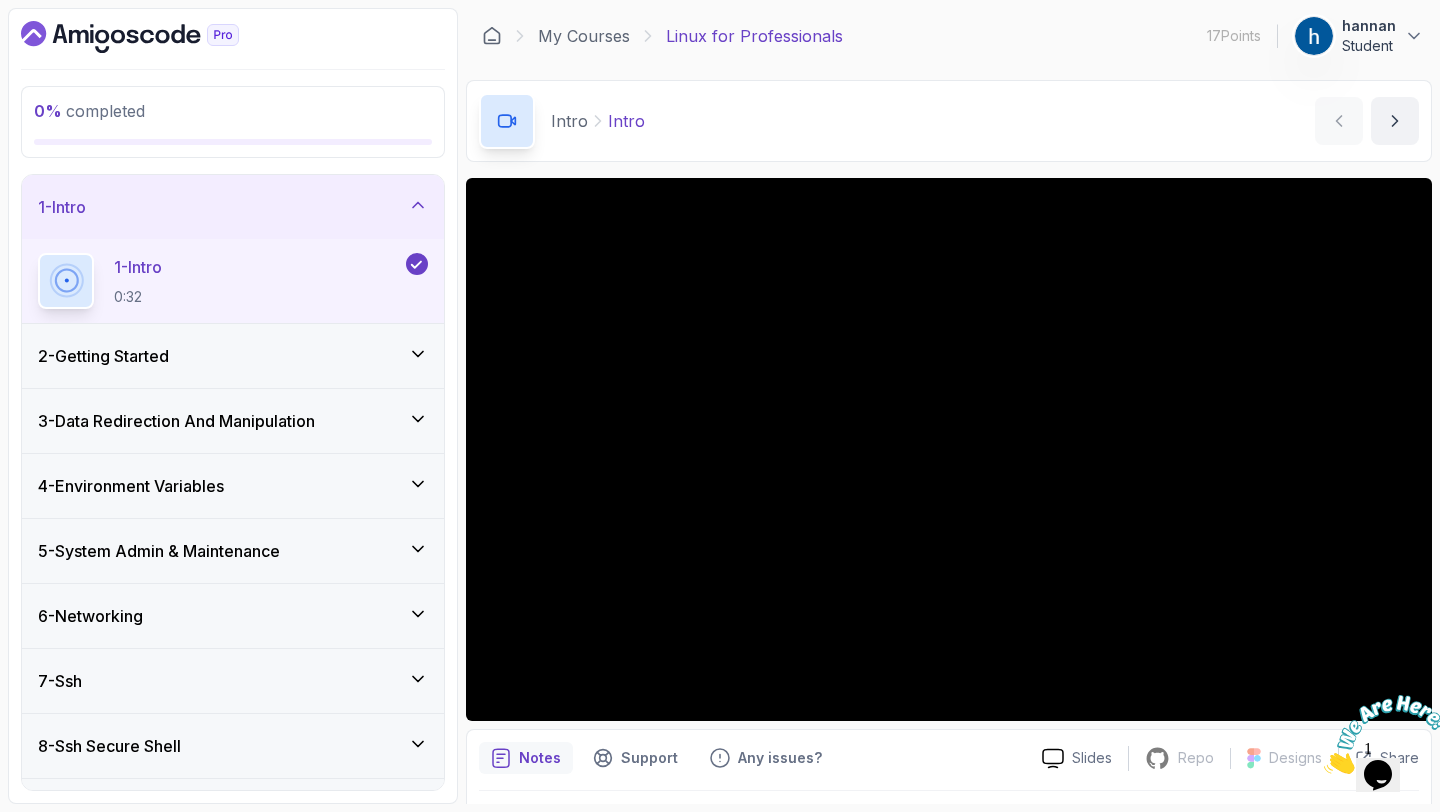 click on "2  -  Getting Started" at bounding box center [233, 356] 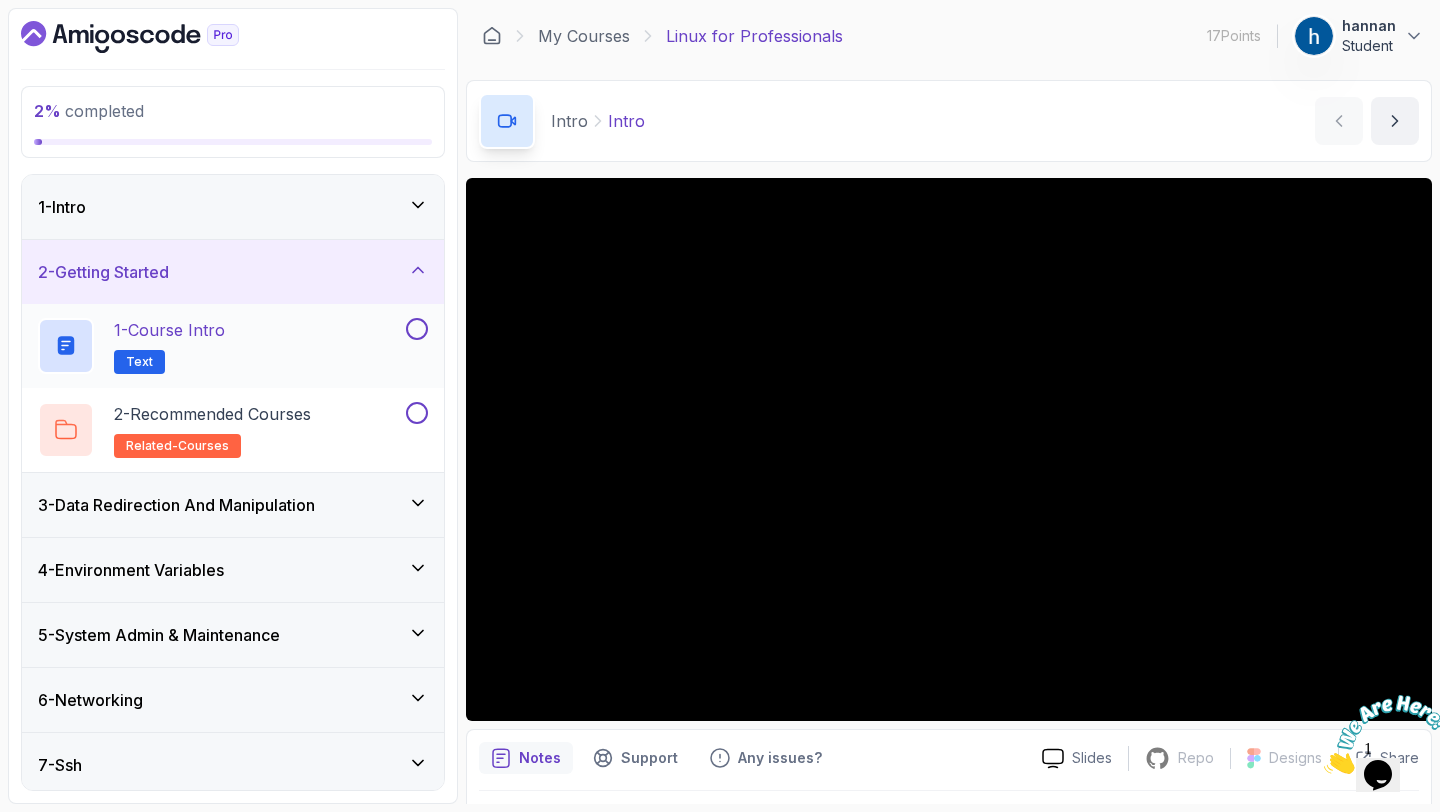 click at bounding box center [417, 329] 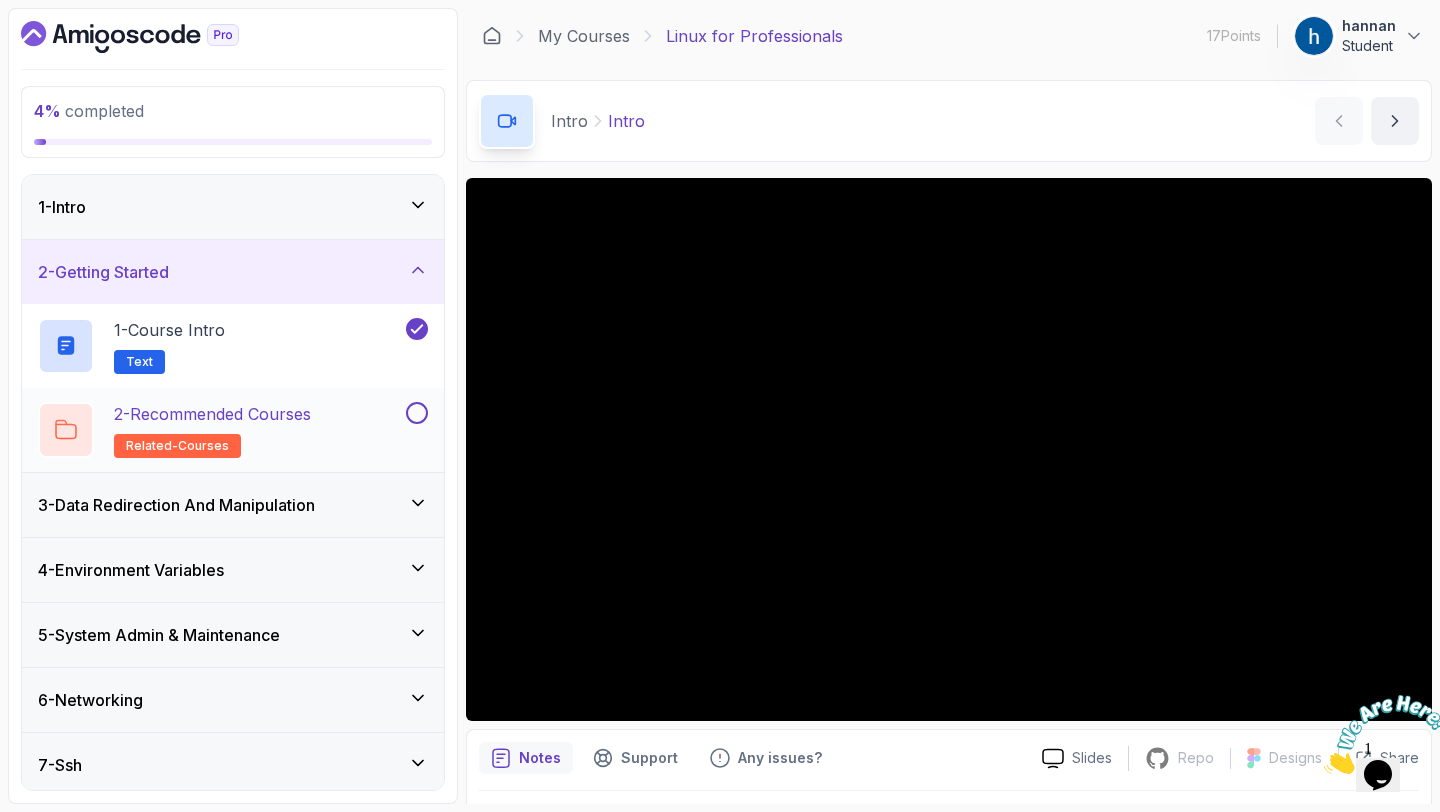 click at bounding box center (417, 413) 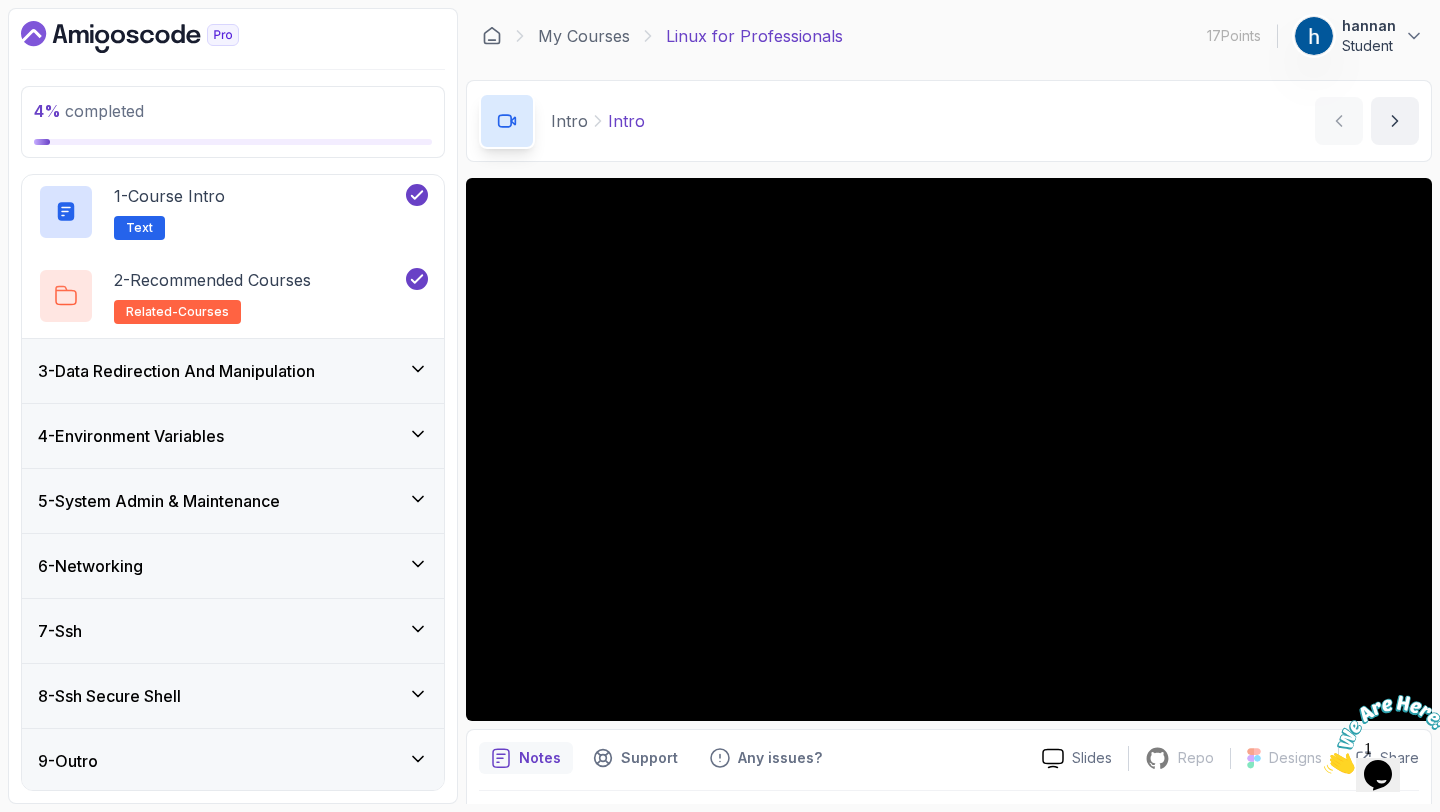 scroll, scrollTop: 137, scrollLeft: 0, axis: vertical 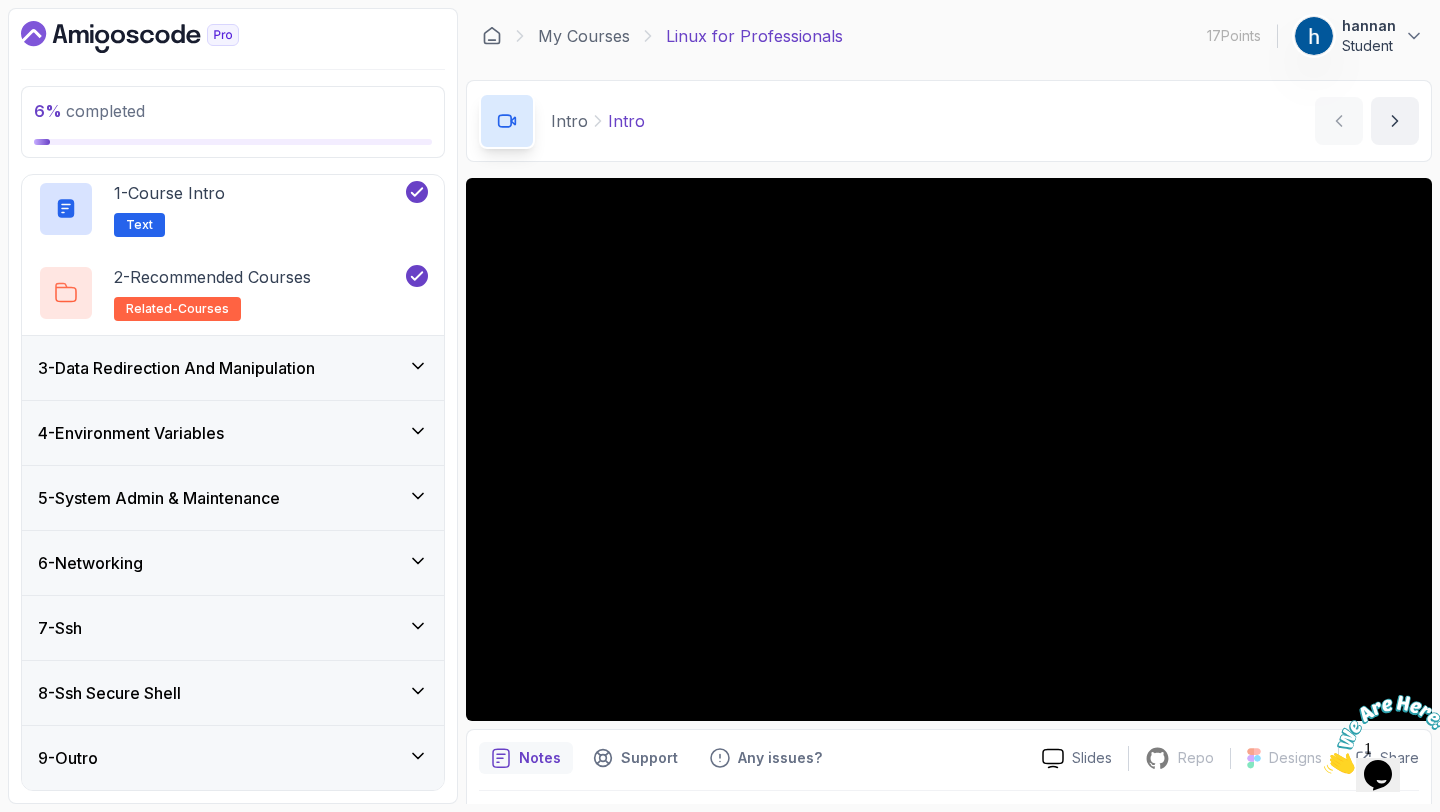 click on "3  -  Data Redirection And Manipulation" at bounding box center [233, 368] 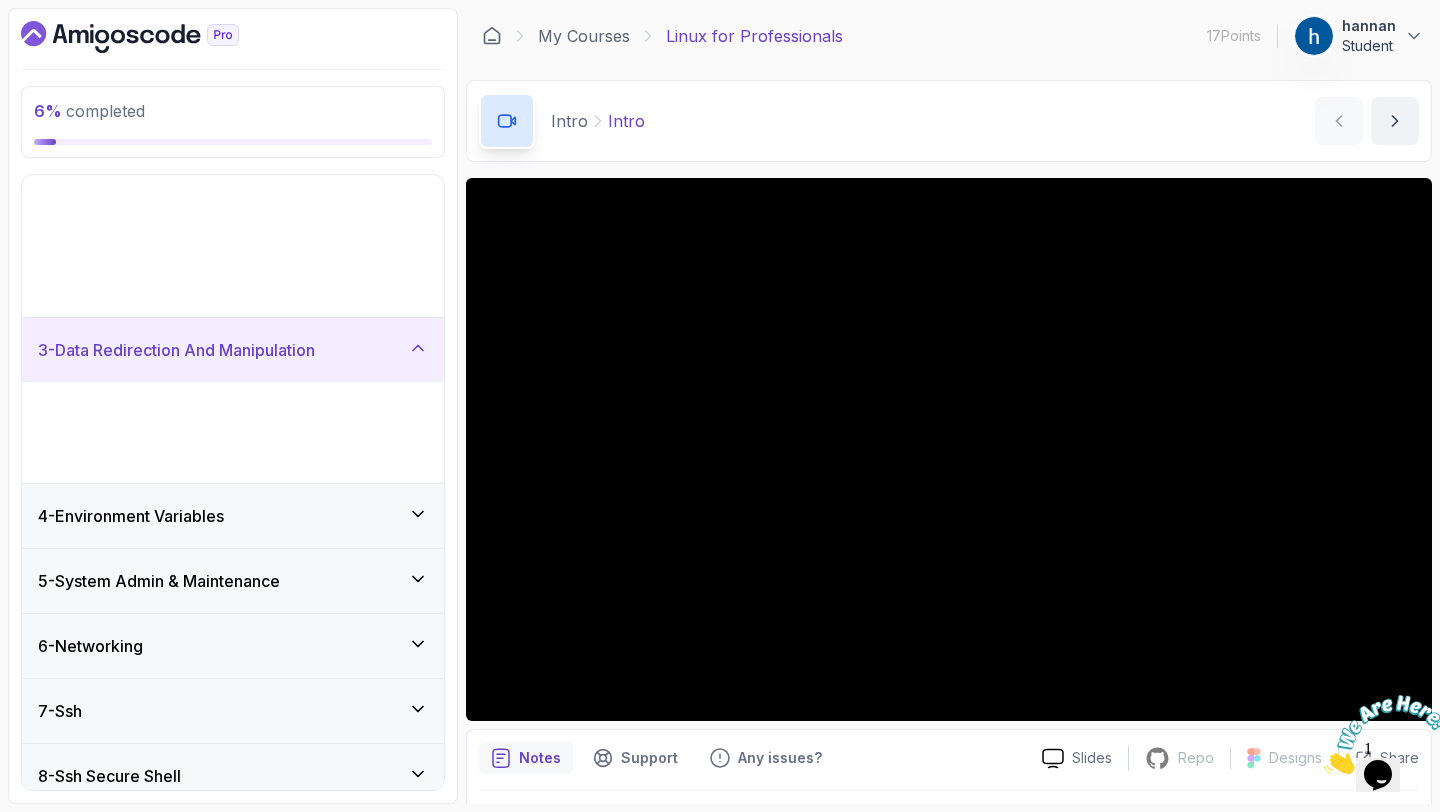 scroll, scrollTop: 0, scrollLeft: 0, axis: both 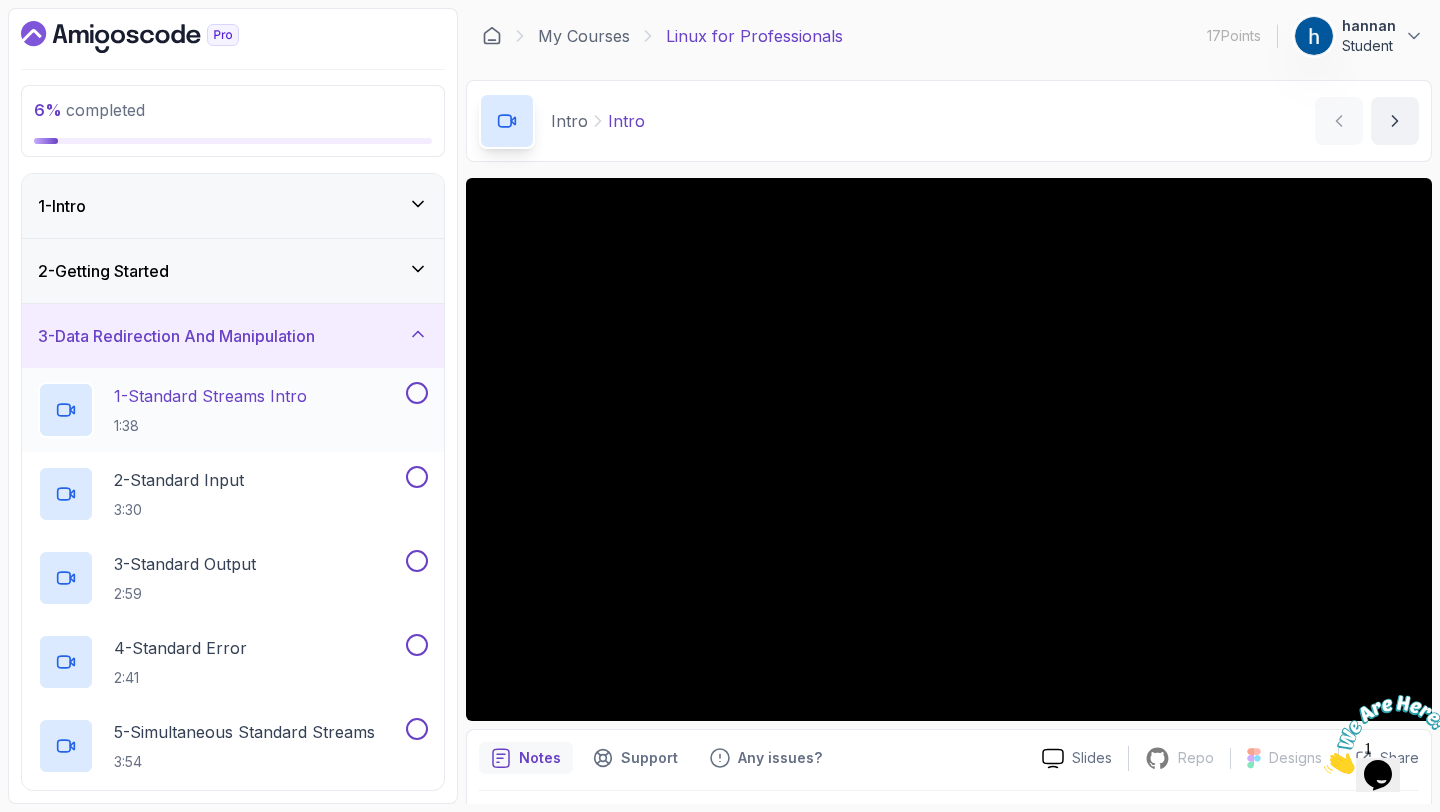 click at bounding box center [417, 393] 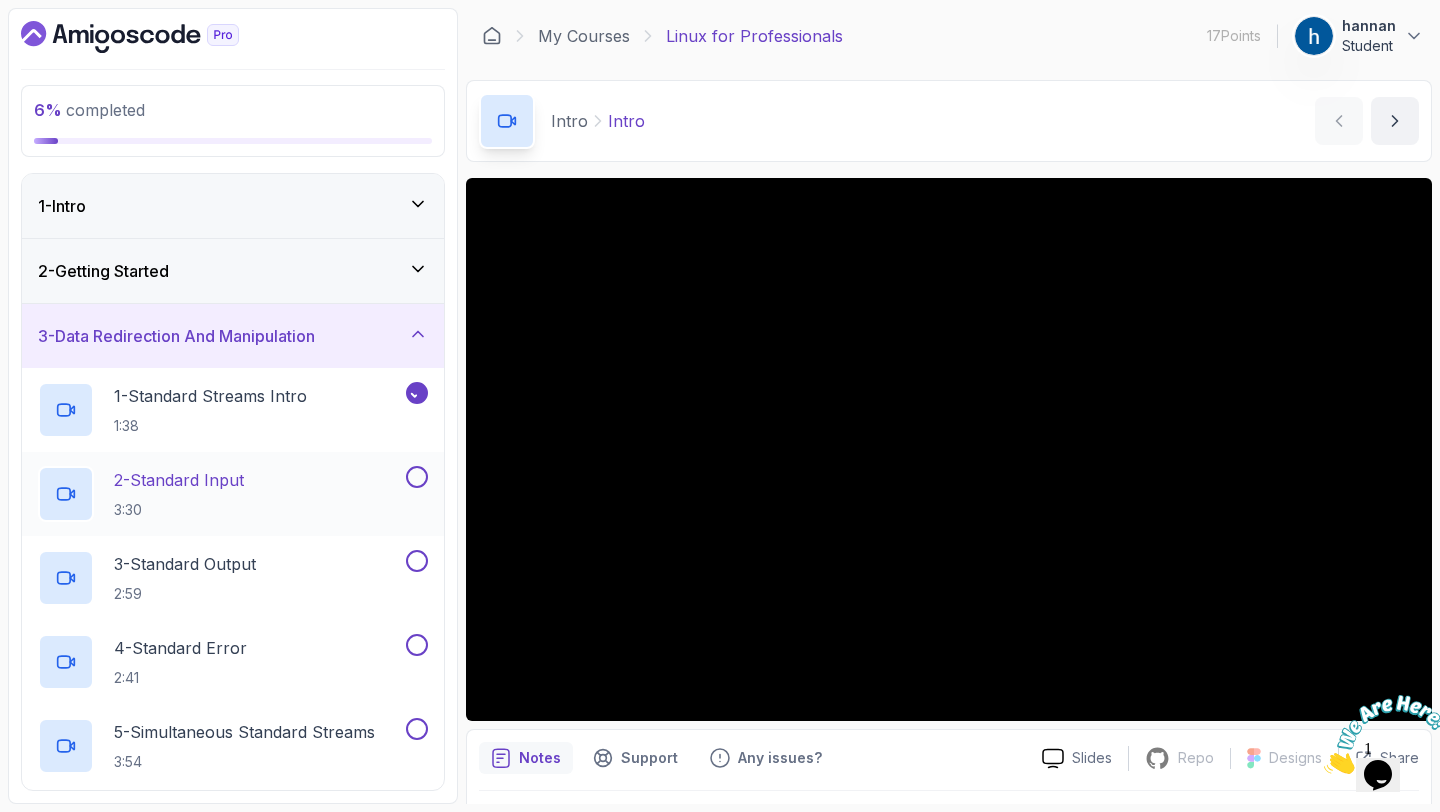 click at bounding box center (417, 477) 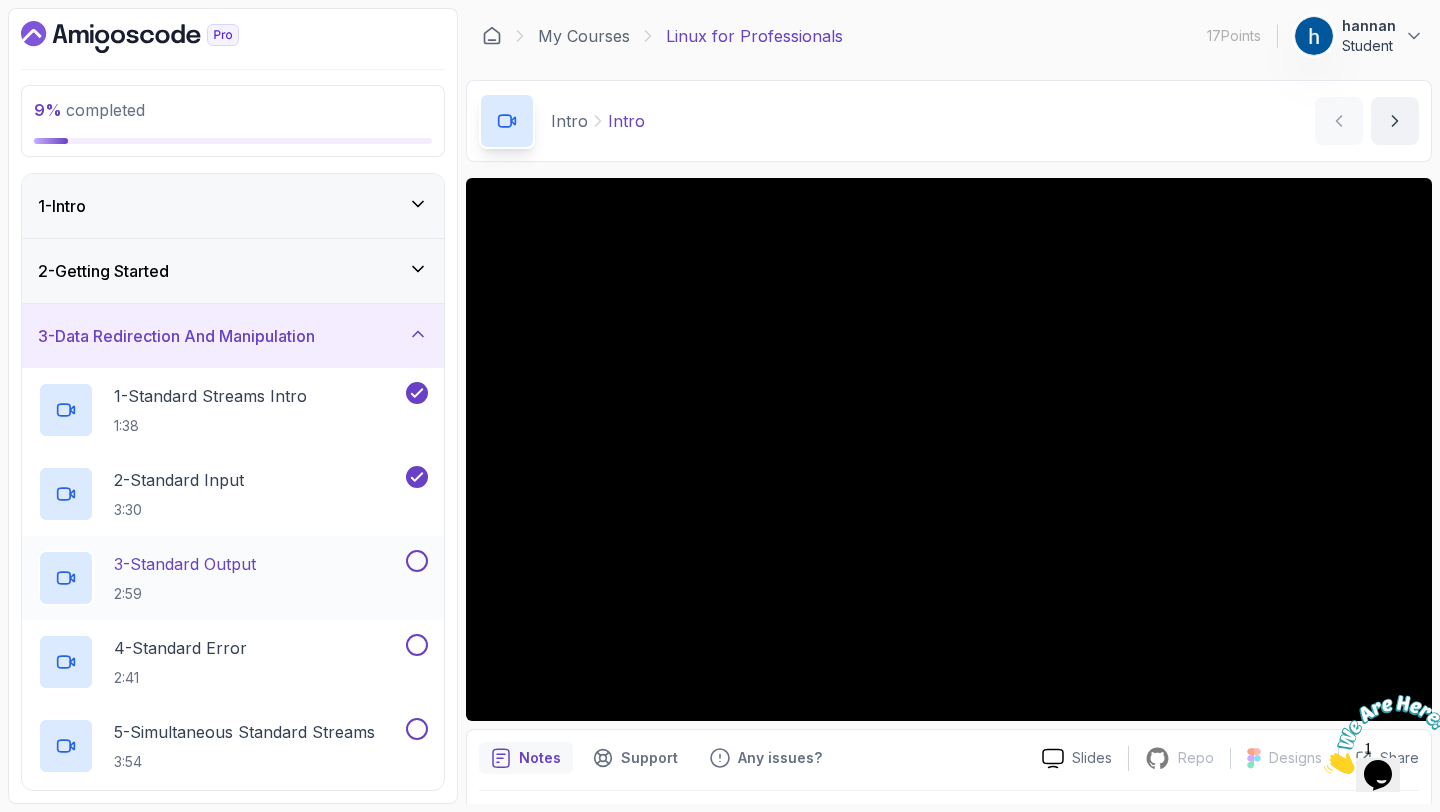 click at bounding box center (417, 561) 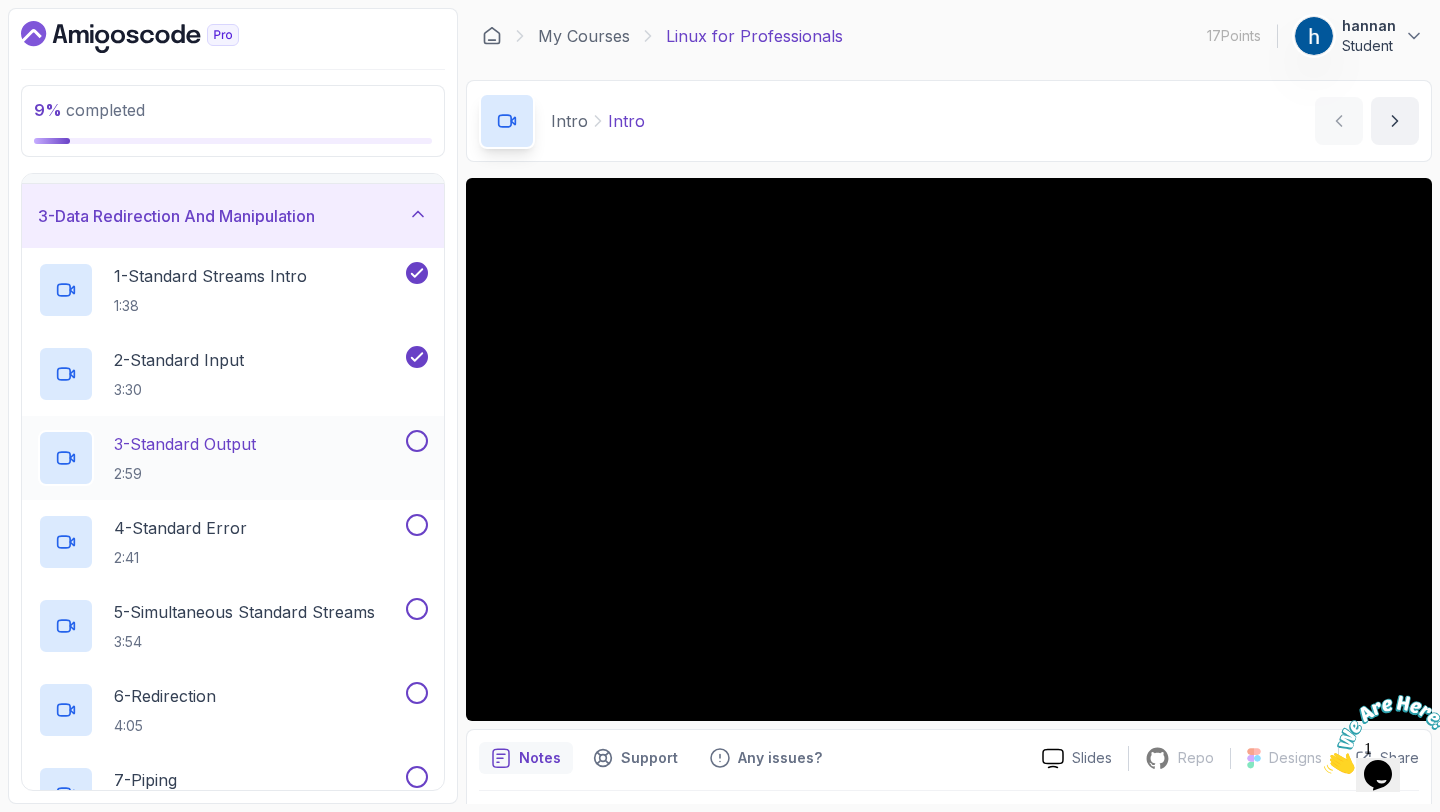 scroll, scrollTop: 164, scrollLeft: 0, axis: vertical 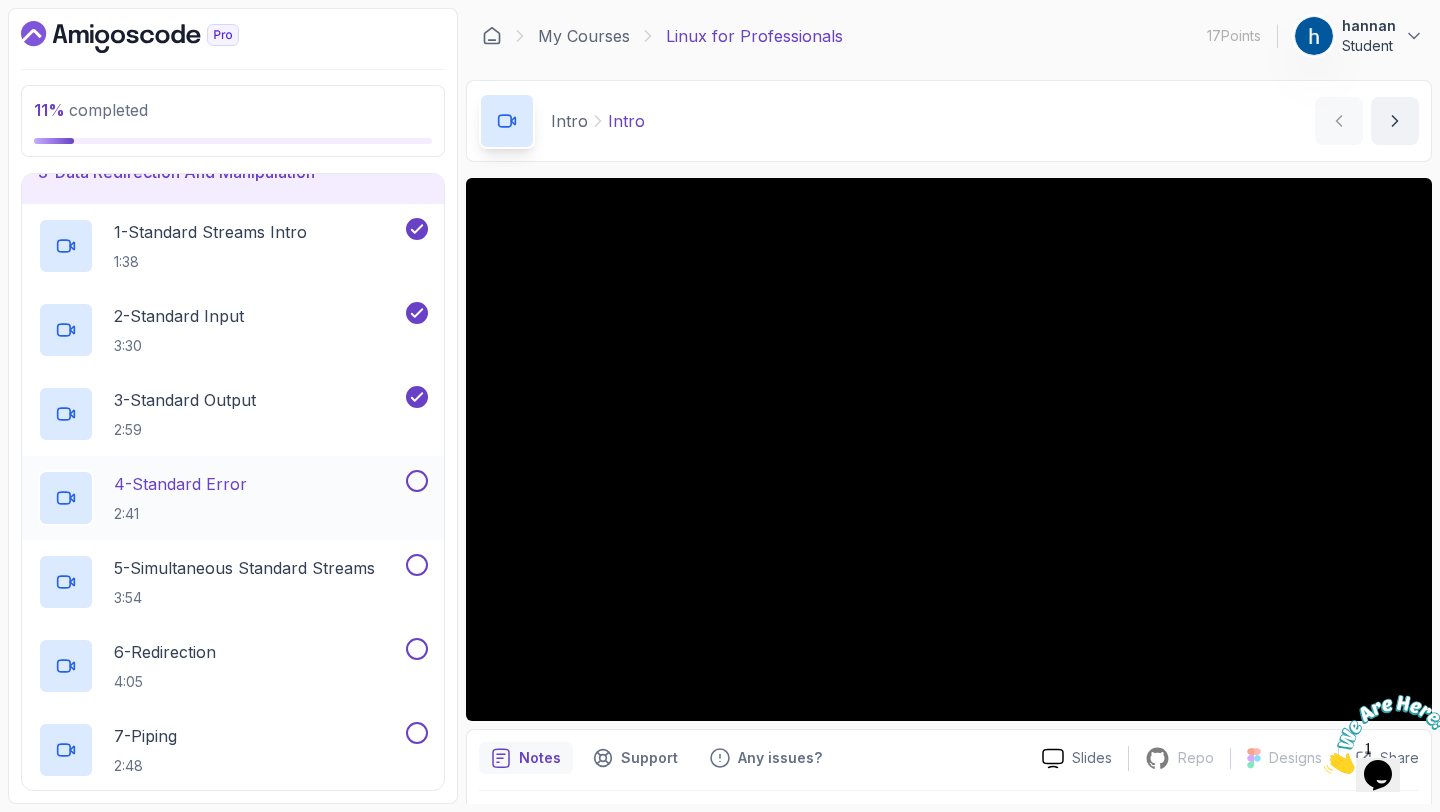 click at bounding box center (417, 481) 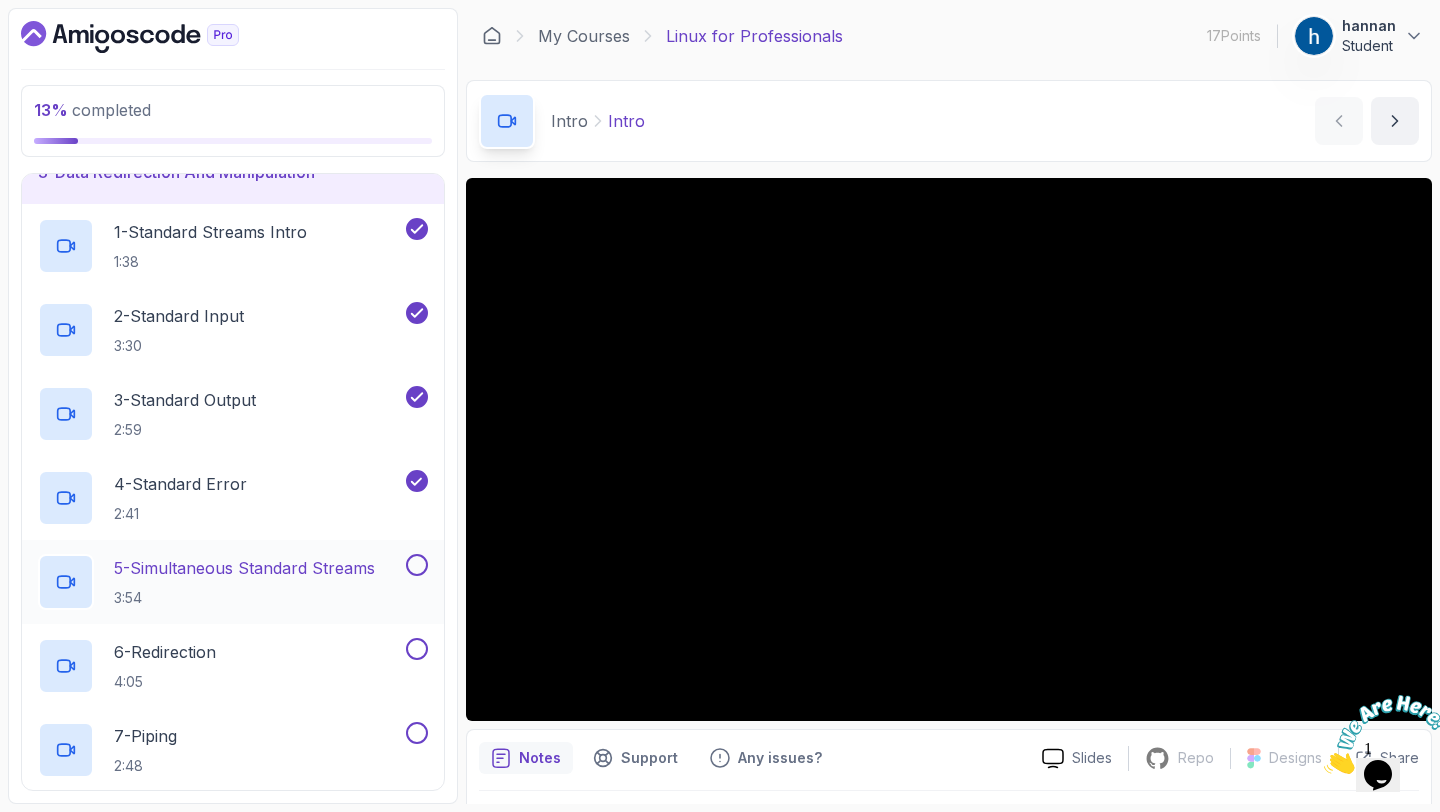 click at bounding box center [417, 565] 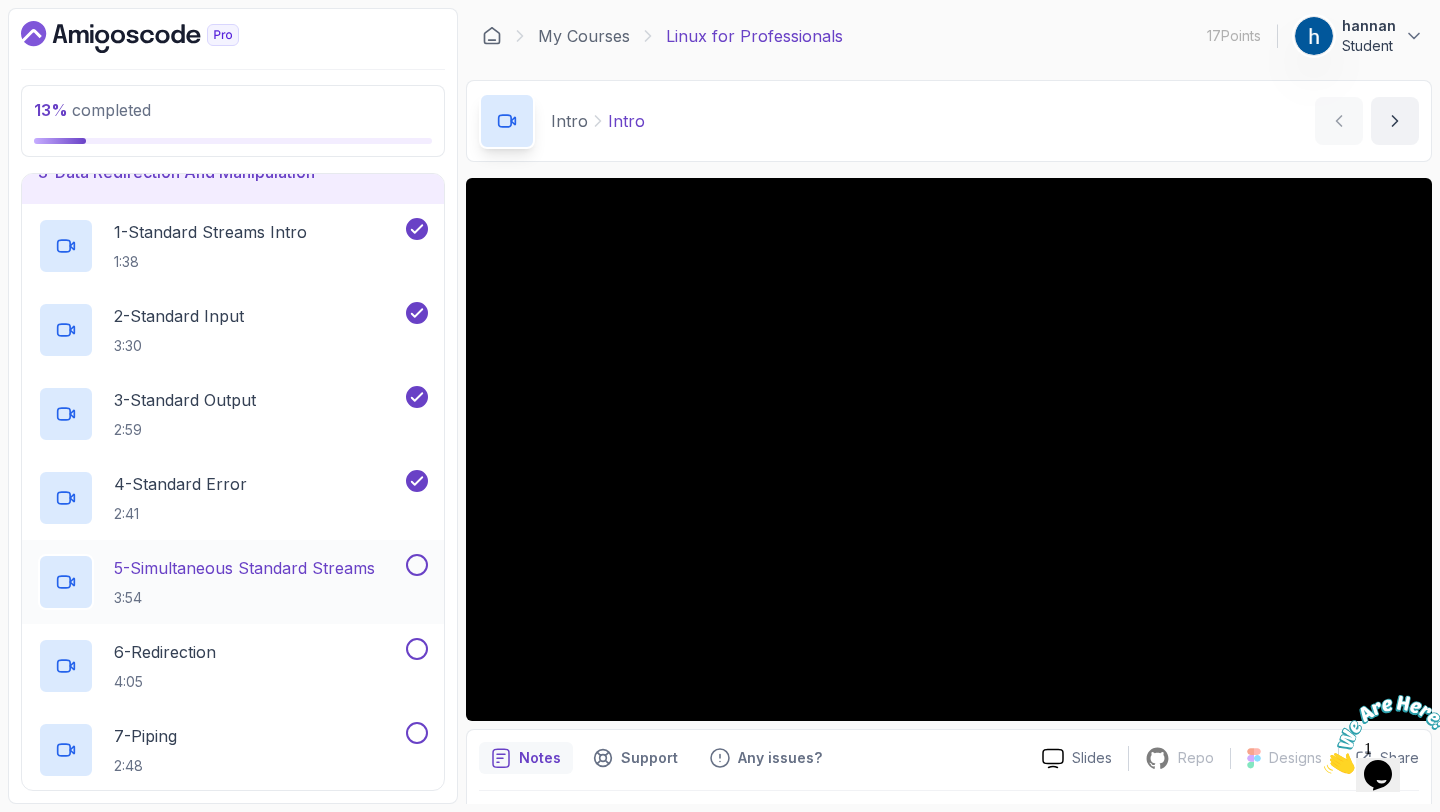 scroll, scrollTop: 283, scrollLeft: 0, axis: vertical 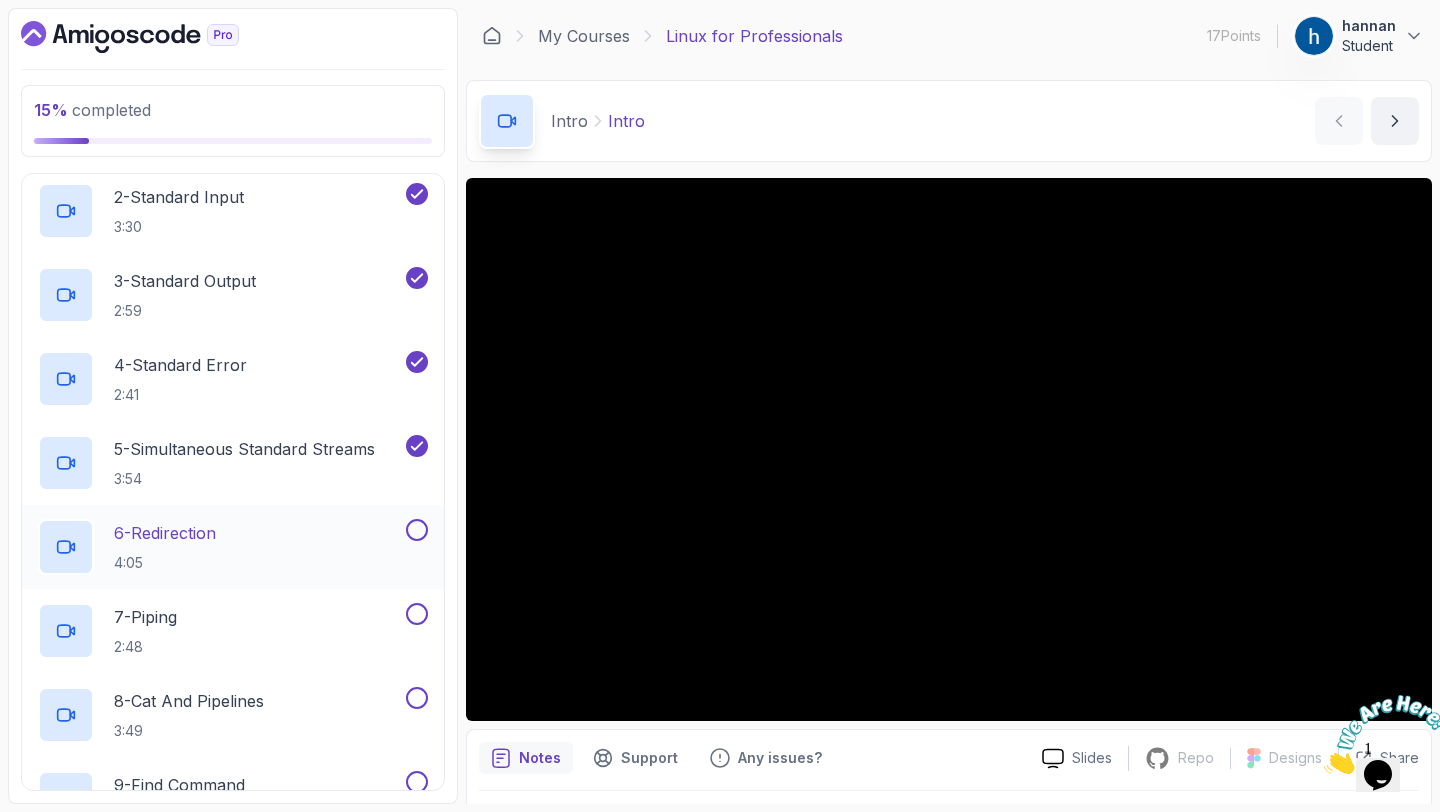 click at bounding box center [417, 530] 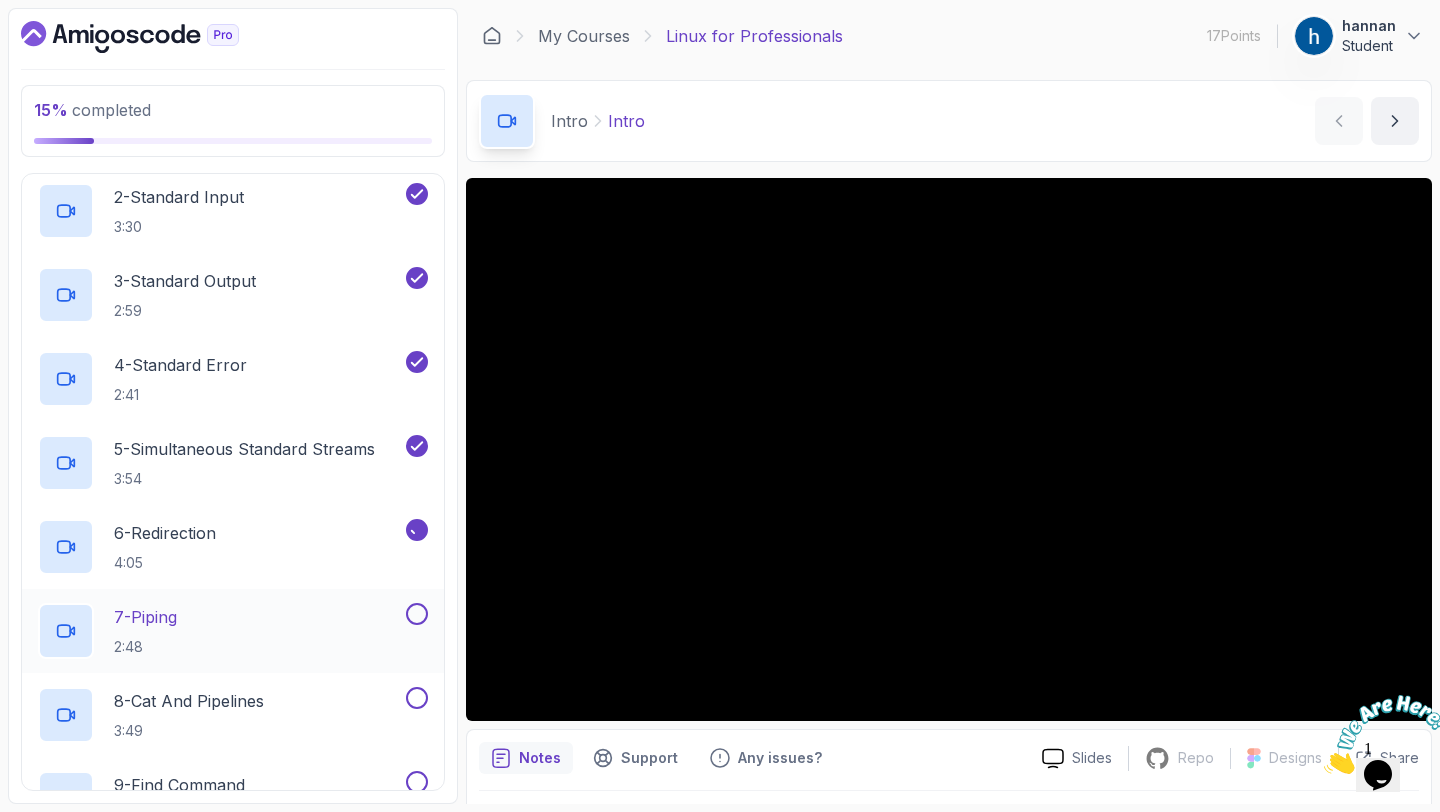 click at bounding box center [417, 614] 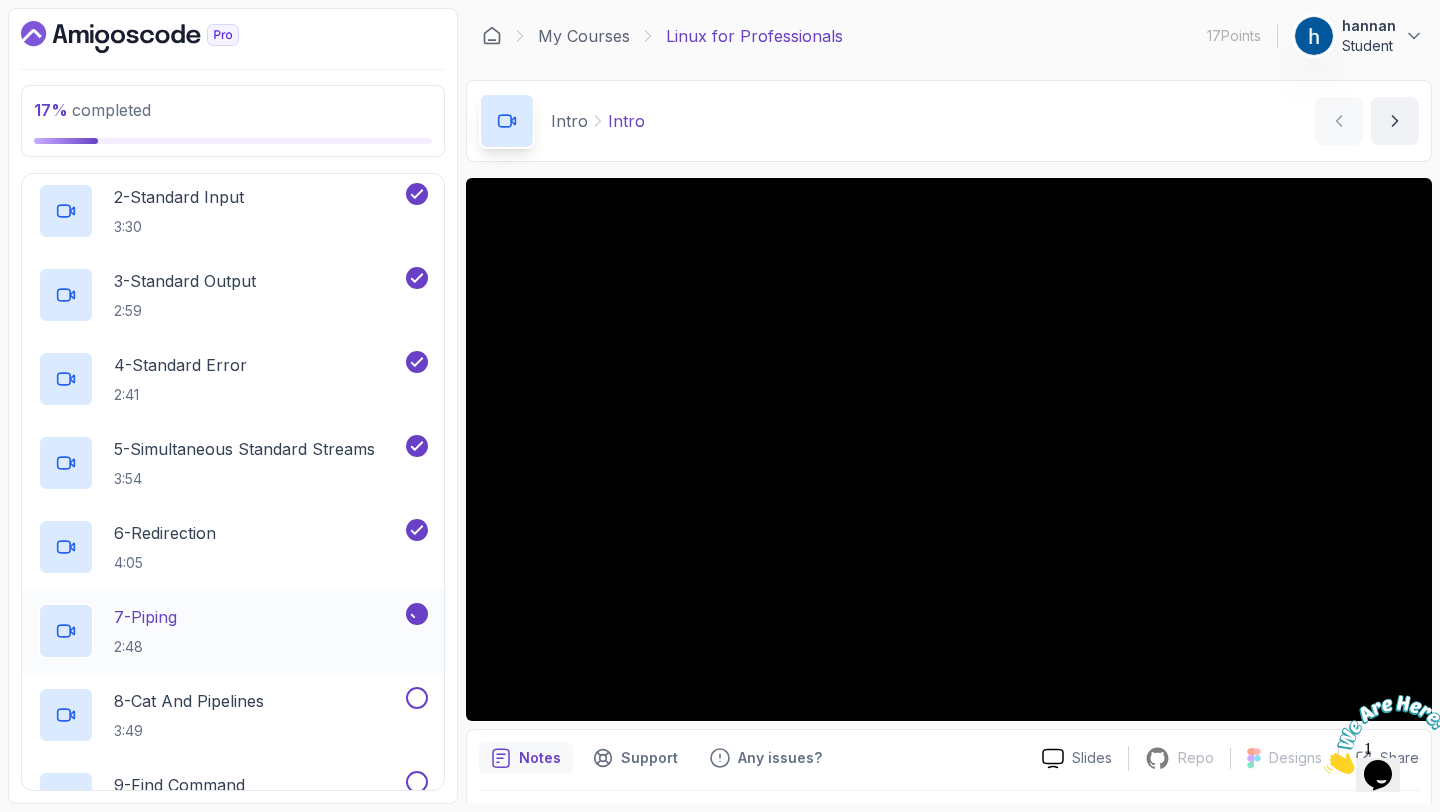 scroll, scrollTop: 387, scrollLeft: 0, axis: vertical 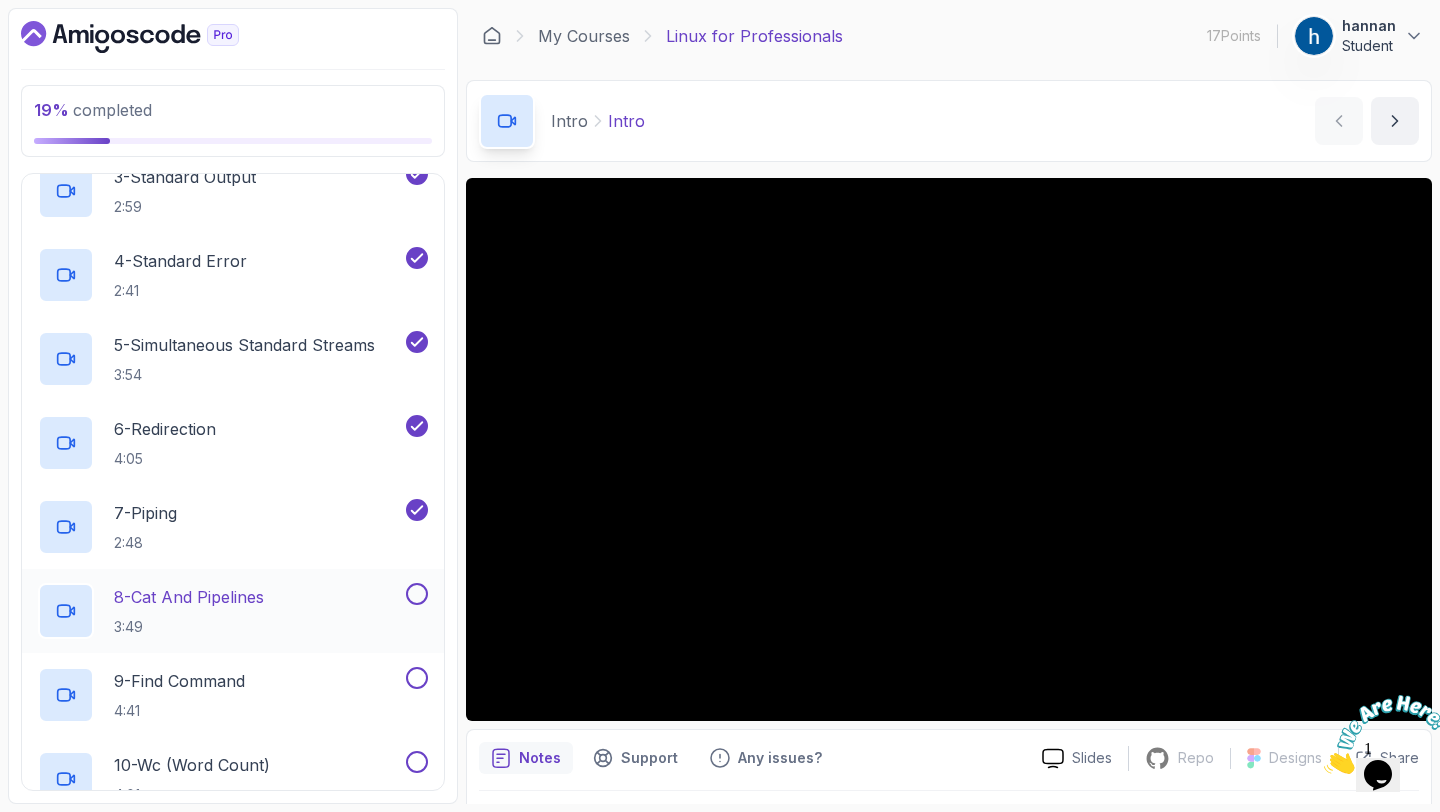 click at bounding box center (417, 594) 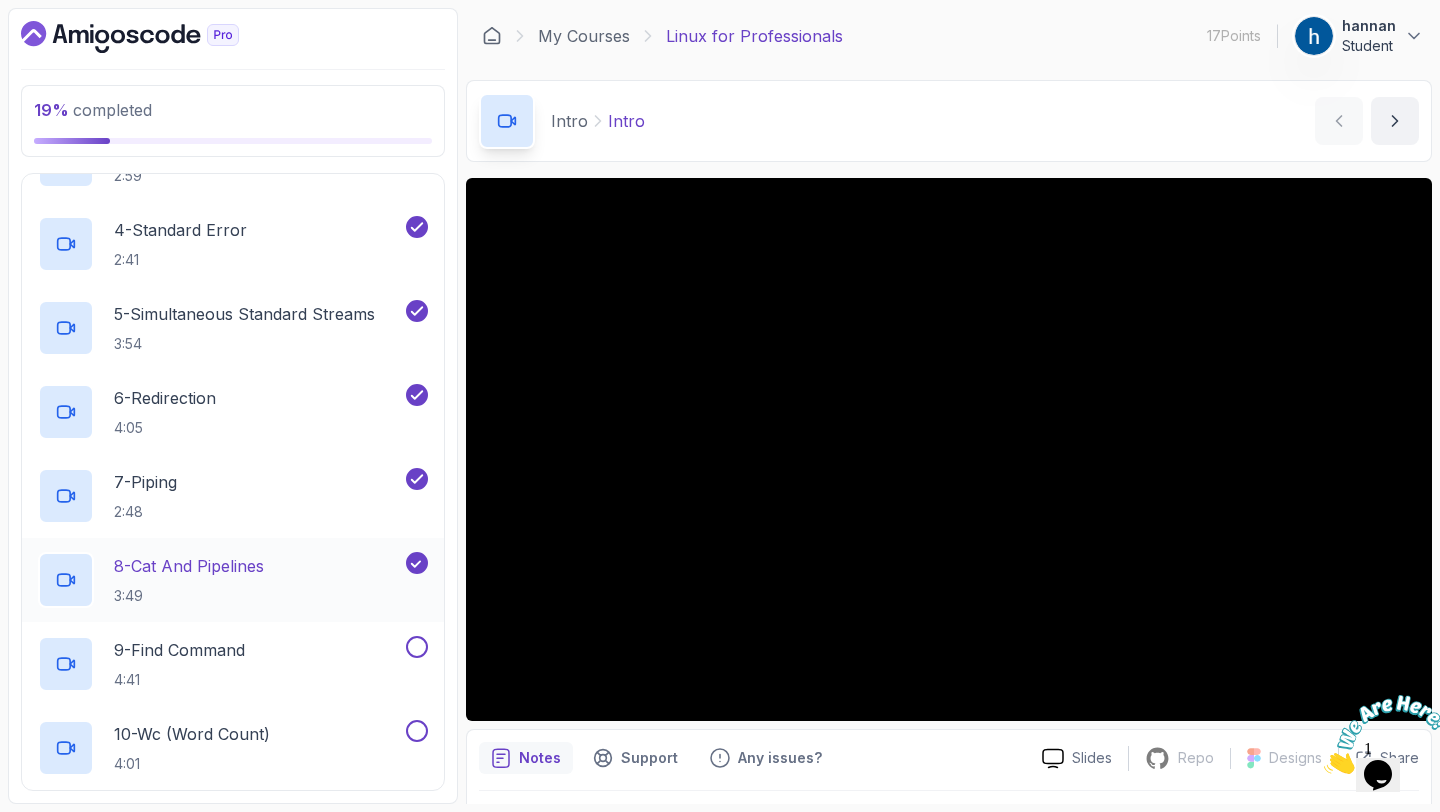 scroll, scrollTop: 426, scrollLeft: 0, axis: vertical 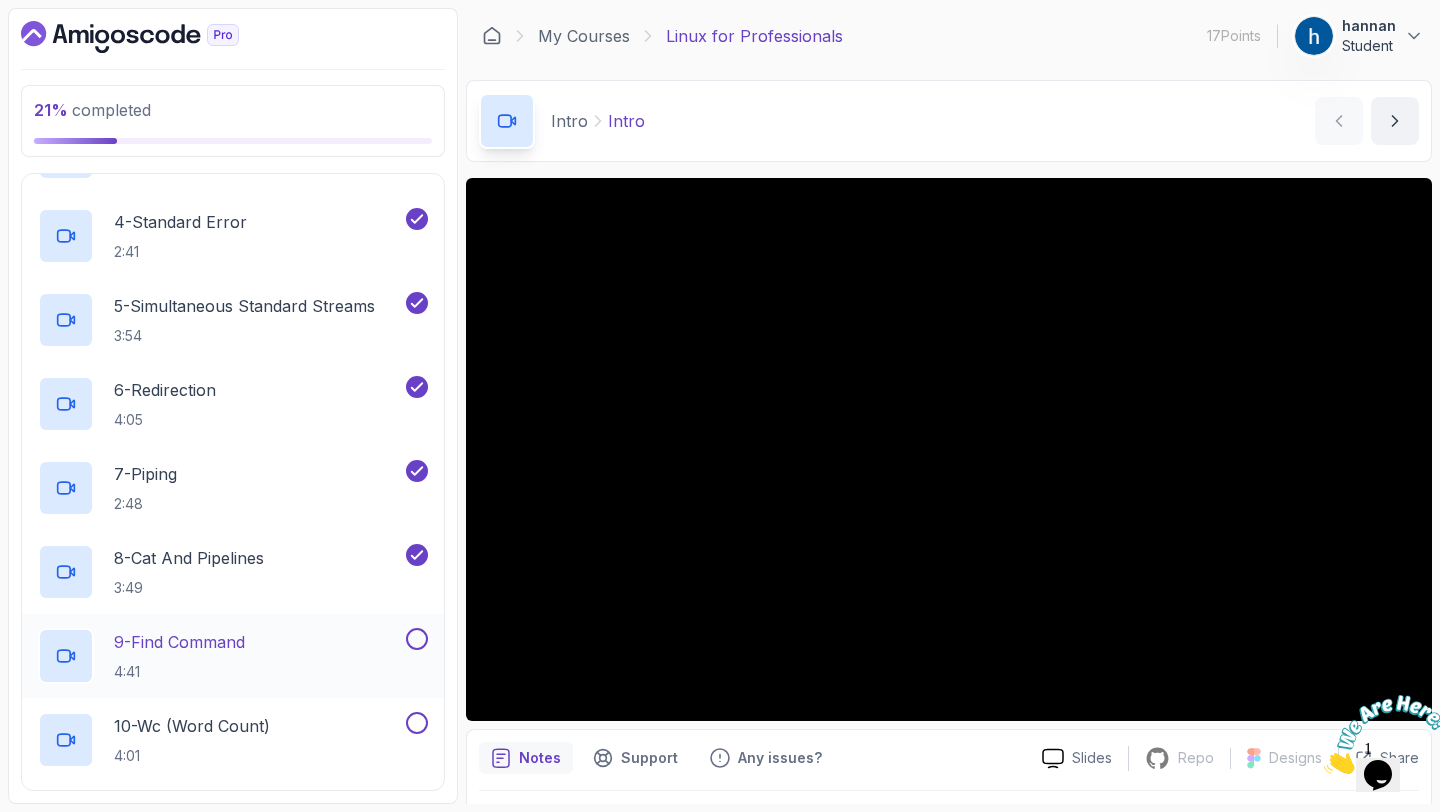 click at bounding box center [417, 639] 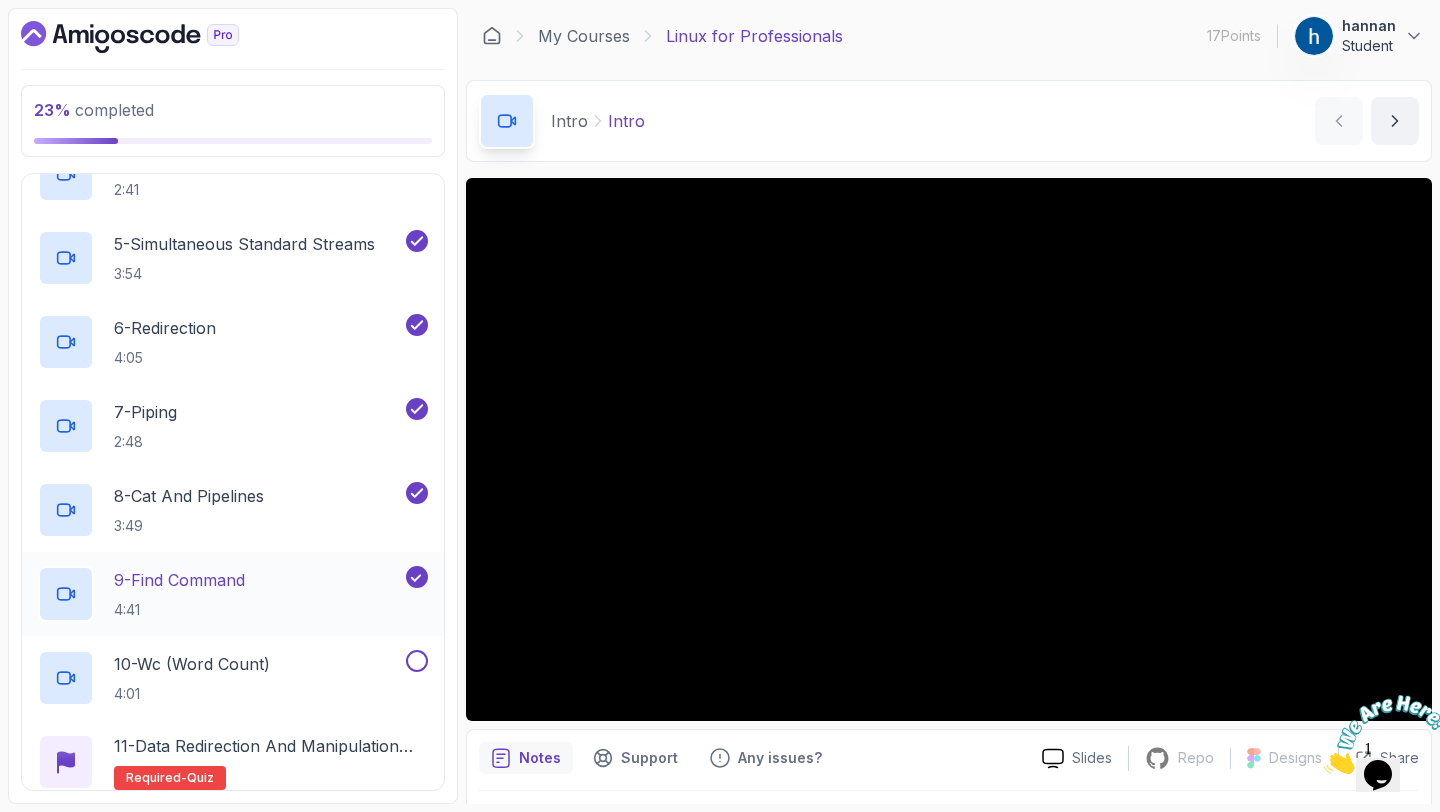 scroll, scrollTop: 535, scrollLeft: 0, axis: vertical 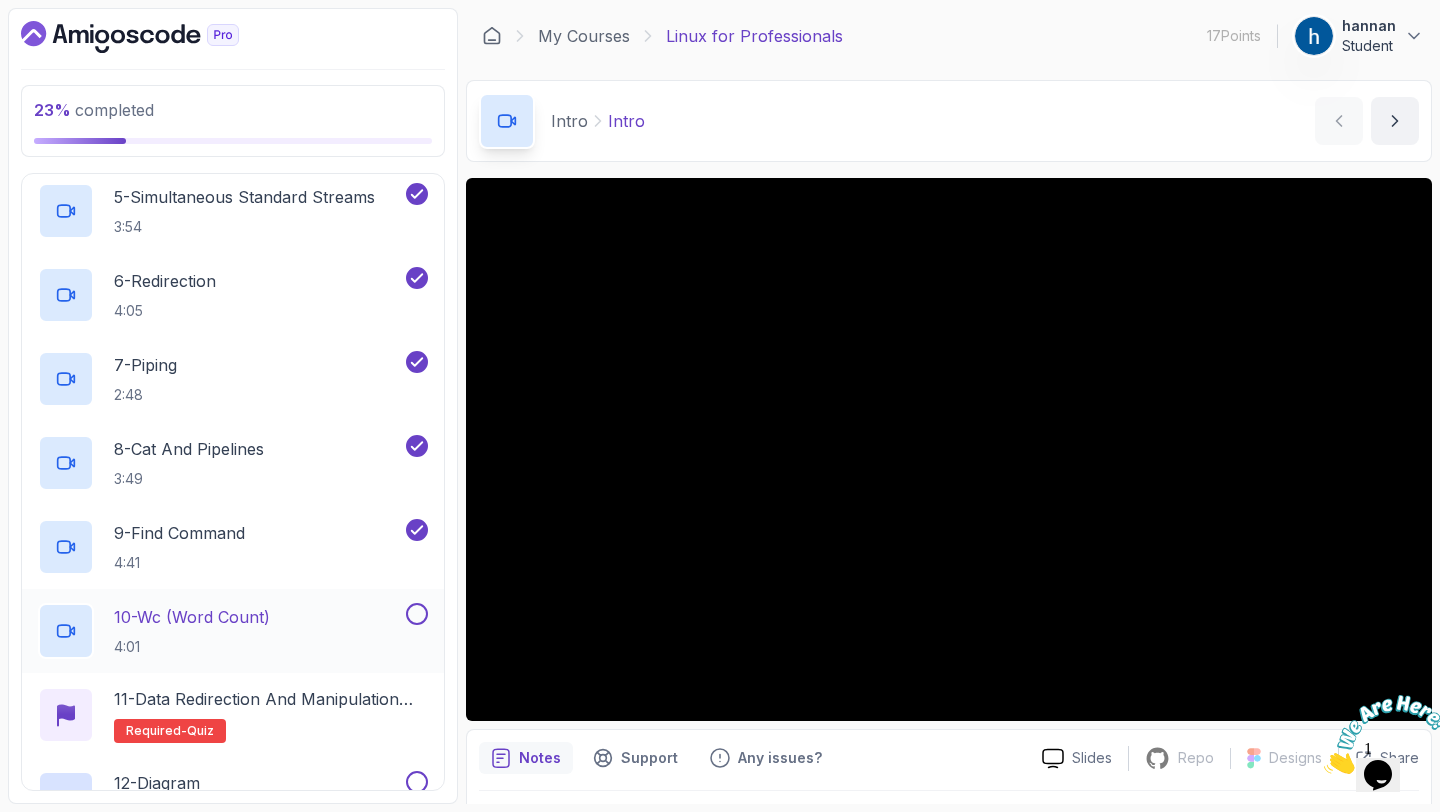 click at bounding box center [417, 614] 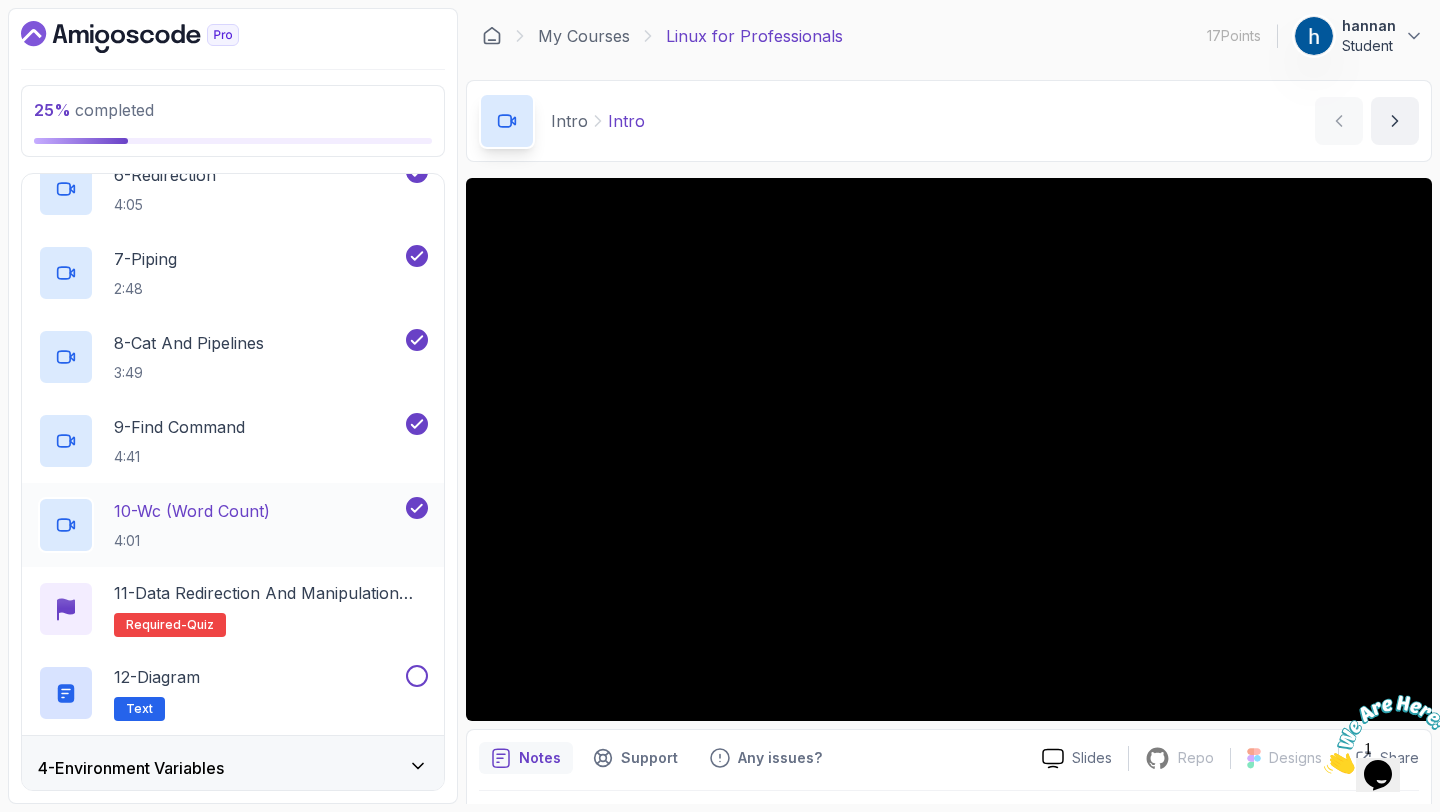 scroll, scrollTop: 665, scrollLeft: 0, axis: vertical 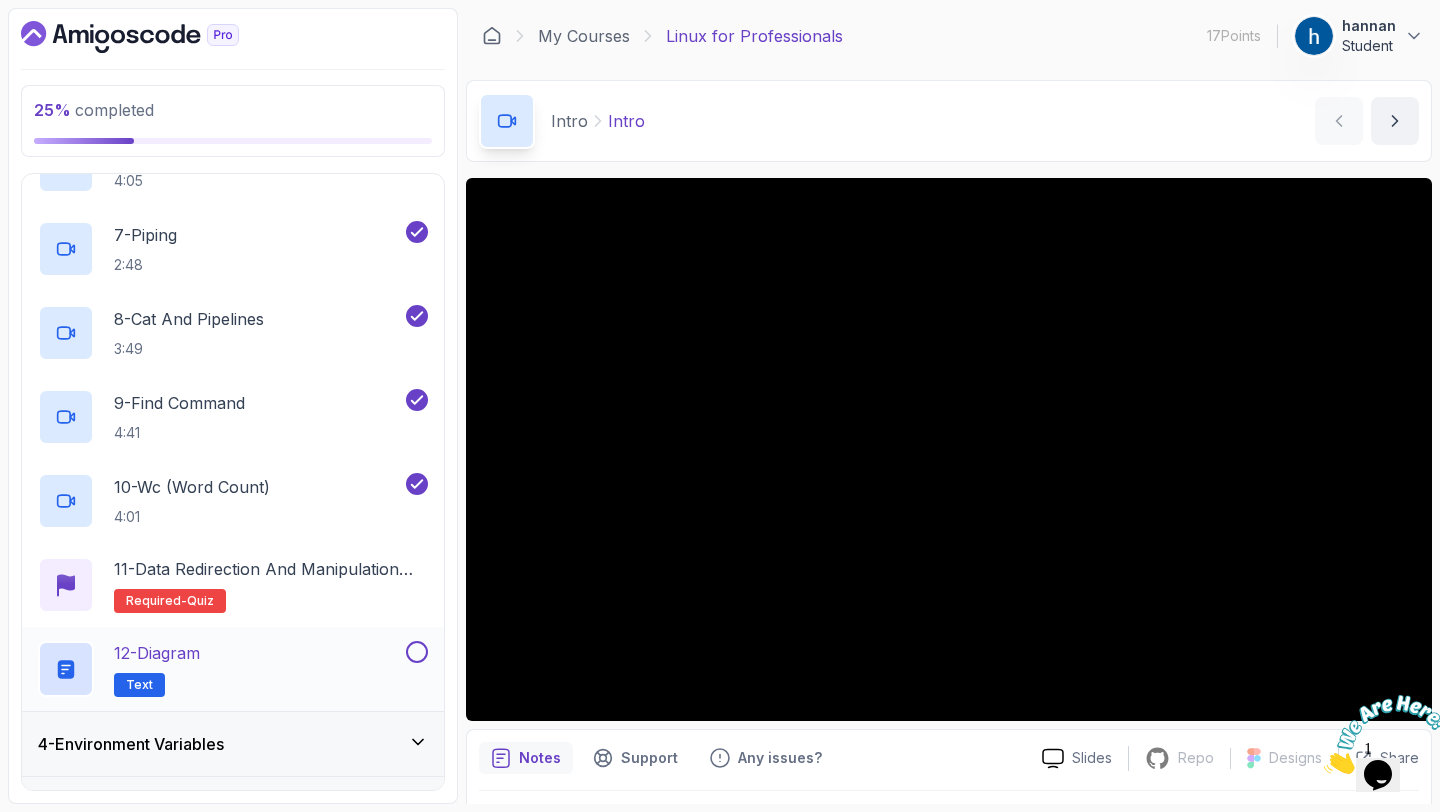 click at bounding box center [417, 652] 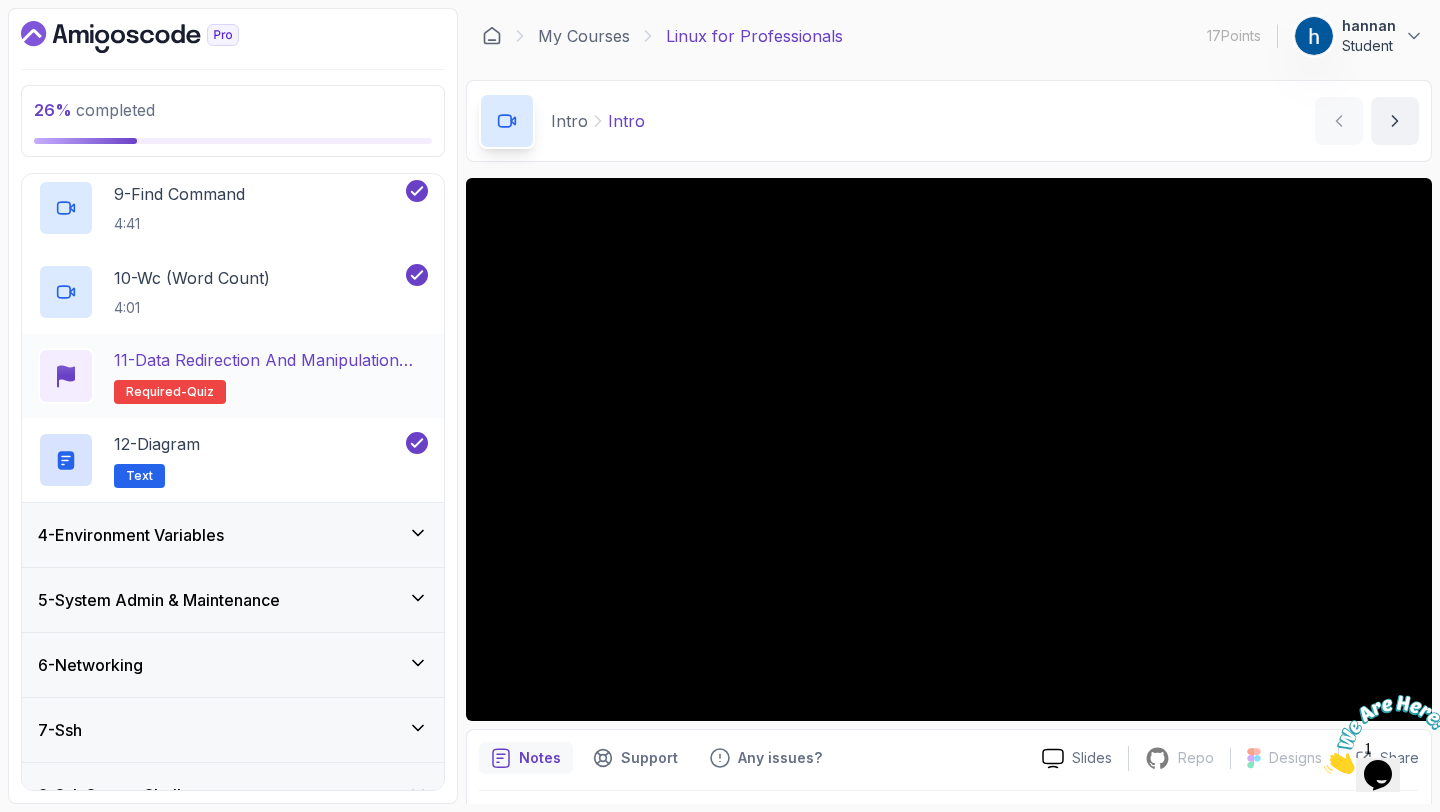scroll, scrollTop: 939, scrollLeft: 0, axis: vertical 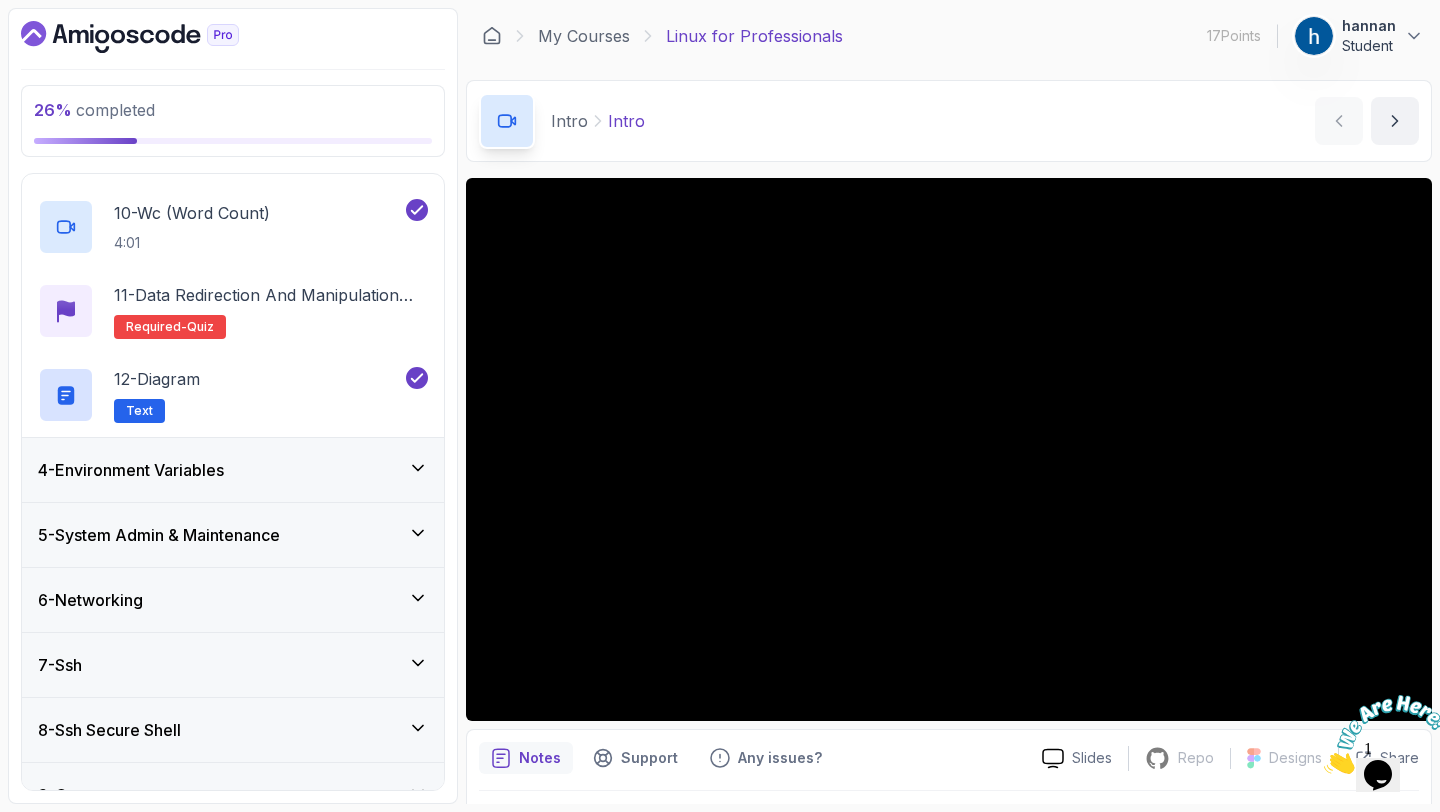 click on "4  -  Environment Variables" at bounding box center (233, 470) 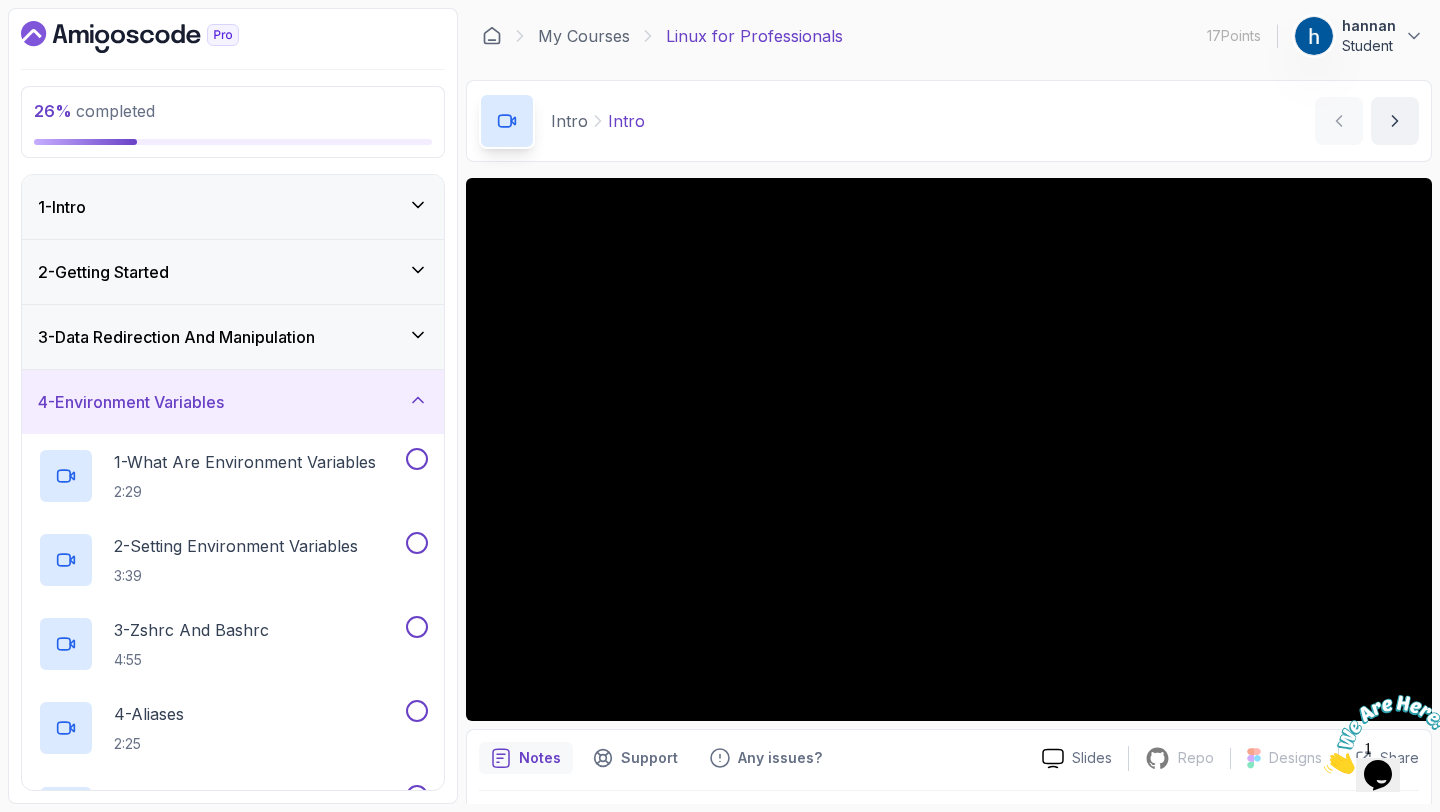 scroll, scrollTop: 85, scrollLeft: 0, axis: vertical 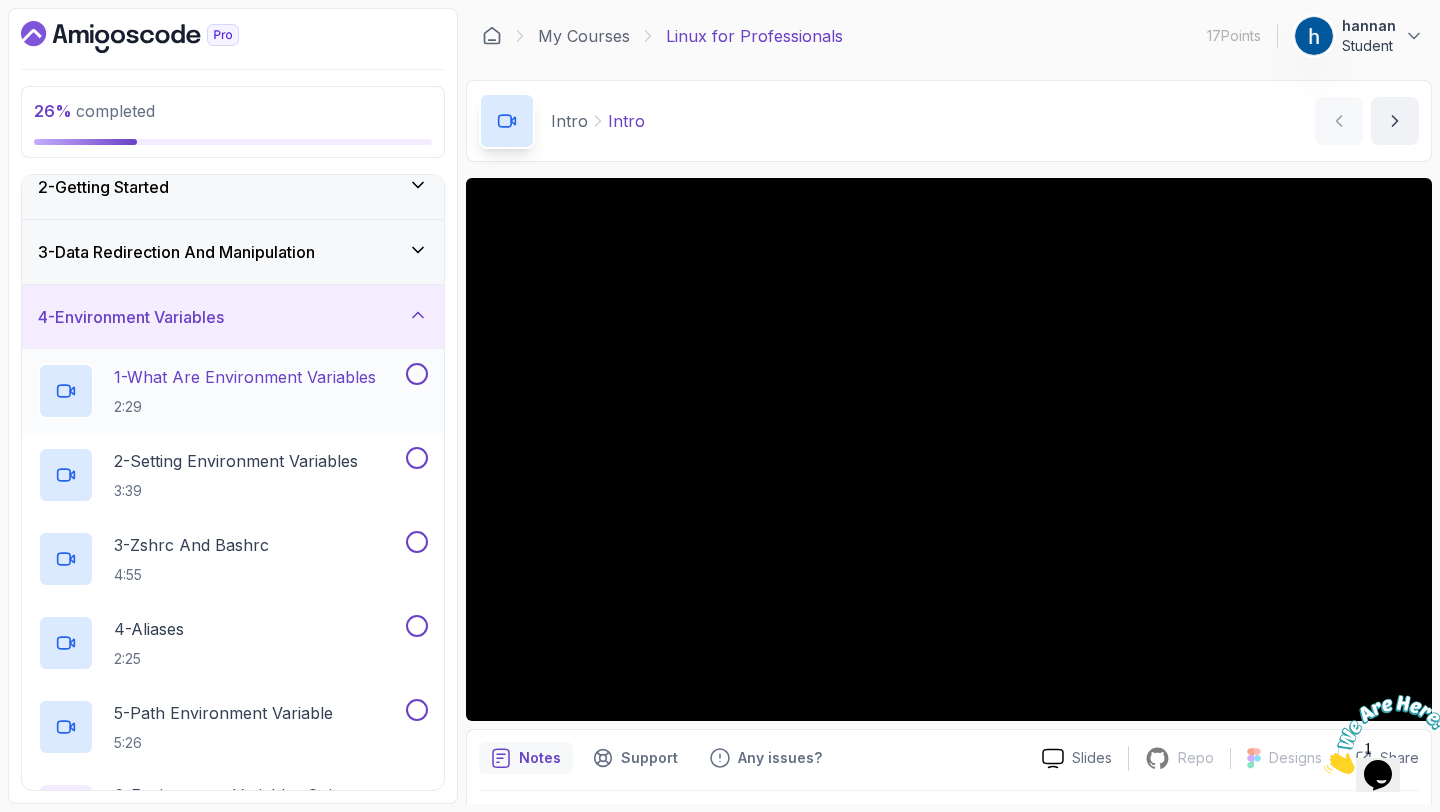 click at bounding box center (417, 374) 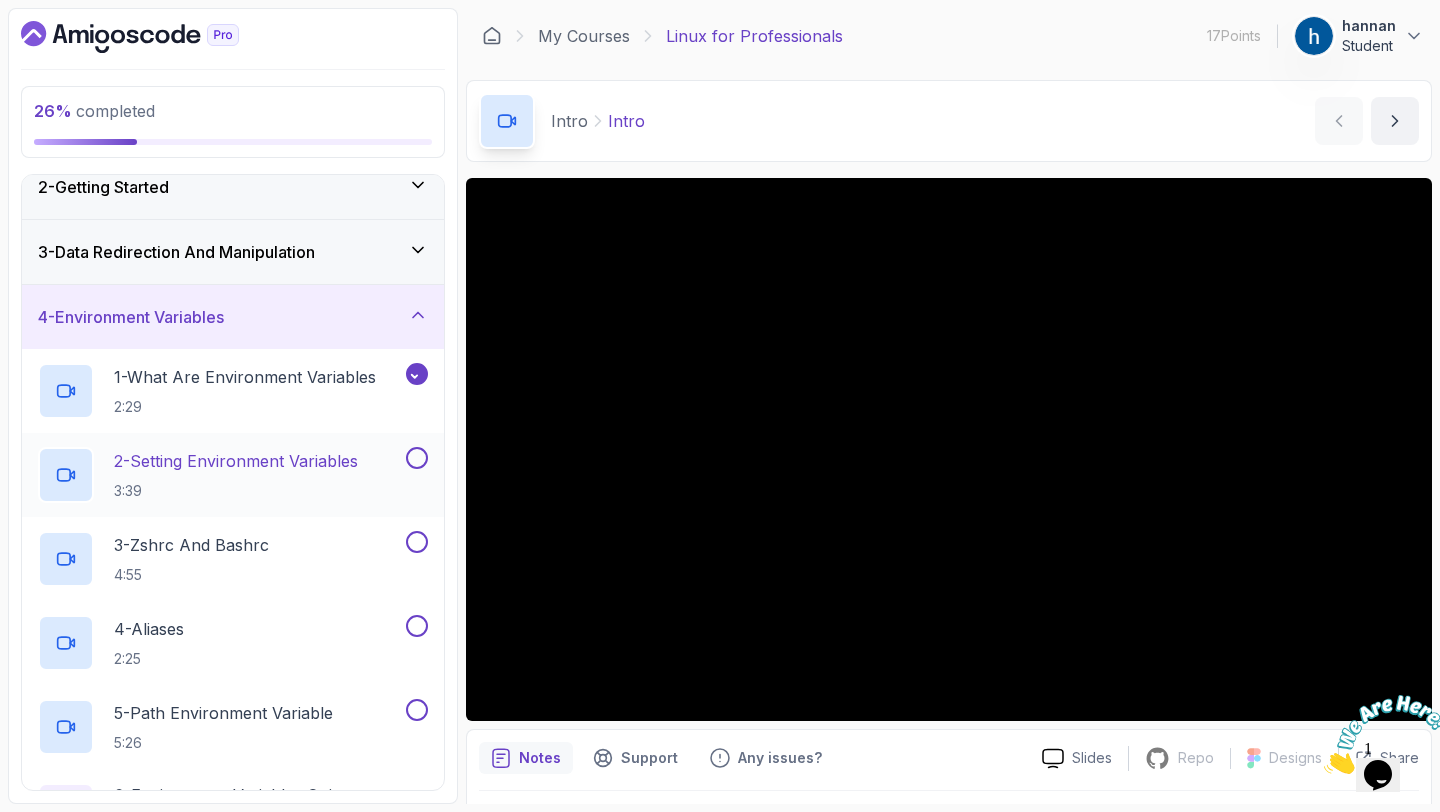 click at bounding box center [417, 458] 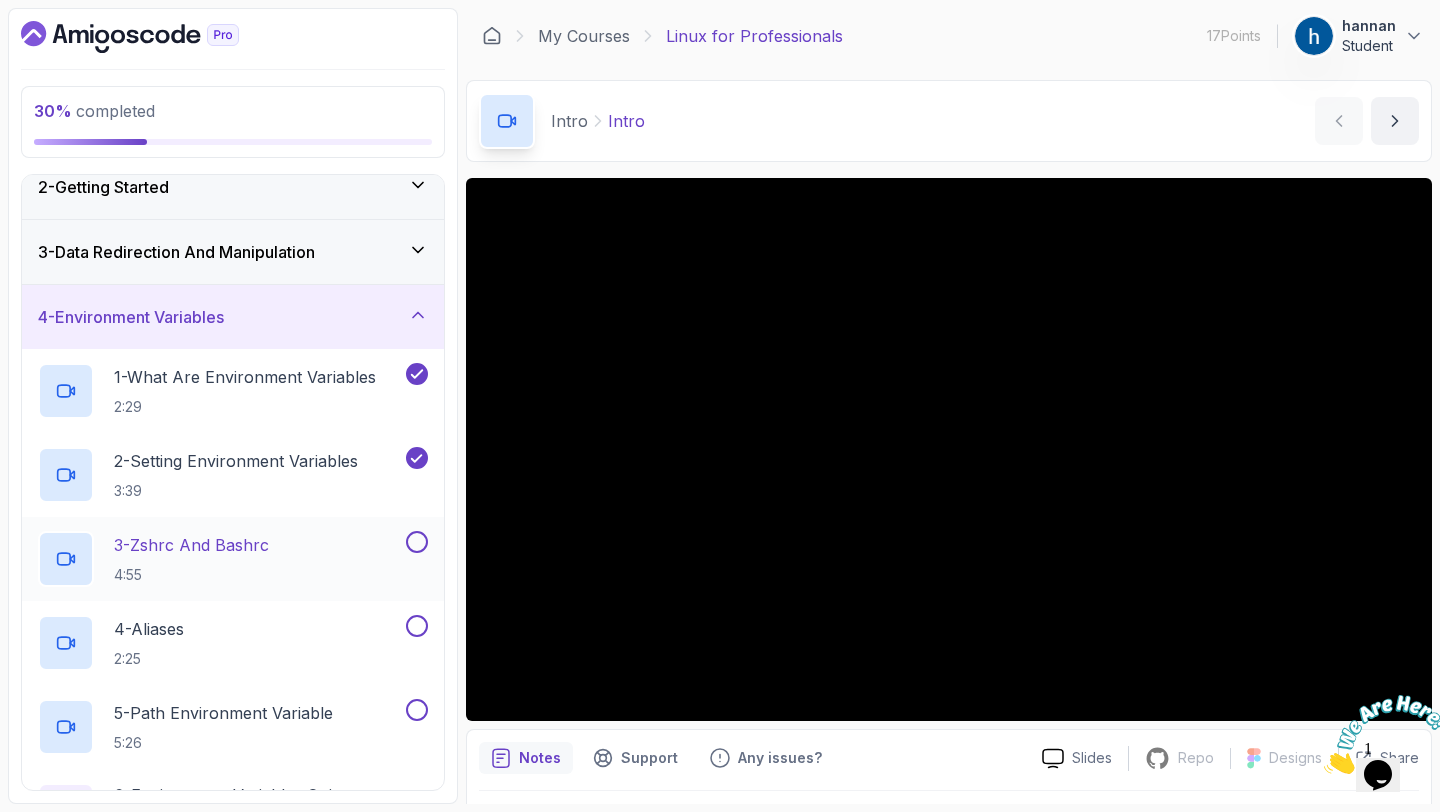 click at bounding box center (417, 542) 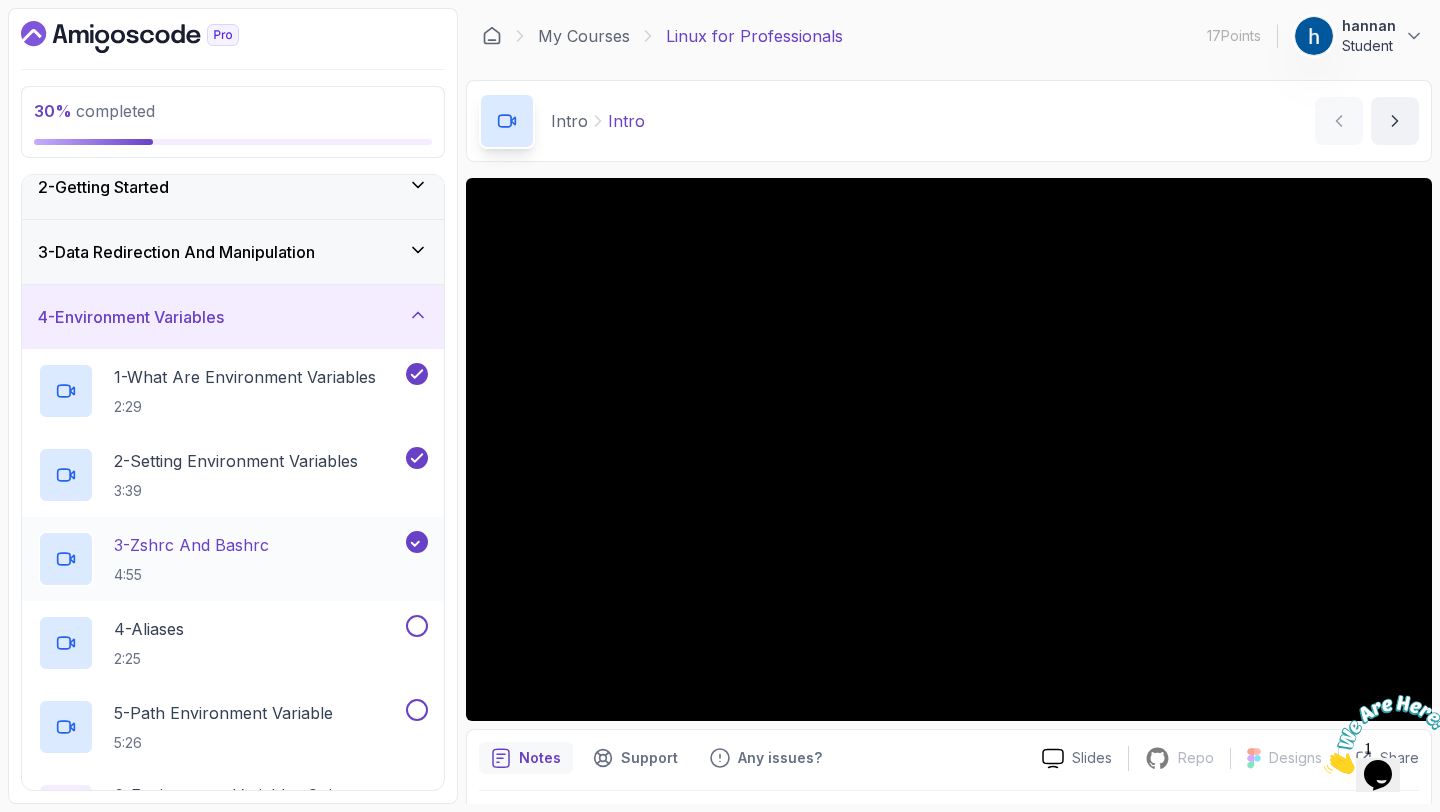 scroll, scrollTop: 216, scrollLeft: 0, axis: vertical 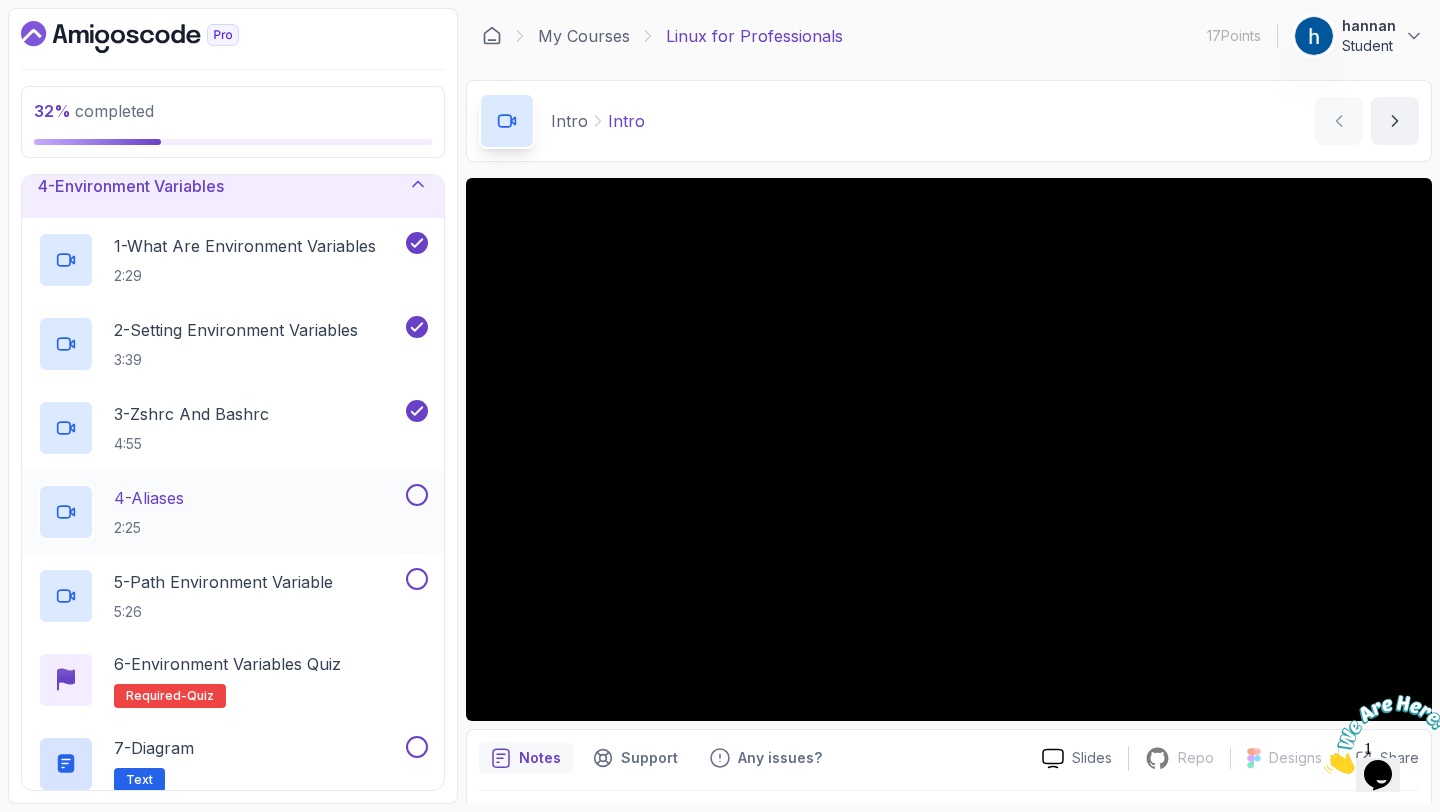 click at bounding box center (417, 495) 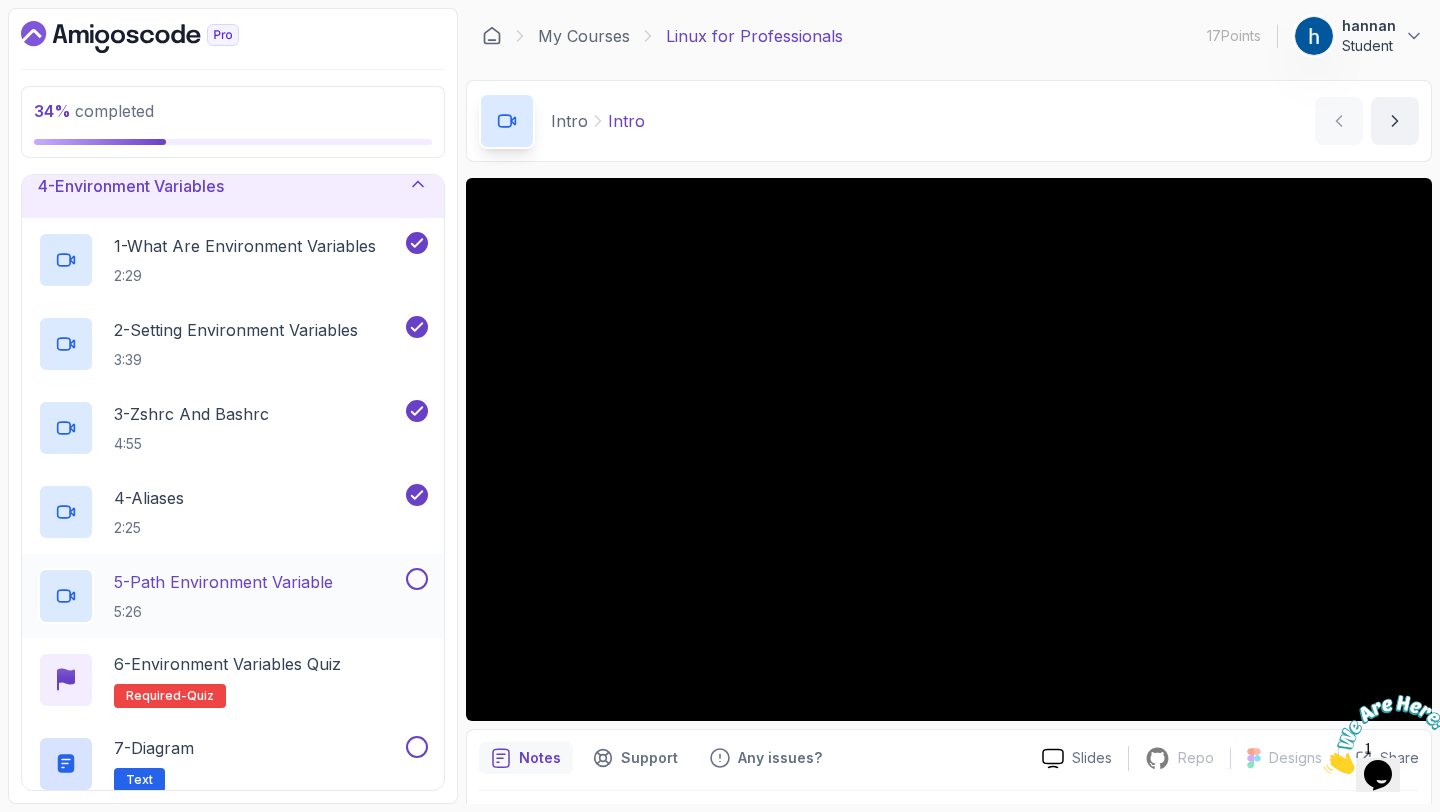 click at bounding box center [417, 579] 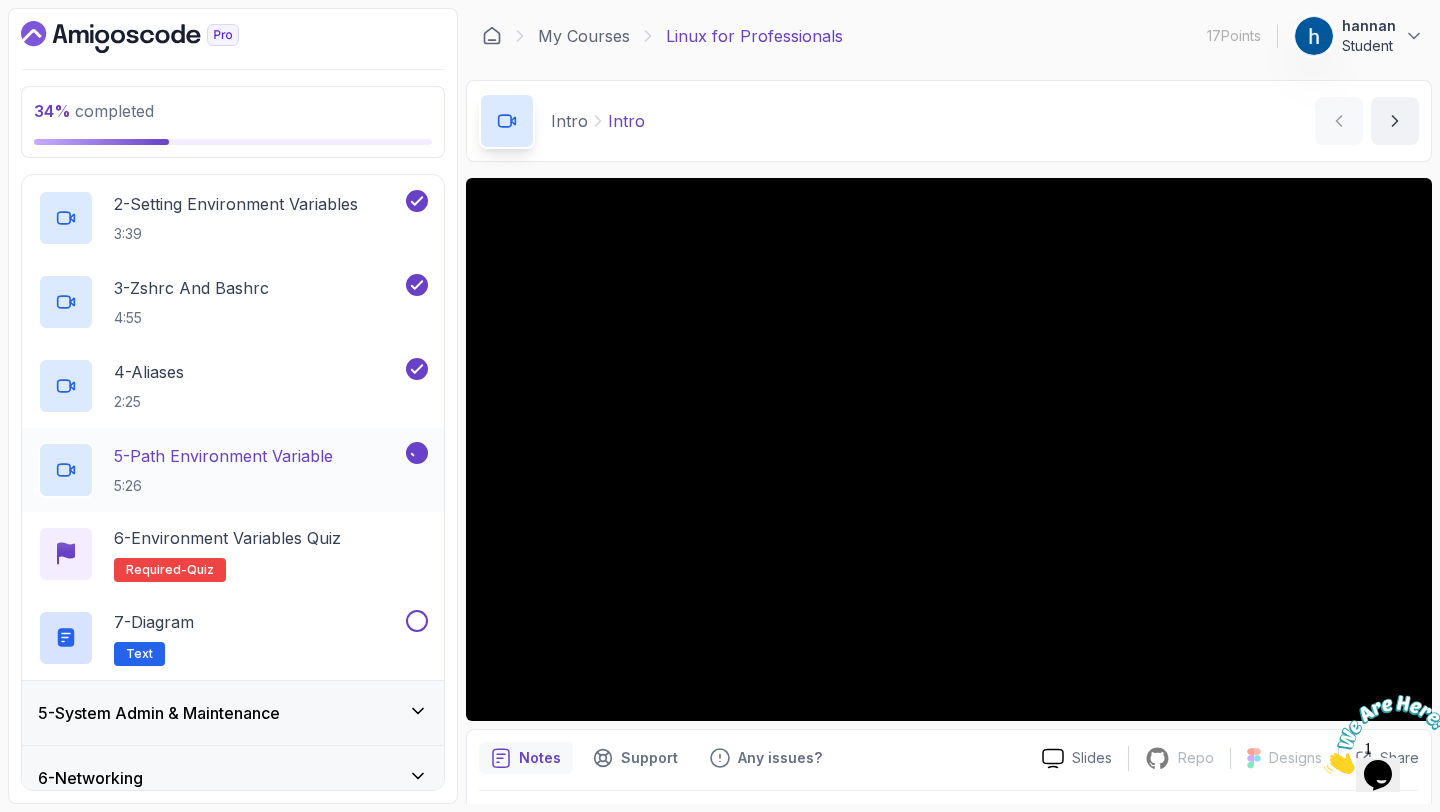 scroll, scrollTop: 372, scrollLeft: 0, axis: vertical 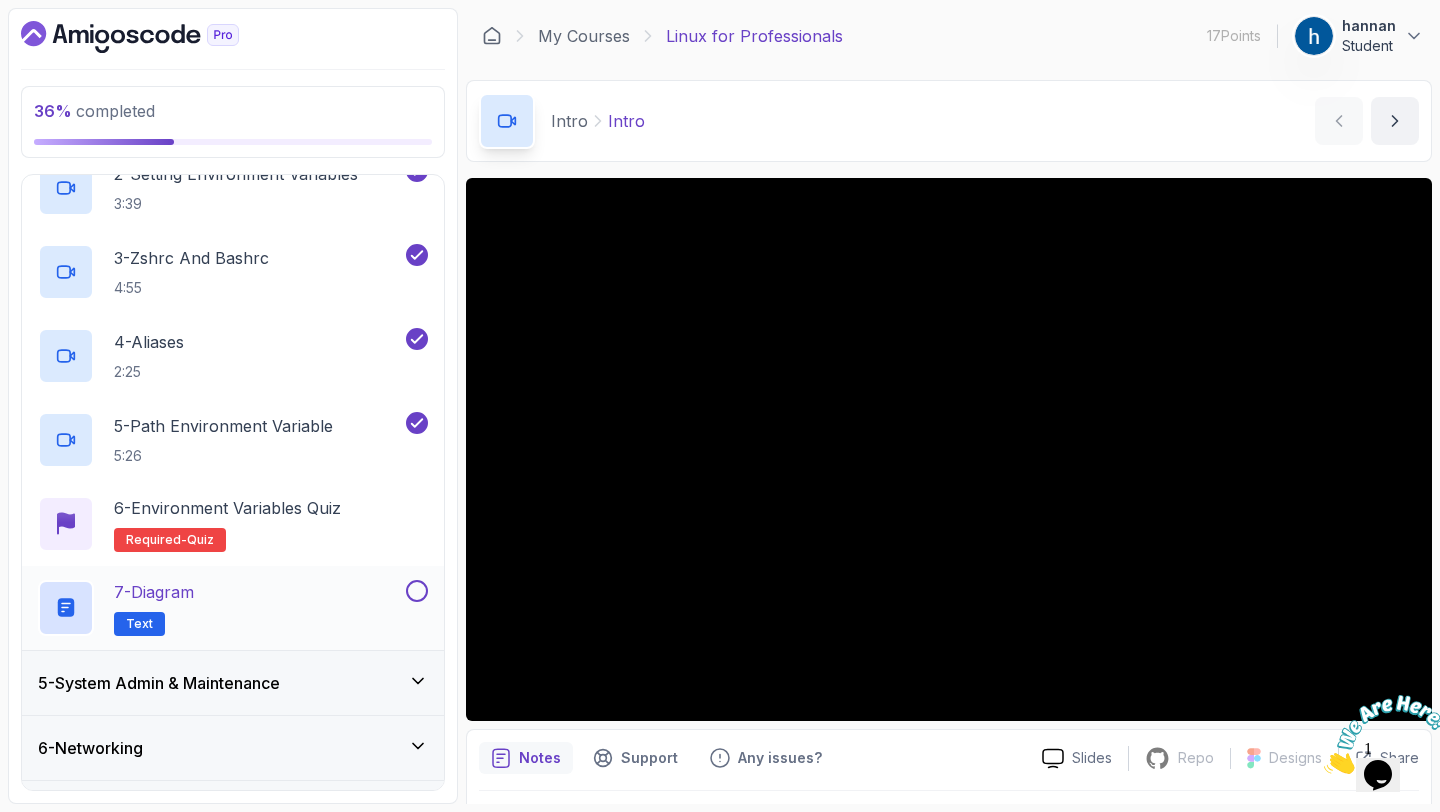 click at bounding box center [417, 591] 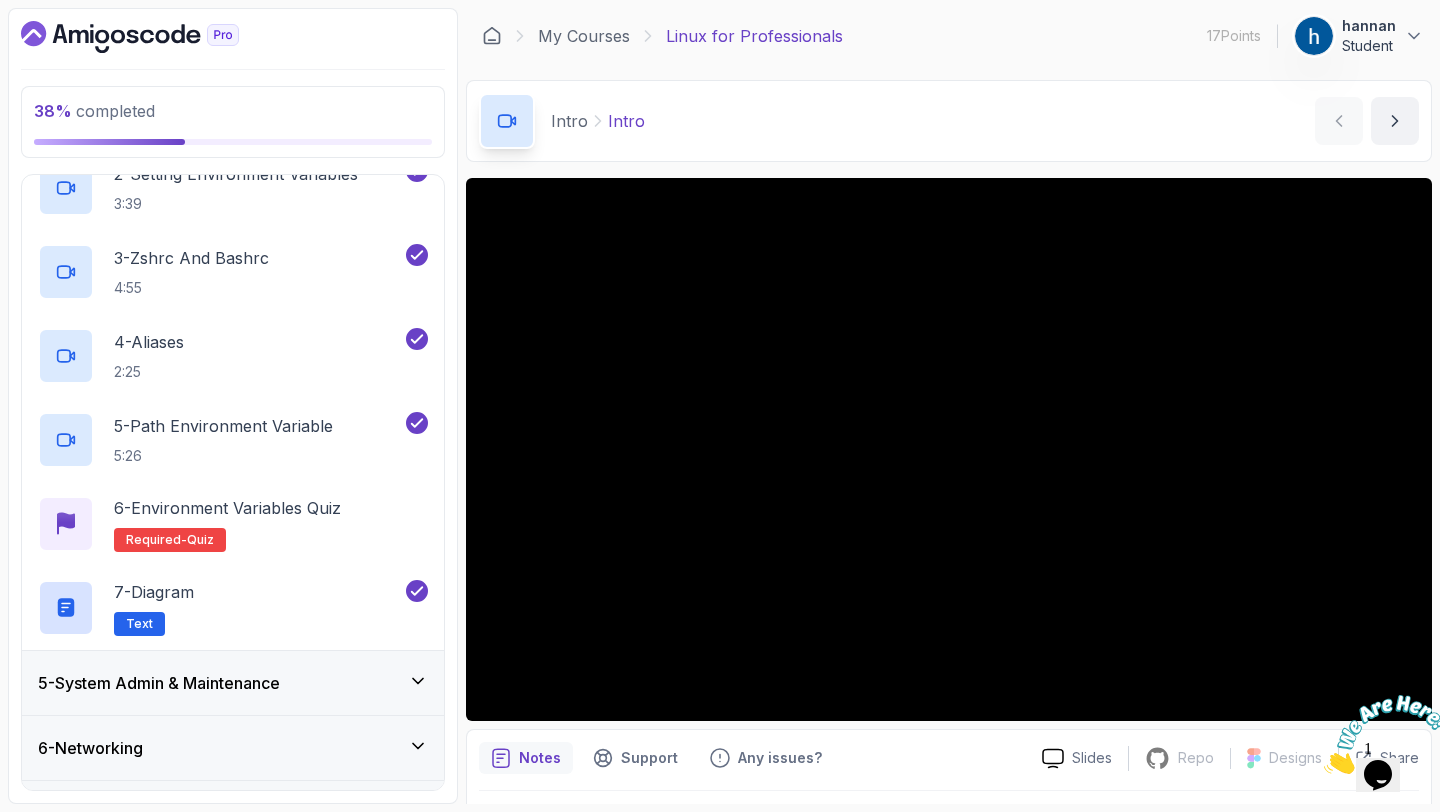 click on "5  -  System Admin & Maintenance" at bounding box center [233, 683] 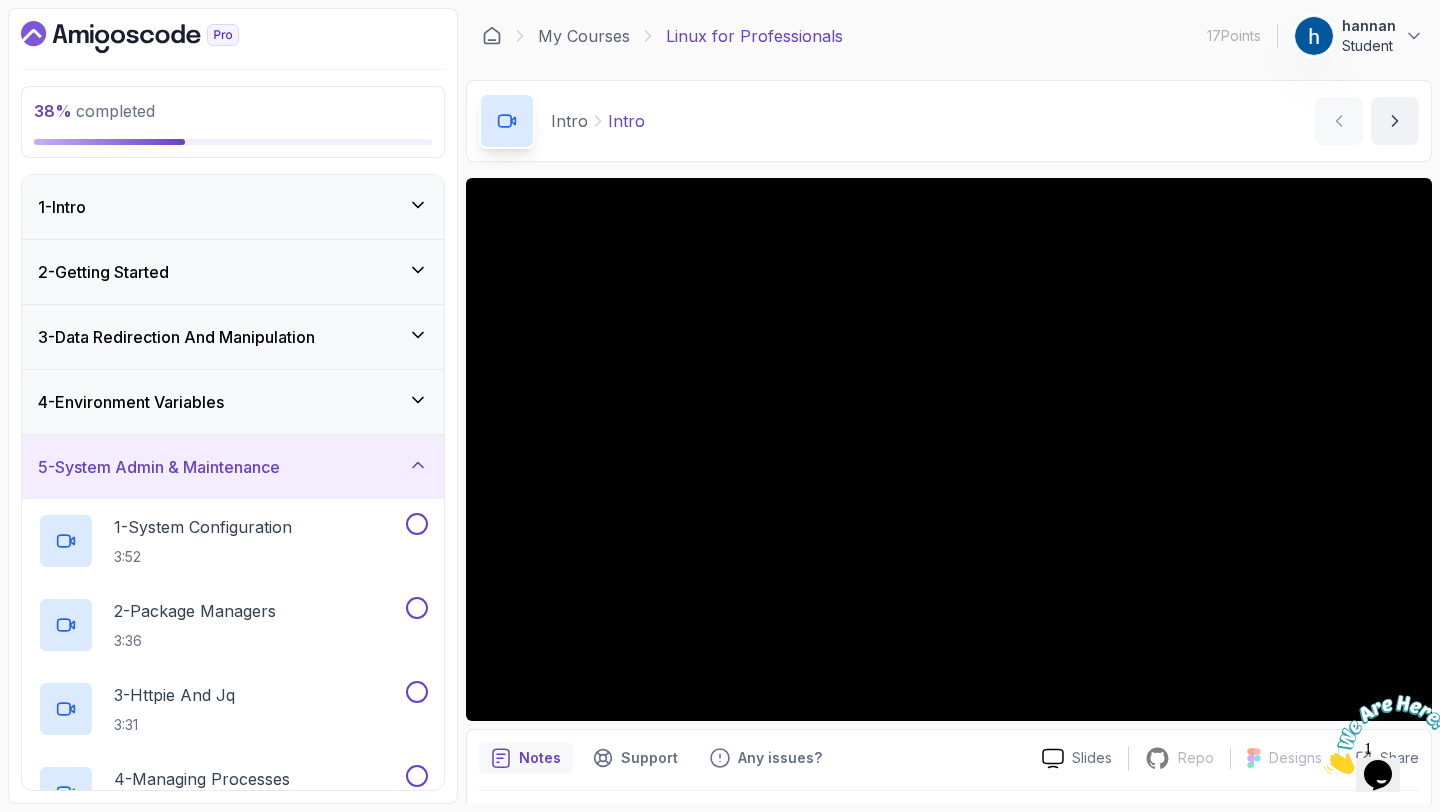 scroll, scrollTop: 88, scrollLeft: 0, axis: vertical 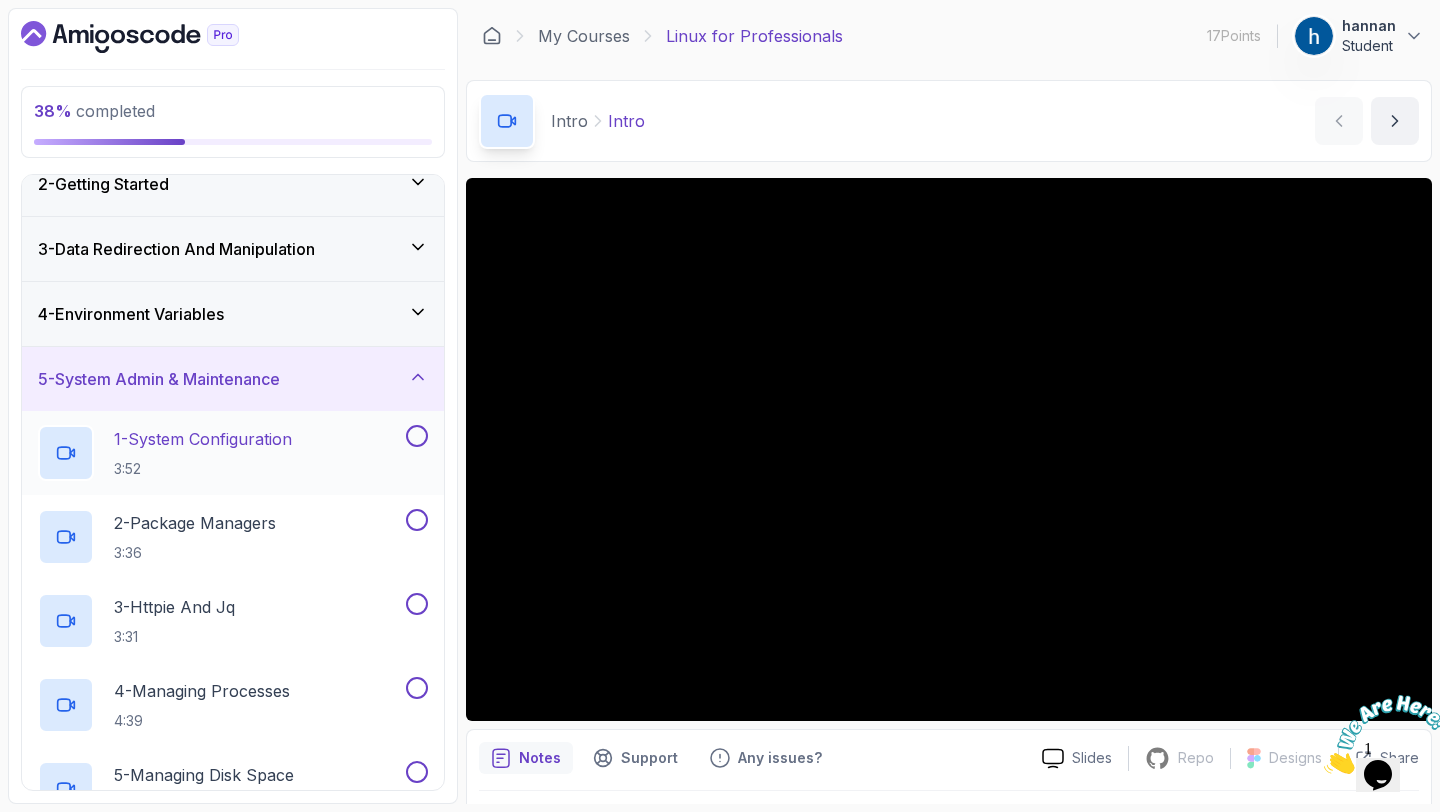 click at bounding box center [417, 436] 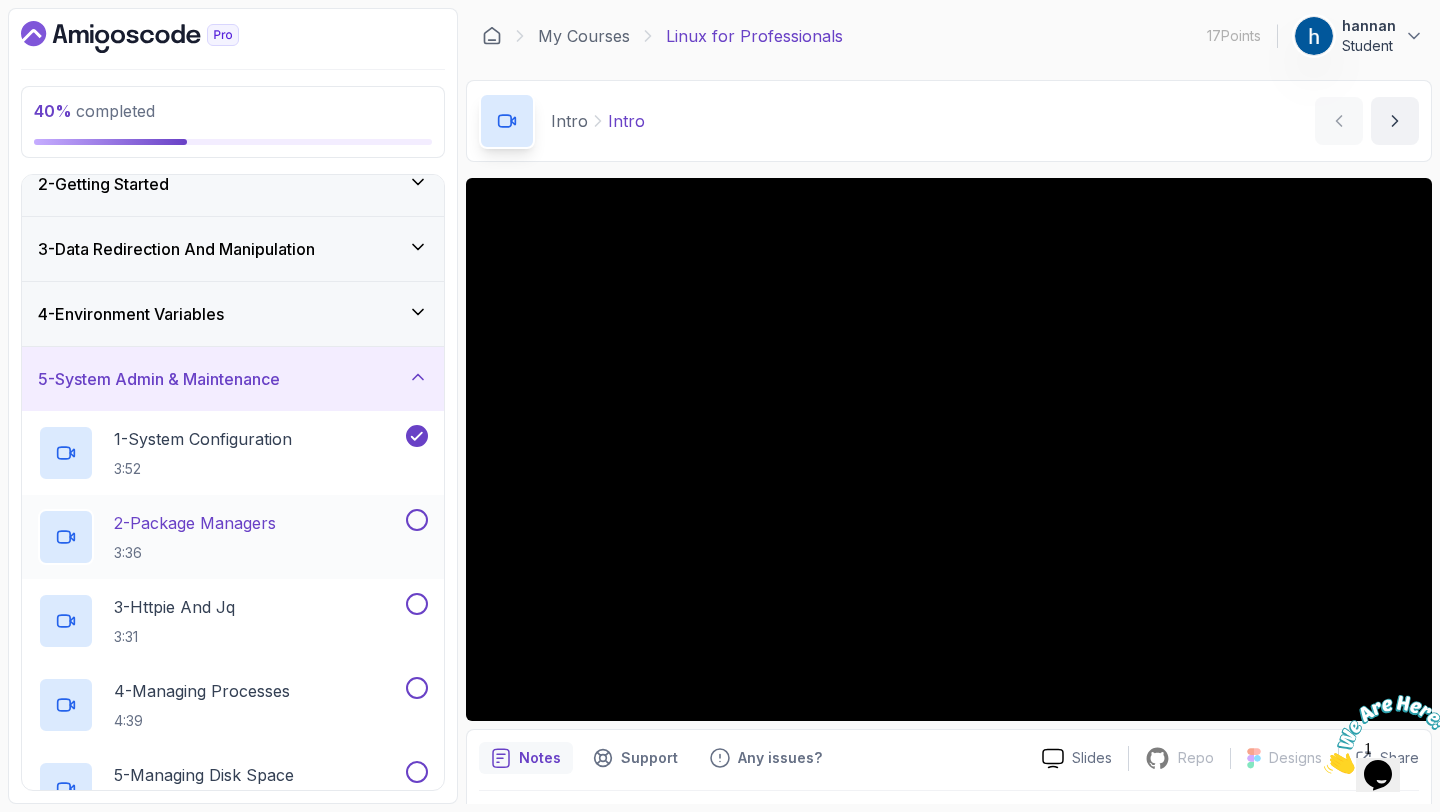 click at bounding box center [417, 520] 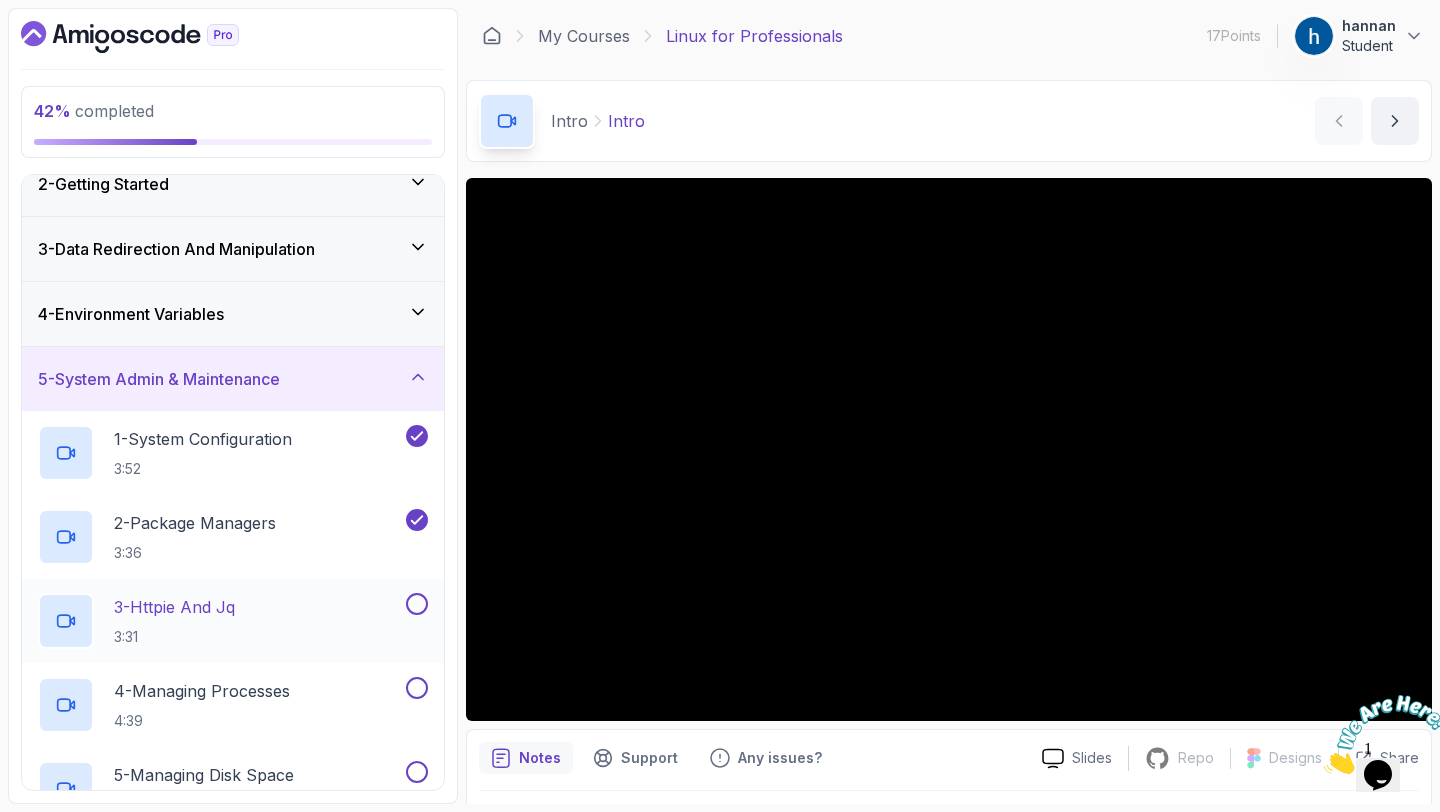 click at bounding box center [417, 604] 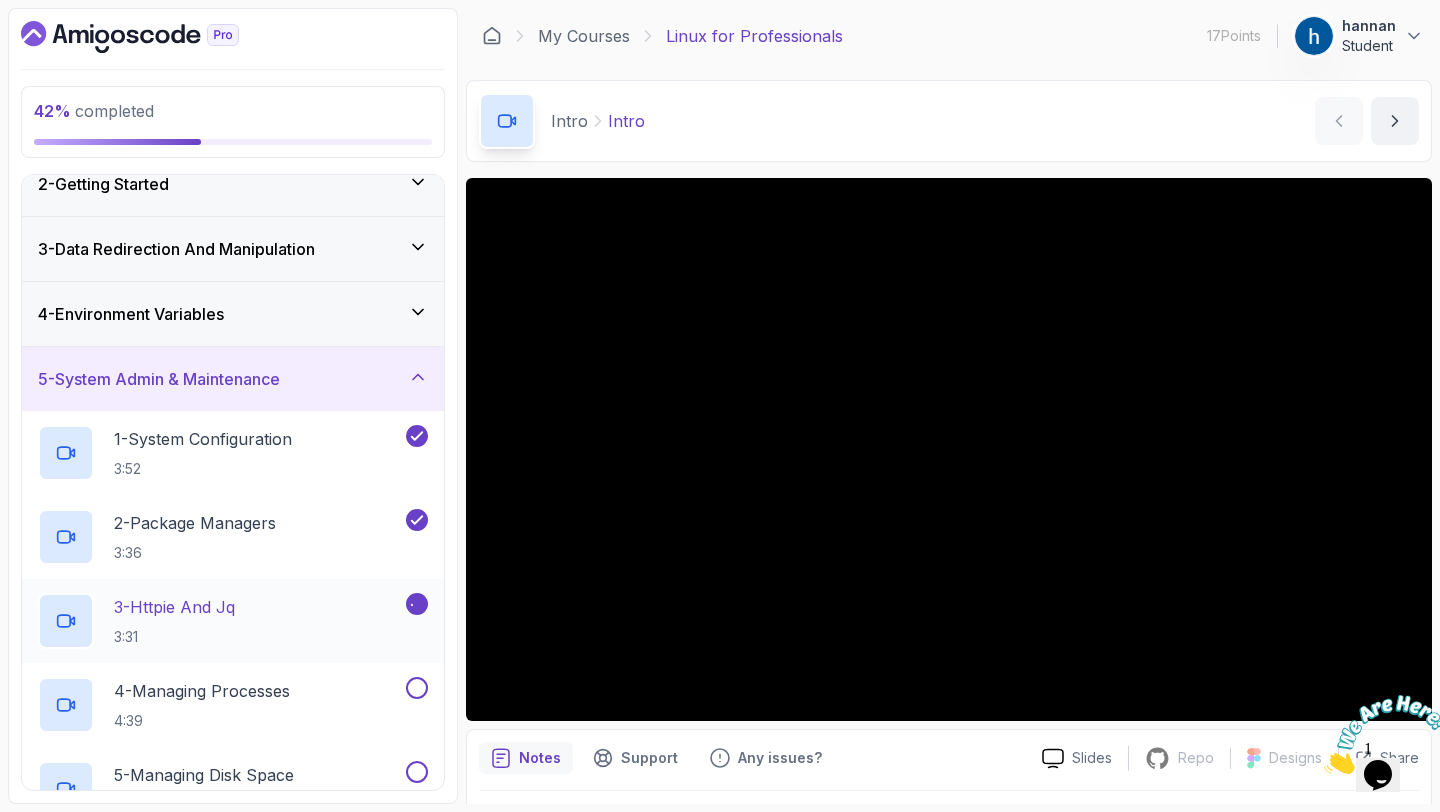 scroll, scrollTop: 184, scrollLeft: 0, axis: vertical 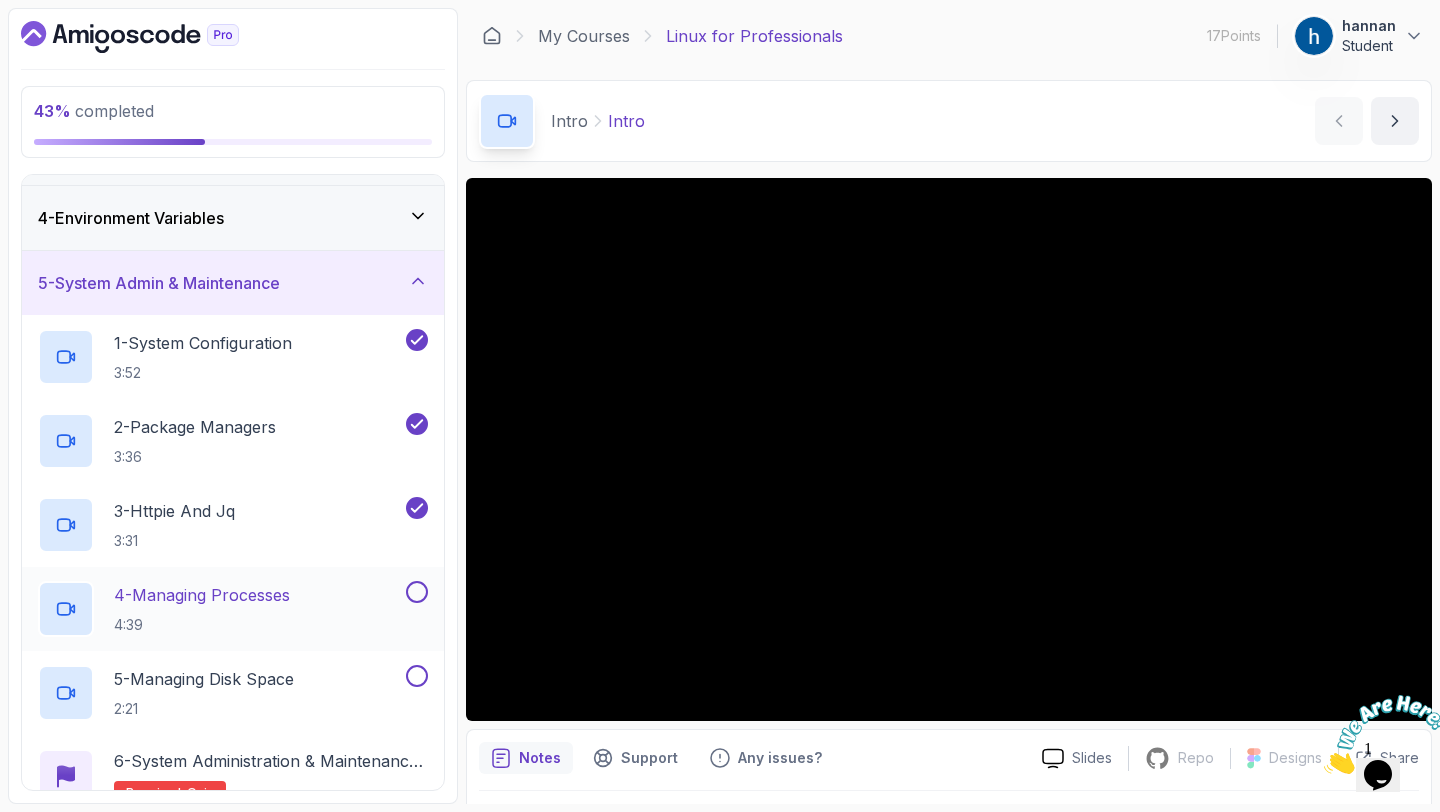 click at bounding box center (417, 592) 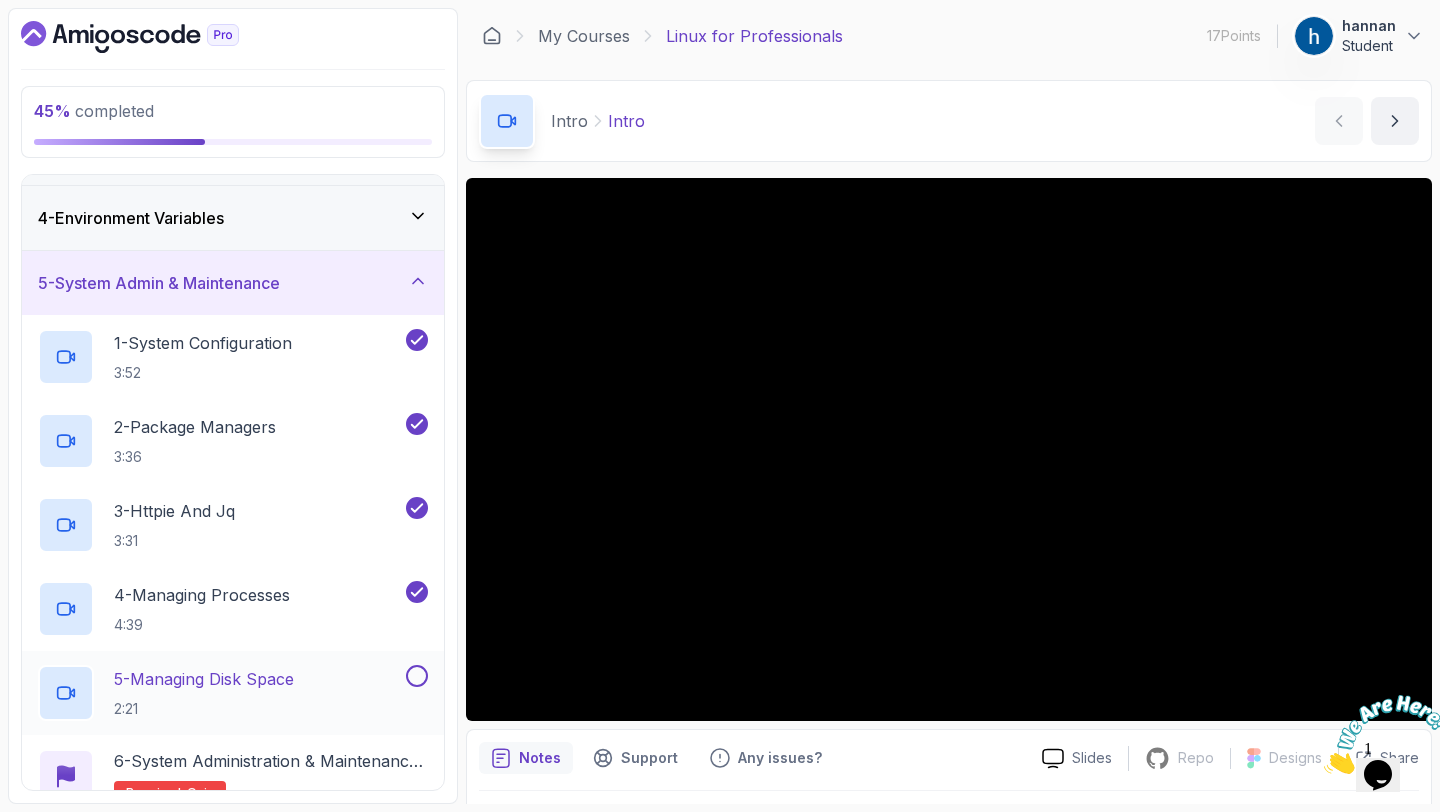 click at bounding box center [417, 676] 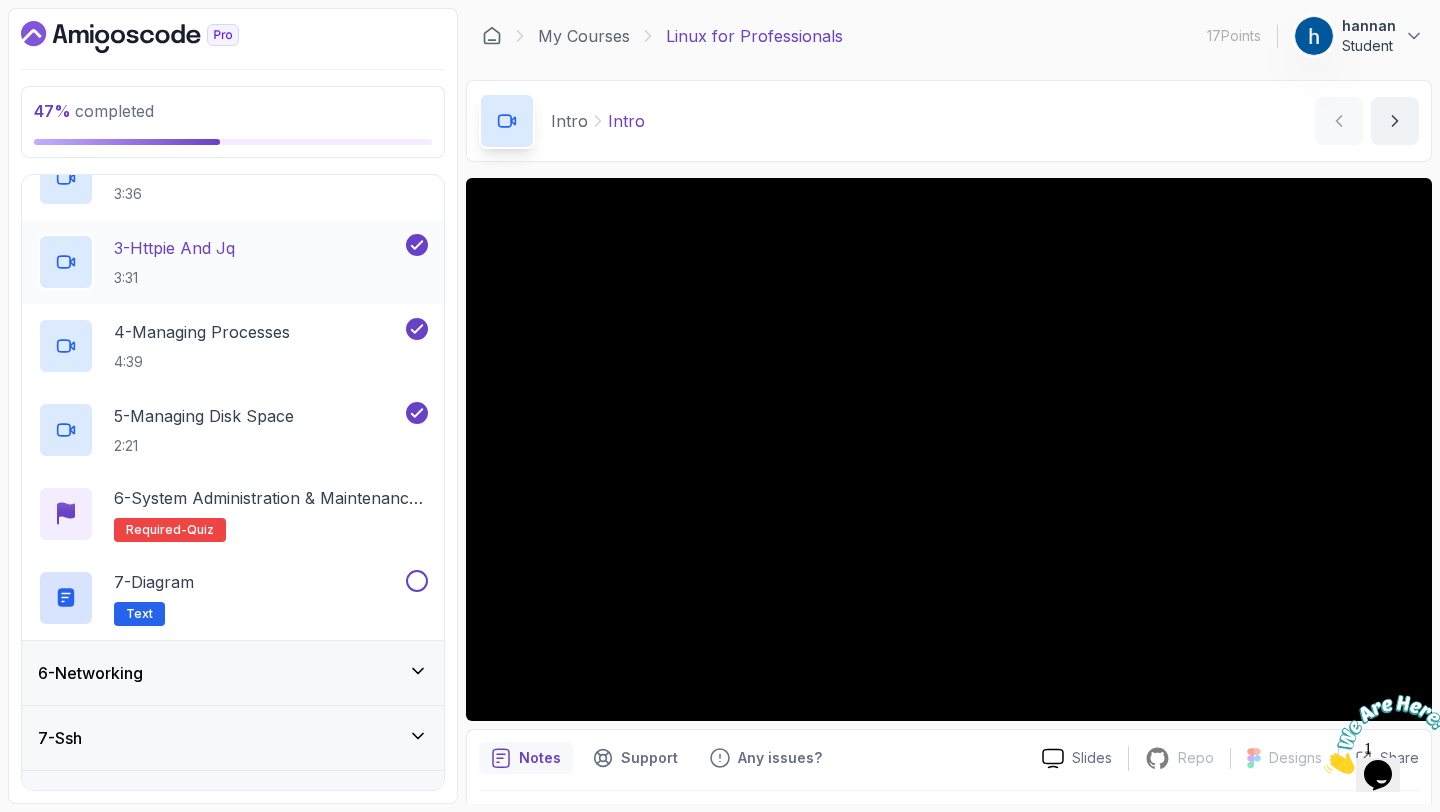 scroll, scrollTop: 474, scrollLeft: 0, axis: vertical 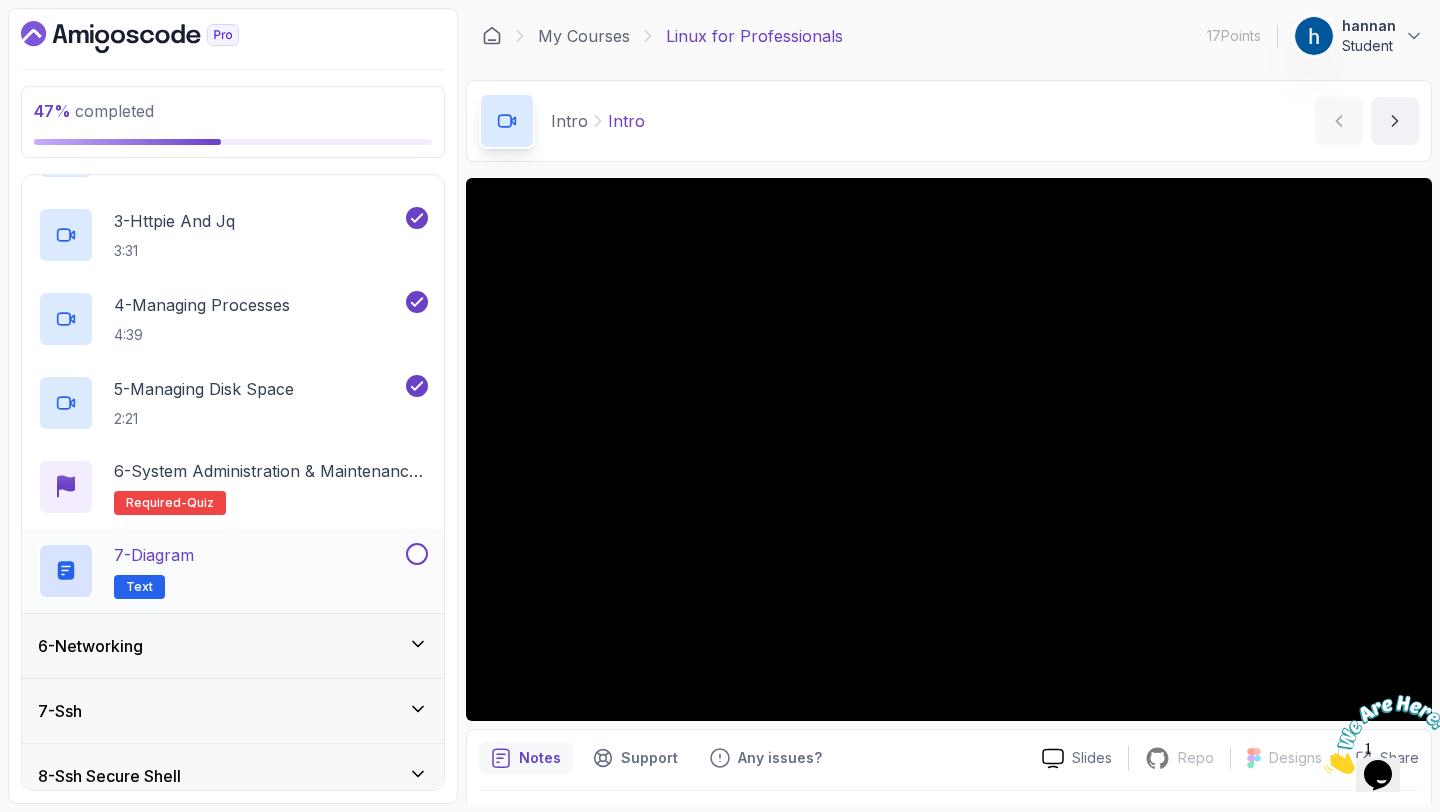 click at bounding box center [417, 554] 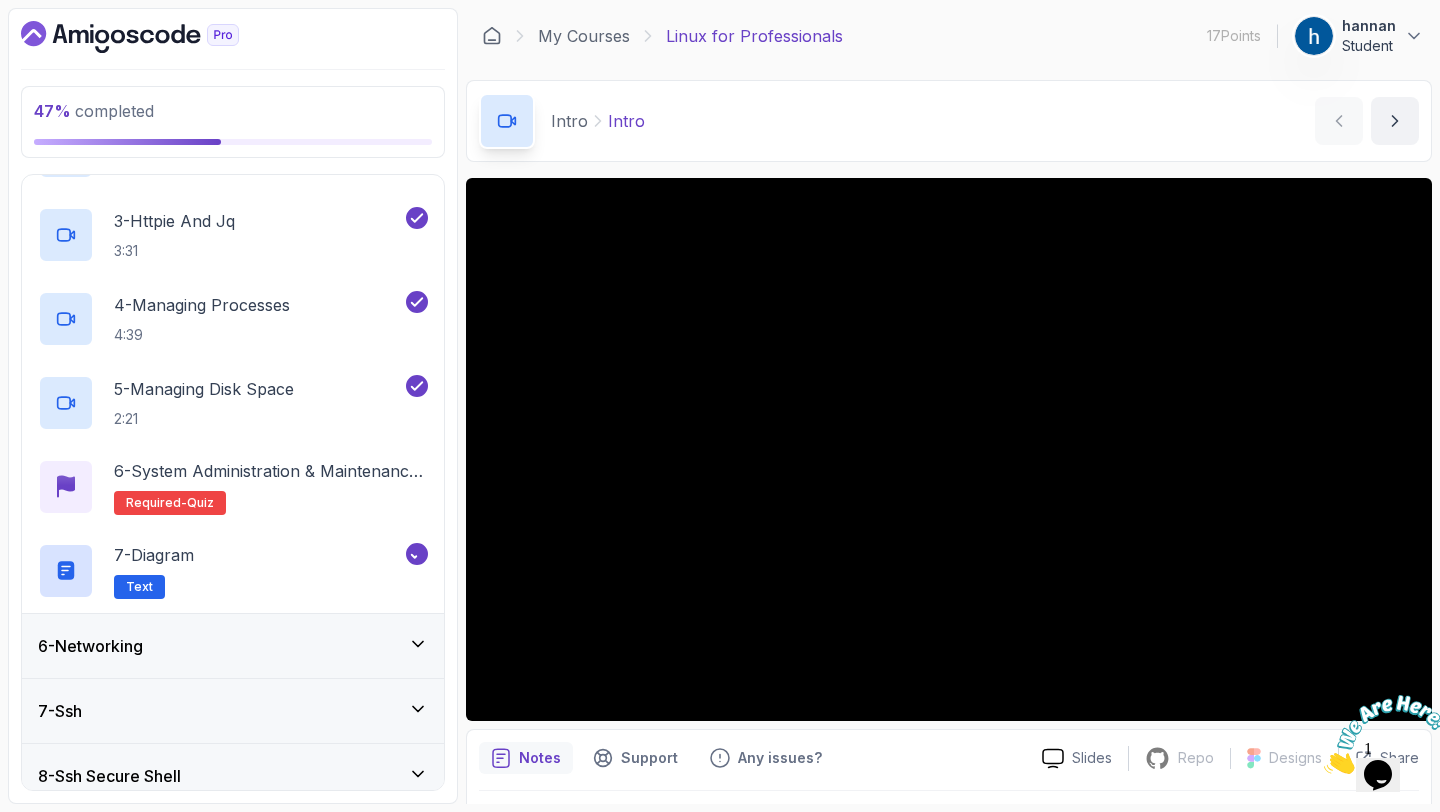 click on "6  -  Networking" at bounding box center [233, 646] 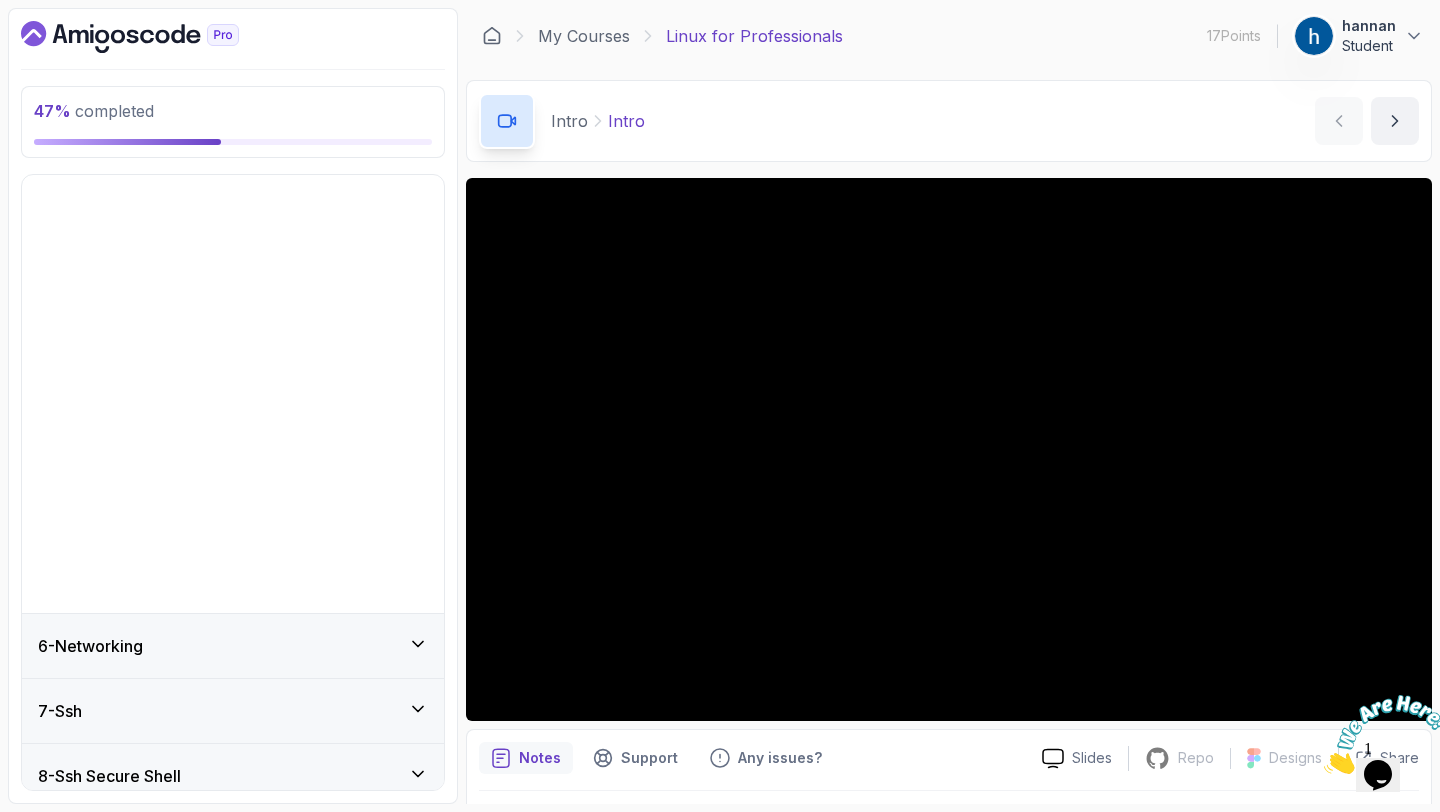 scroll, scrollTop: 0, scrollLeft: 0, axis: both 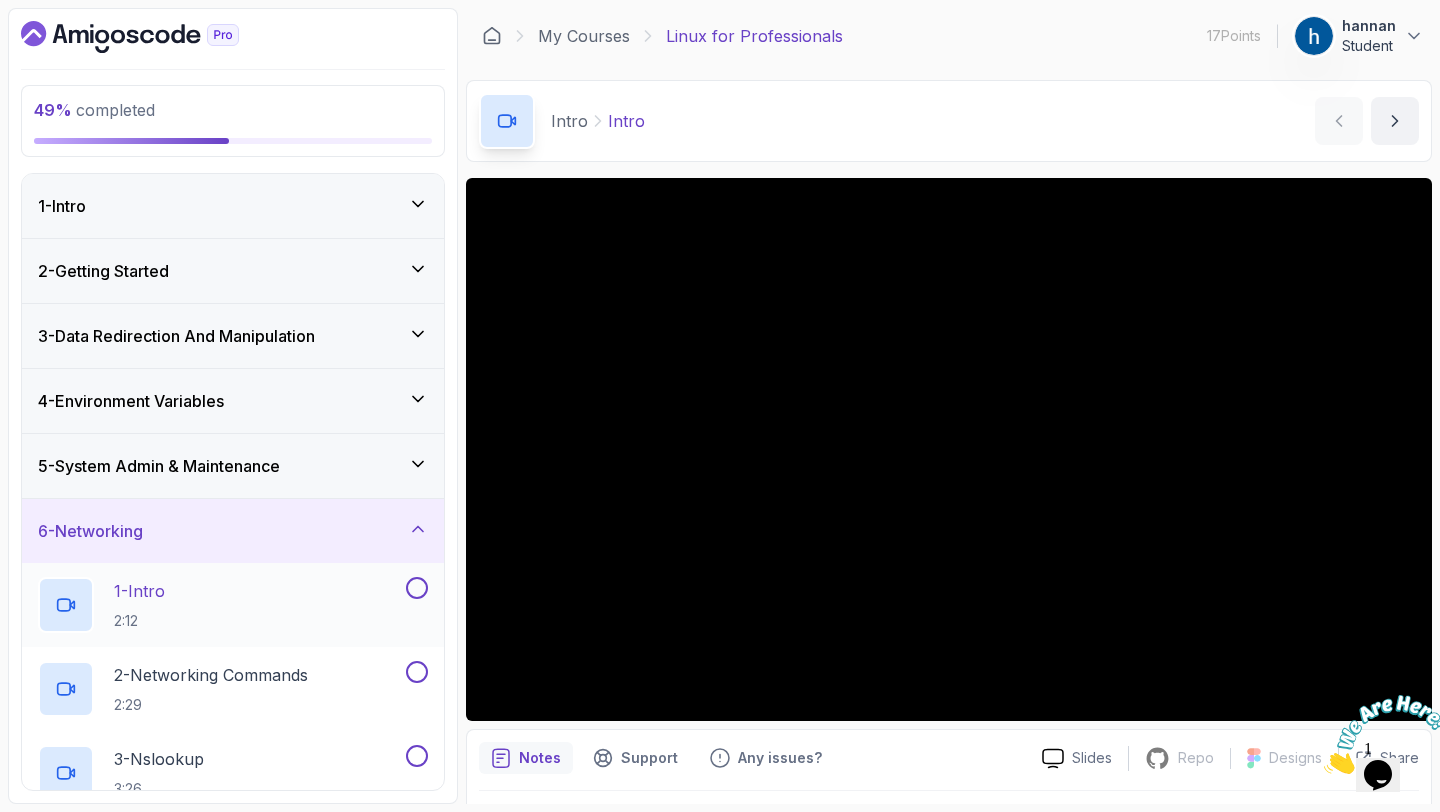 click at bounding box center [417, 588] 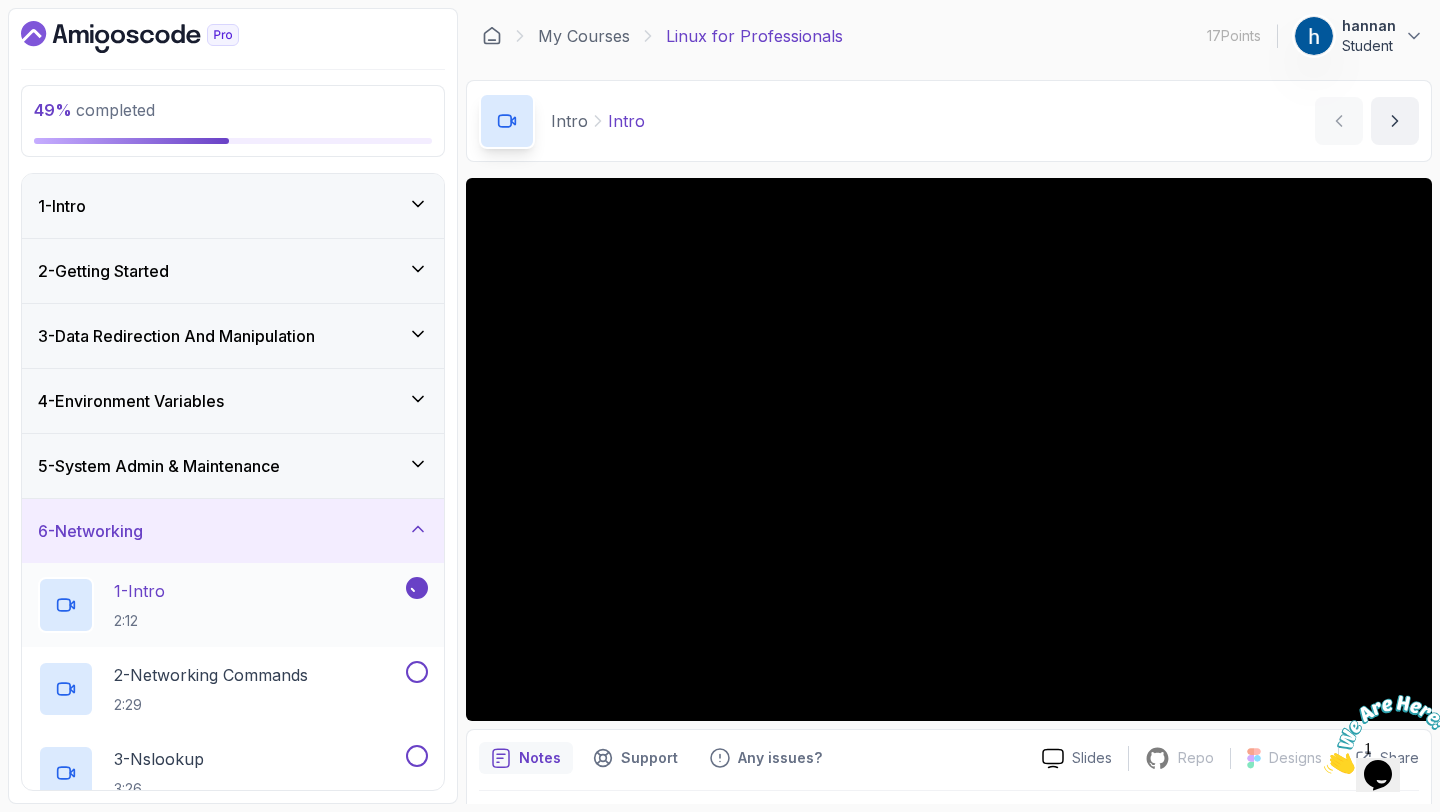scroll, scrollTop: 138, scrollLeft: 0, axis: vertical 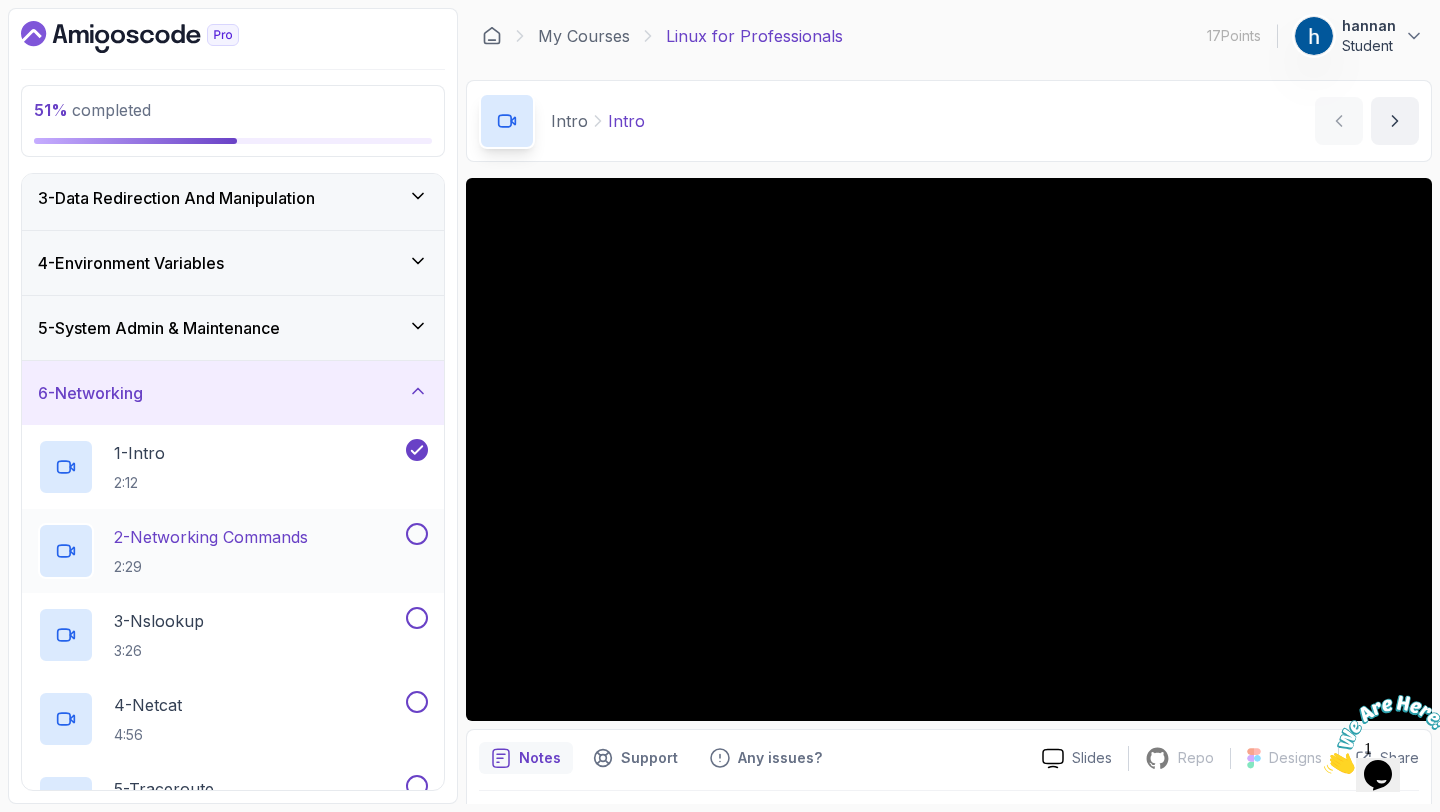 click at bounding box center (417, 534) 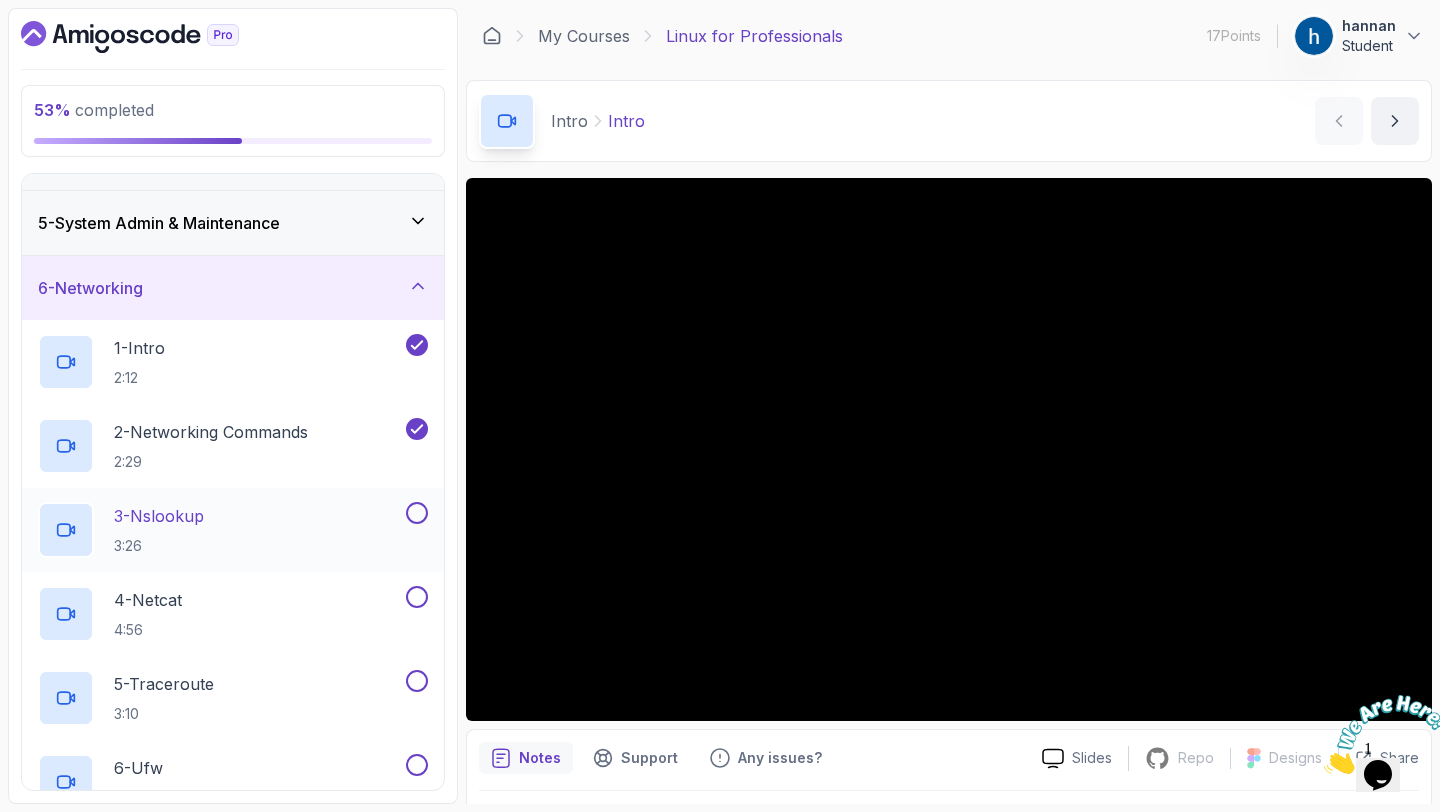 click at bounding box center (417, 513) 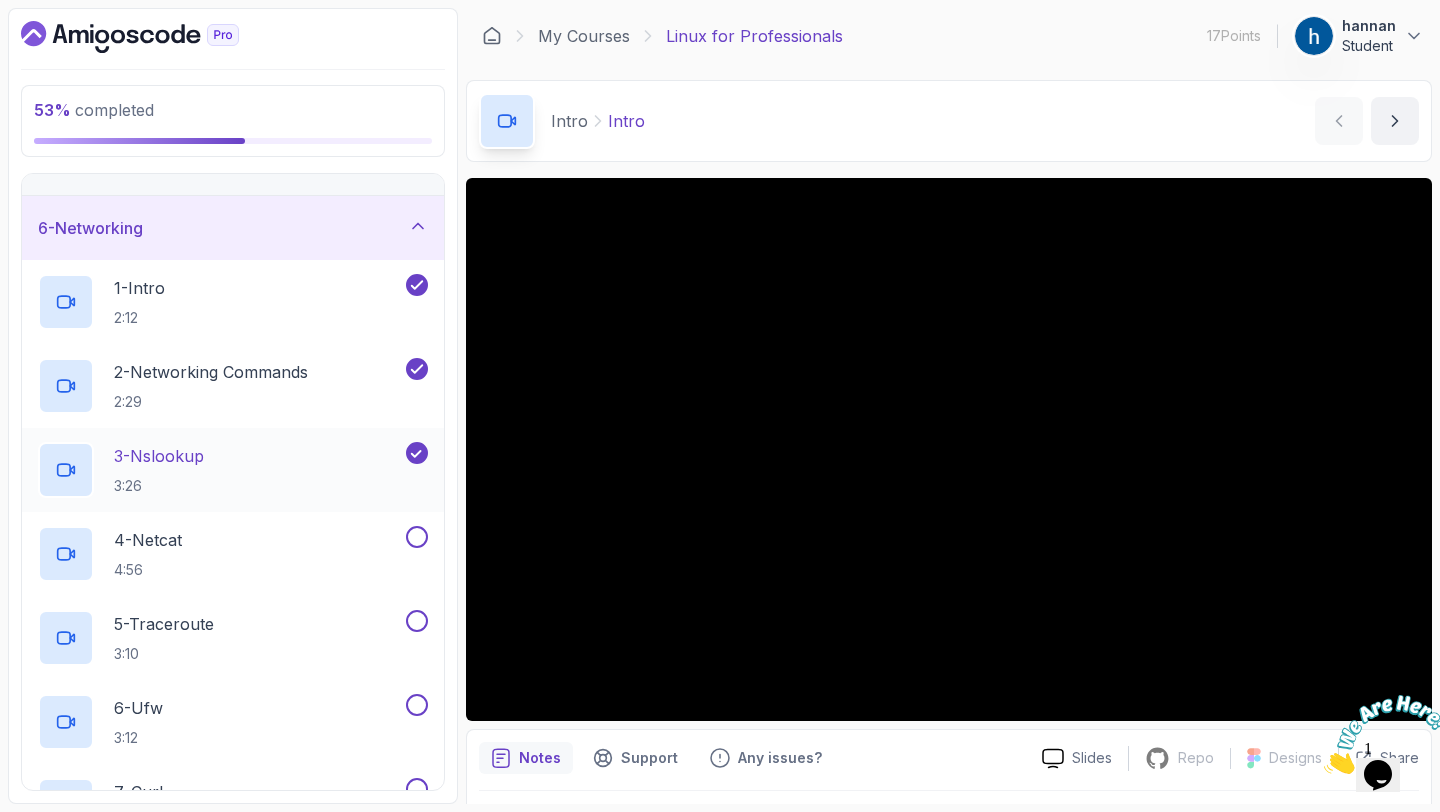 scroll, scrollTop: 314, scrollLeft: 0, axis: vertical 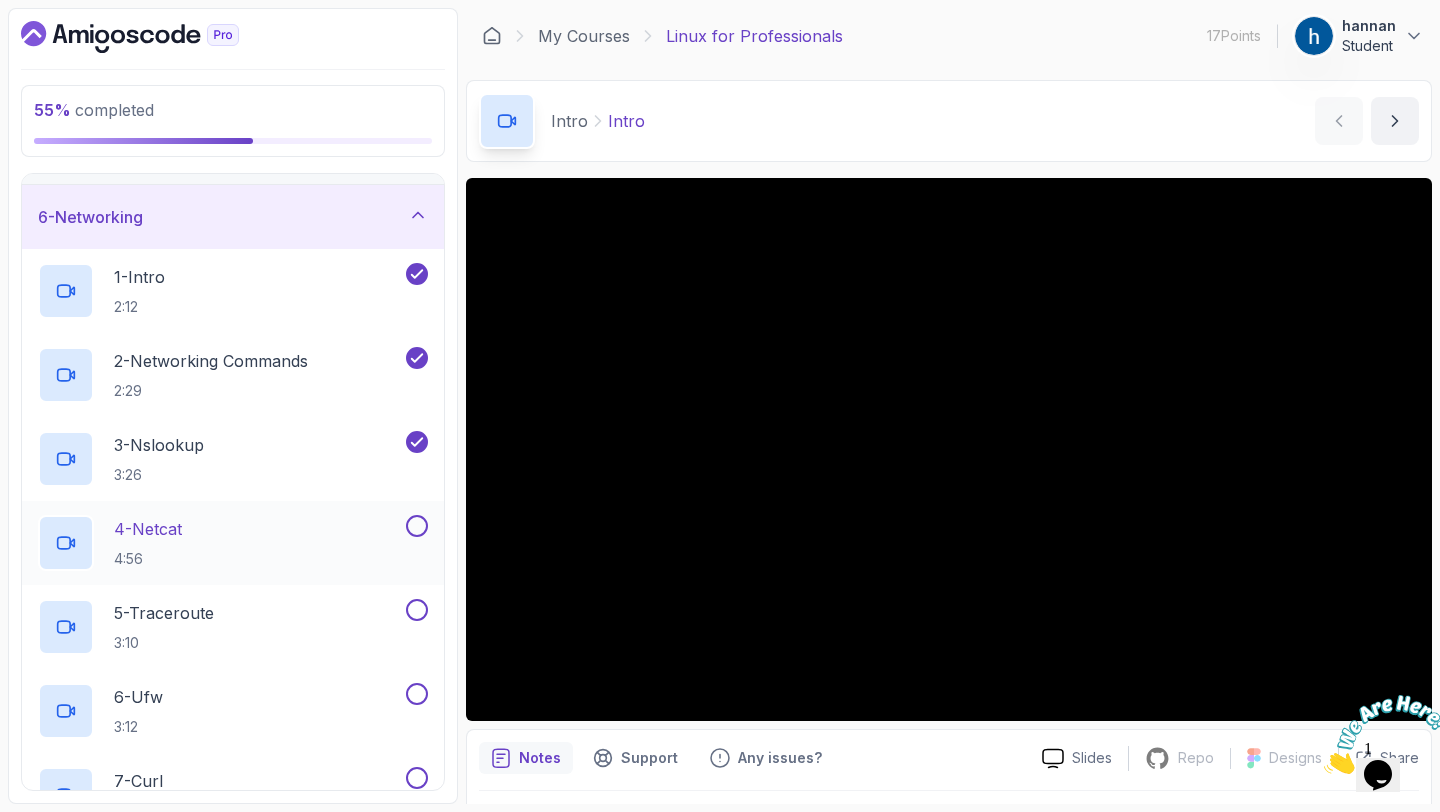 click at bounding box center (417, 526) 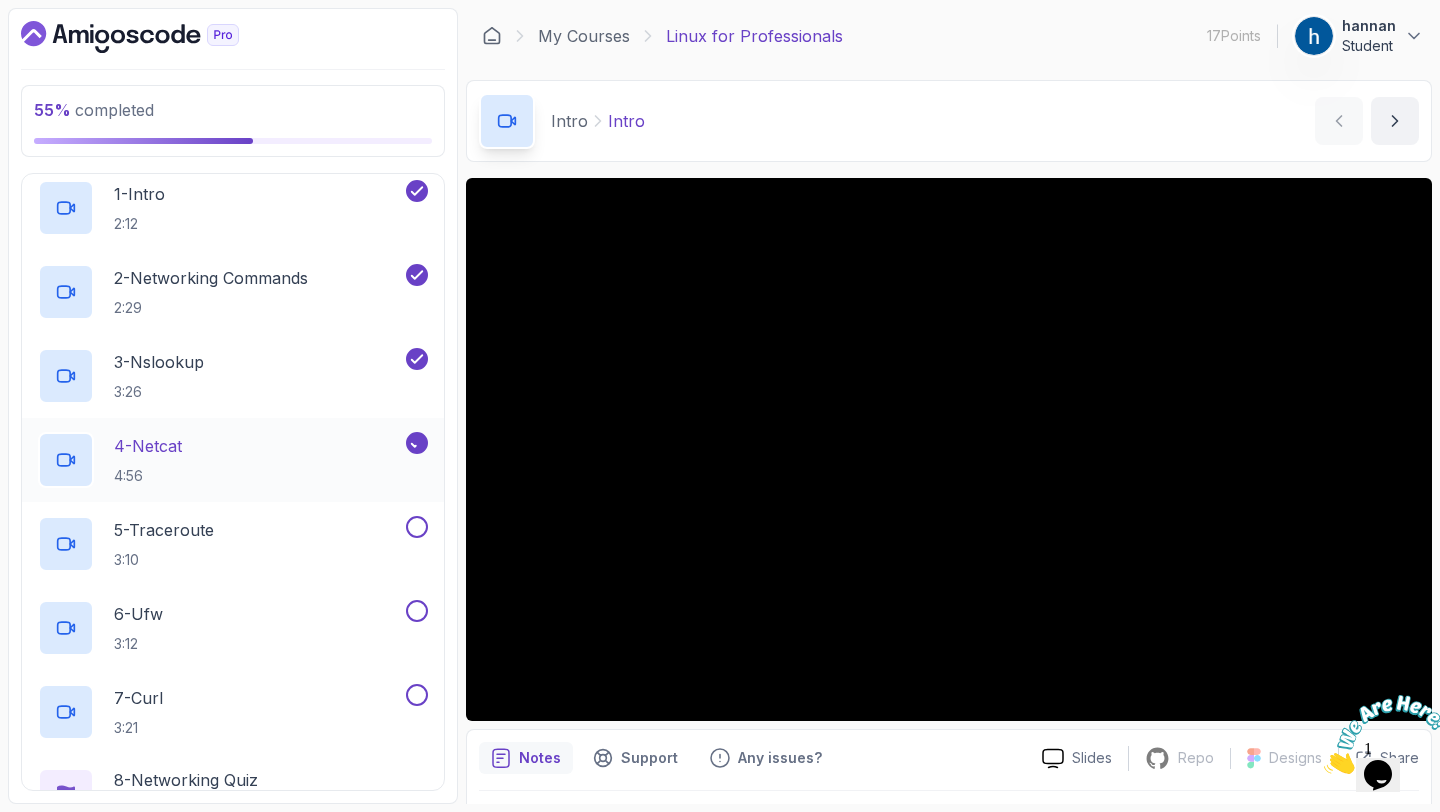 scroll, scrollTop: 419, scrollLeft: 0, axis: vertical 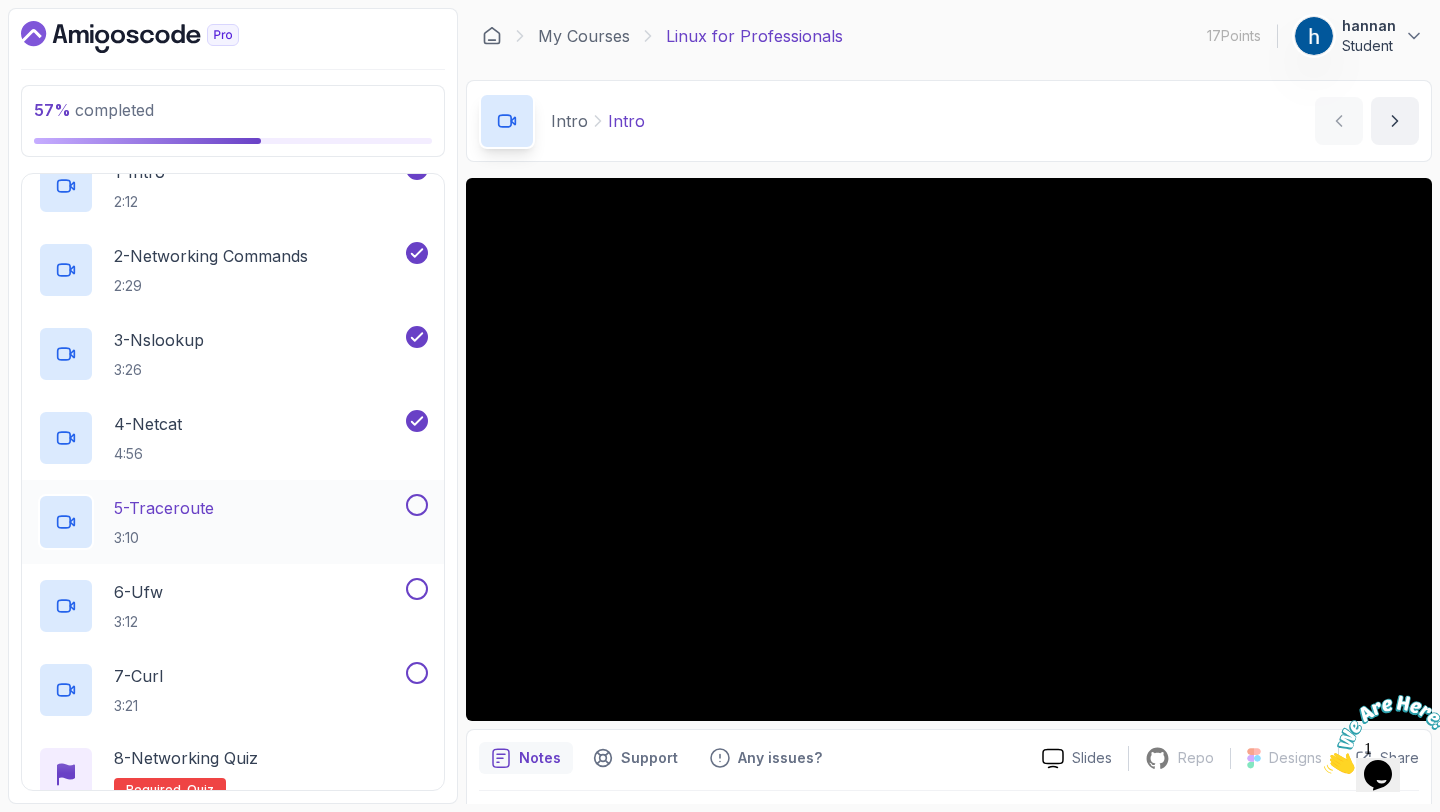 click at bounding box center (417, 505) 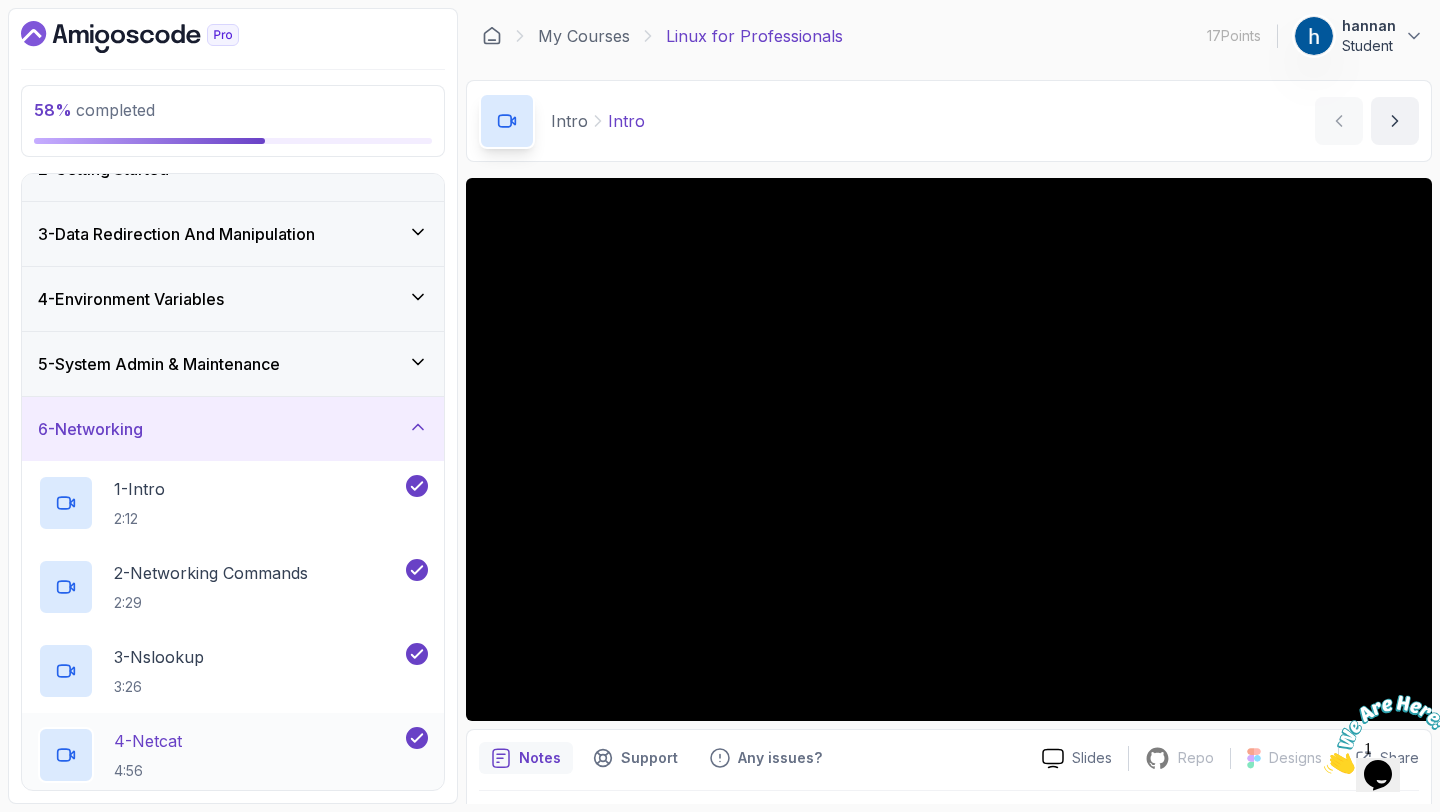scroll, scrollTop: 0, scrollLeft: 0, axis: both 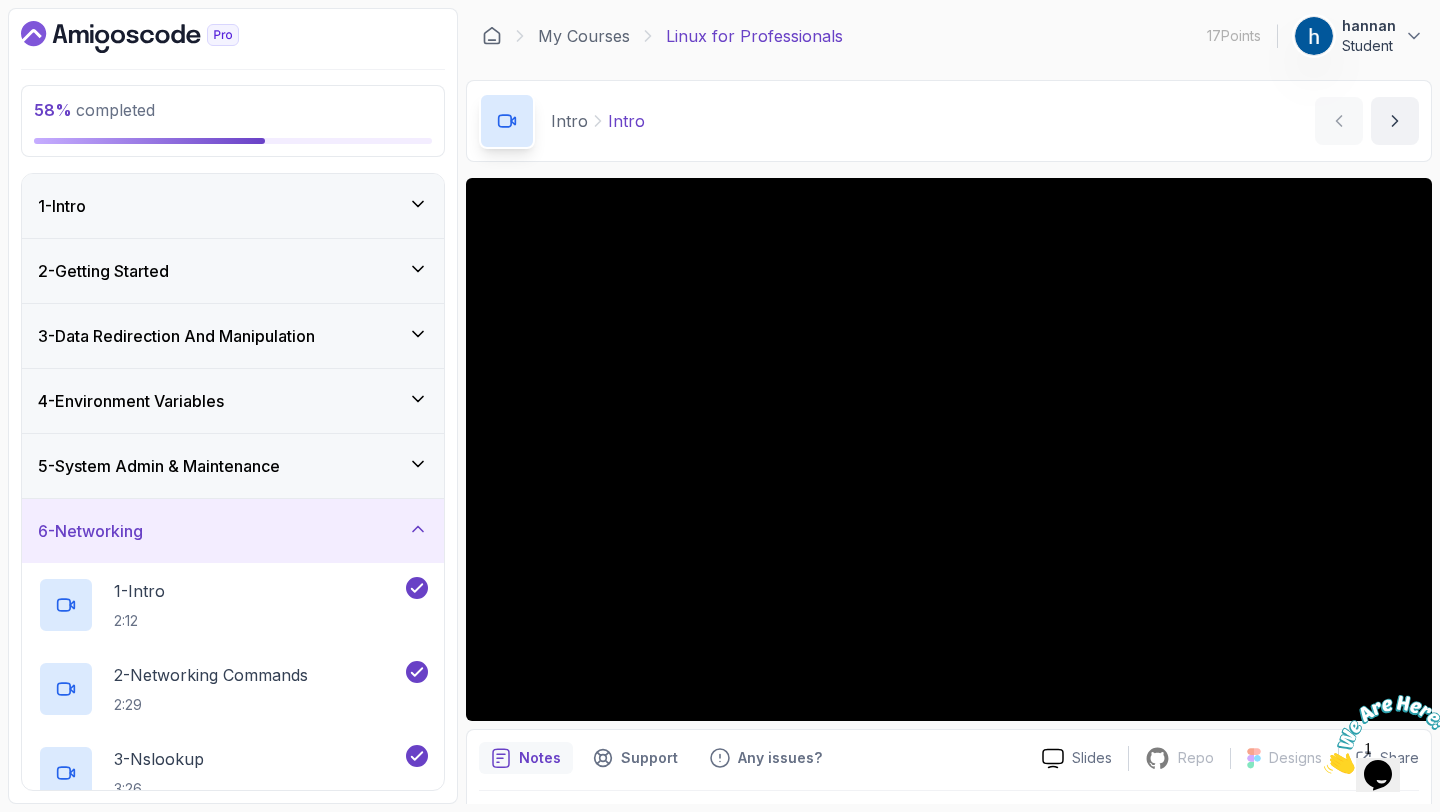 click on "1  -  Intro" at bounding box center [233, 206] 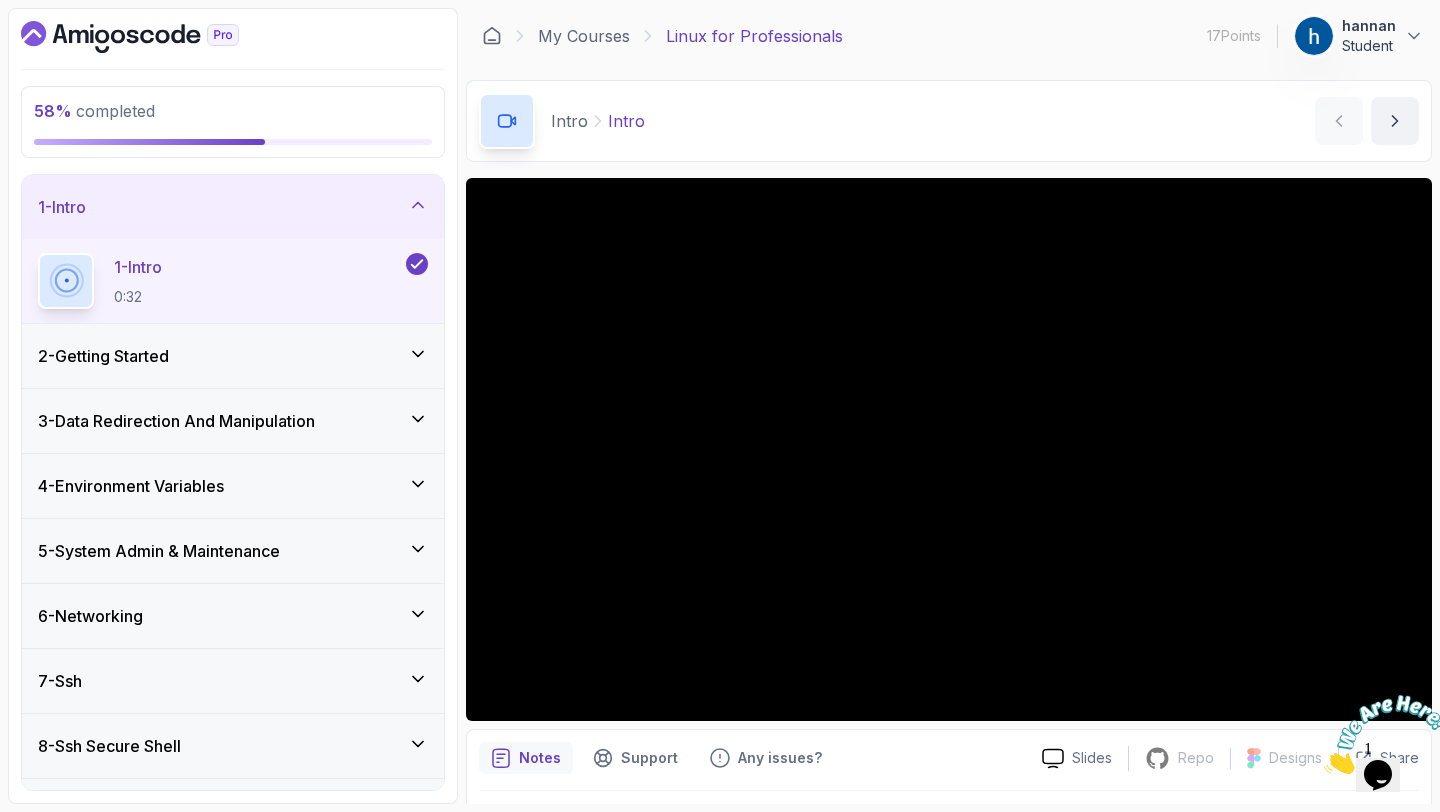 click on "1  -  Intro" at bounding box center (233, 207) 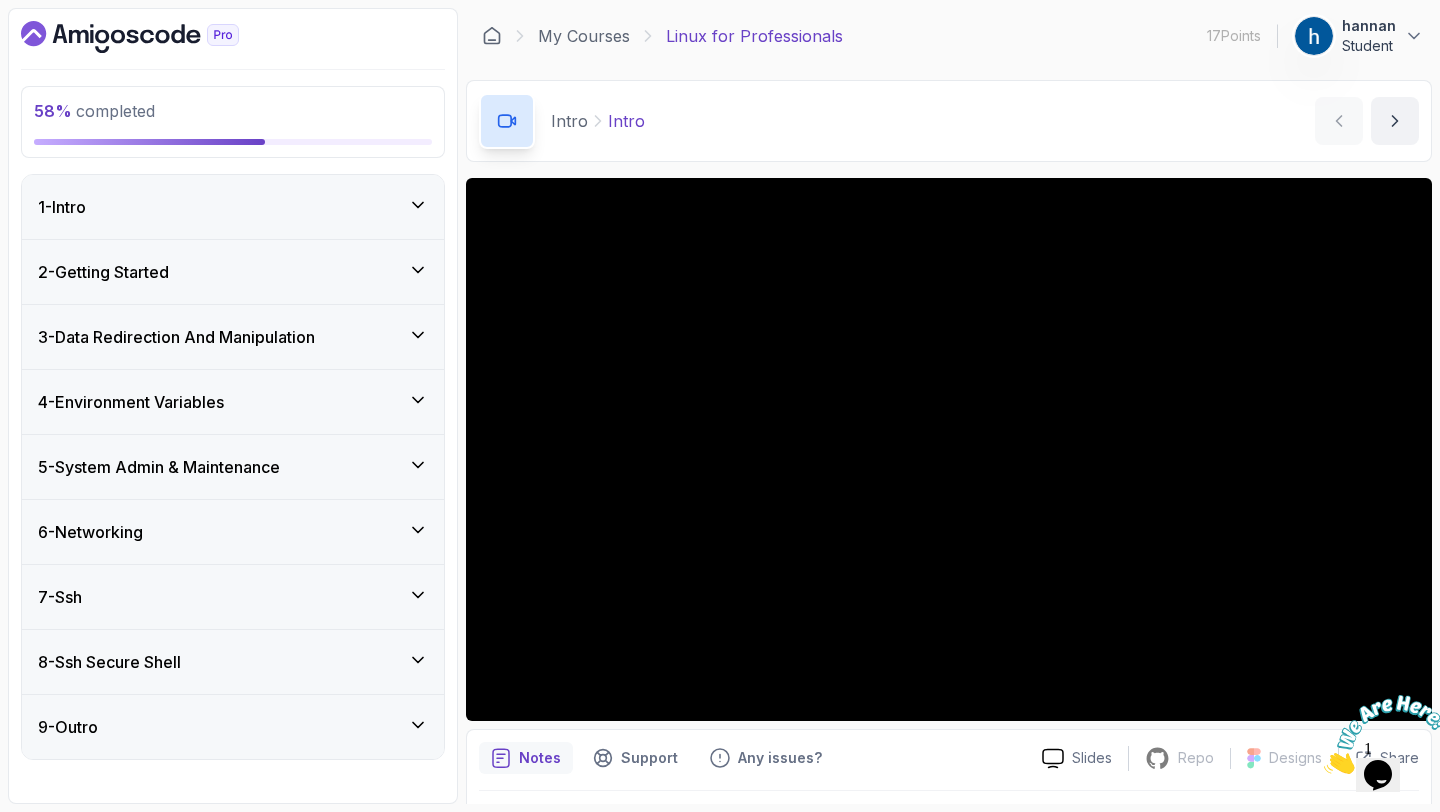 click on "2  -  Getting Started" at bounding box center (233, 272) 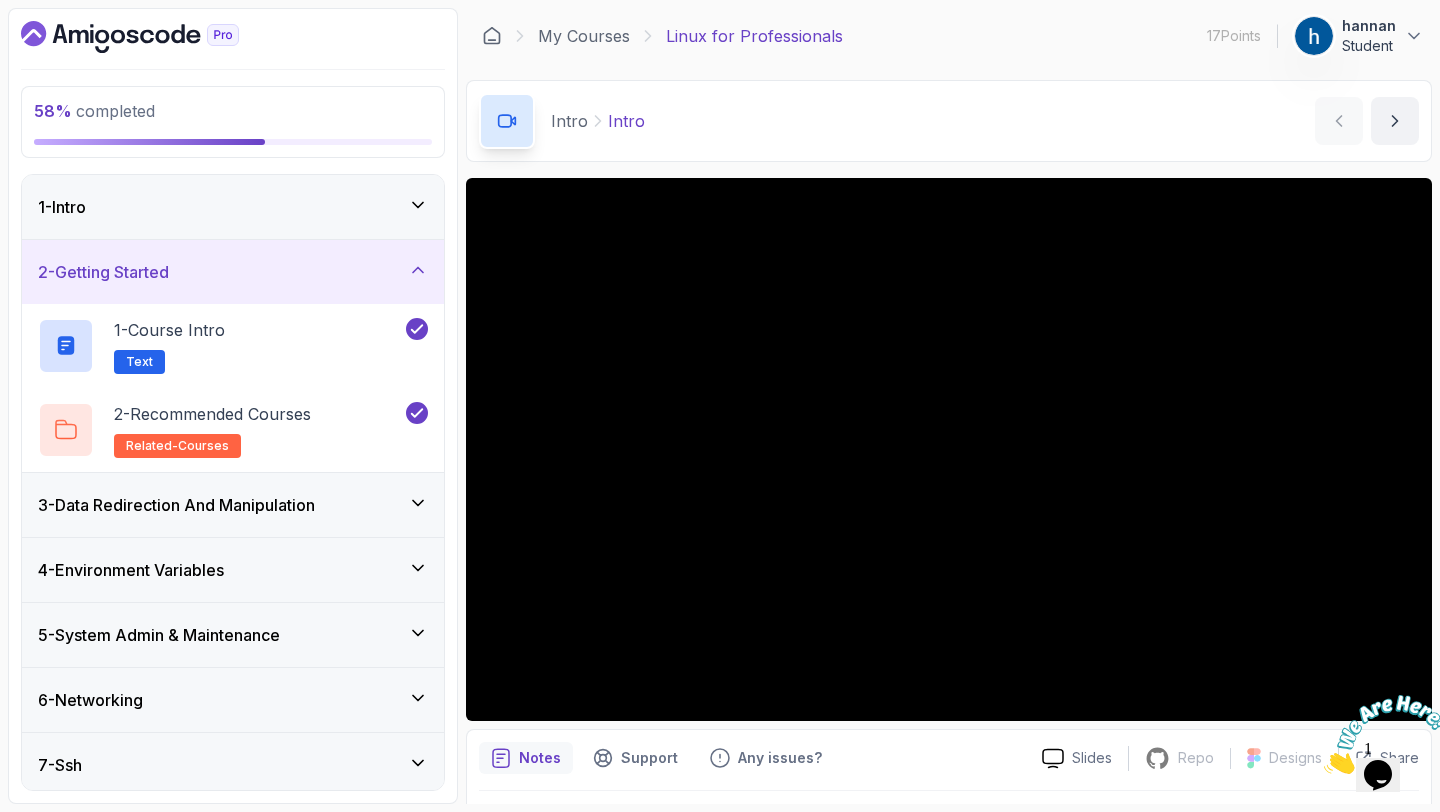 click on "2  -  Getting Started" at bounding box center [233, 272] 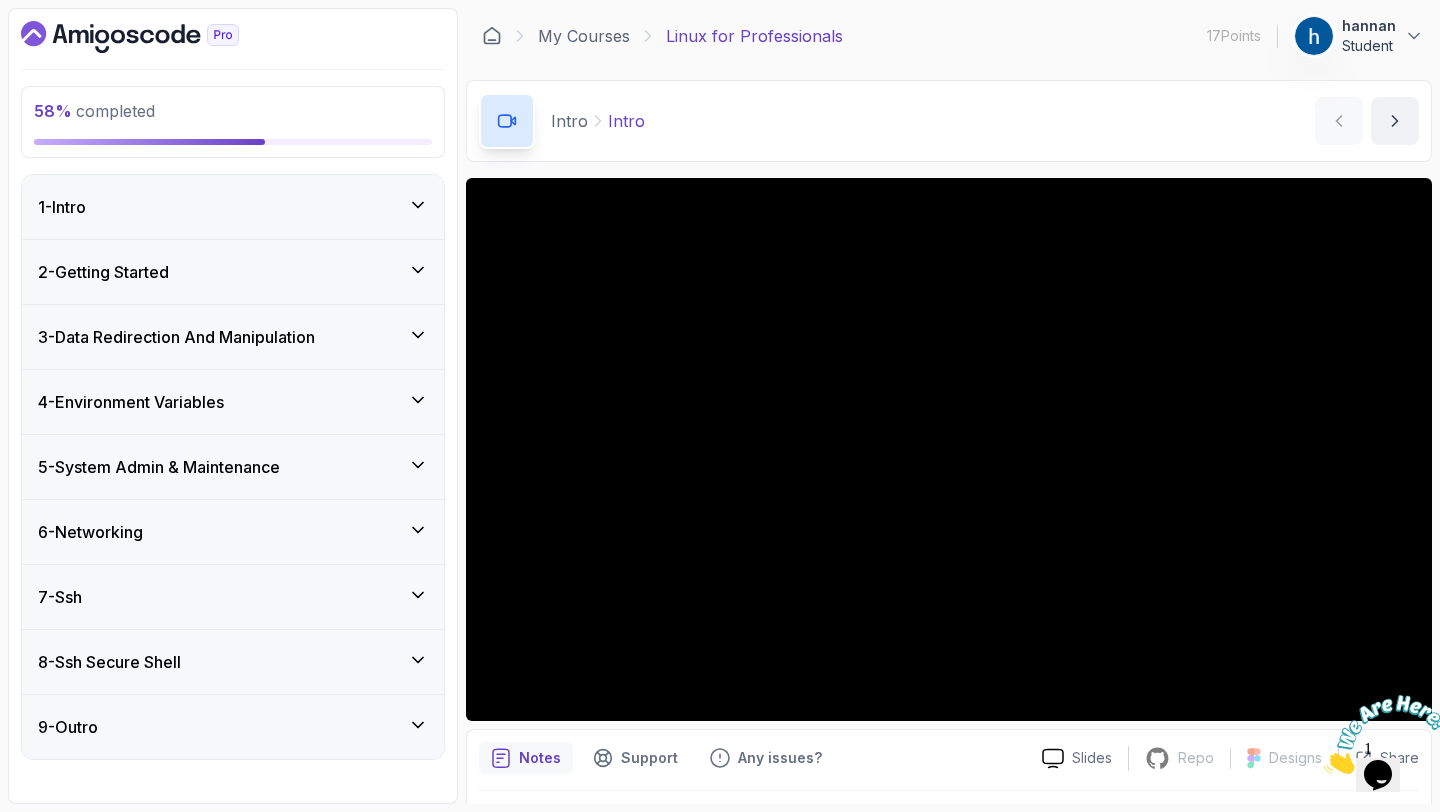 click on "3  -  Data Redirection And Manipulation" at bounding box center [176, 337] 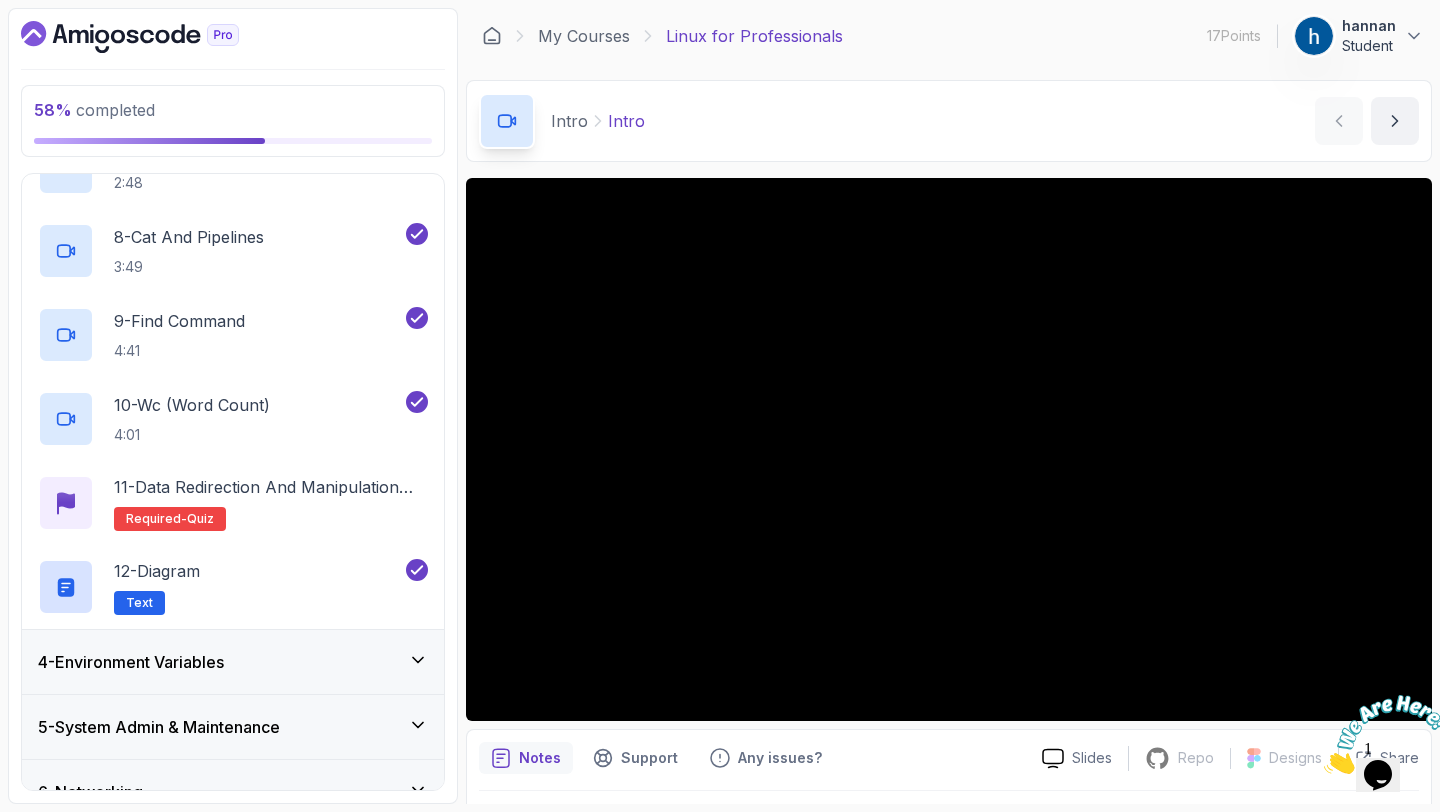 scroll, scrollTop: 750, scrollLeft: 0, axis: vertical 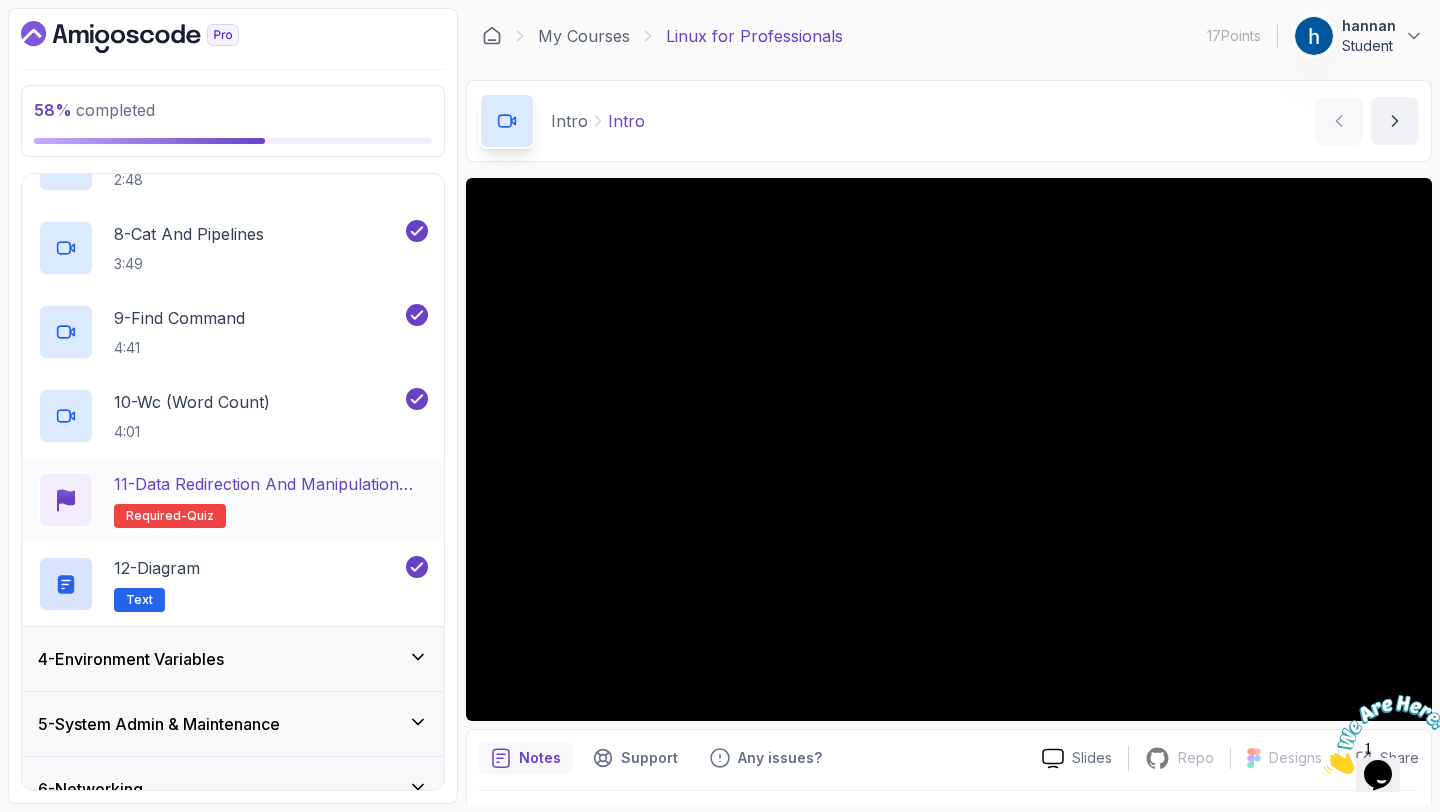 click on "11  -  Data Redirection and Manipulation Quiz" at bounding box center (271, 484) 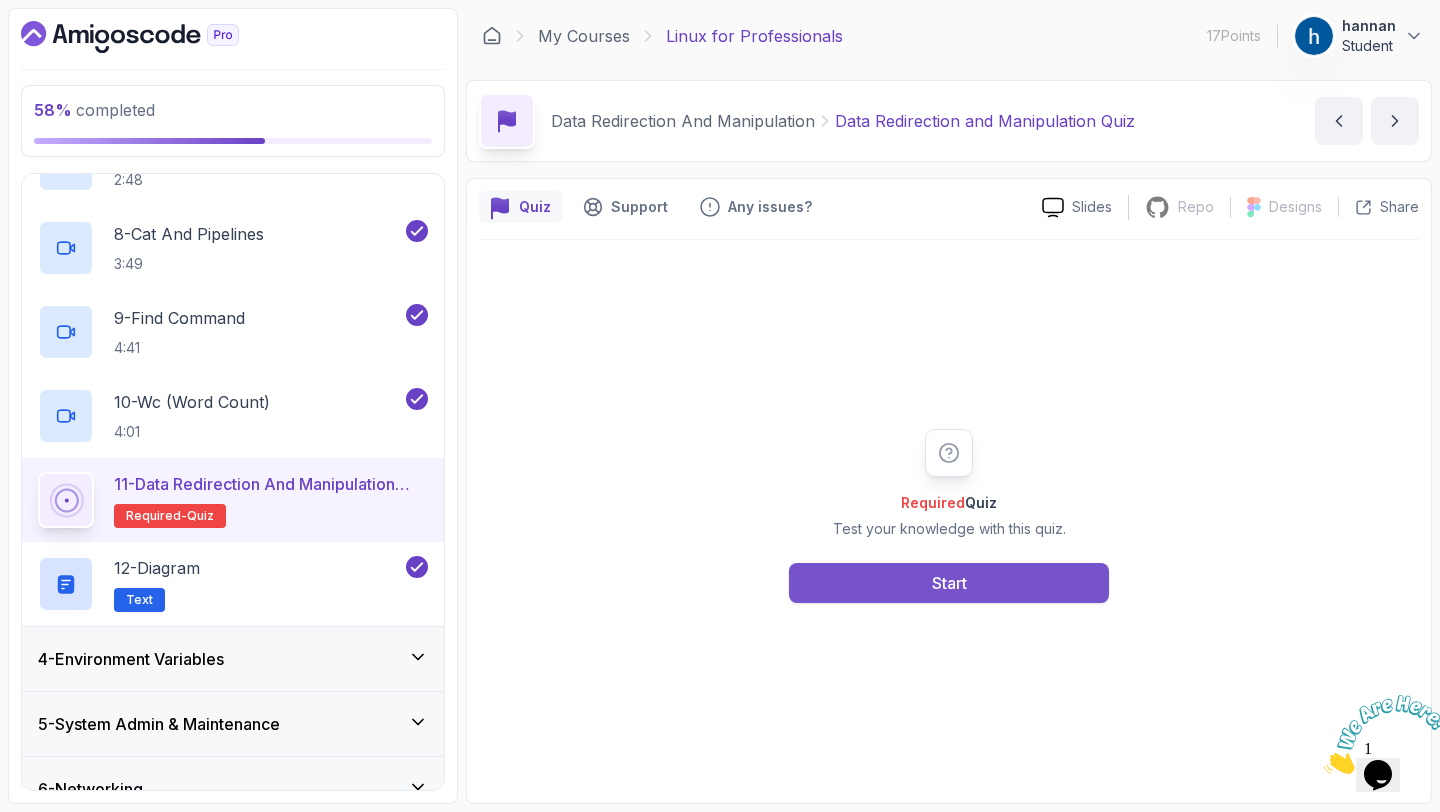click on "Start" at bounding box center [949, 583] 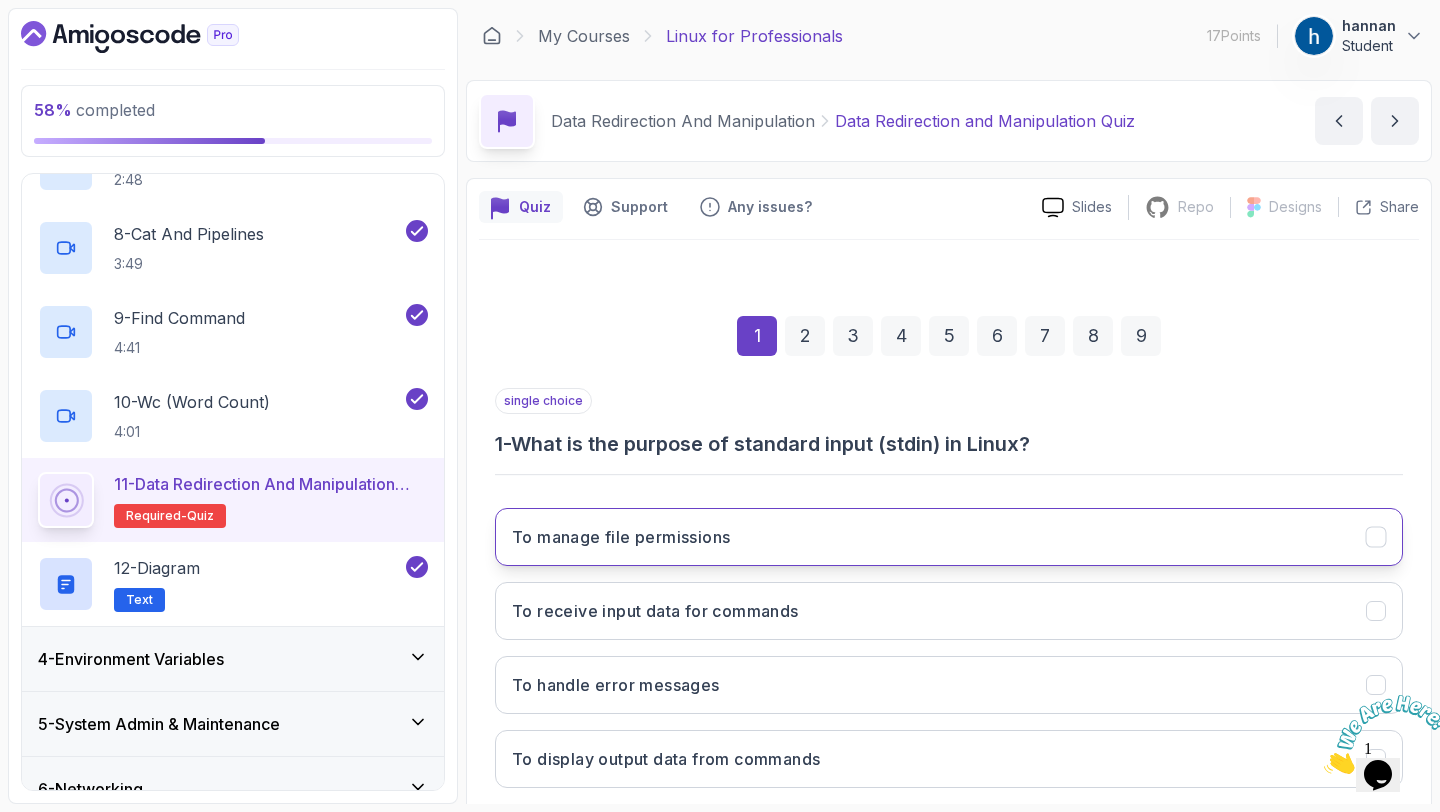 scroll, scrollTop: 113, scrollLeft: 0, axis: vertical 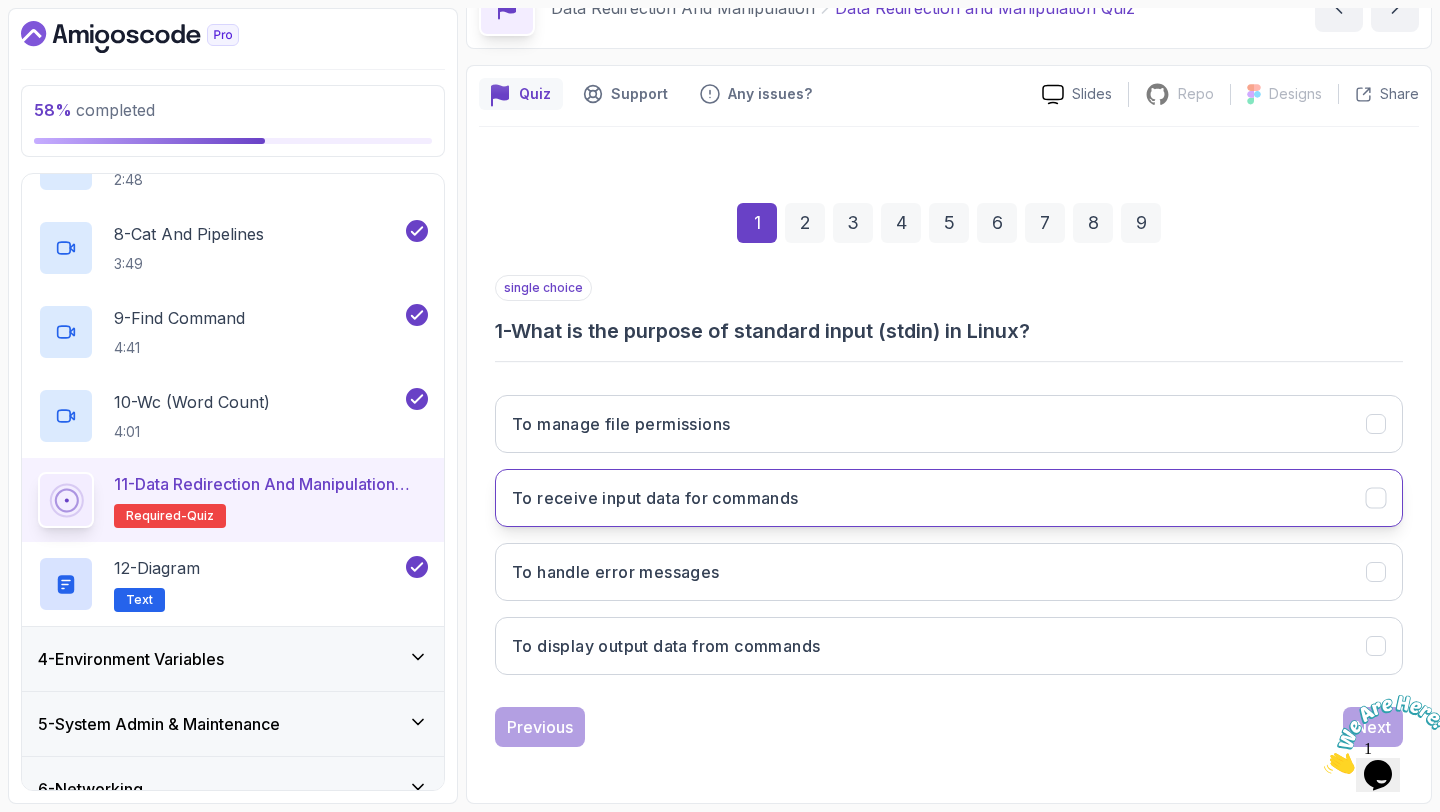 click on "To receive input data for commands" at bounding box center [949, 498] 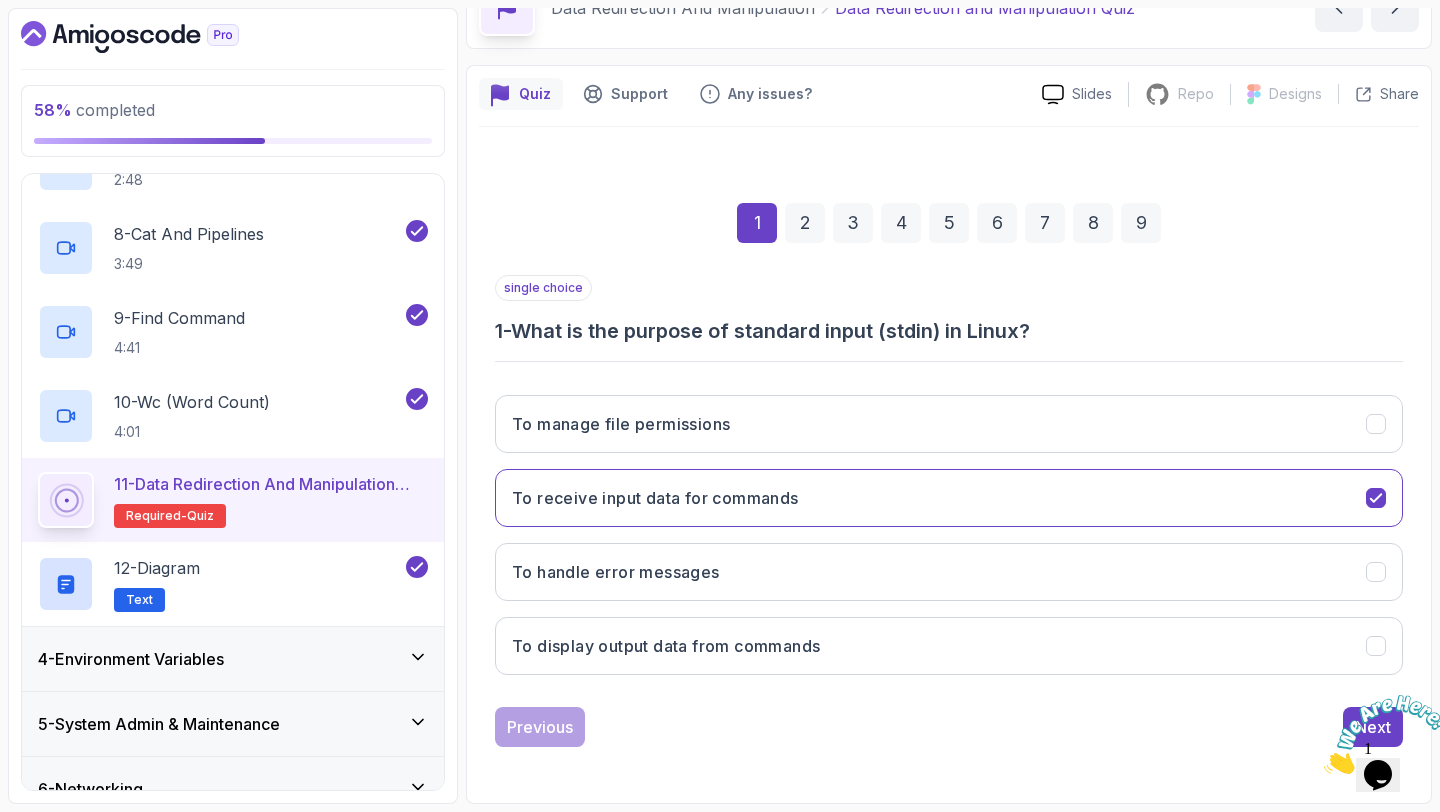 click at bounding box center (1324, 768) 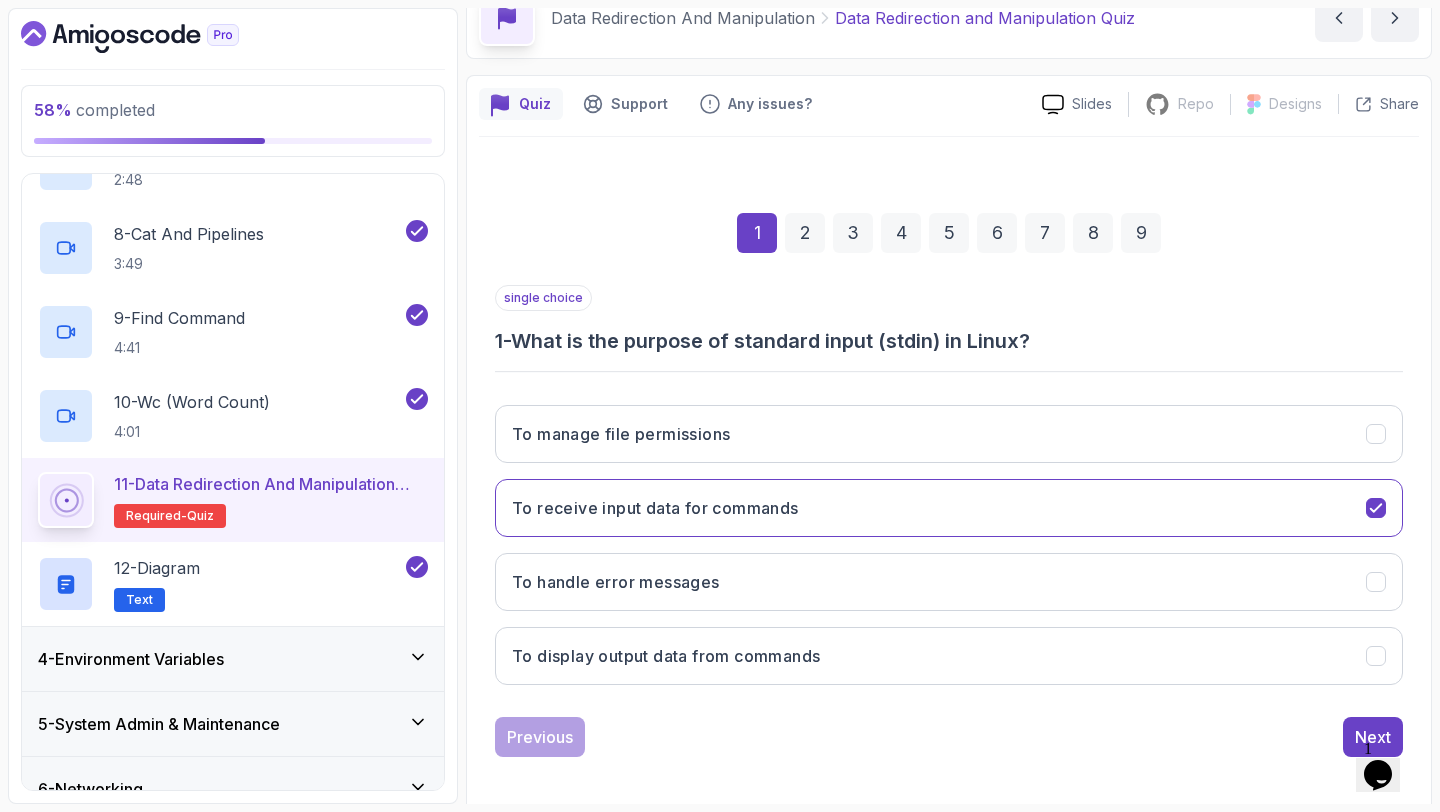 scroll, scrollTop: 113, scrollLeft: 0, axis: vertical 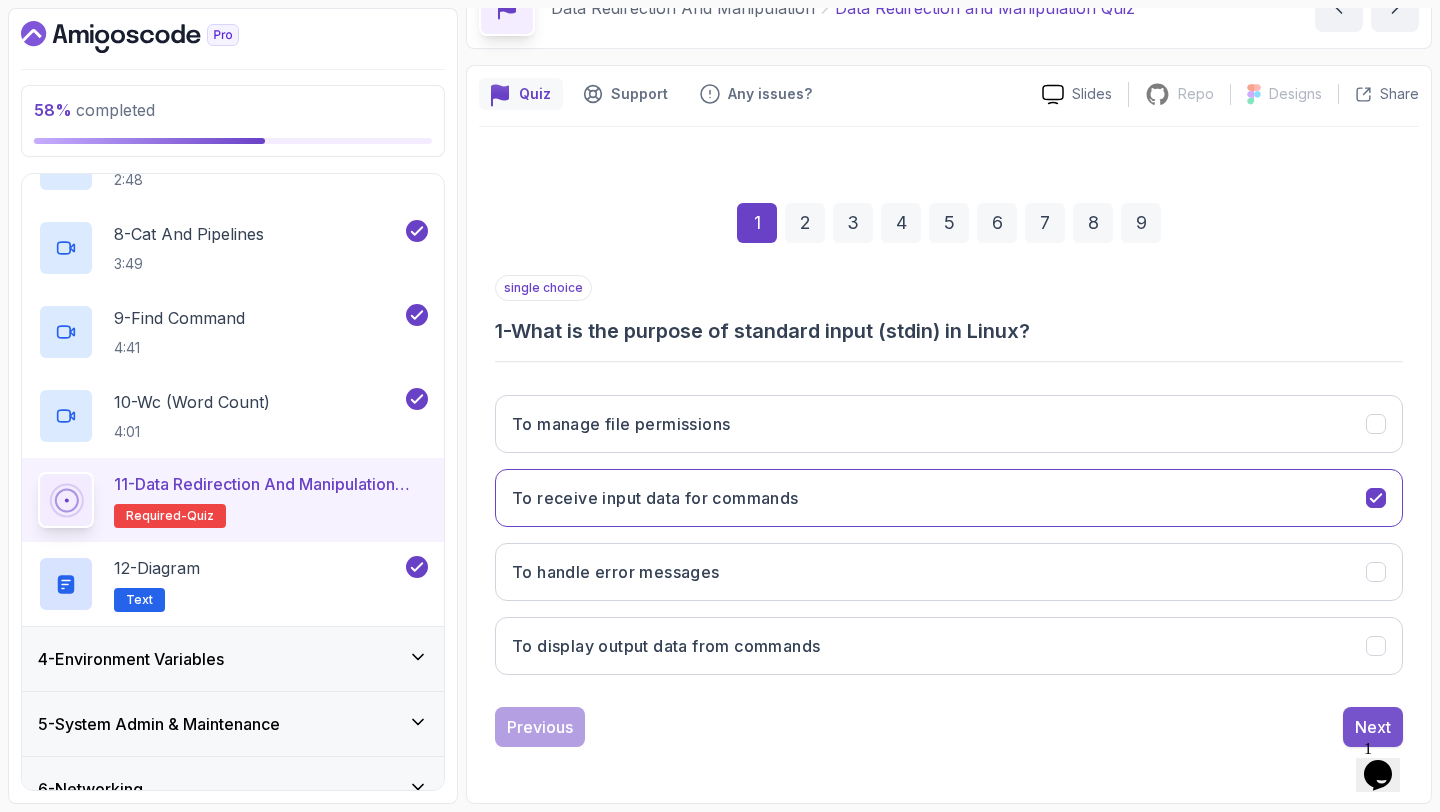 click on "Next" at bounding box center [1373, 727] 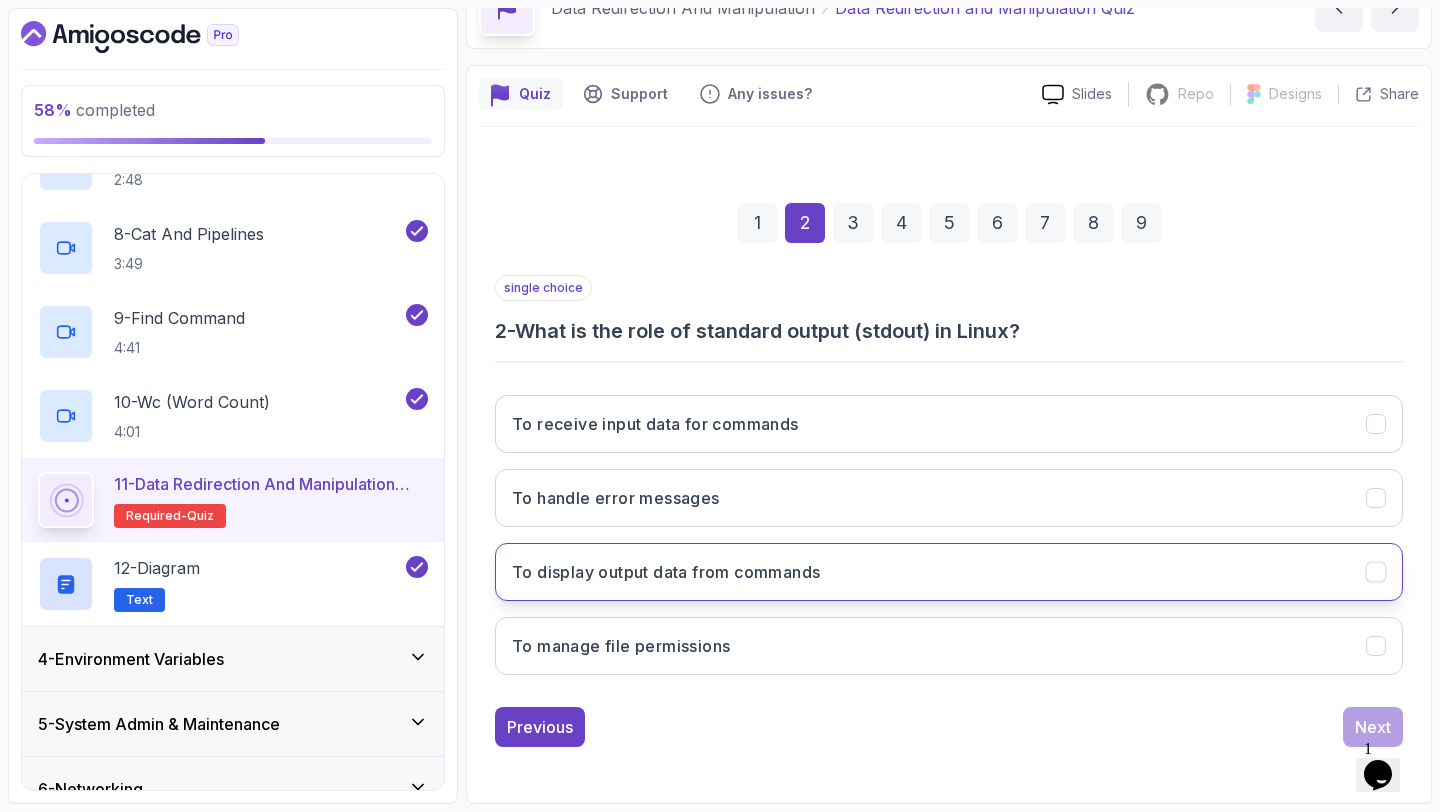 click on "To display output data from commands" at bounding box center [949, 572] 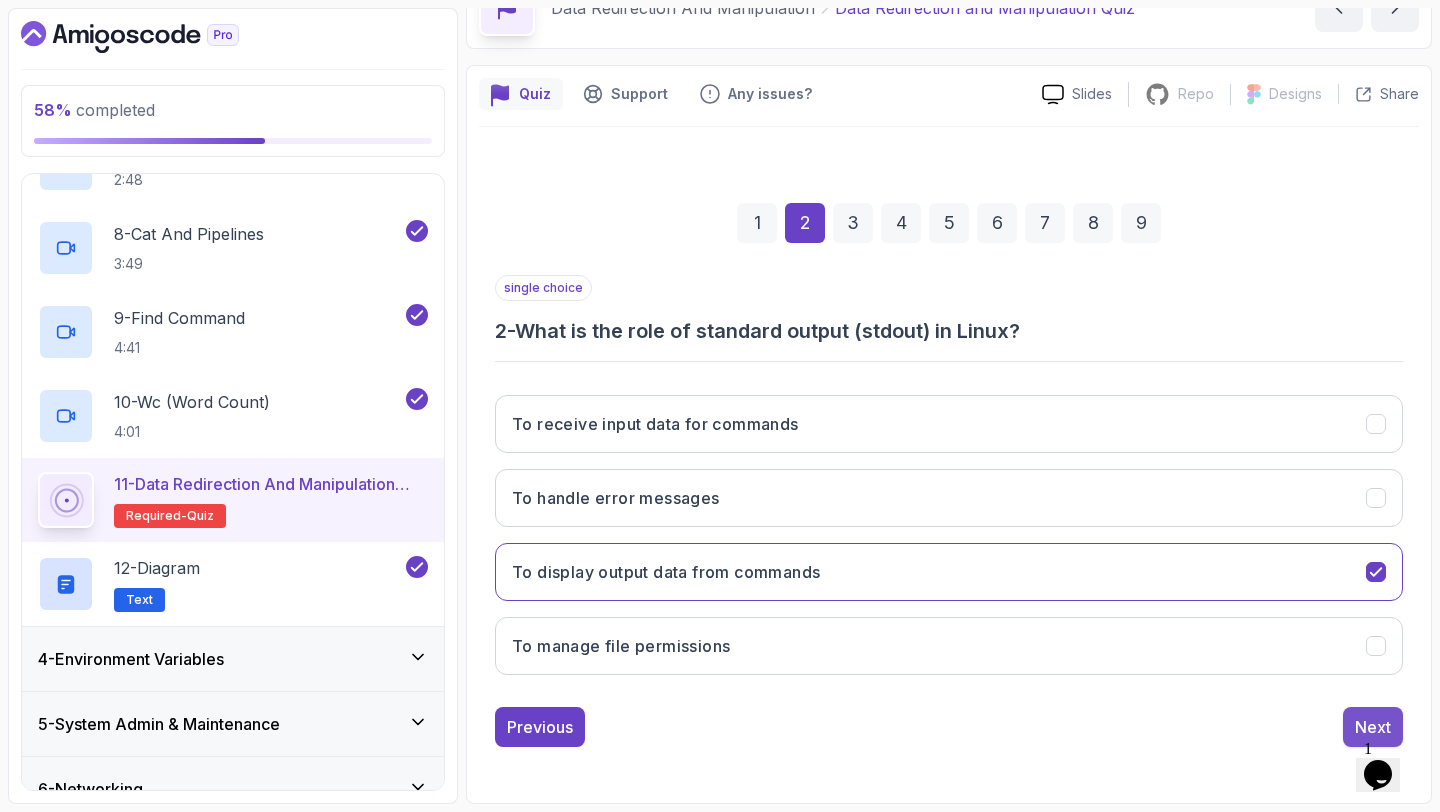 click on "Next" at bounding box center [1373, 727] 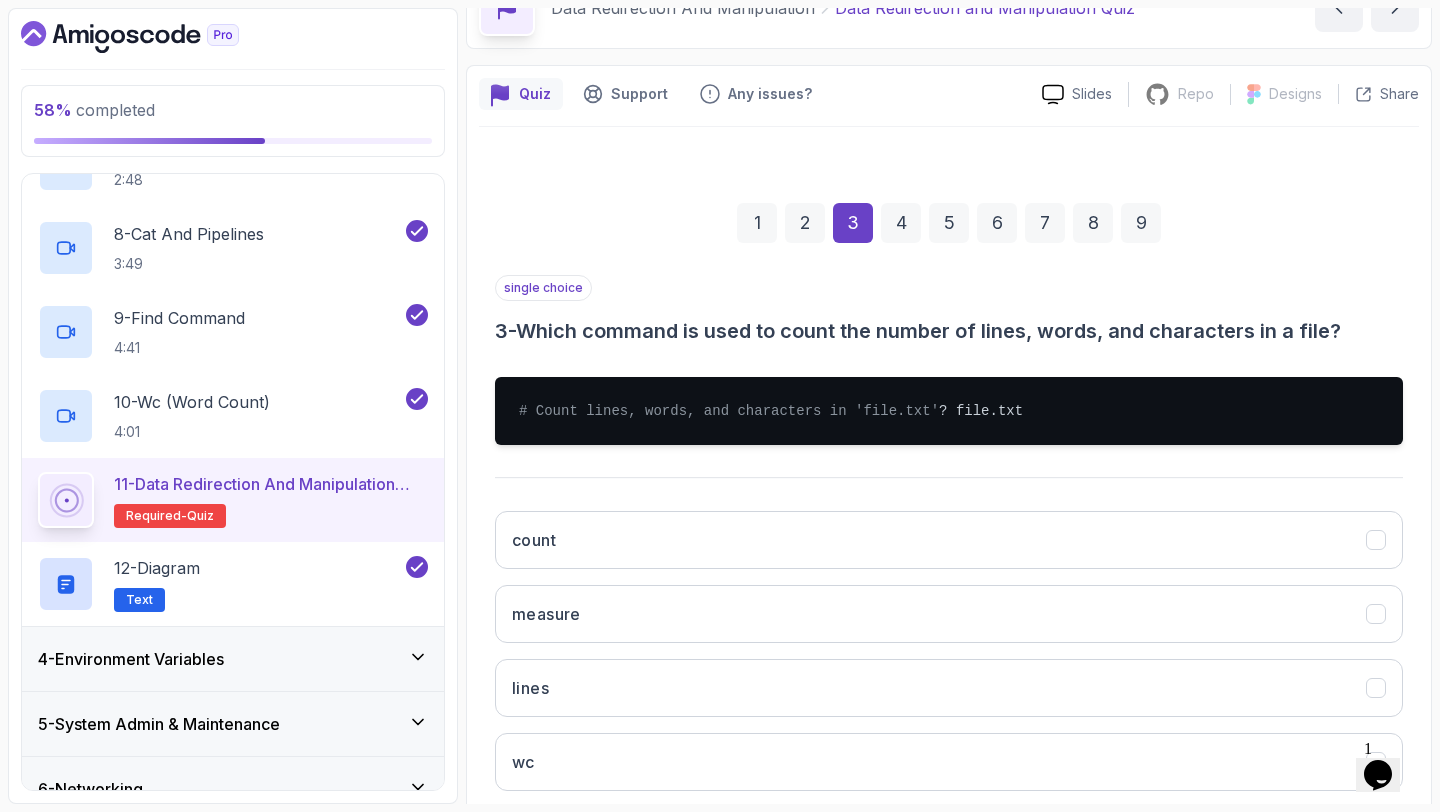 scroll, scrollTop: 249, scrollLeft: 0, axis: vertical 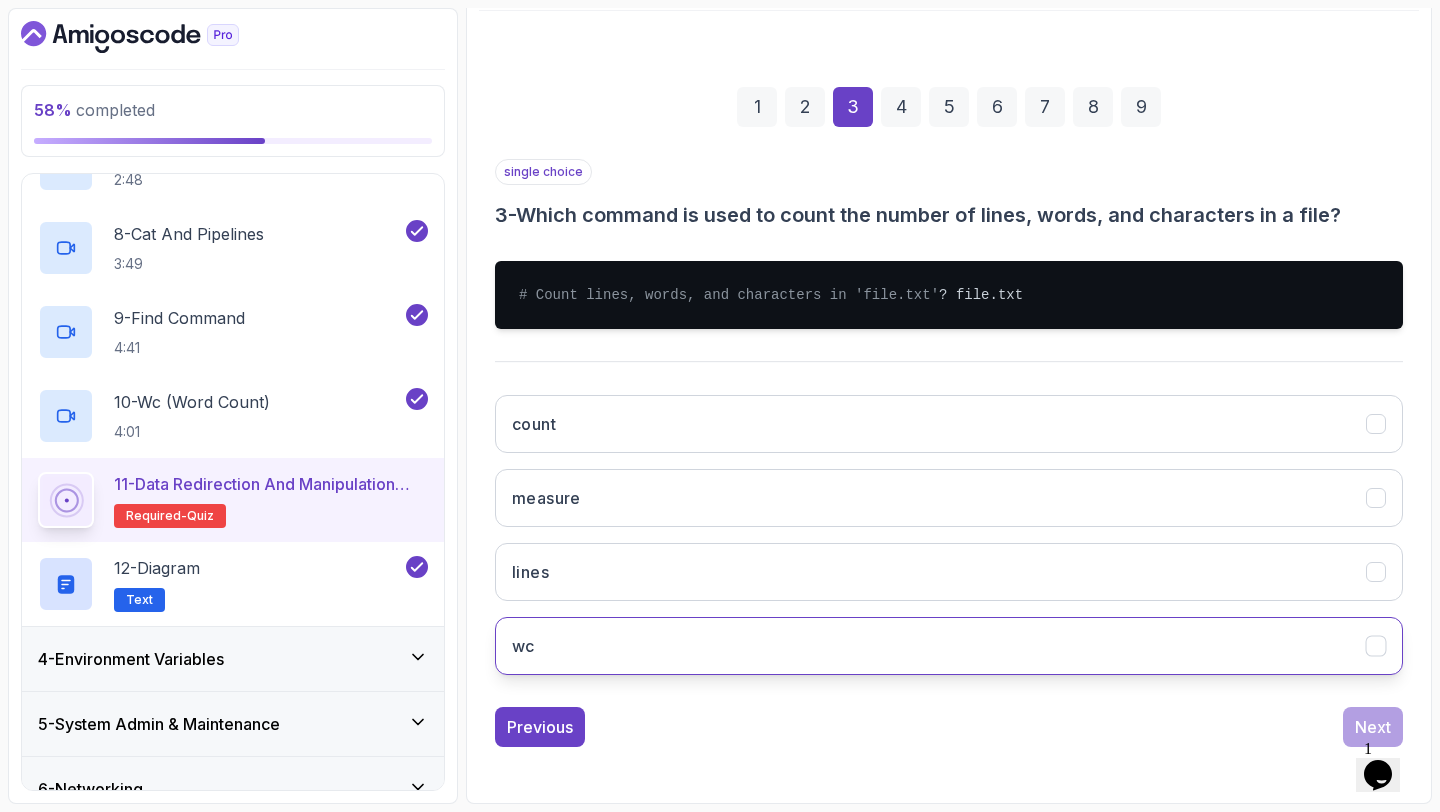 click on "wc" at bounding box center (949, 646) 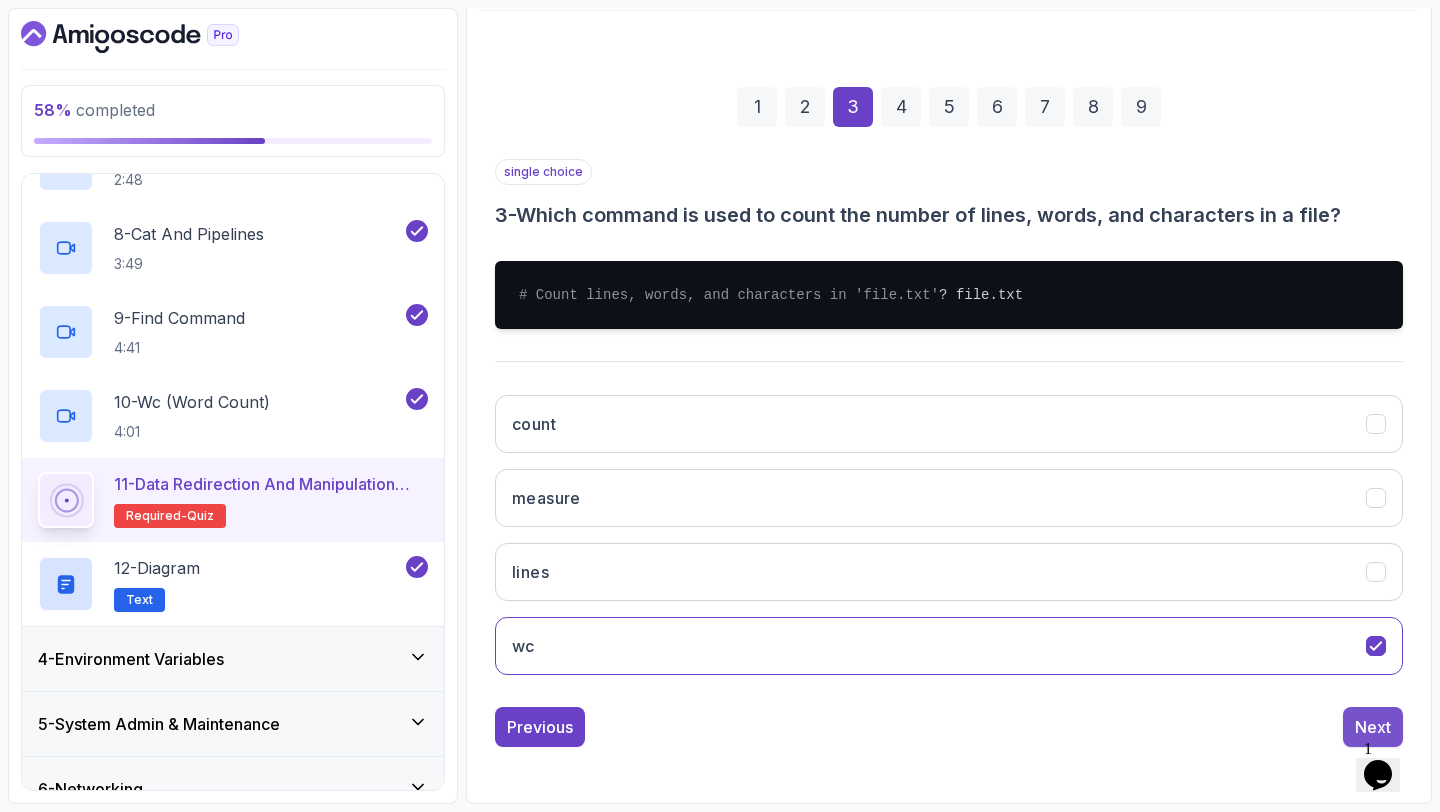 click on "Next" at bounding box center [1373, 727] 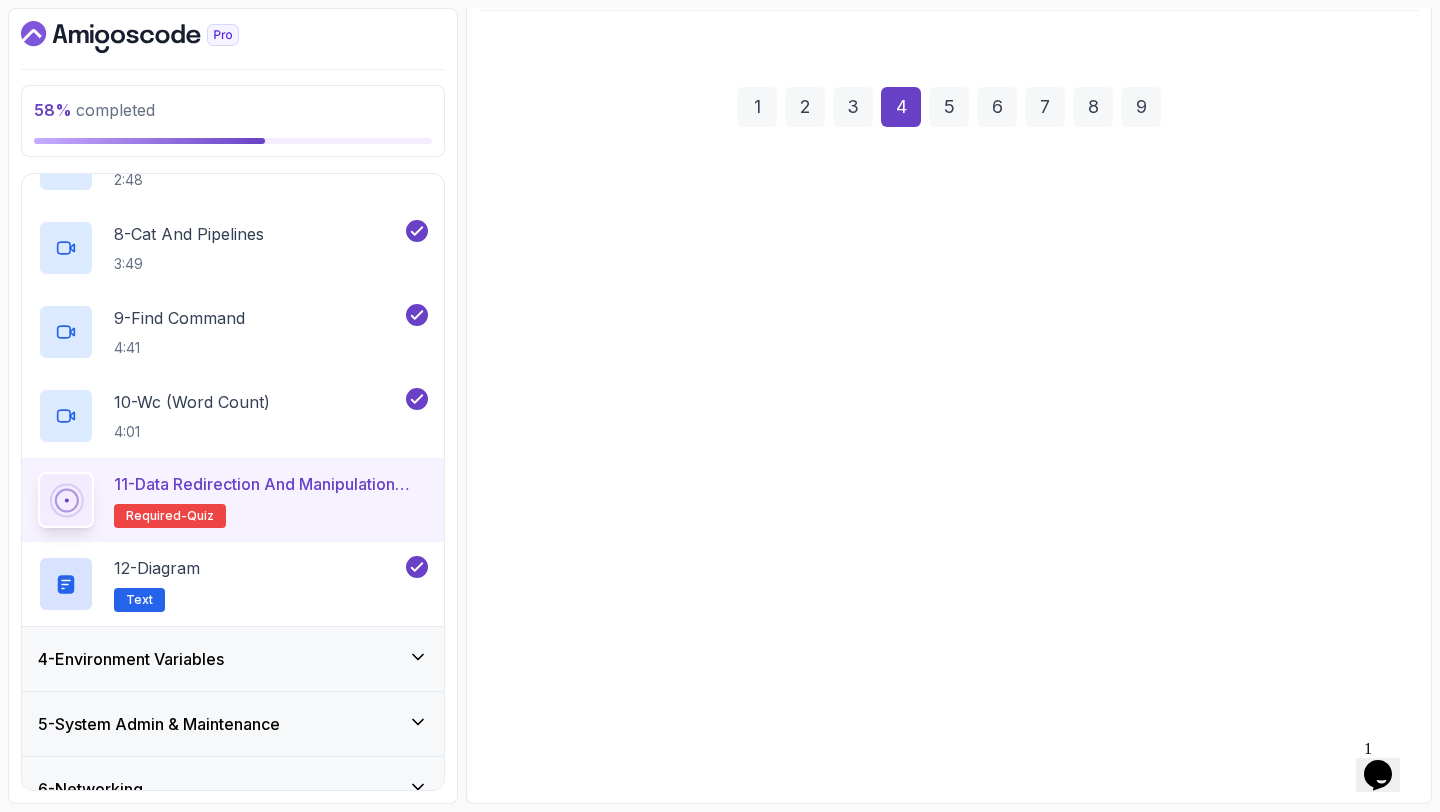 scroll, scrollTop: 229, scrollLeft: 0, axis: vertical 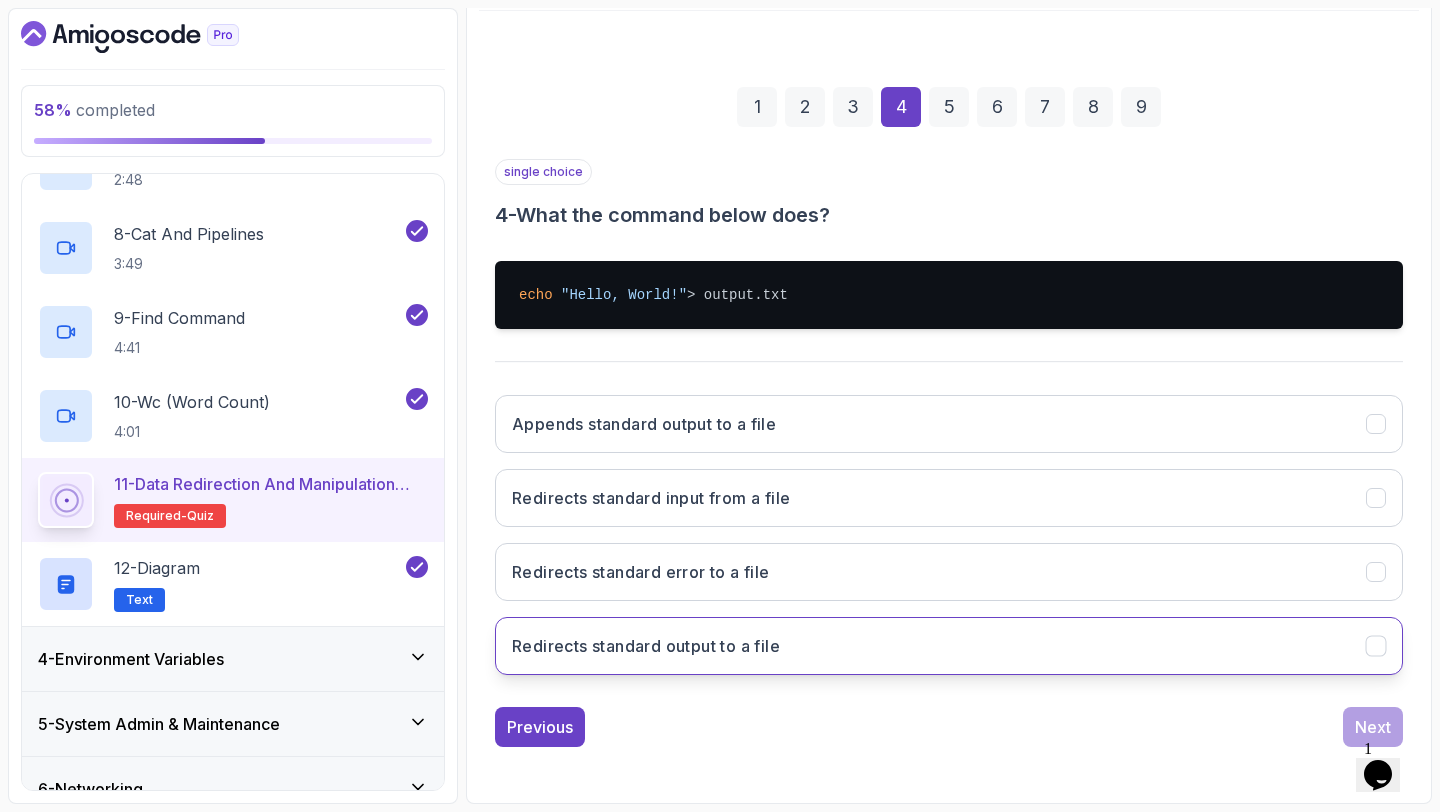 click on "Redirects standard output to a file" at bounding box center (949, 646) 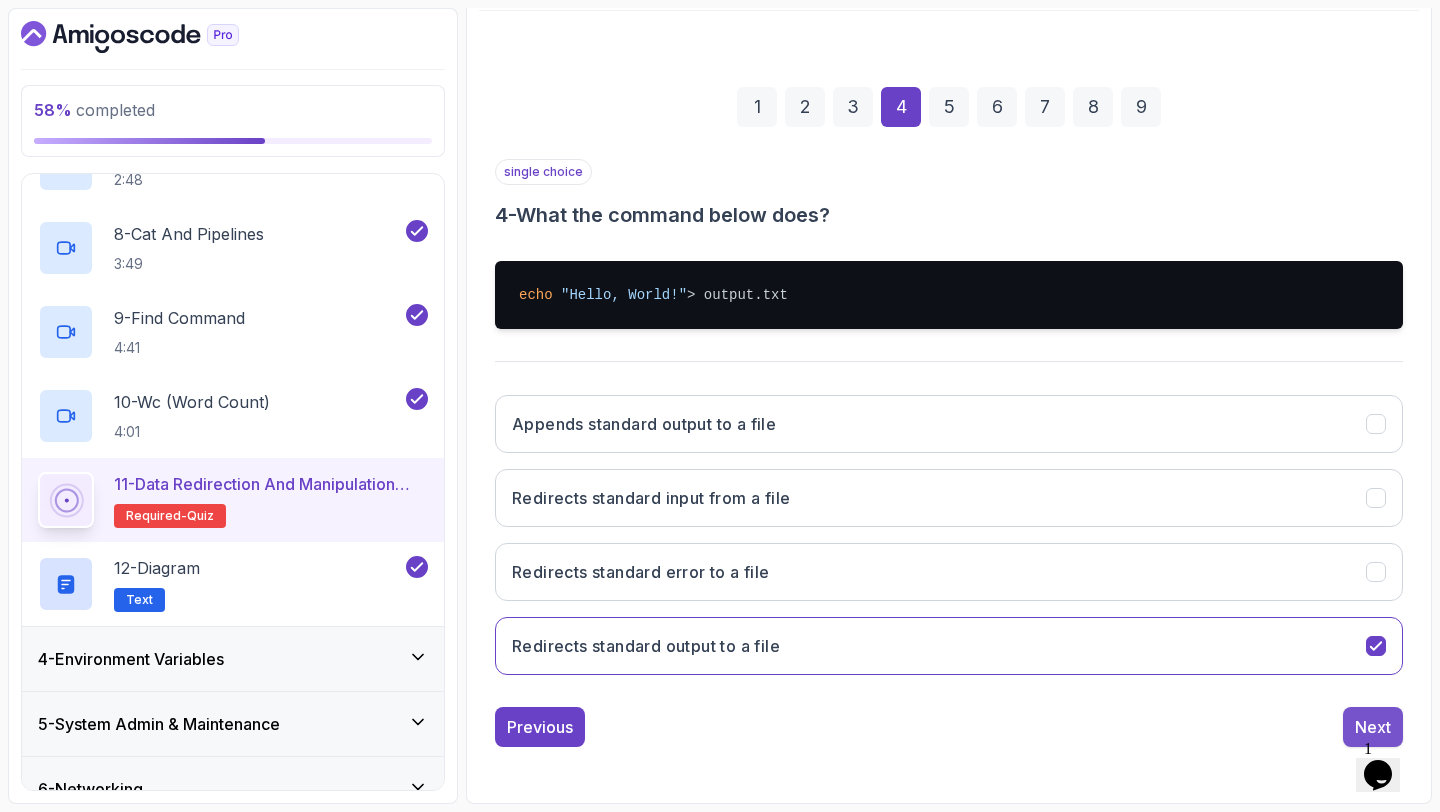 click on "Next" at bounding box center (1373, 727) 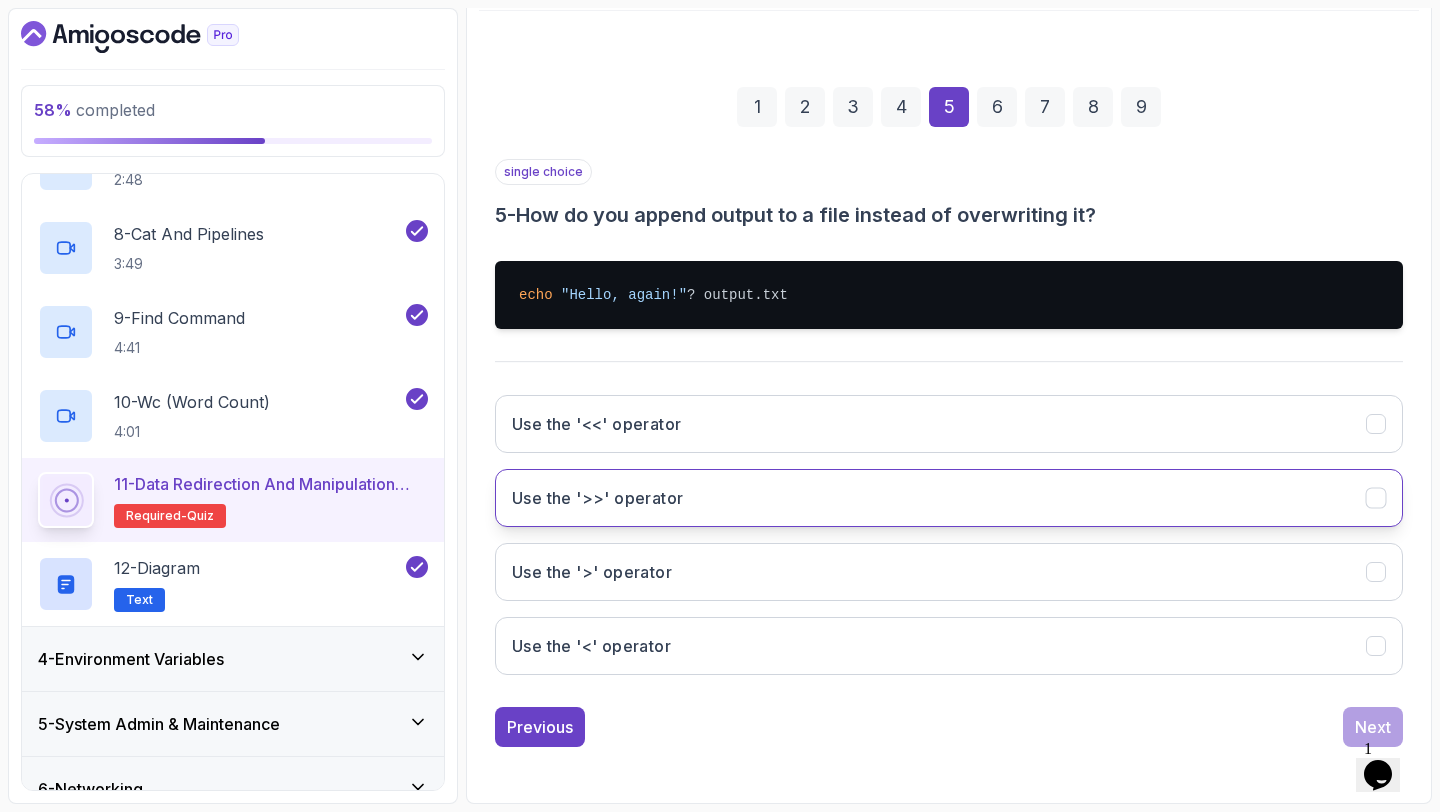 click on "Use the '>>' operator" at bounding box center [949, 498] 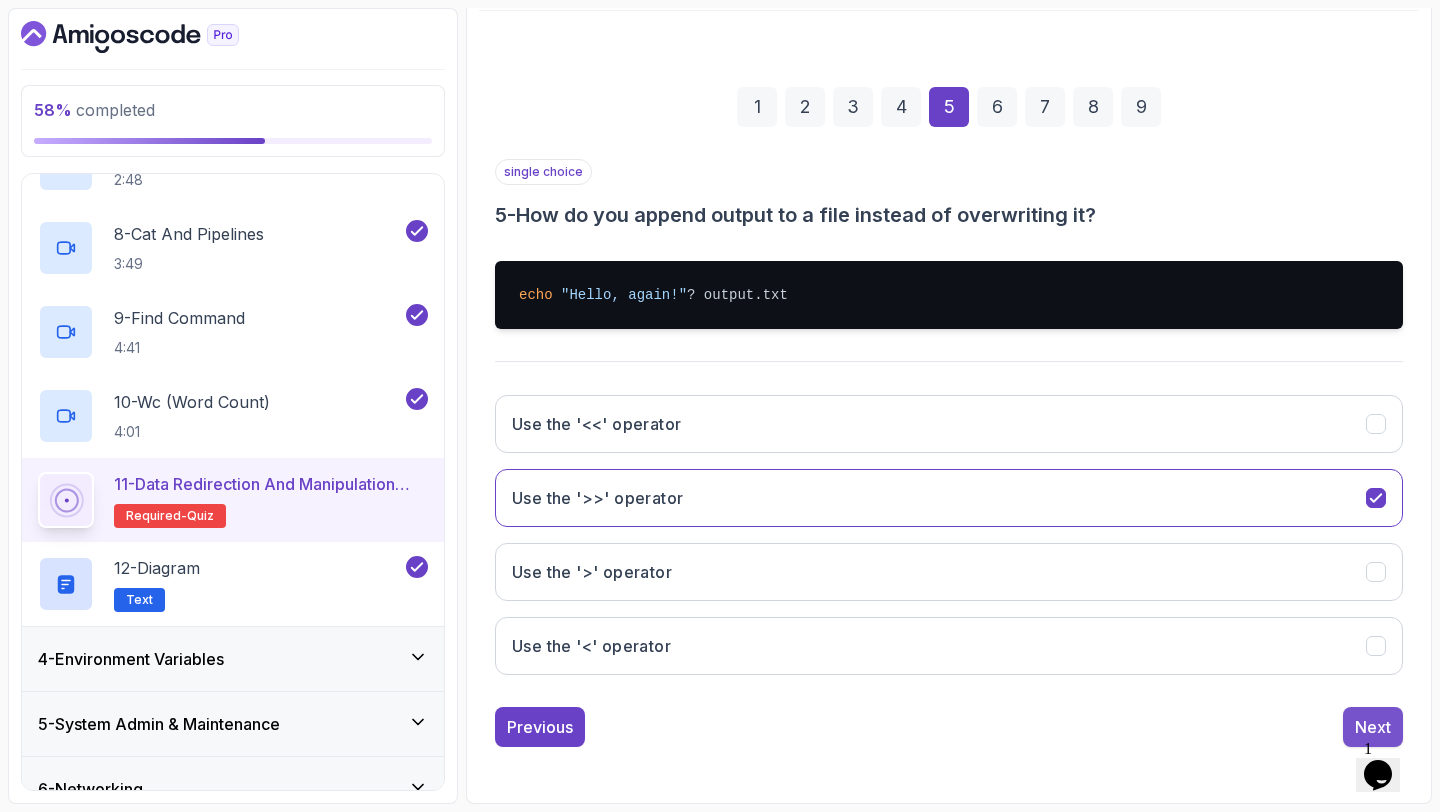 click on "Next" at bounding box center [1373, 727] 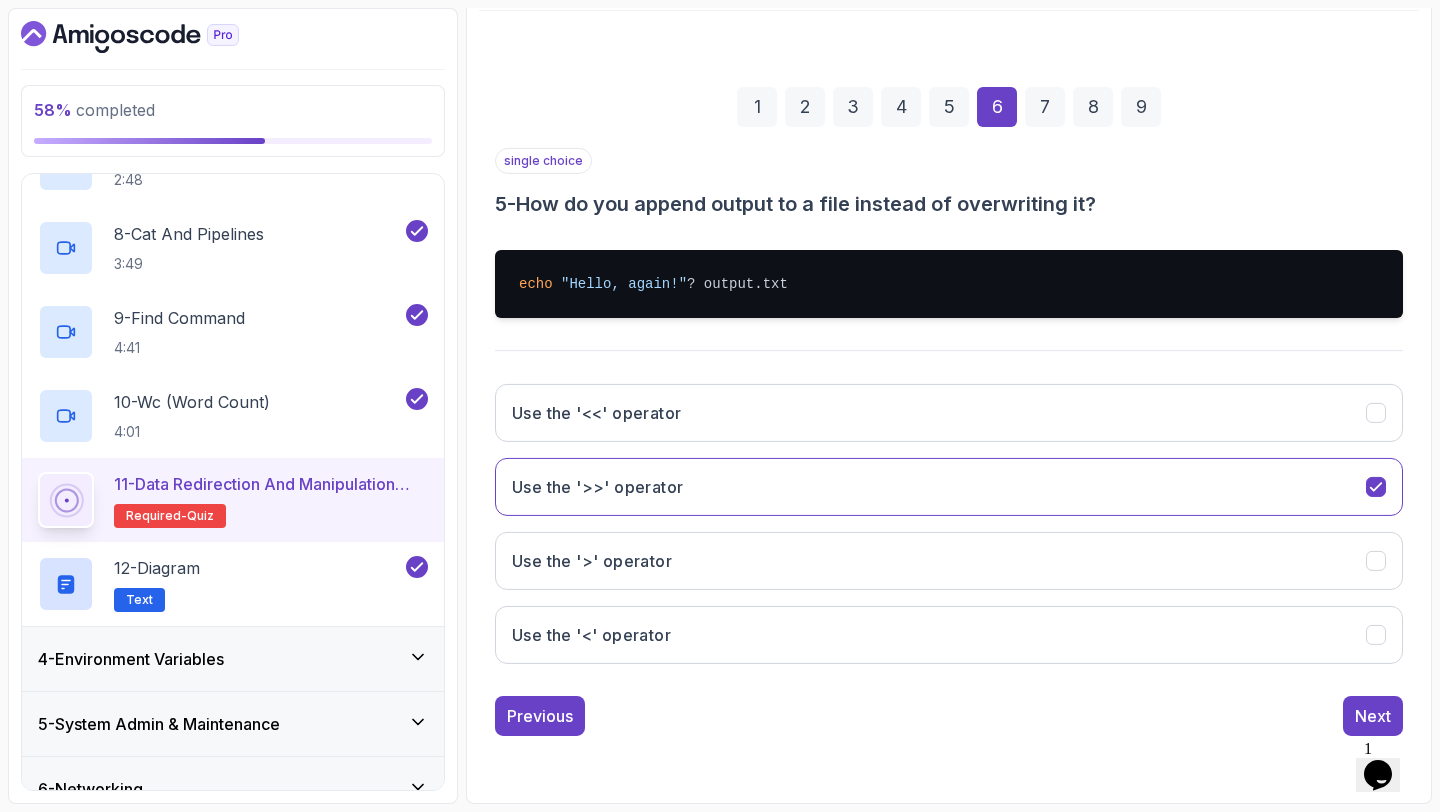 scroll, scrollTop: 113, scrollLeft: 0, axis: vertical 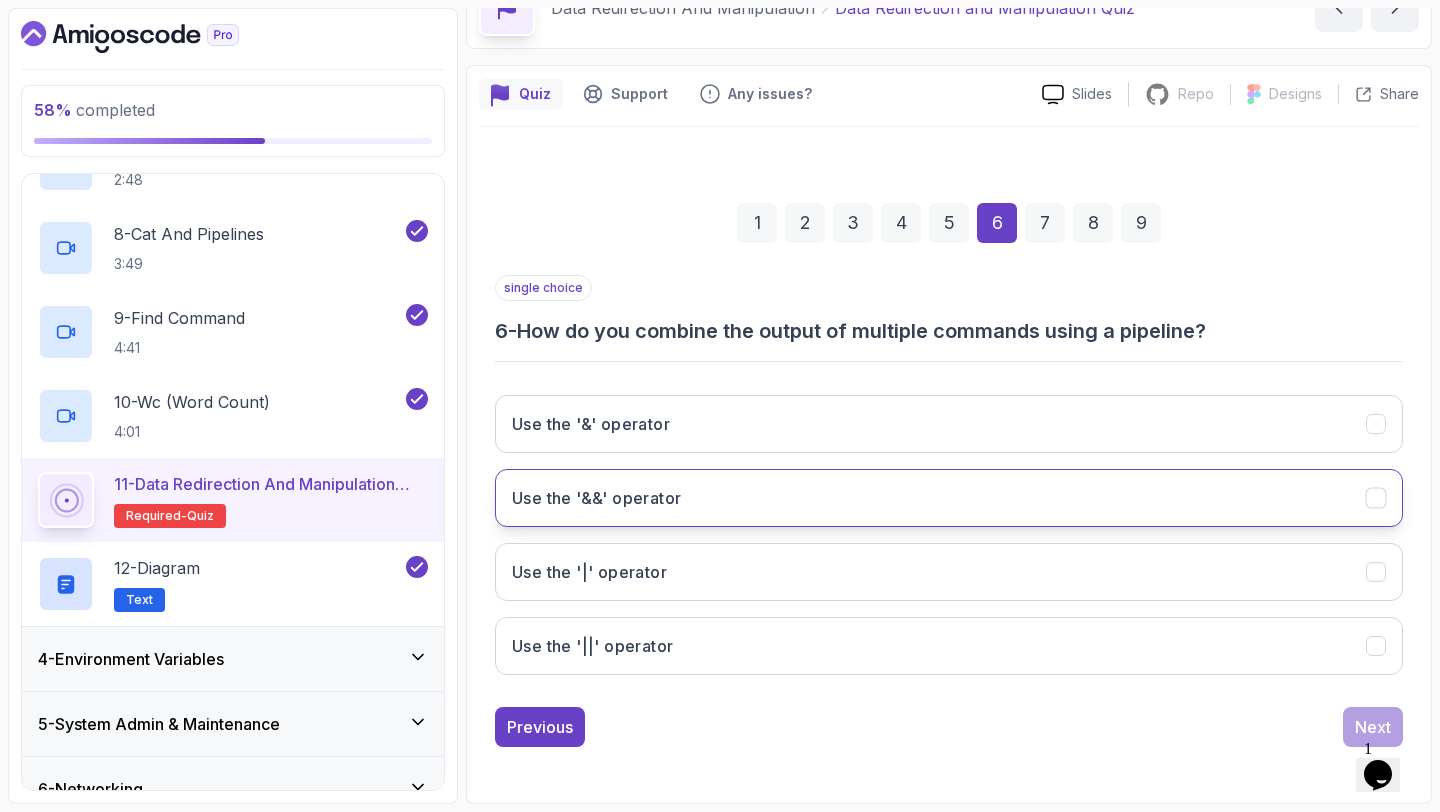 click on "Use the '&&' operator" at bounding box center [949, 498] 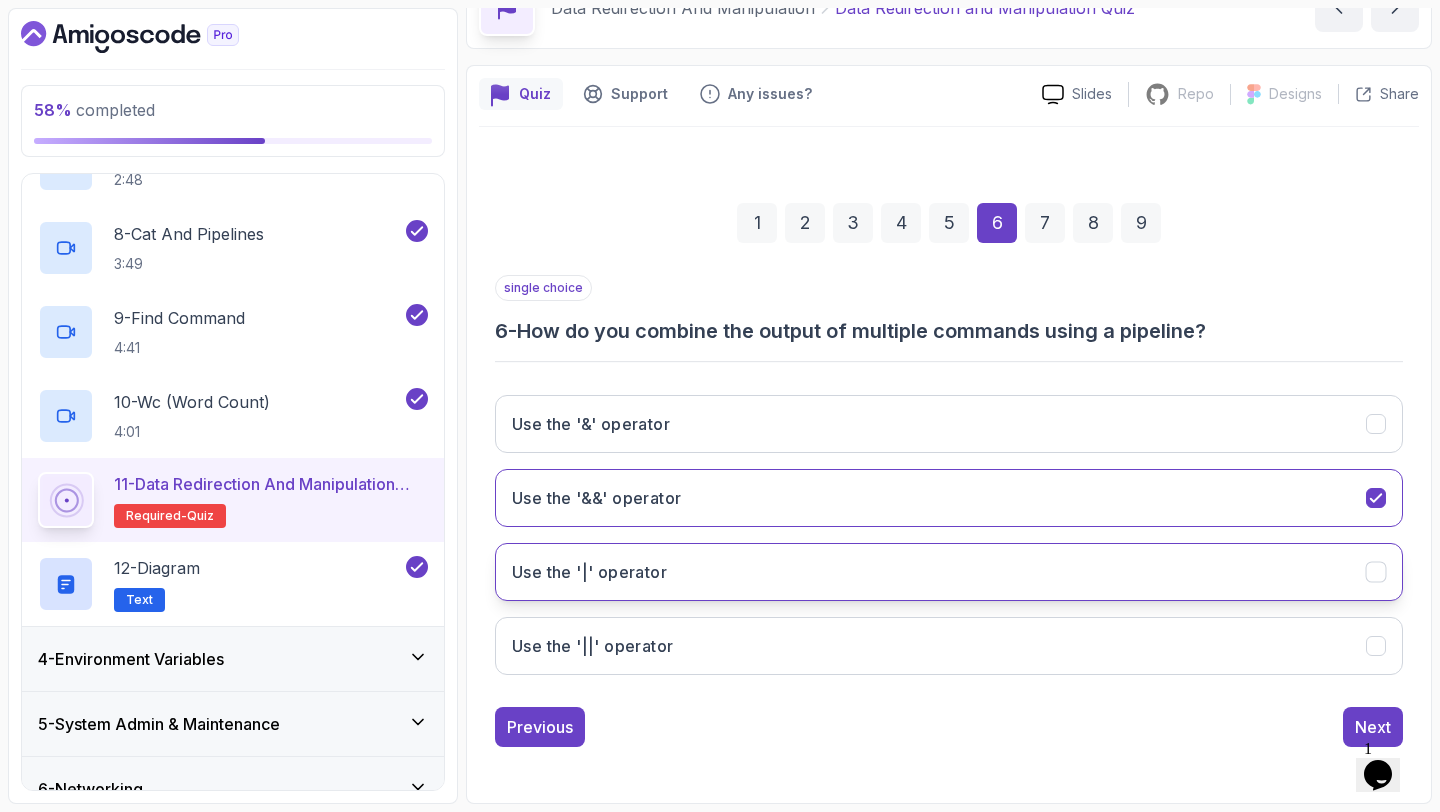 click on "Use the '|' operator" at bounding box center (949, 572) 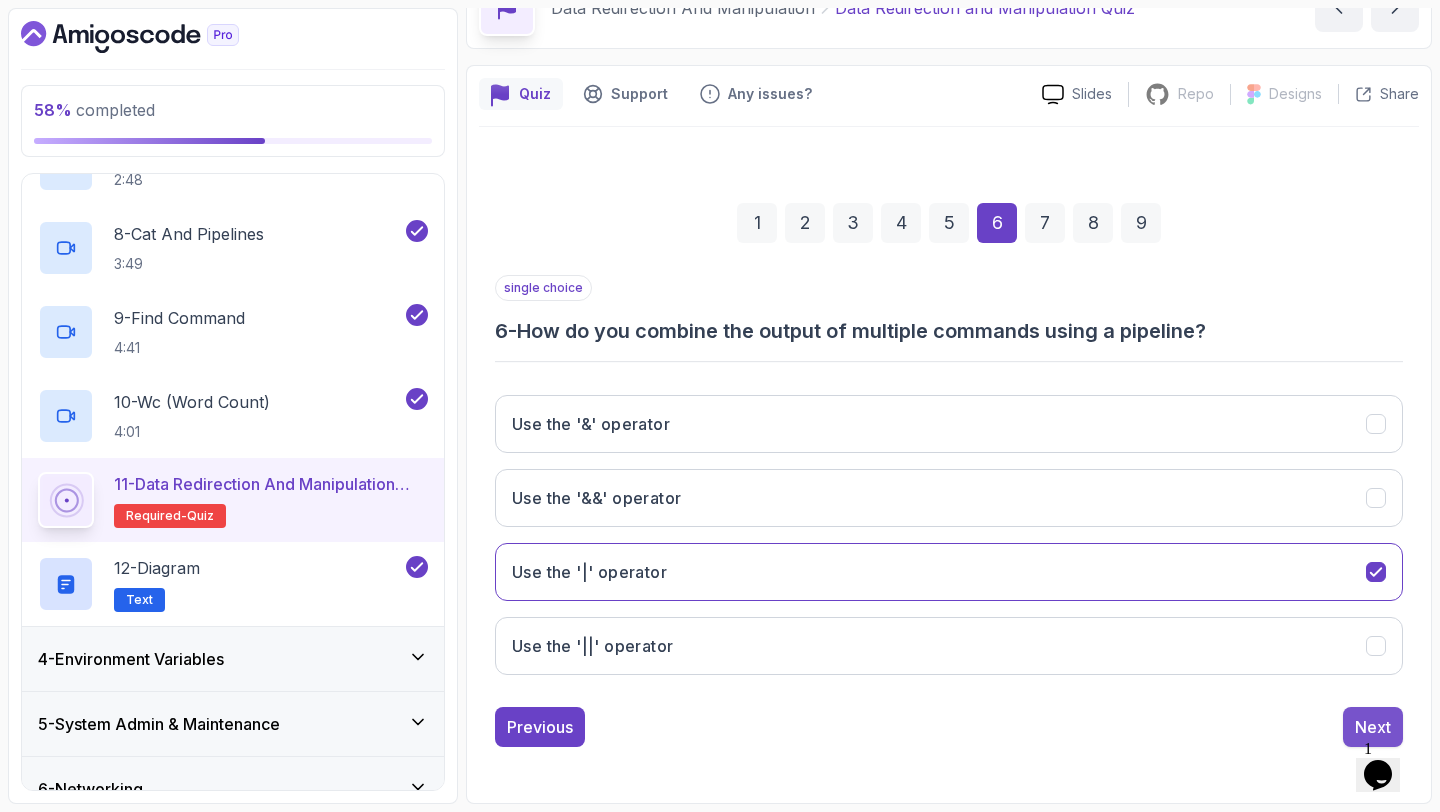click on "Next" at bounding box center [1373, 727] 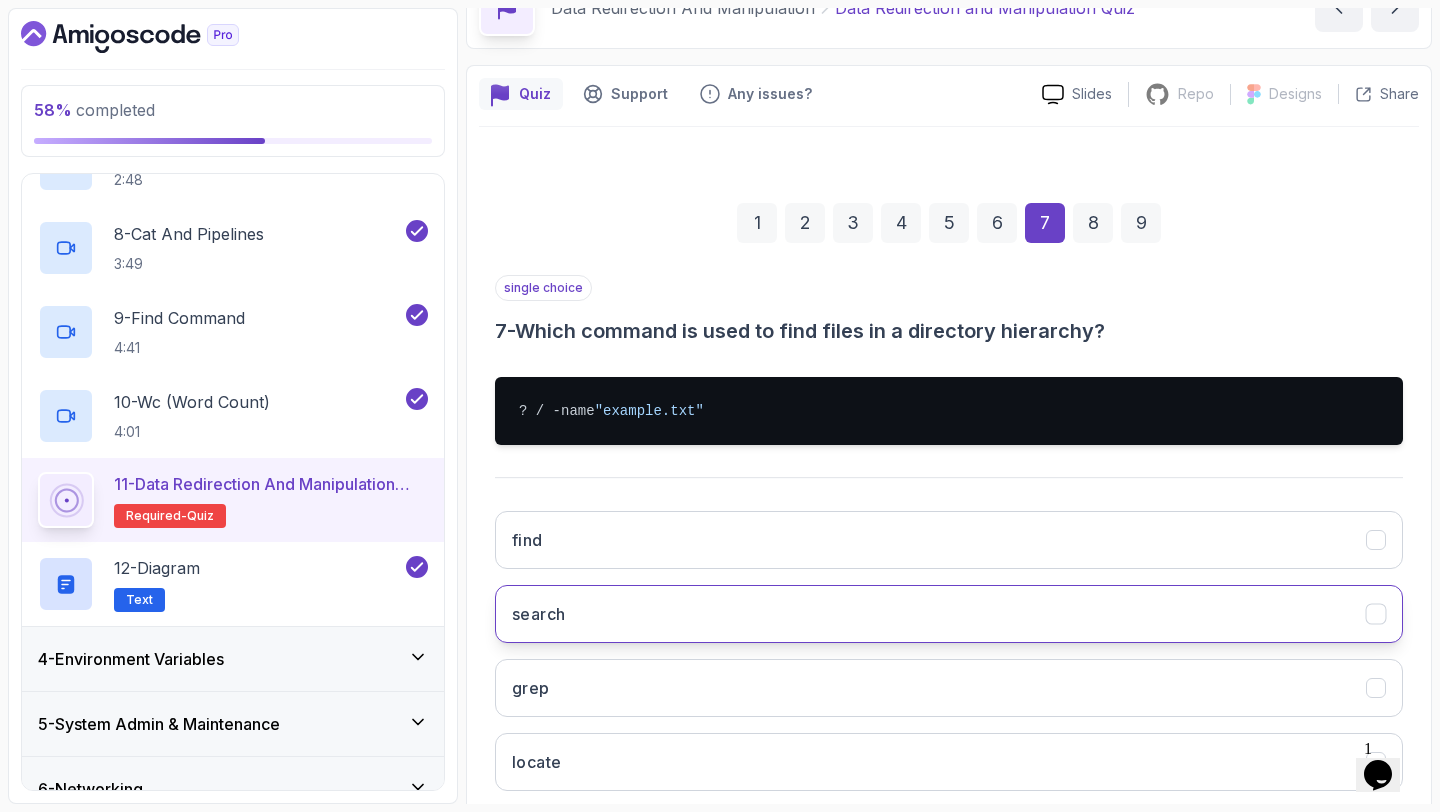 scroll, scrollTop: 229, scrollLeft: 0, axis: vertical 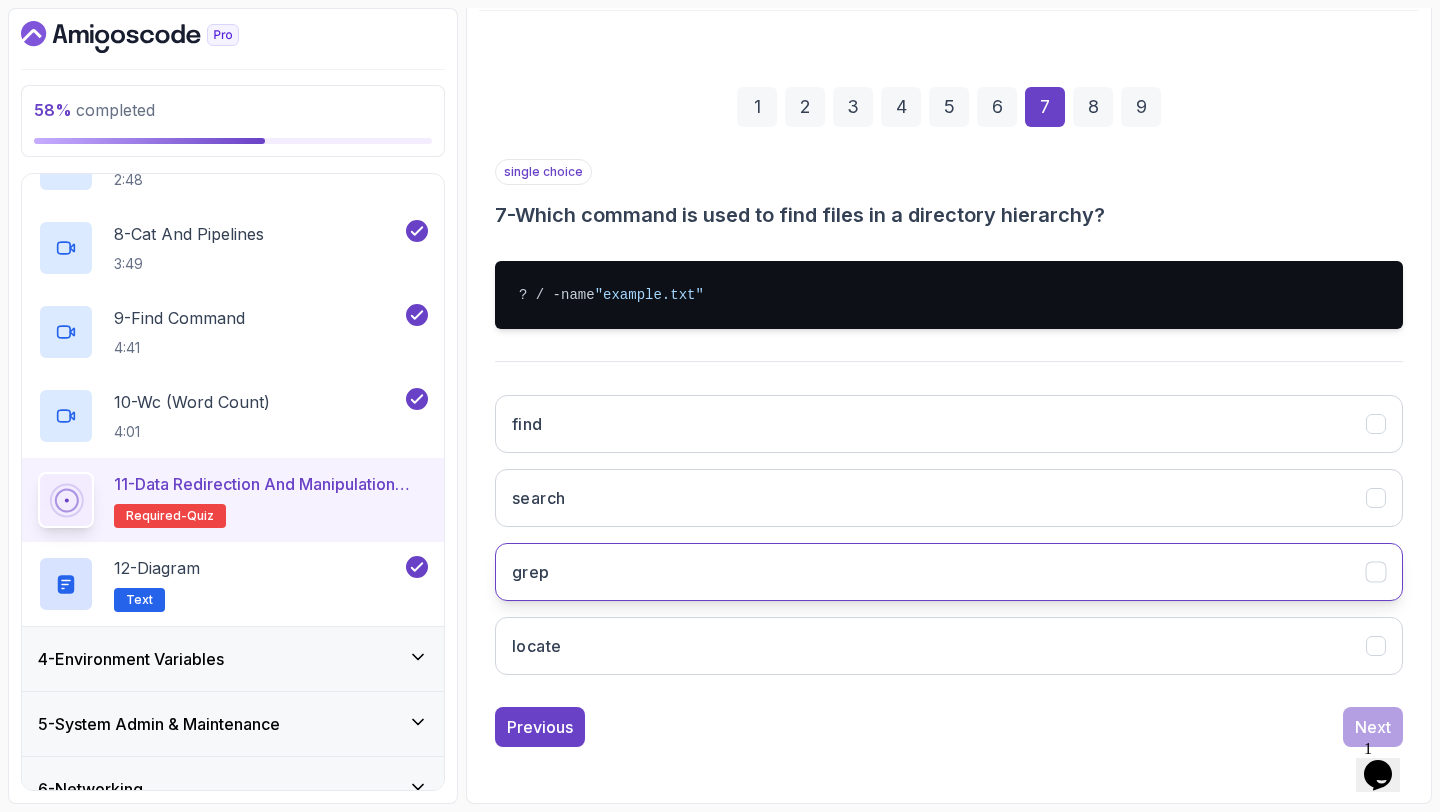 click on "grep" at bounding box center (949, 572) 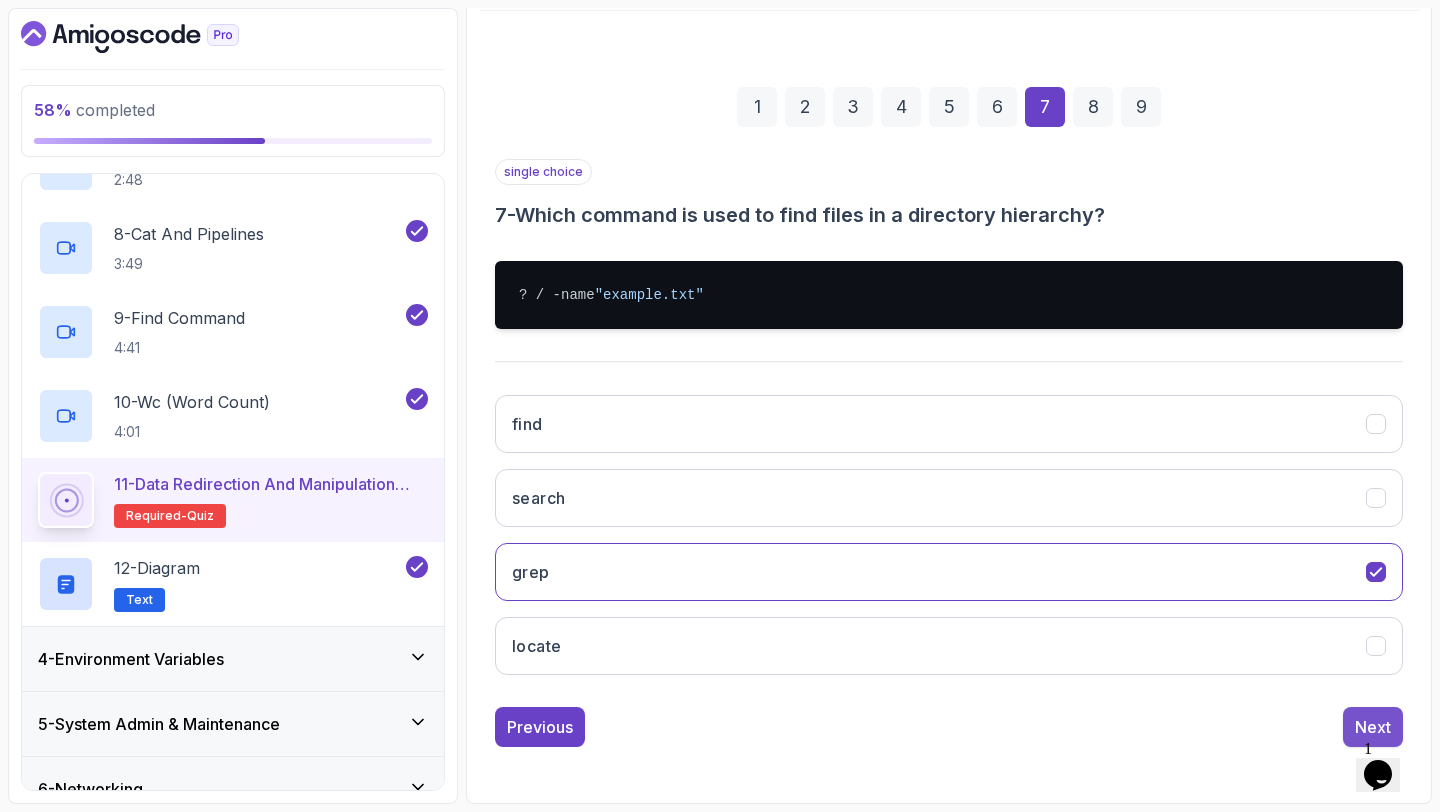 click on "Next" at bounding box center (1373, 727) 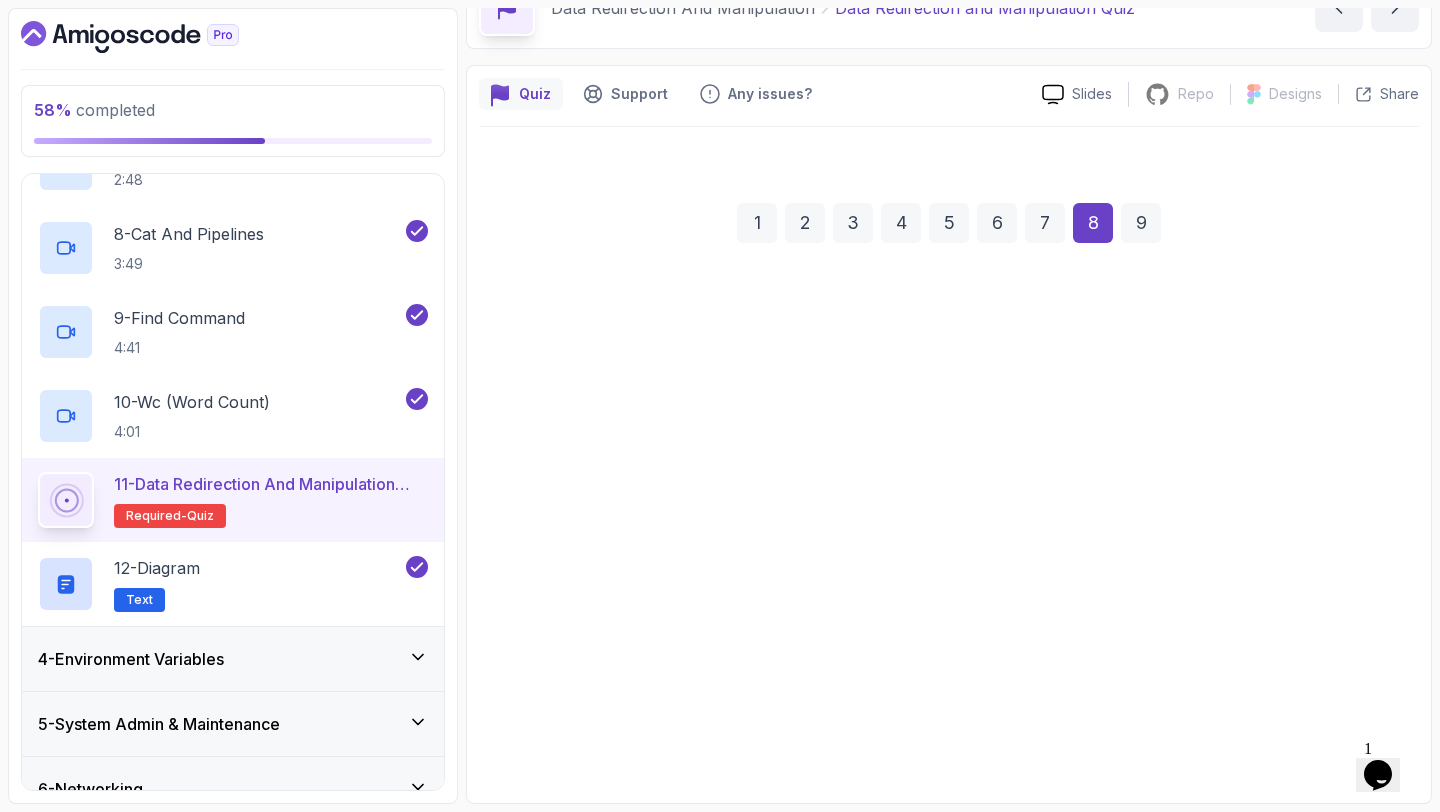 scroll, scrollTop: 113, scrollLeft: 0, axis: vertical 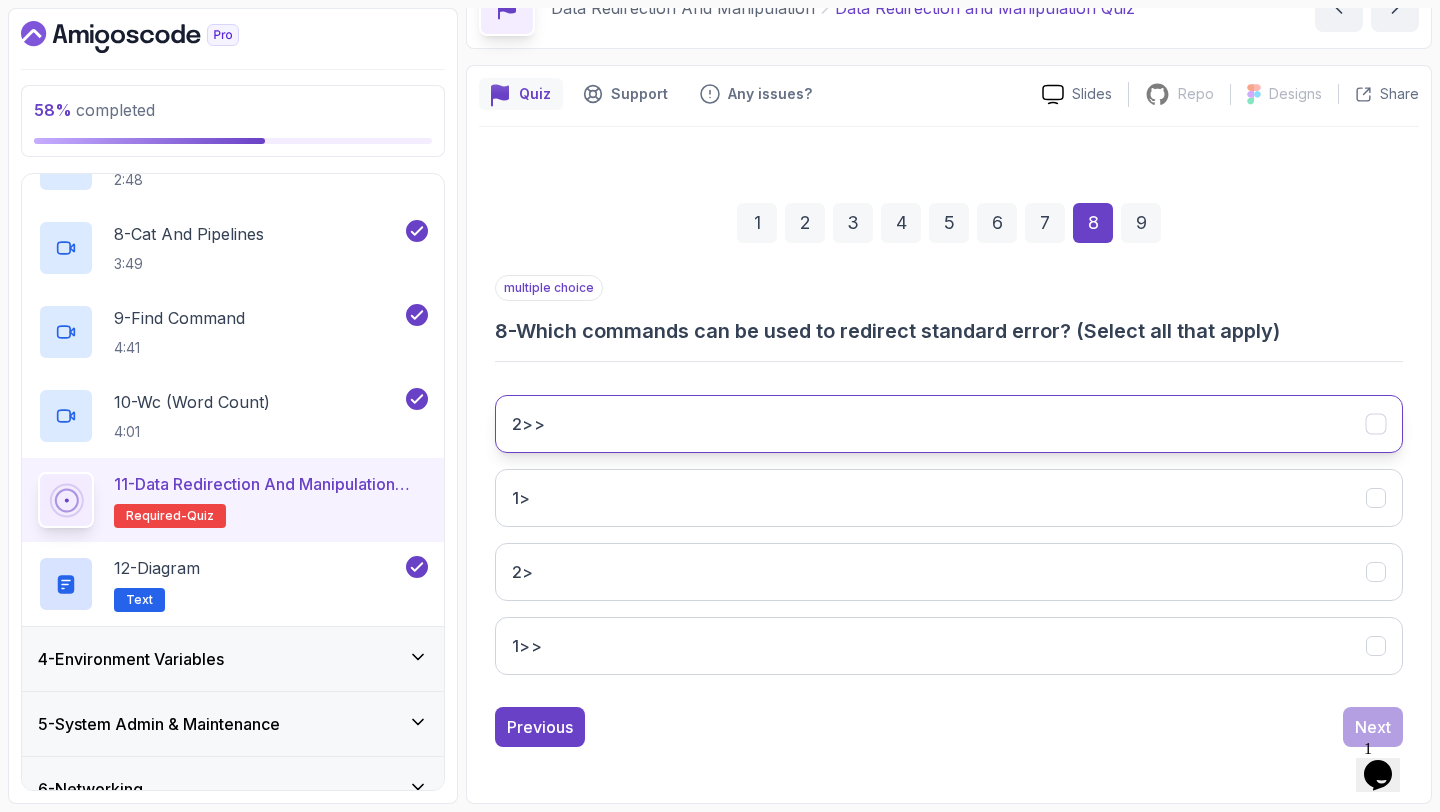 click on "2>>" at bounding box center [949, 424] 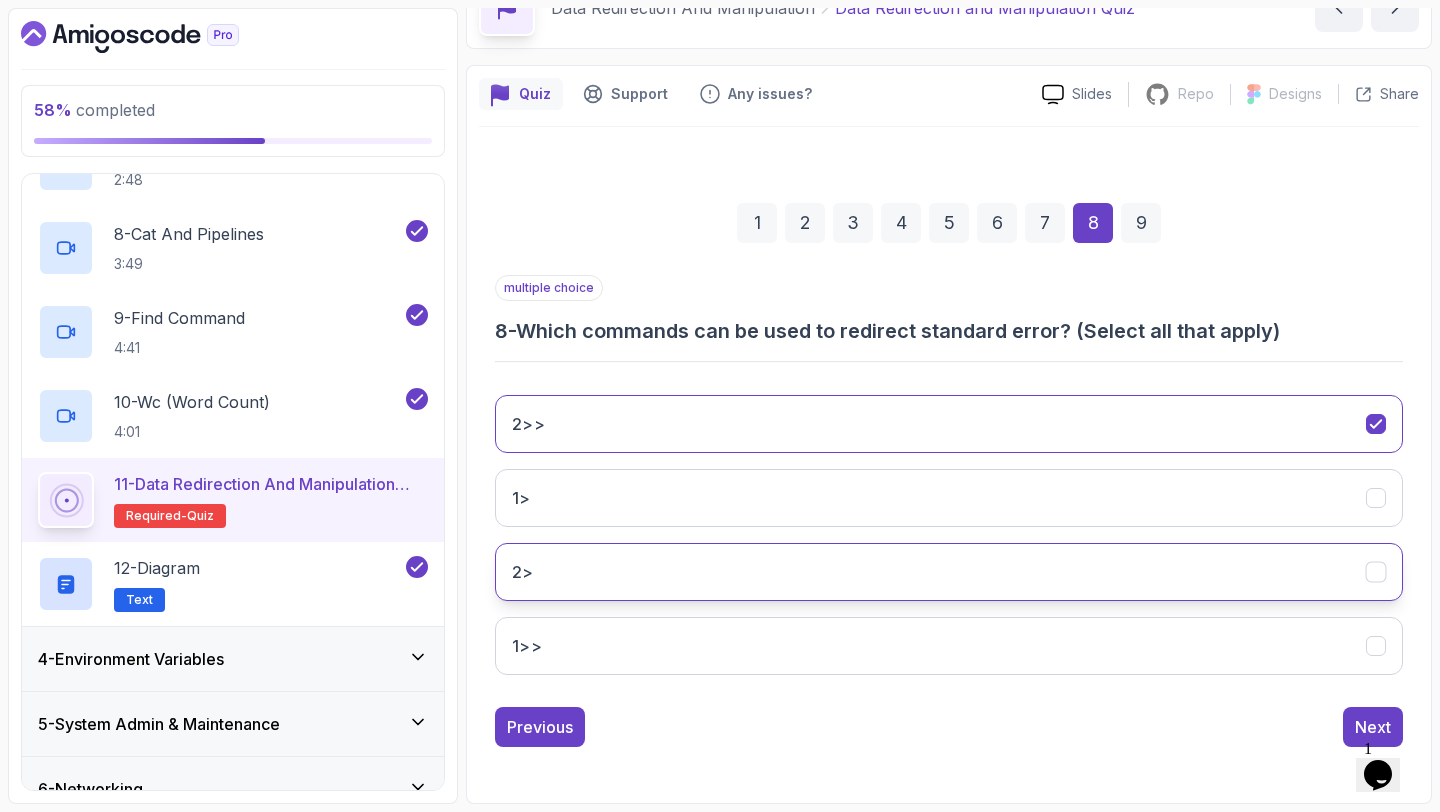 click on "2>" at bounding box center (949, 572) 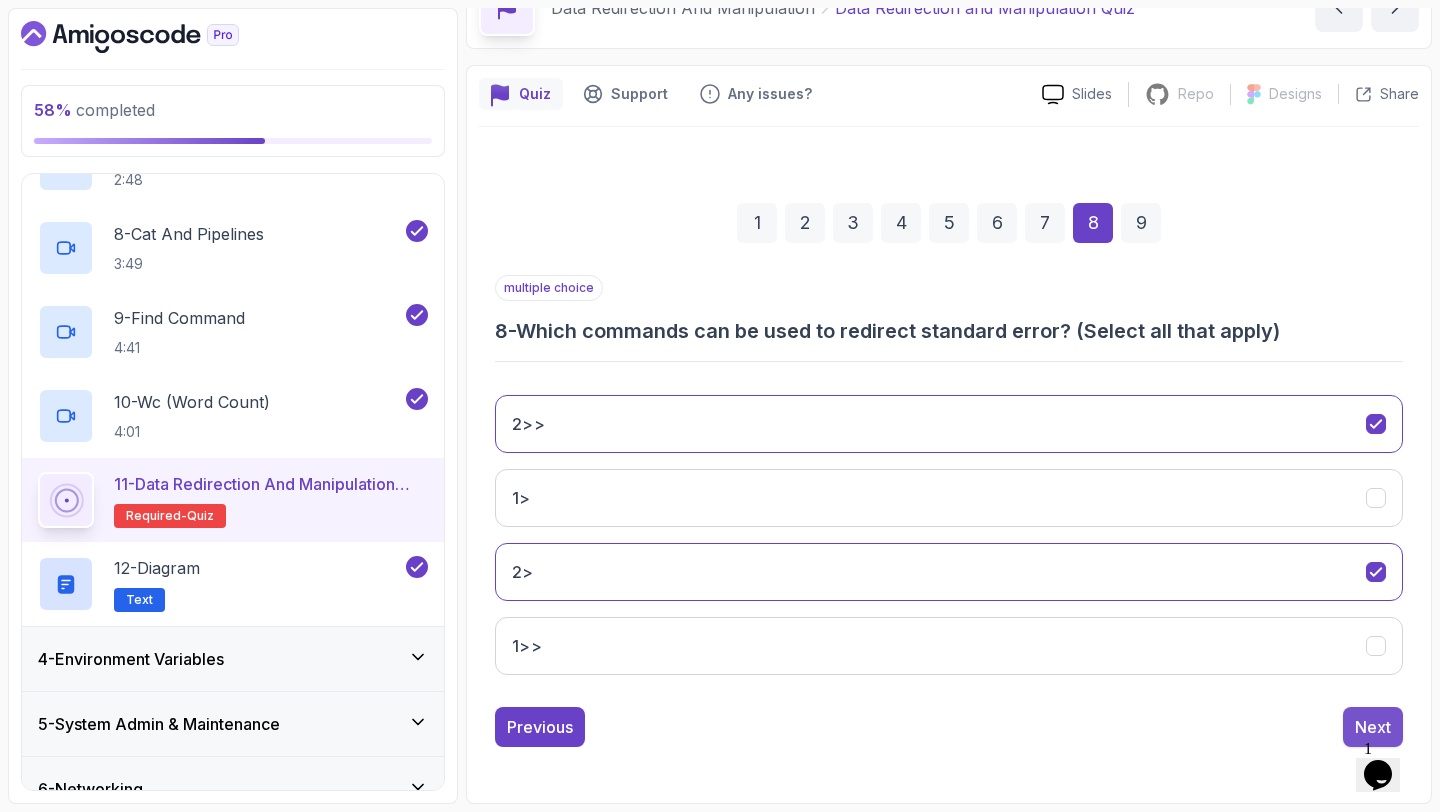 click on "Next" at bounding box center (1373, 727) 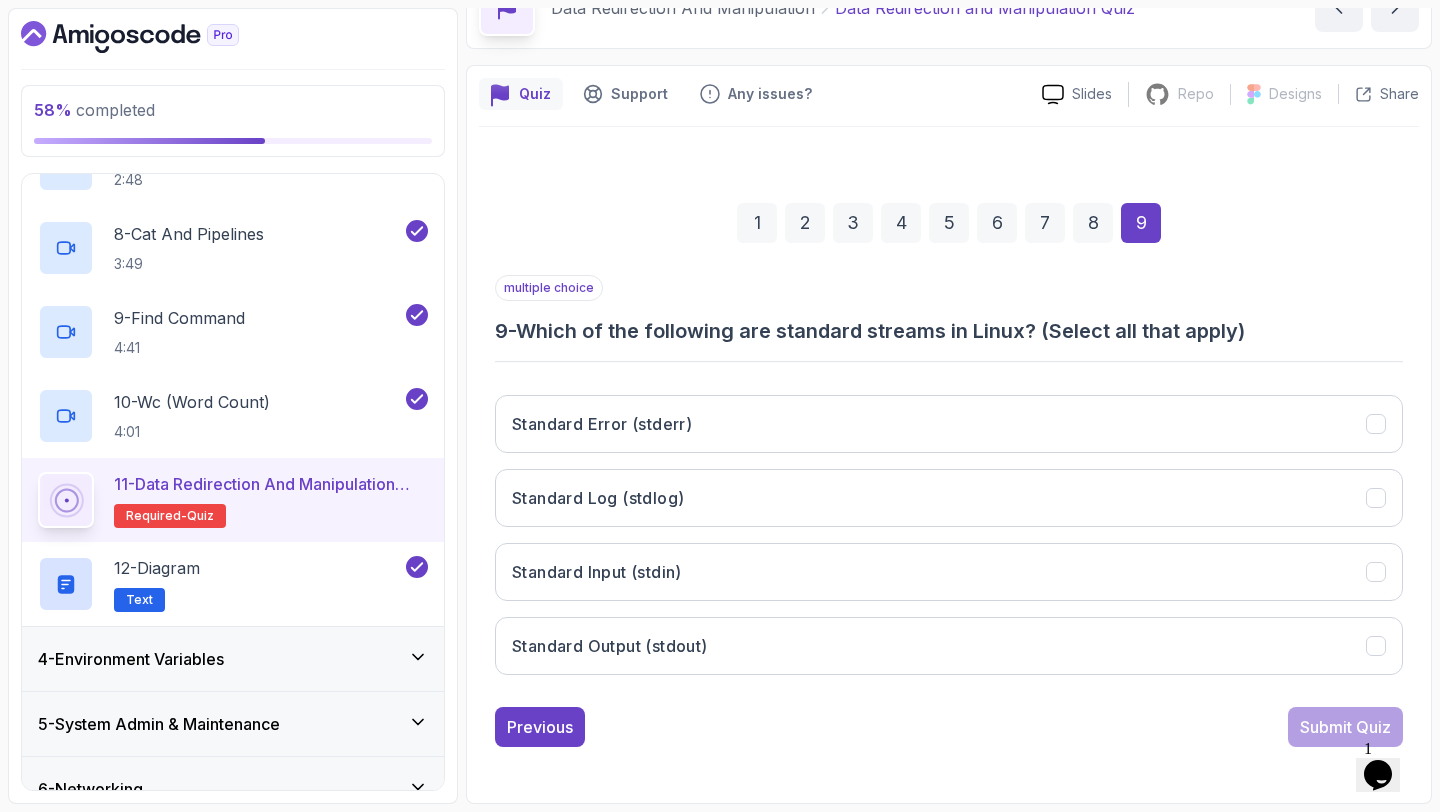 click on "Standard Error (stderr) Standard Log (stdlog) Standard Input (stdin) Standard Output (stdout)" at bounding box center [949, 535] 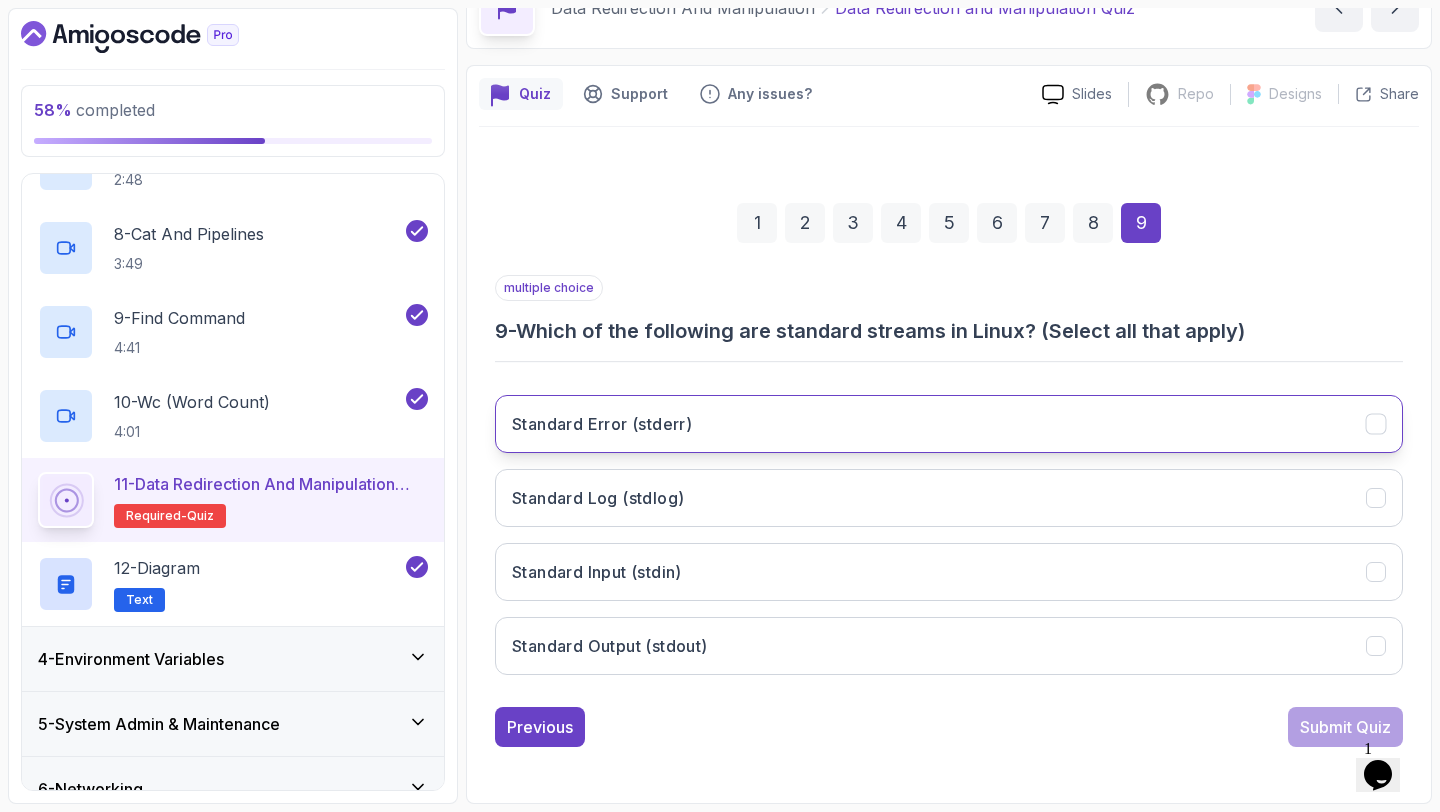 click on "Standard Error (stderr)" at bounding box center (949, 424) 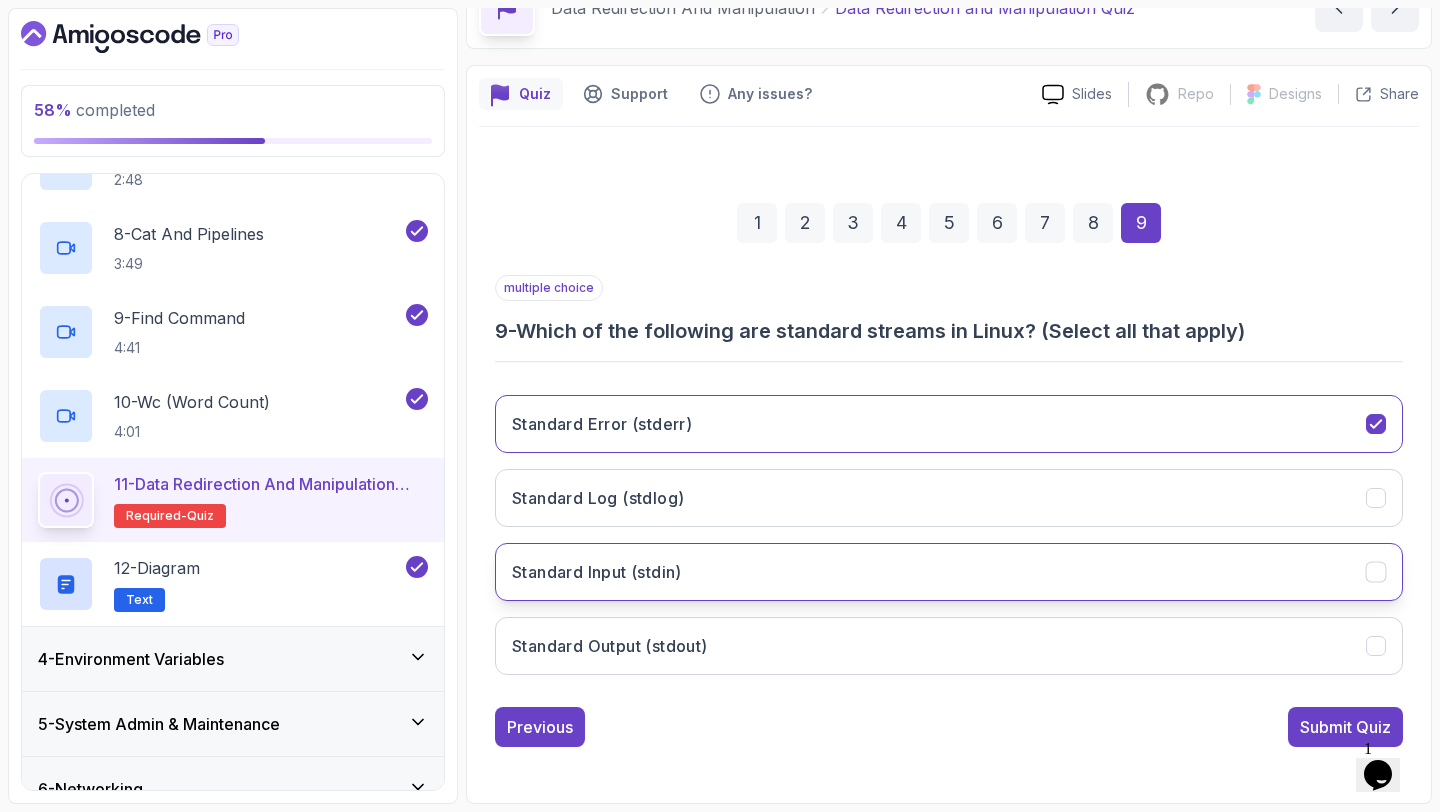 click on "Standard Input (stdin)" at bounding box center (949, 572) 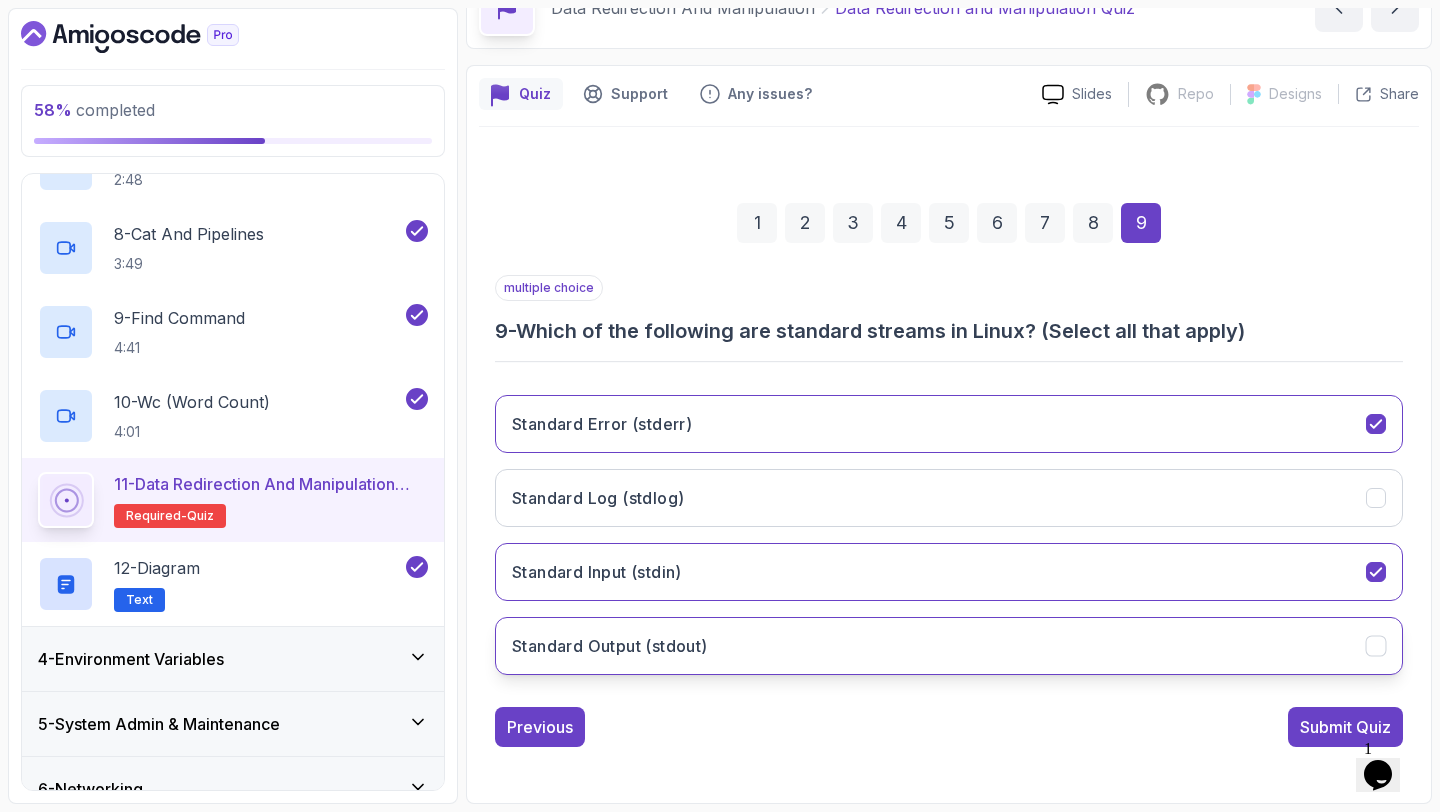click on "Standard Output (stdout)" at bounding box center [949, 646] 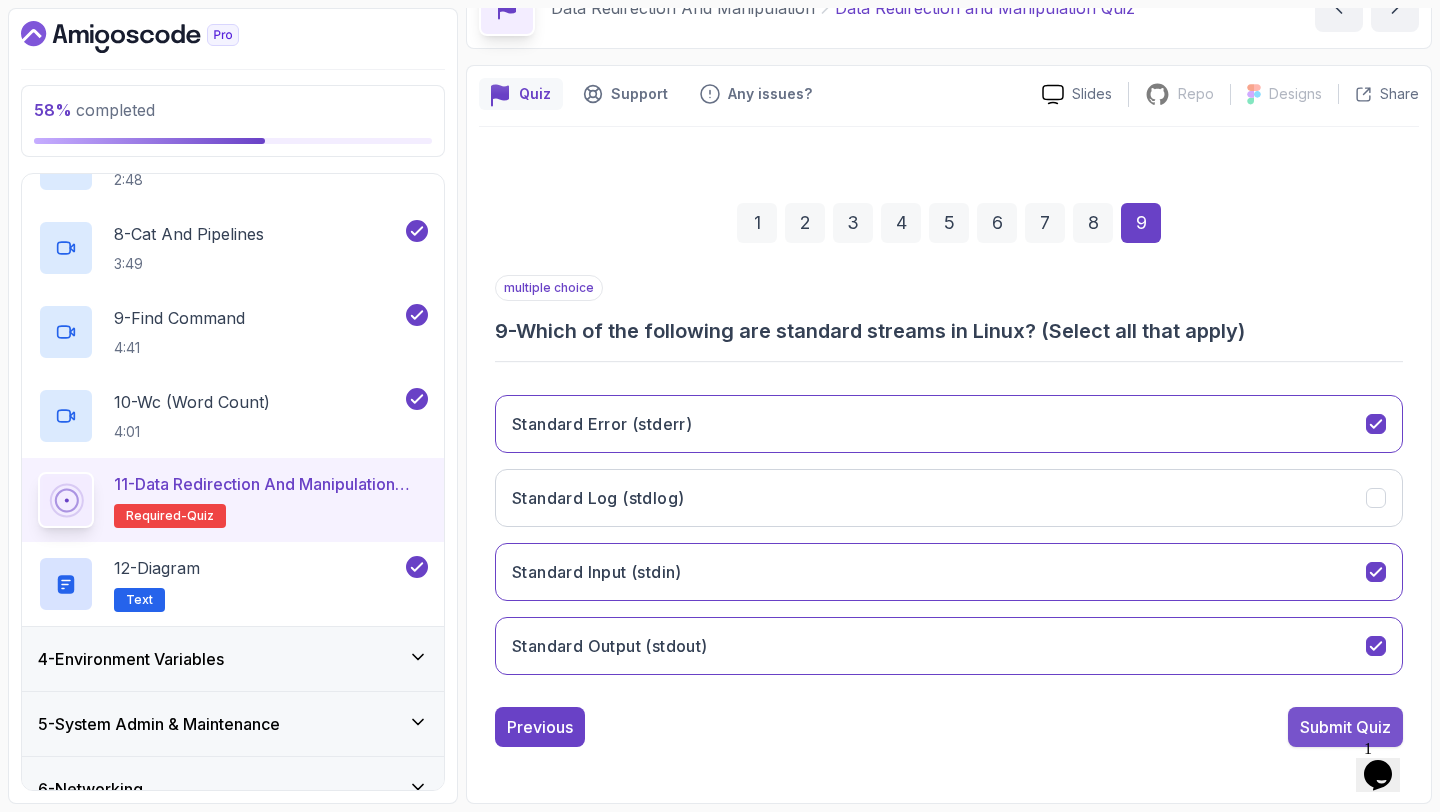 click on "Submit Quiz" at bounding box center [1345, 727] 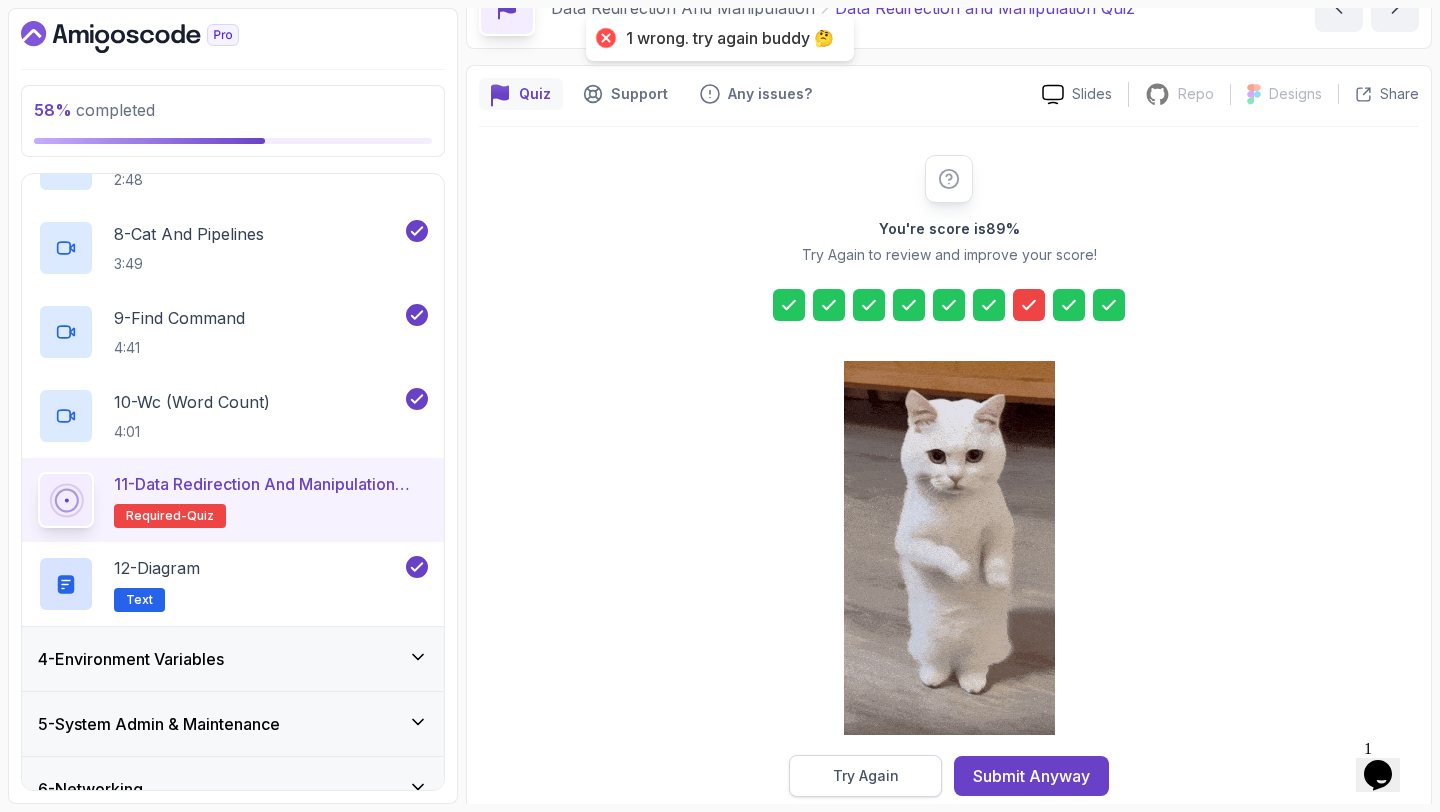 click on "Try Again" at bounding box center [866, 776] 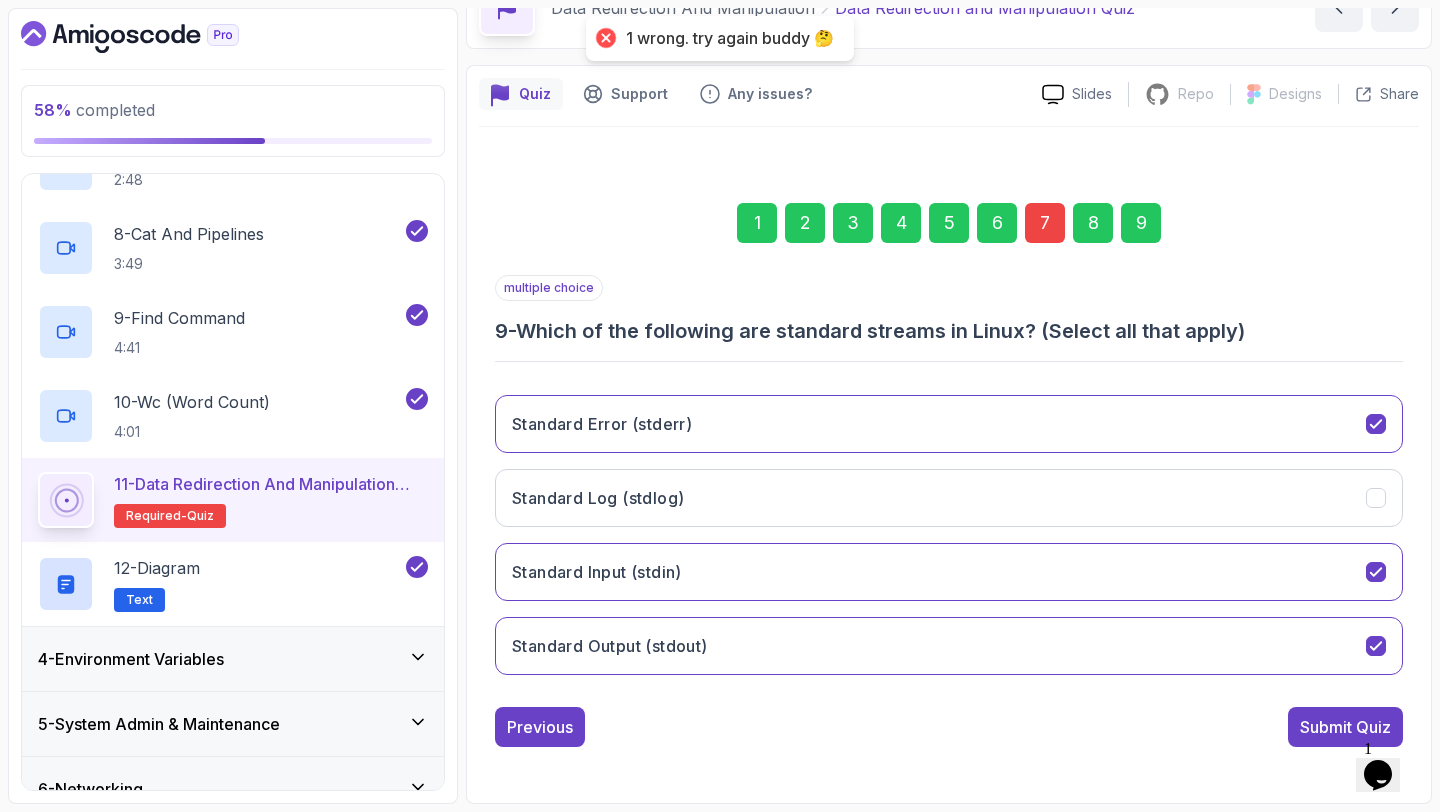 click on "7" at bounding box center [1045, 223] 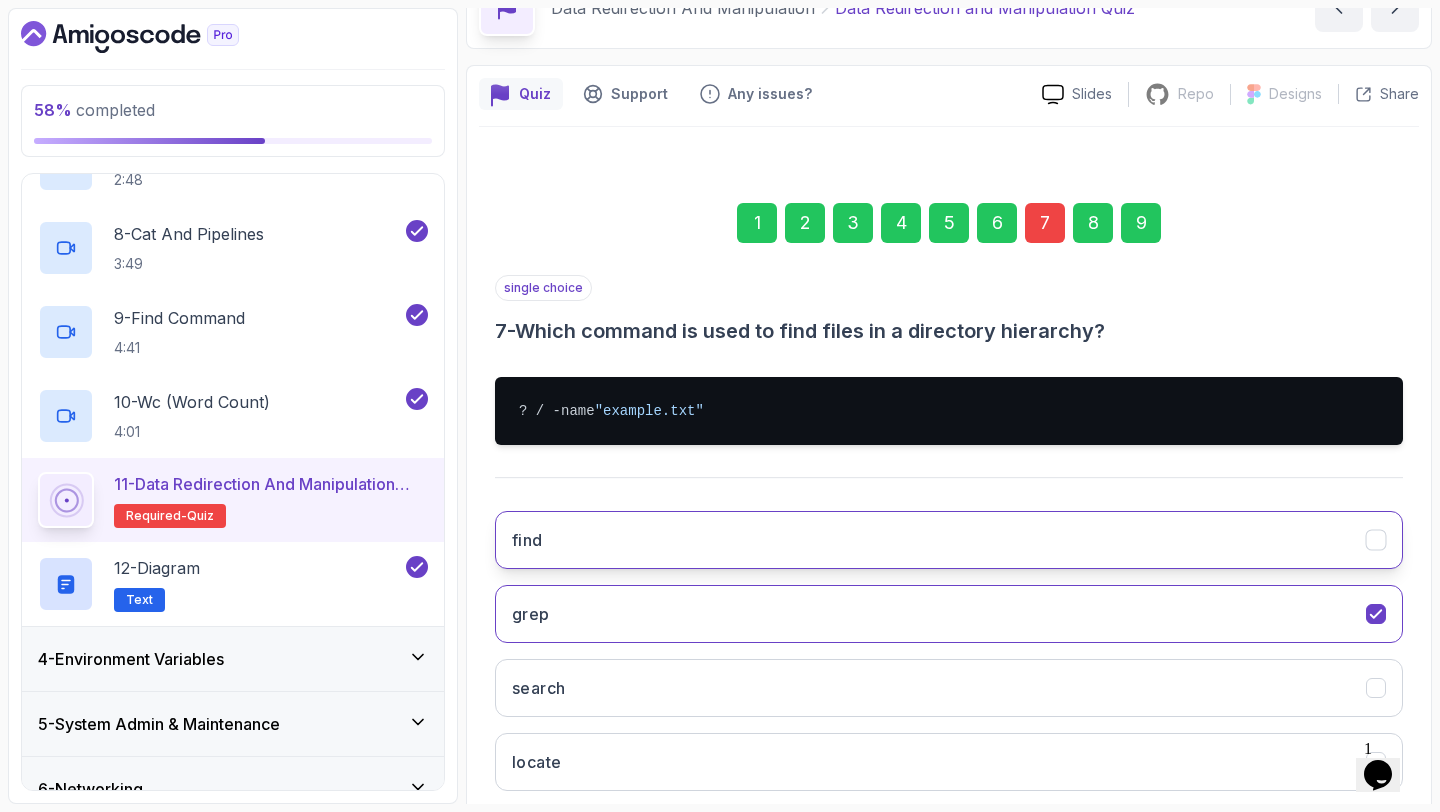 scroll, scrollTop: 229, scrollLeft: 0, axis: vertical 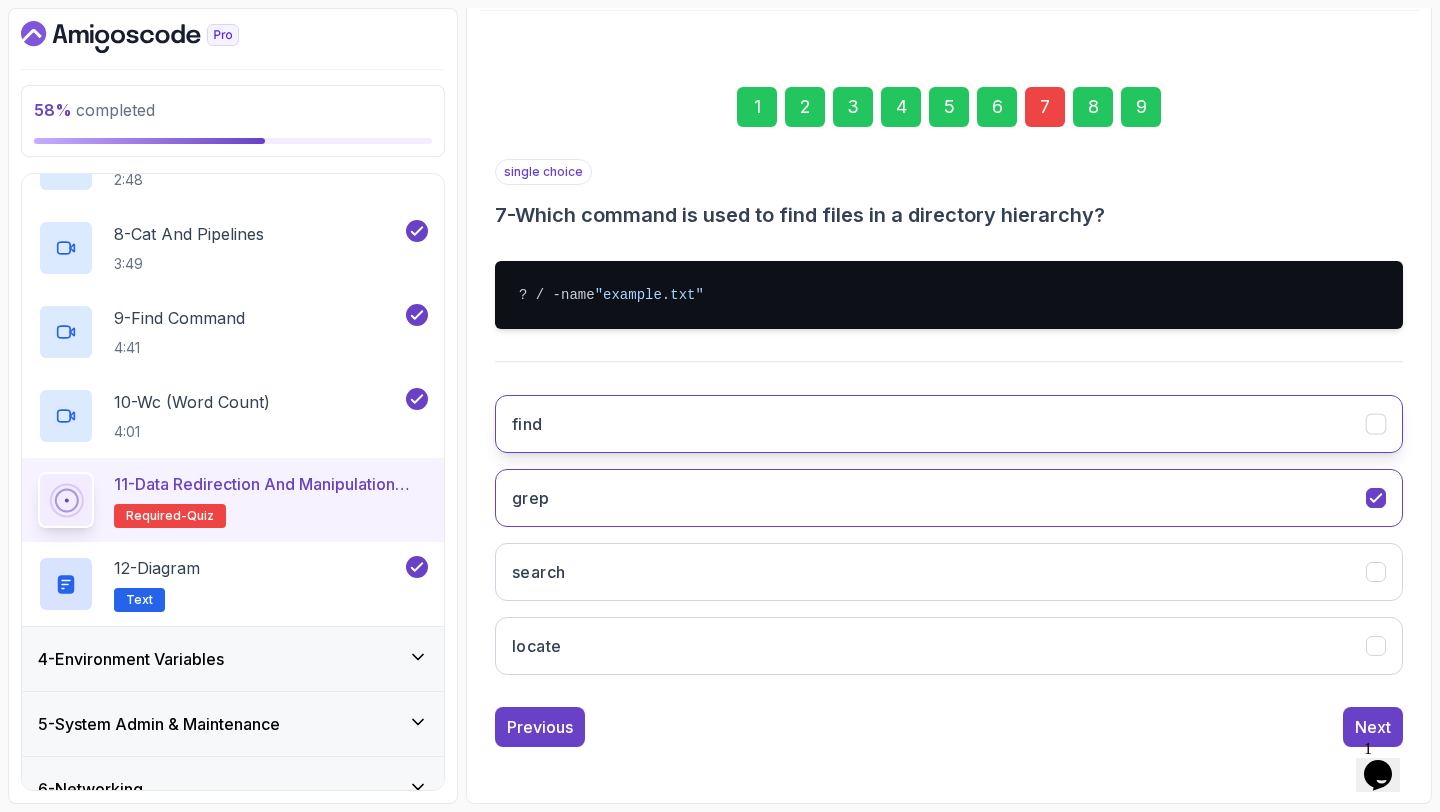 click on "find" at bounding box center (949, 424) 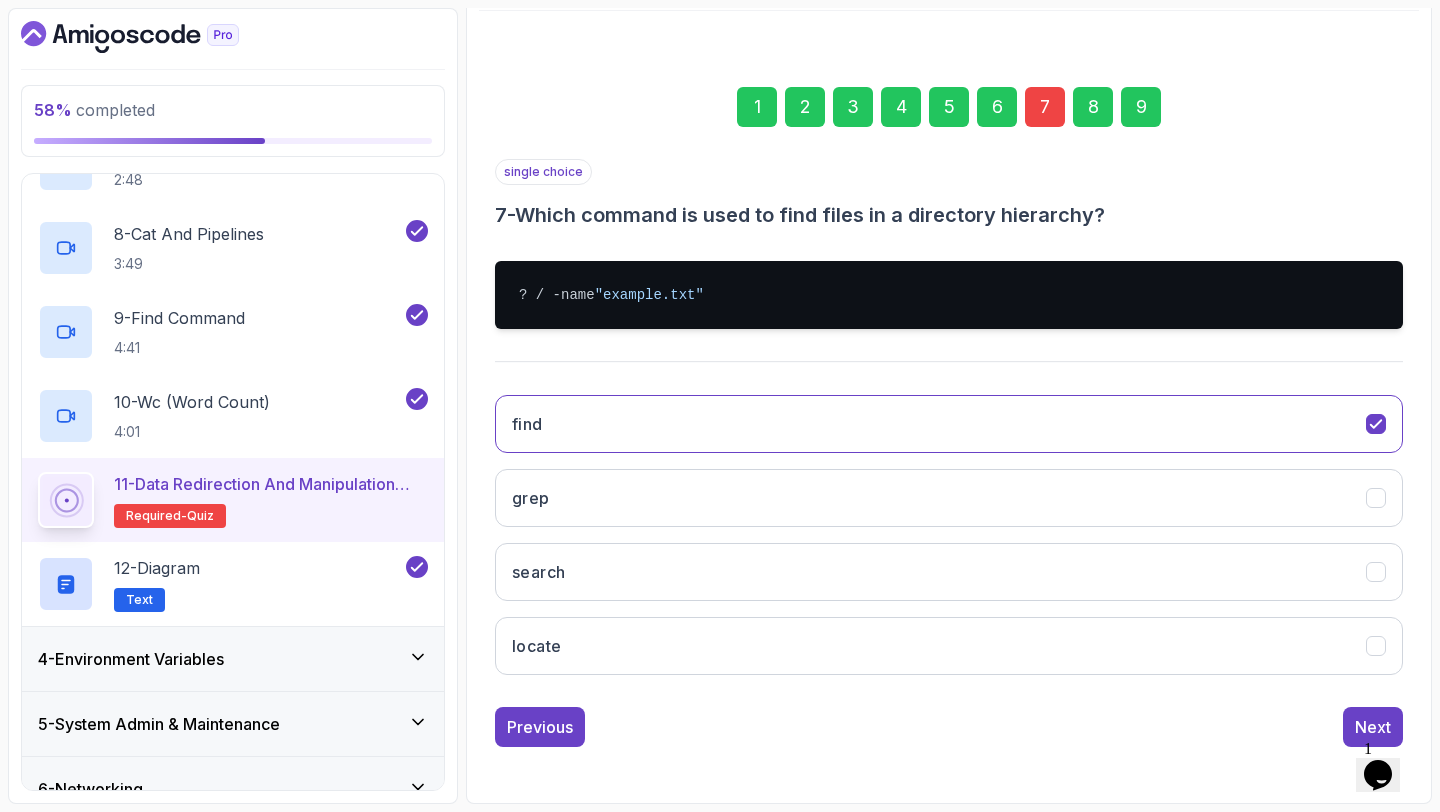 click on "1 Opens Chat This icon Opens the chat window." at bounding box center (1388, 749) 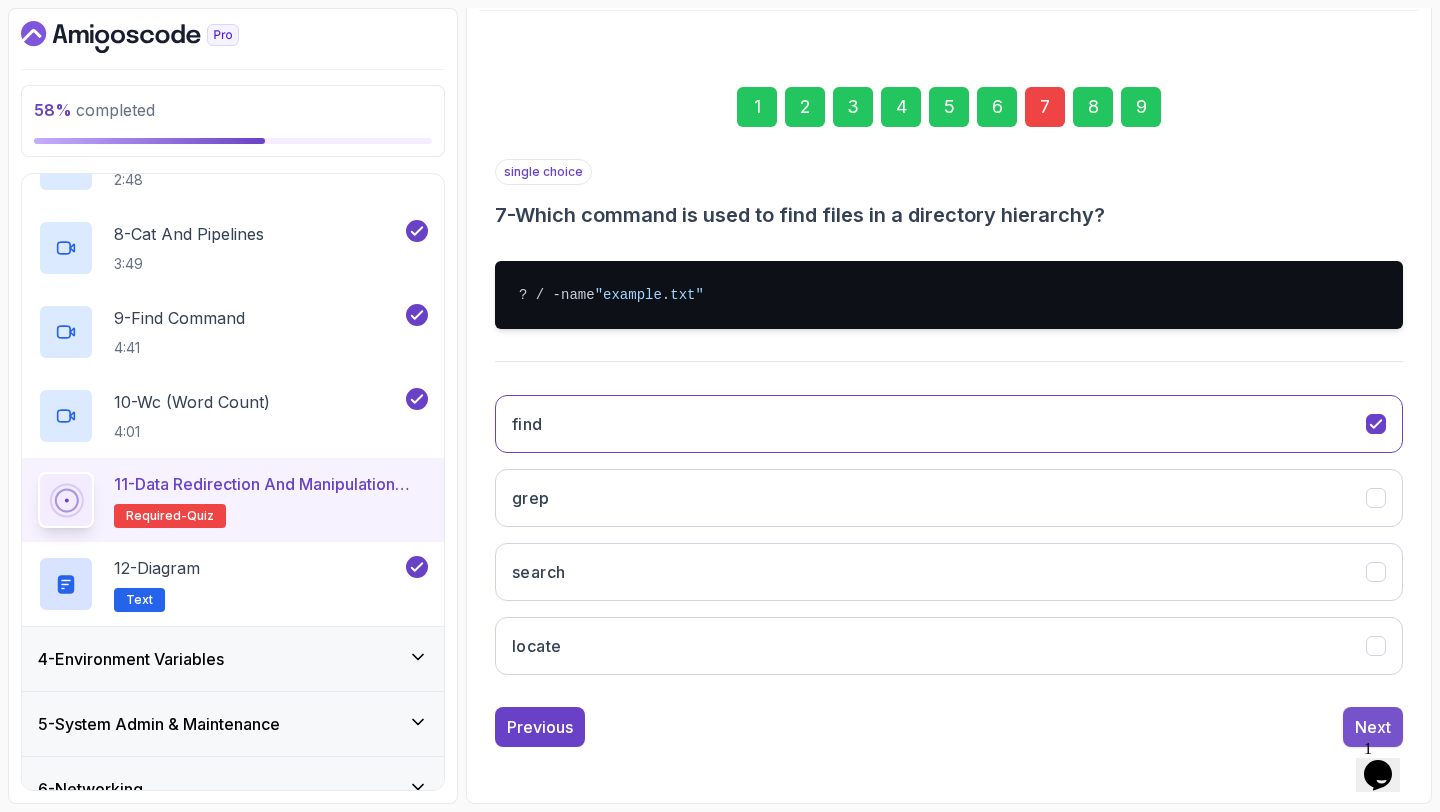 click on "Next" at bounding box center [1373, 727] 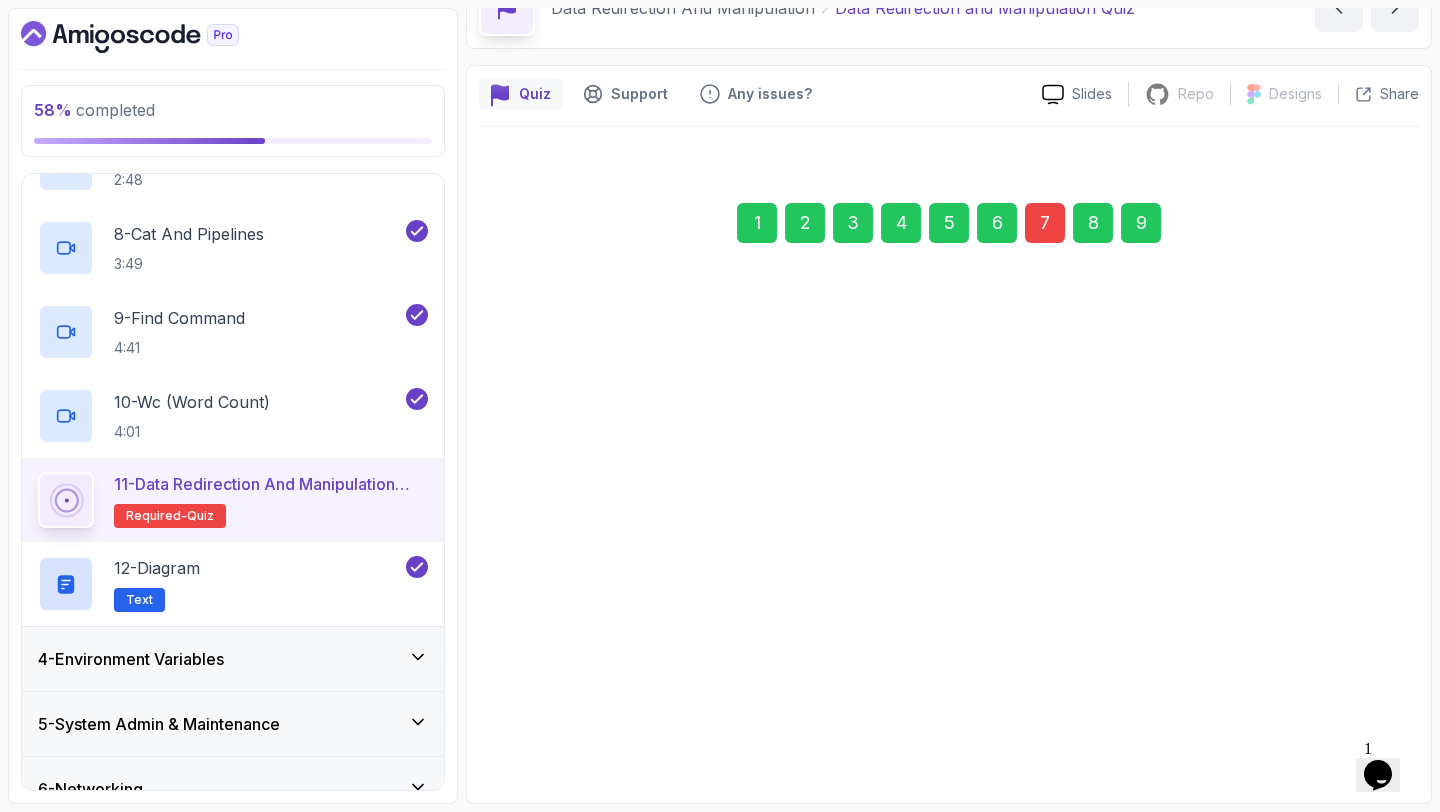 scroll, scrollTop: 113, scrollLeft: 0, axis: vertical 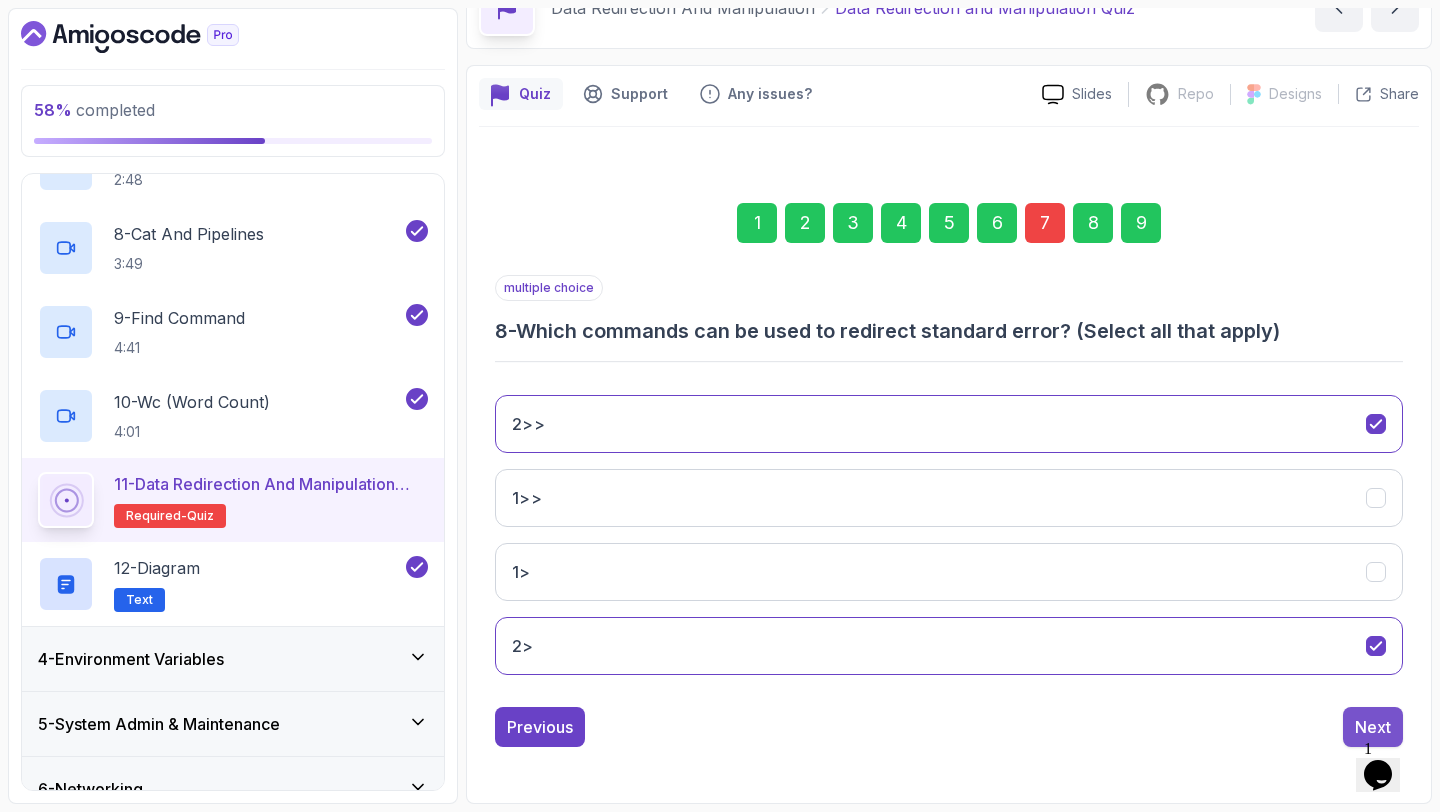 click on "Next" at bounding box center (1373, 727) 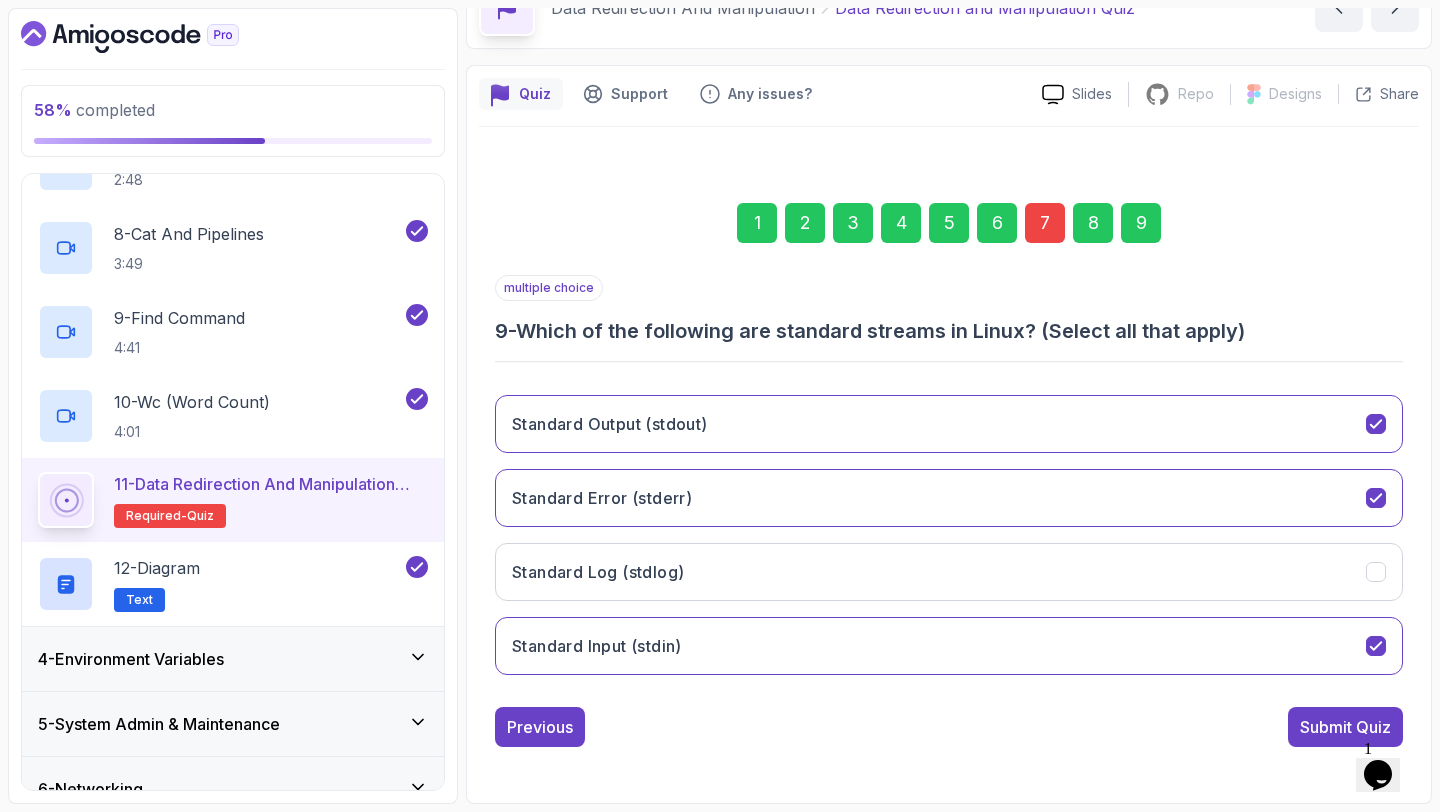 click on "Submit Quiz" at bounding box center (1345, 727) 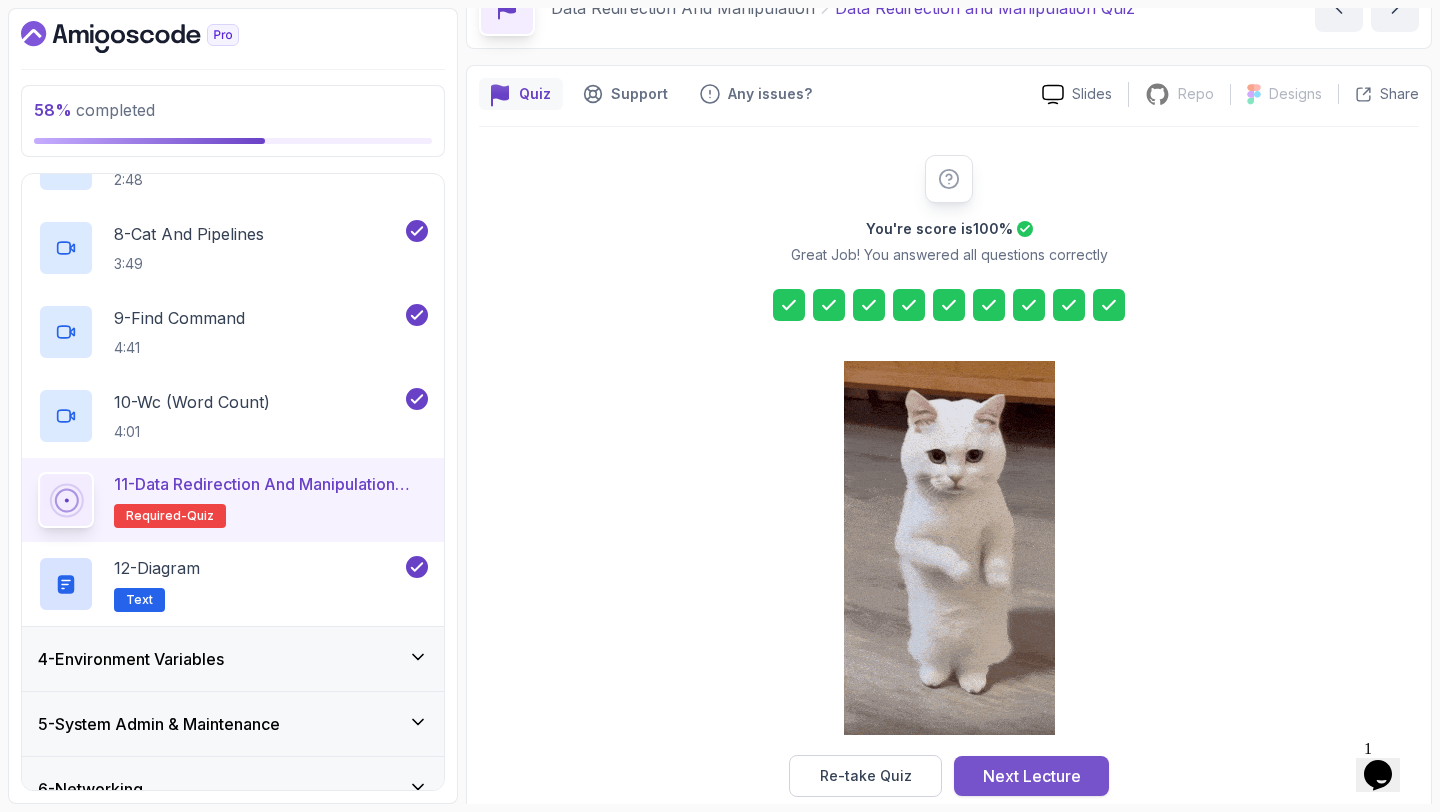 click on "Next Lecture" at bounding box center [1032, 776] 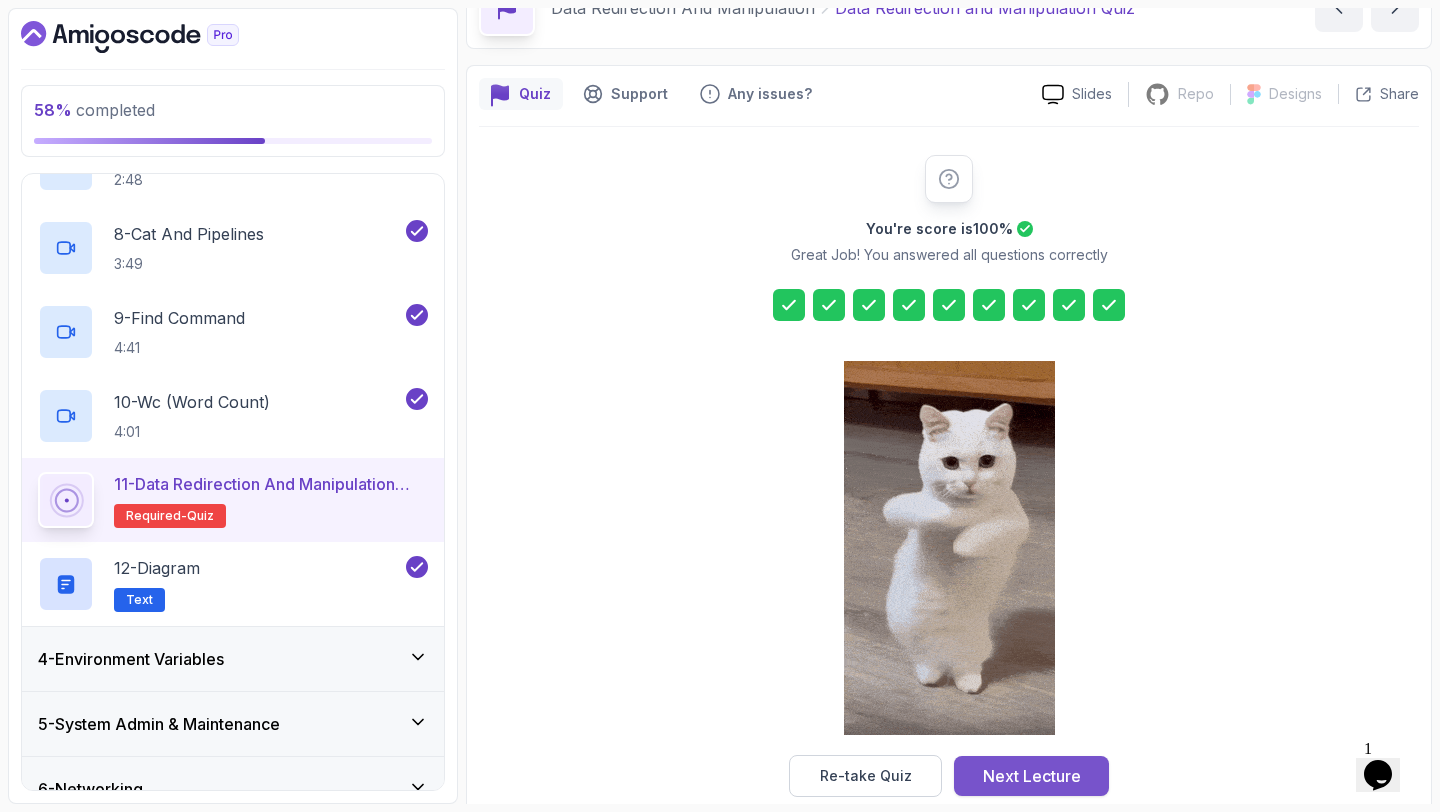 scroll, scrollTop: 0, scrollLeft: 0, axis: both 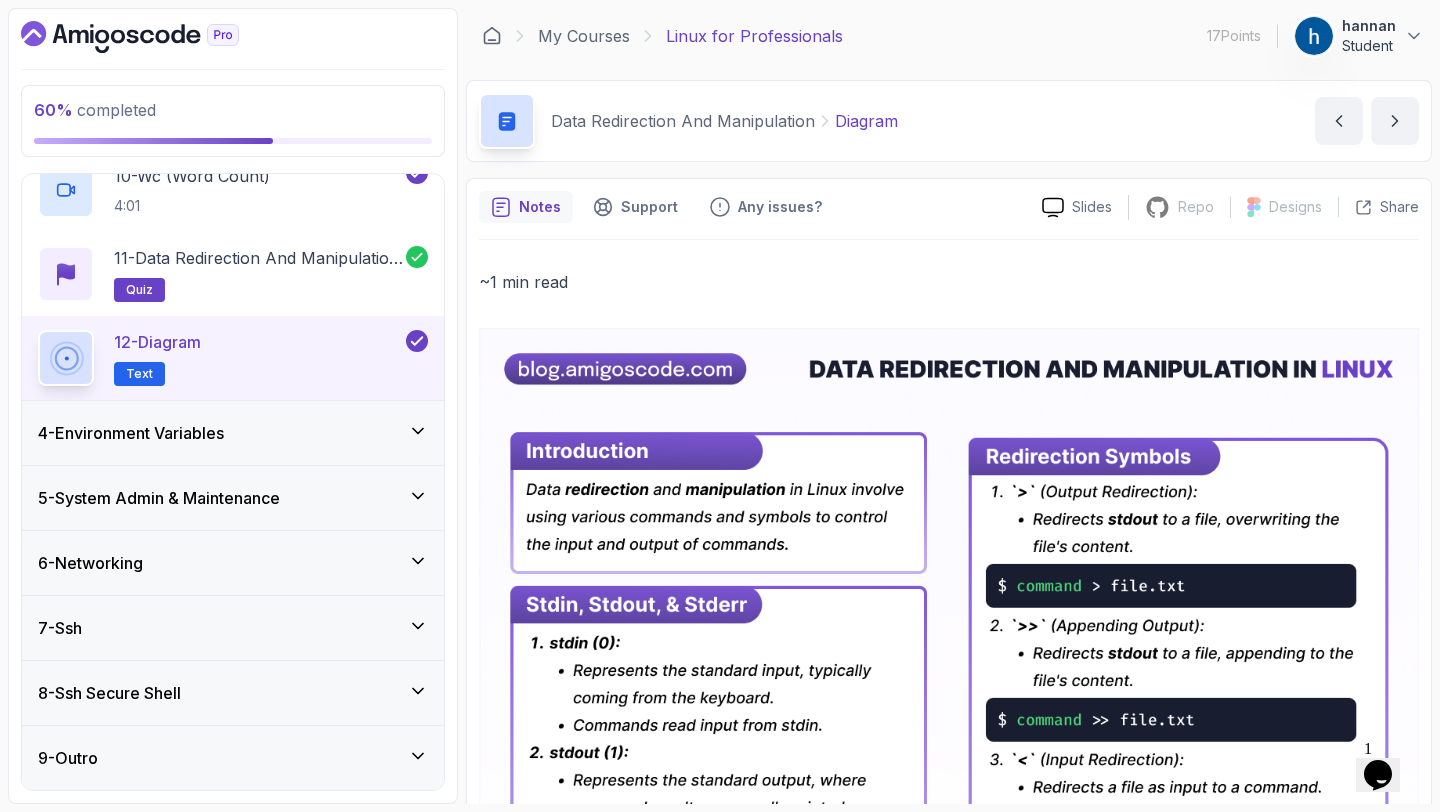 click on "4  -  Environment Variables" at bounding box center (233, 433) 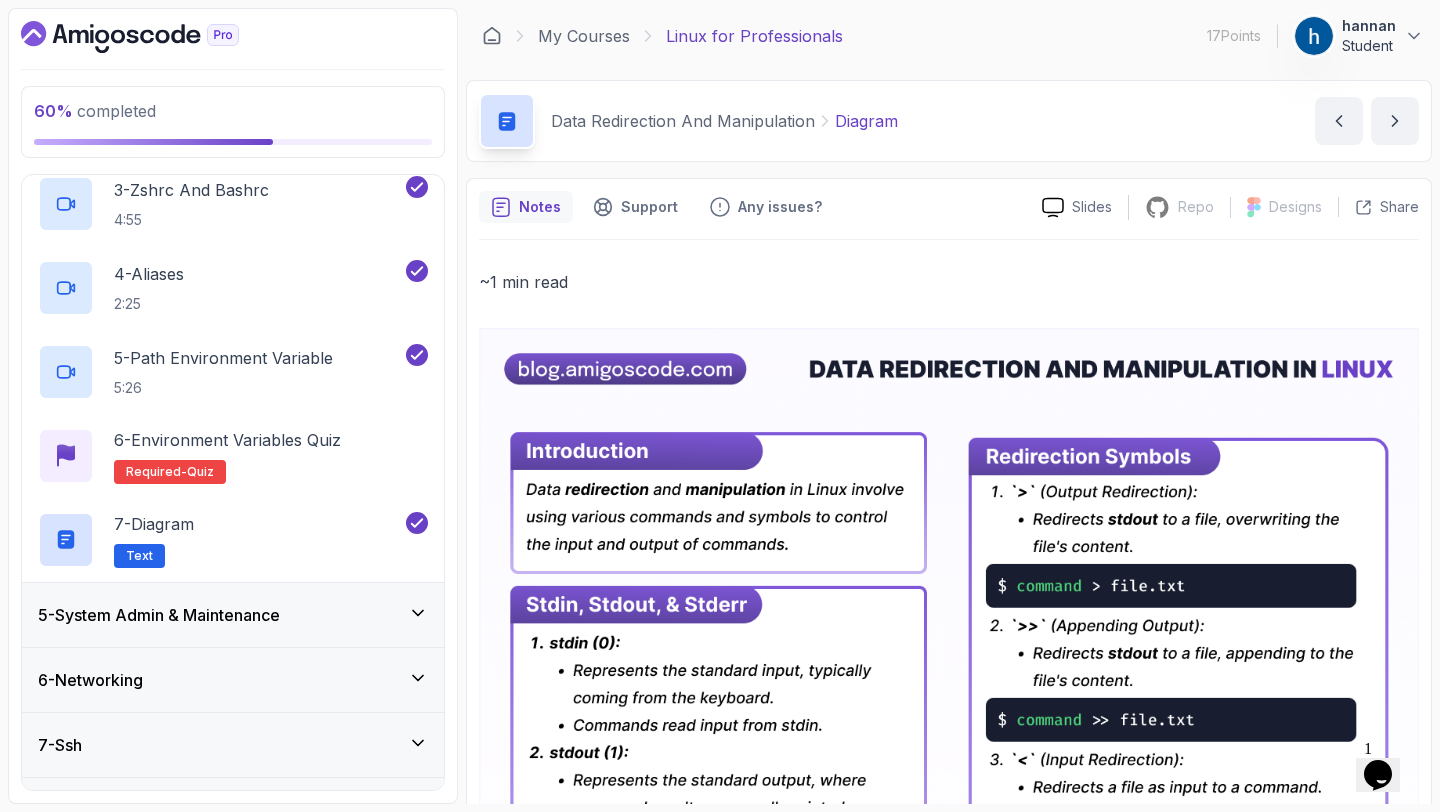 scroll, scrollTop: 534, scrollLeft: 0, axis: vertical 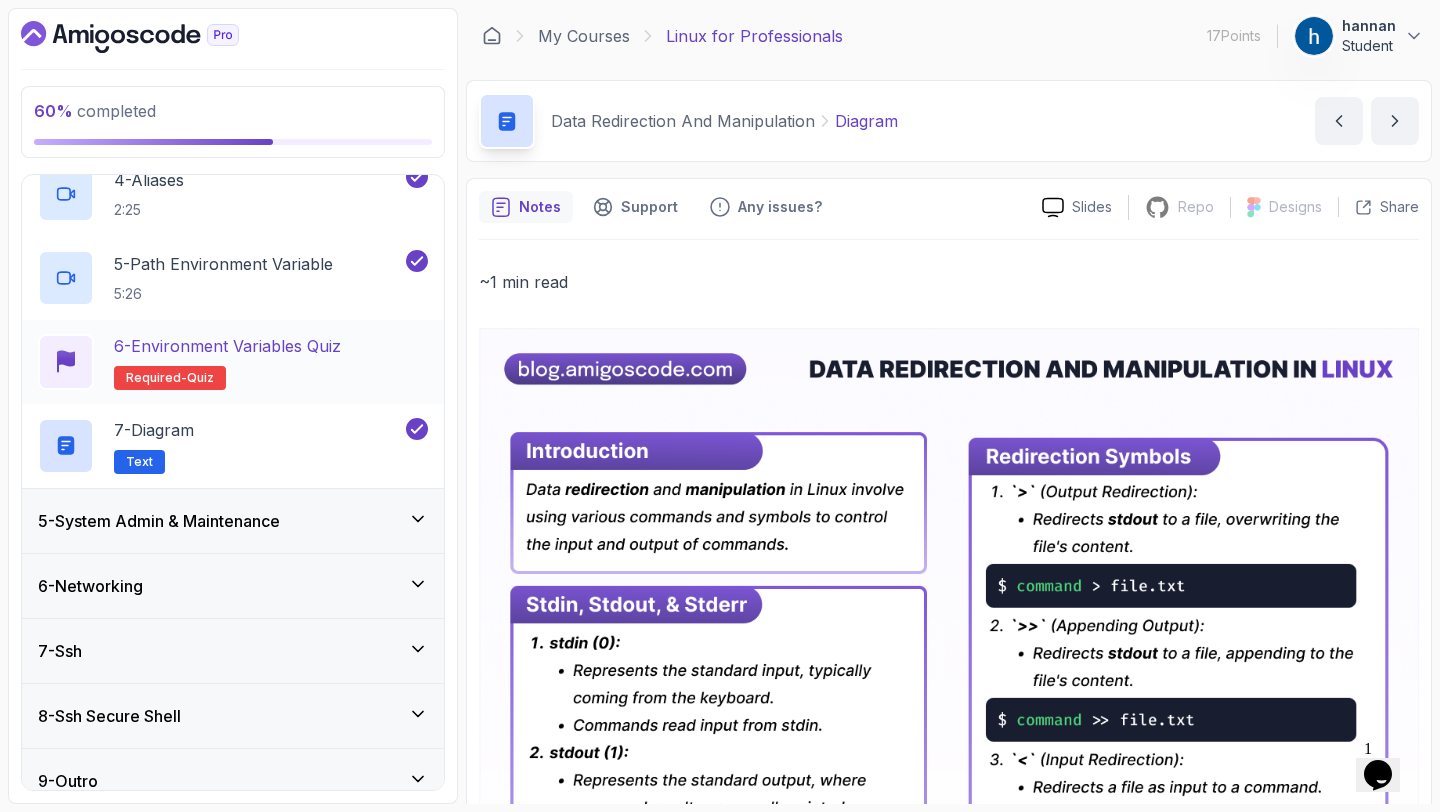 click on "6  -  Environment Variables Quiz Required- quiz" at bounding box center [233, 362] 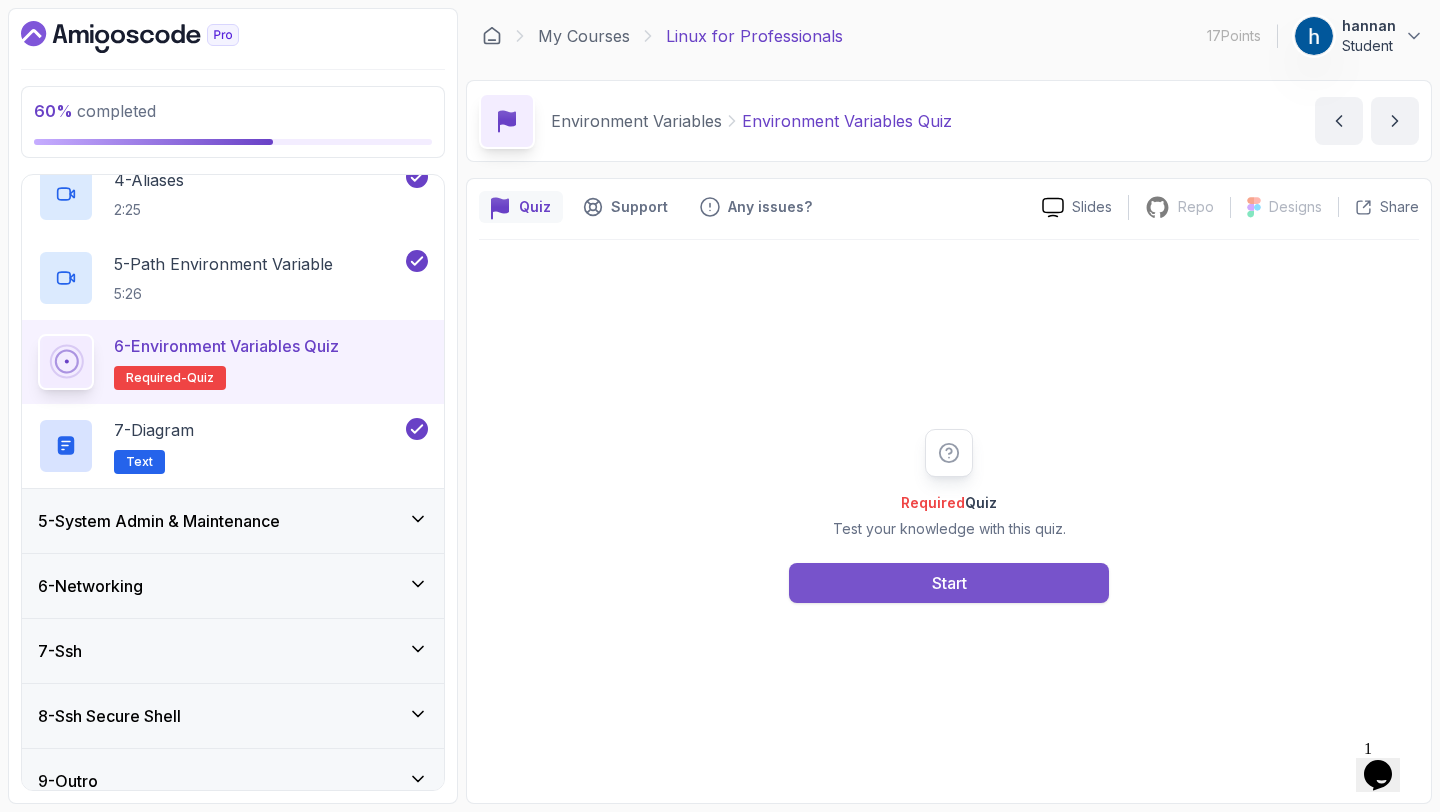 click on "Start" at bounding box center [949, 583] 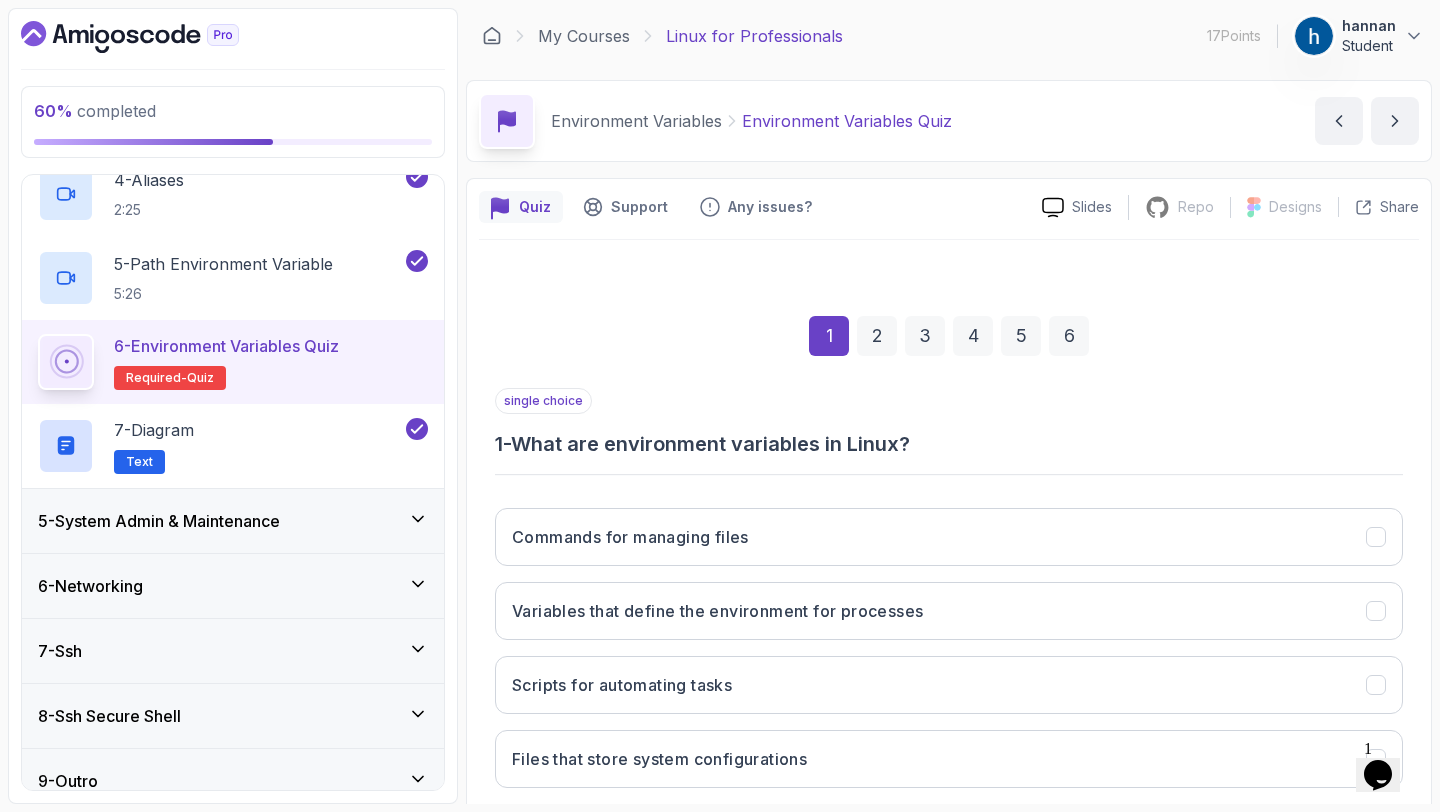 scroll, scrollTop: 113, scrollLeft: 0, axis: vertical 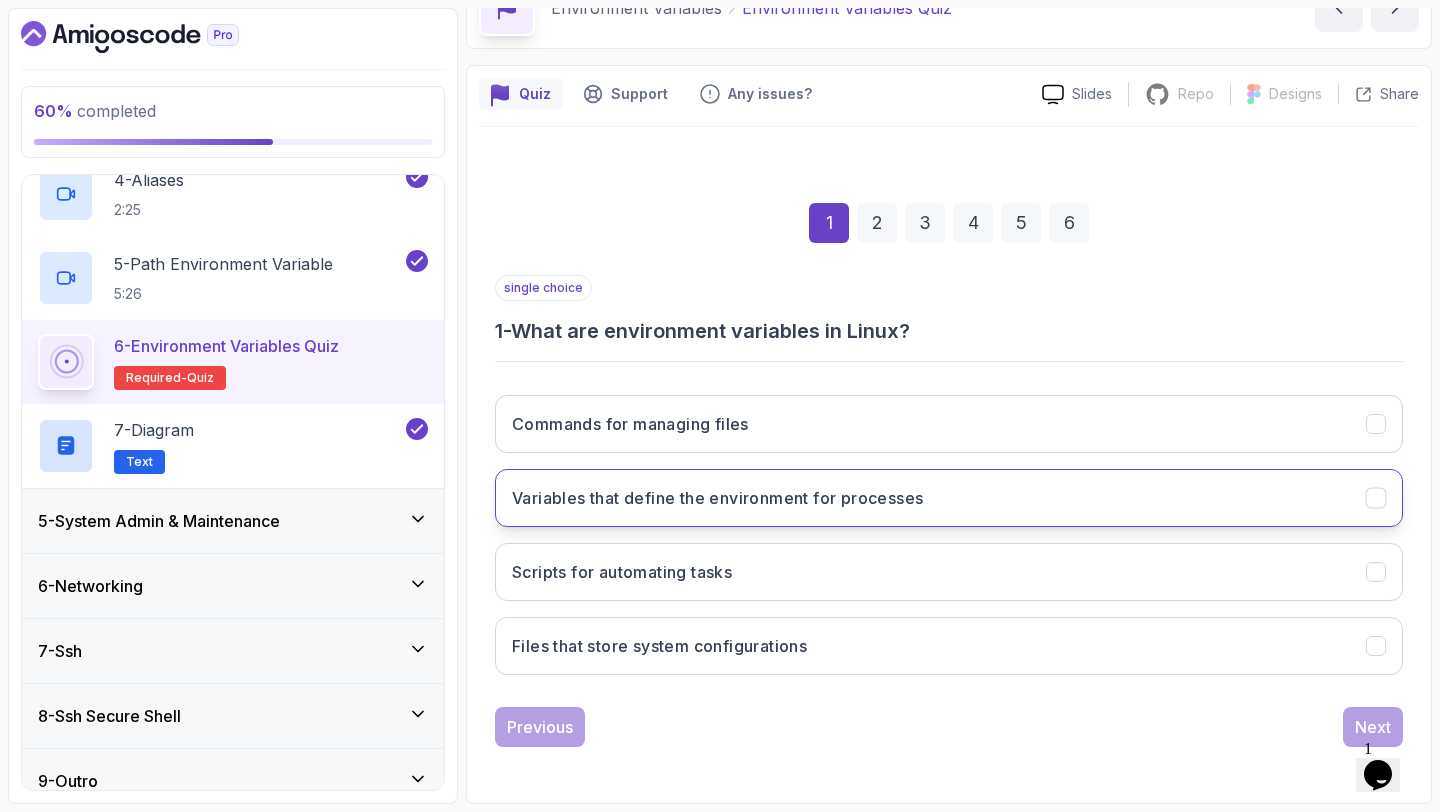 click on "Variables that define the environment for processes" at bounding box center [717, 498] 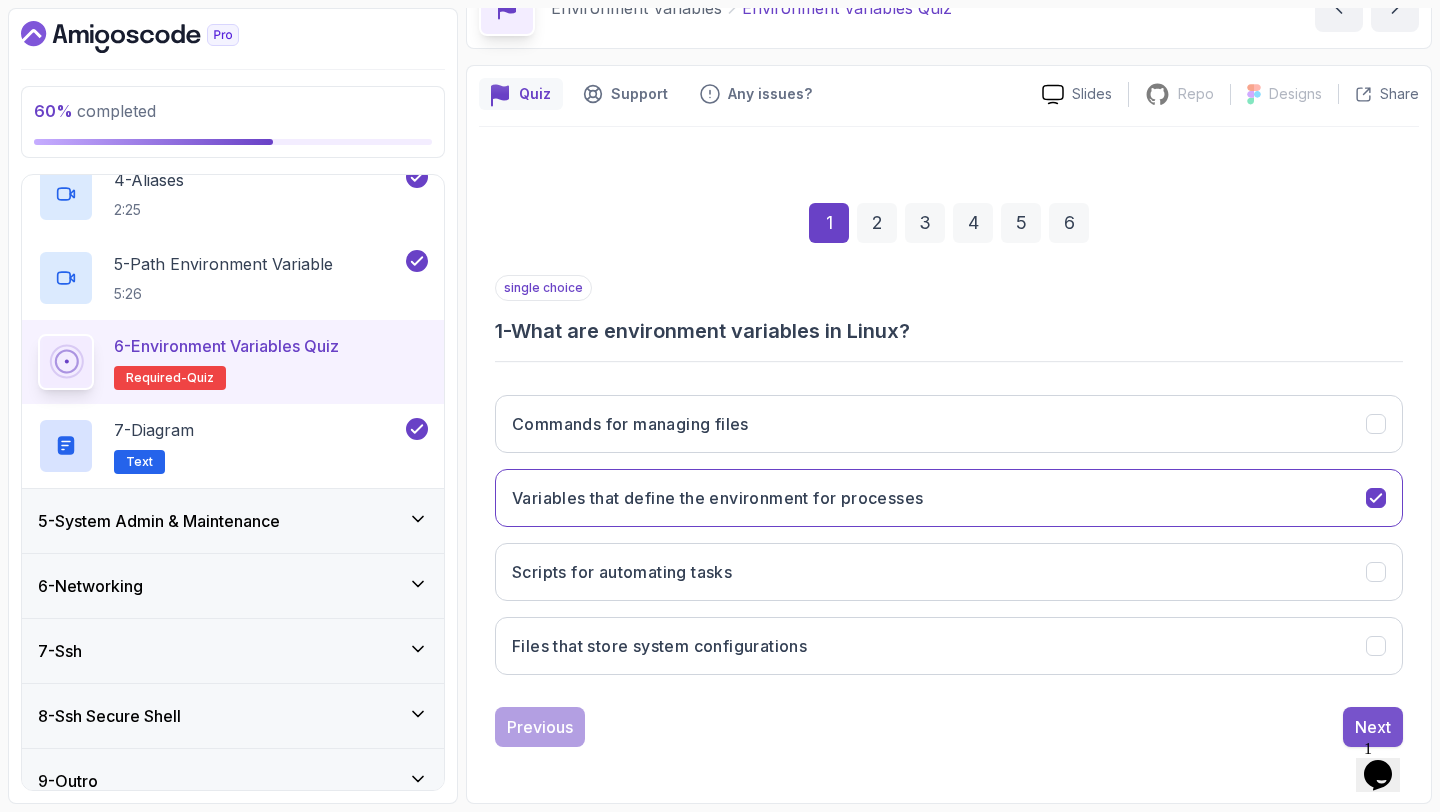 click on "Next" at bounding box center [1373, 727] 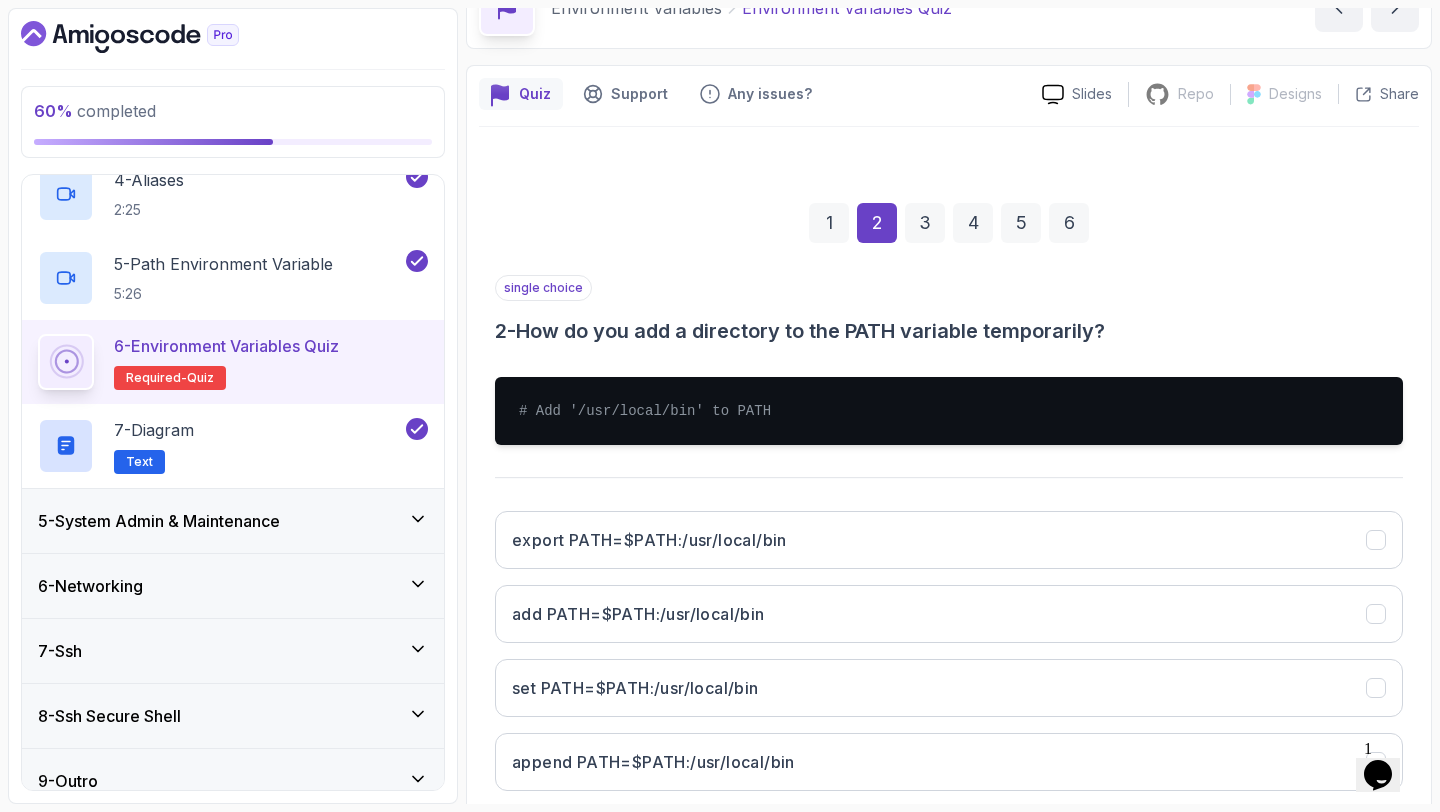 scroll, scrollTop: 229, scrollLeft: 0, axis: vertical 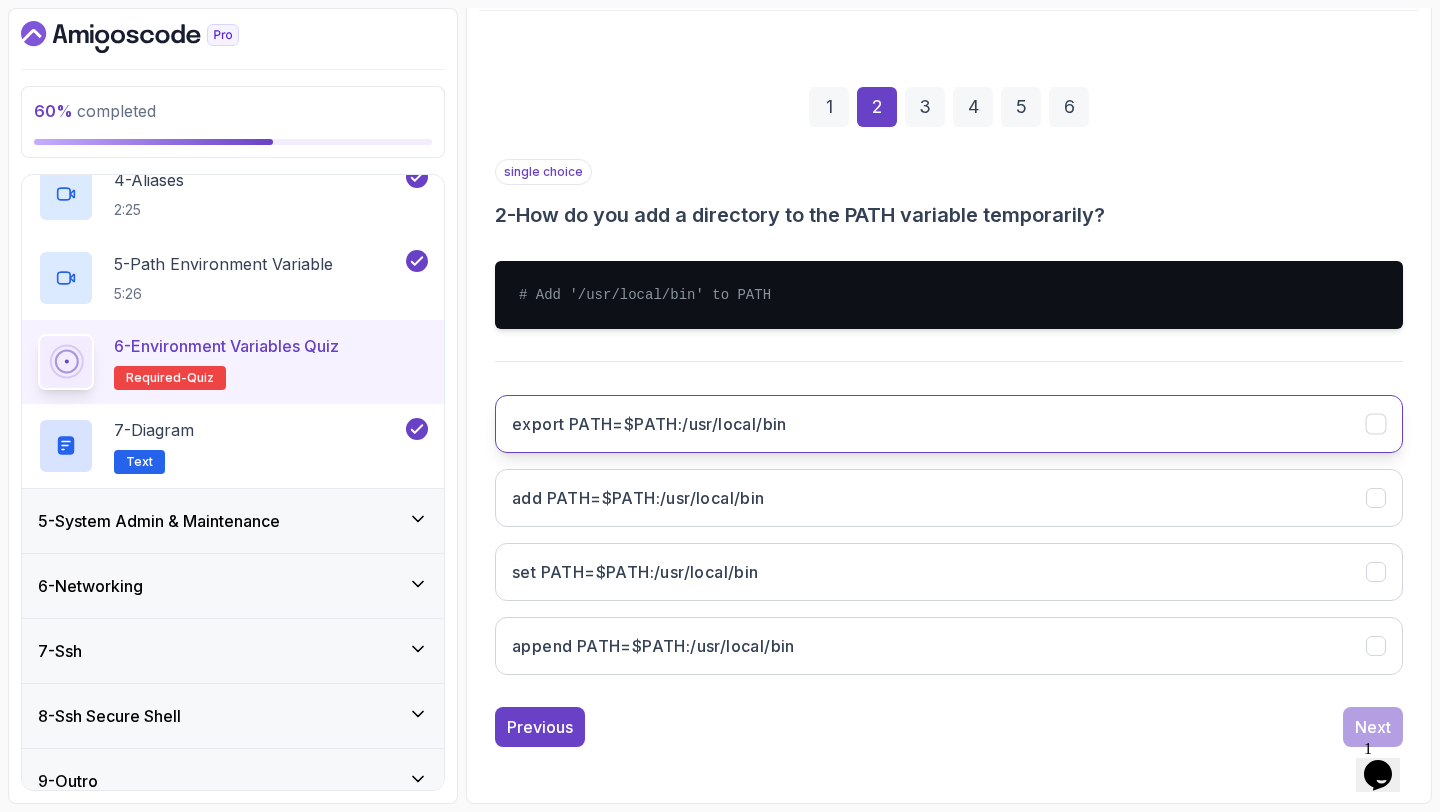 click on "export PATH=$PATH:/usr/local/bin" at bounding box center [949, 424] 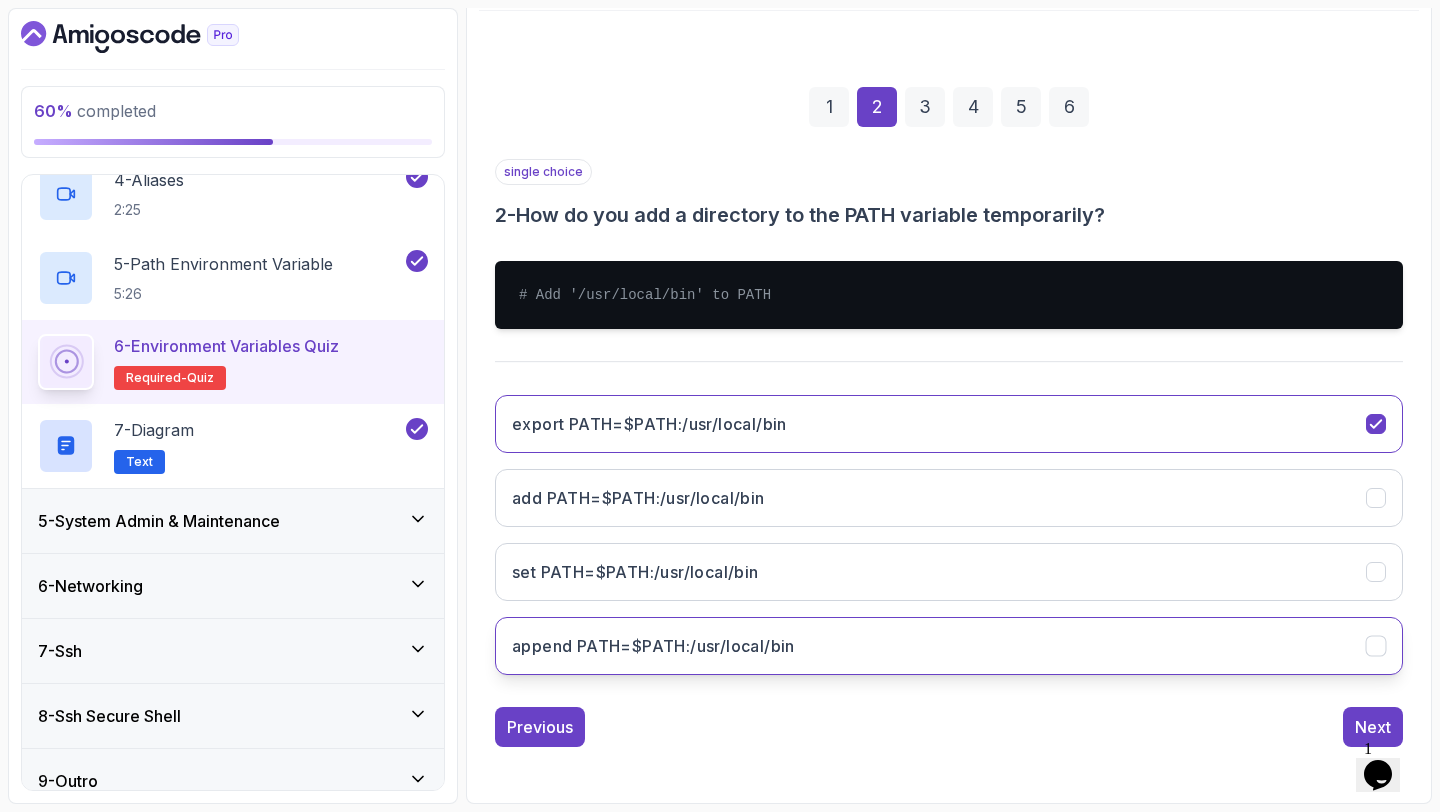 click on "append PATH=$PATH:/usr/local/bin" at bounding box center [949, 646] 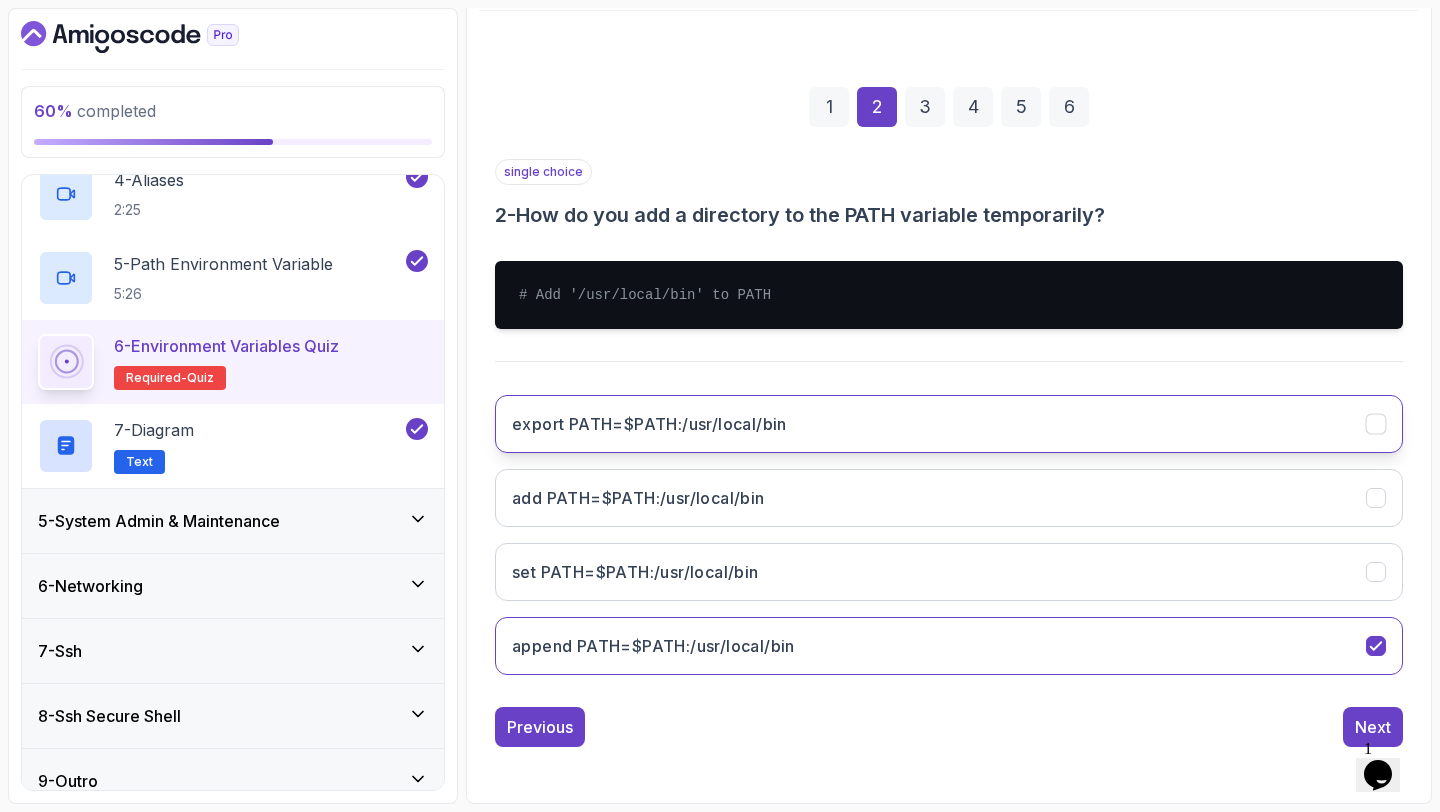 click on "export PATH=$PATH:/usr/local/bin" at bounding box center (949, 424) 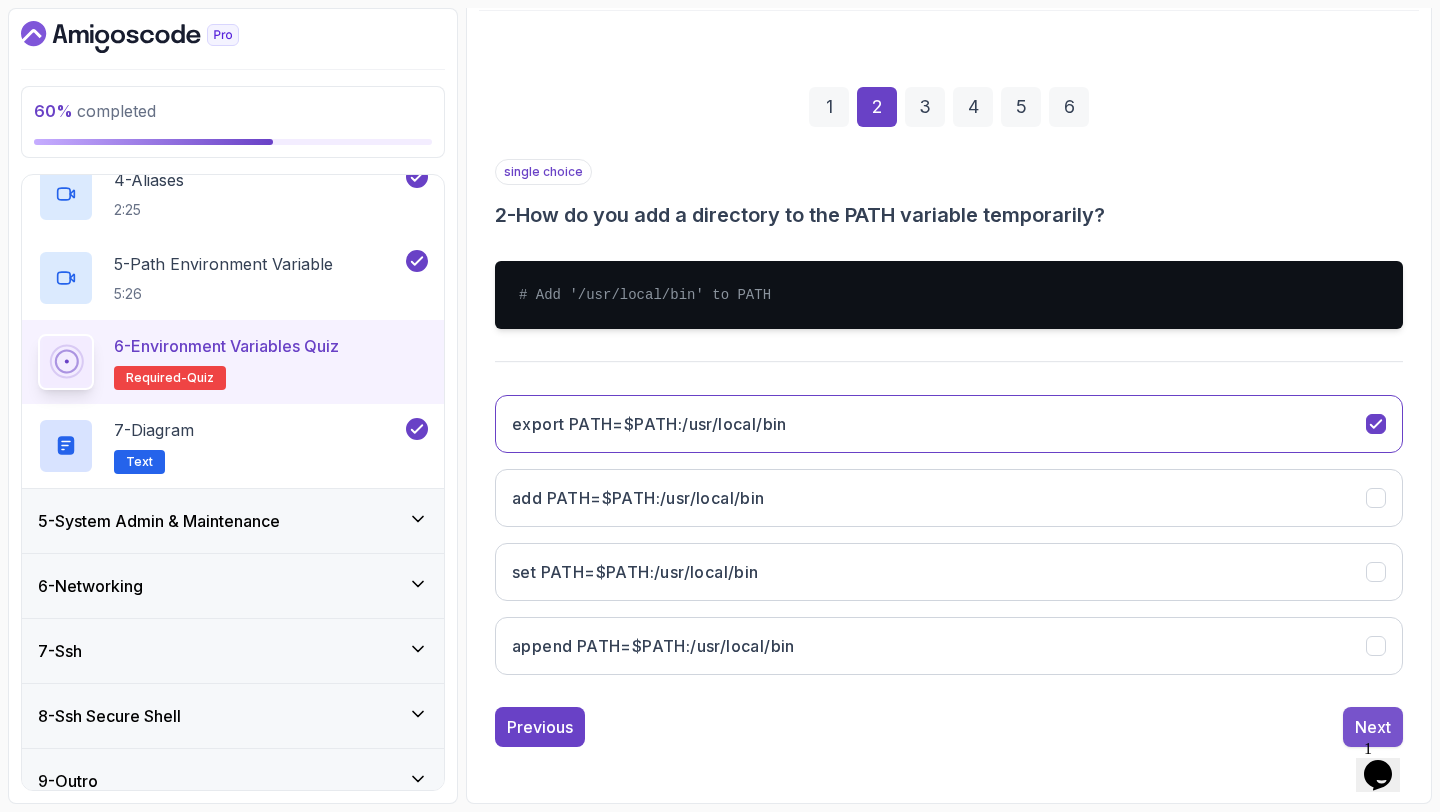 click on "Next" at bounding box center [1373, 727] 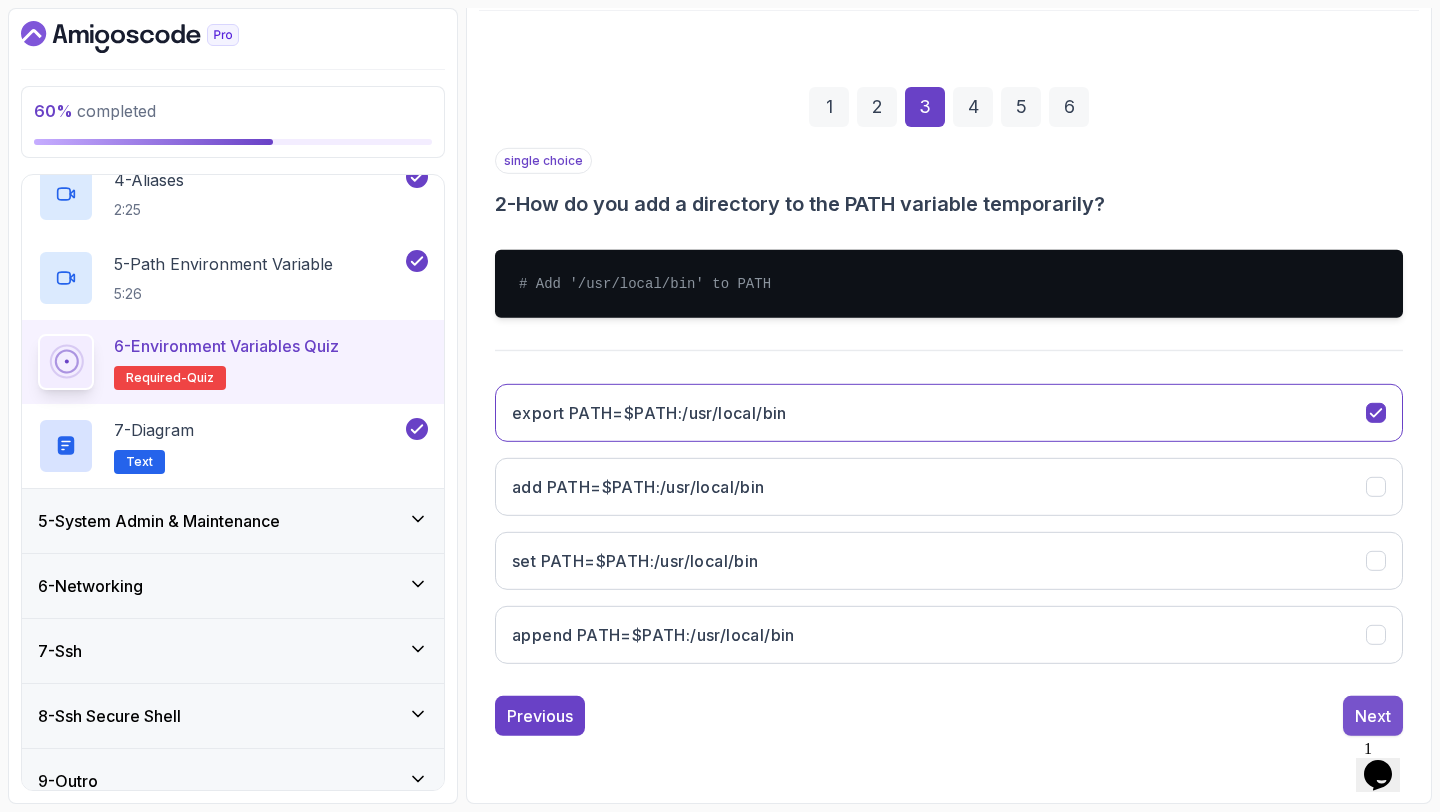 scroll, scrollTop: 113, scrollLeft: 0, axis: vertical 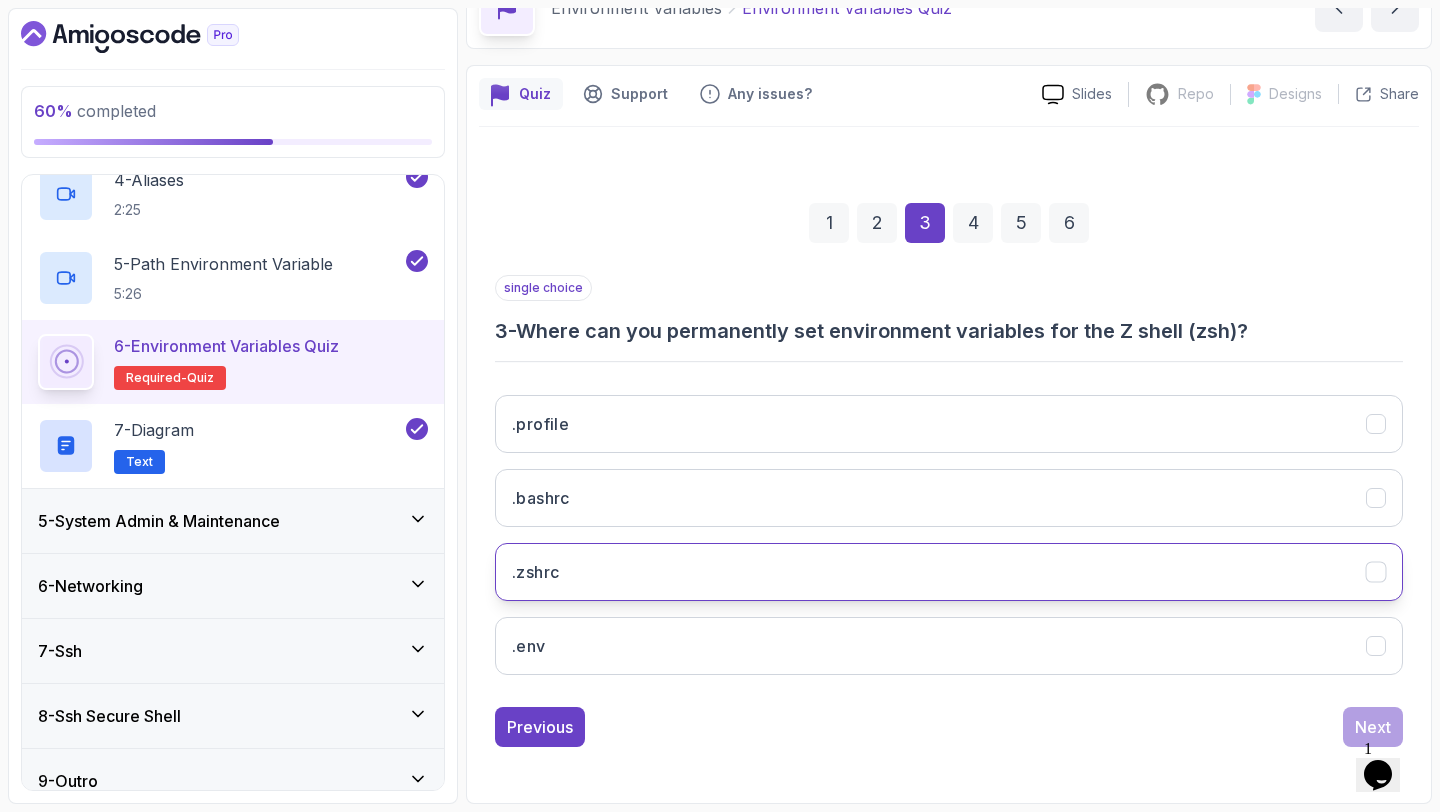 click on ".zshrc" at bounding box center [949, 572] 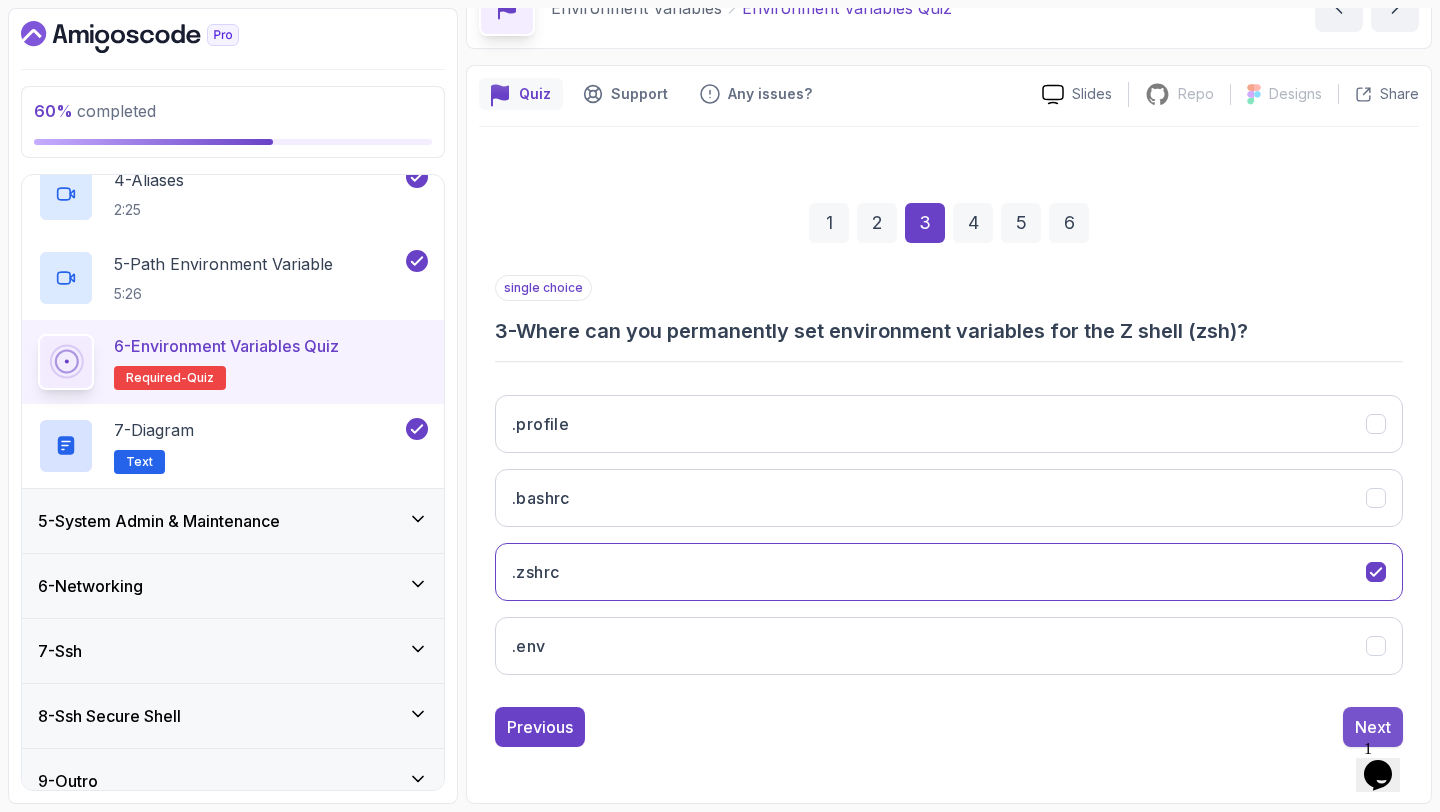 click on "Next" at bounding box center (1373, 727) 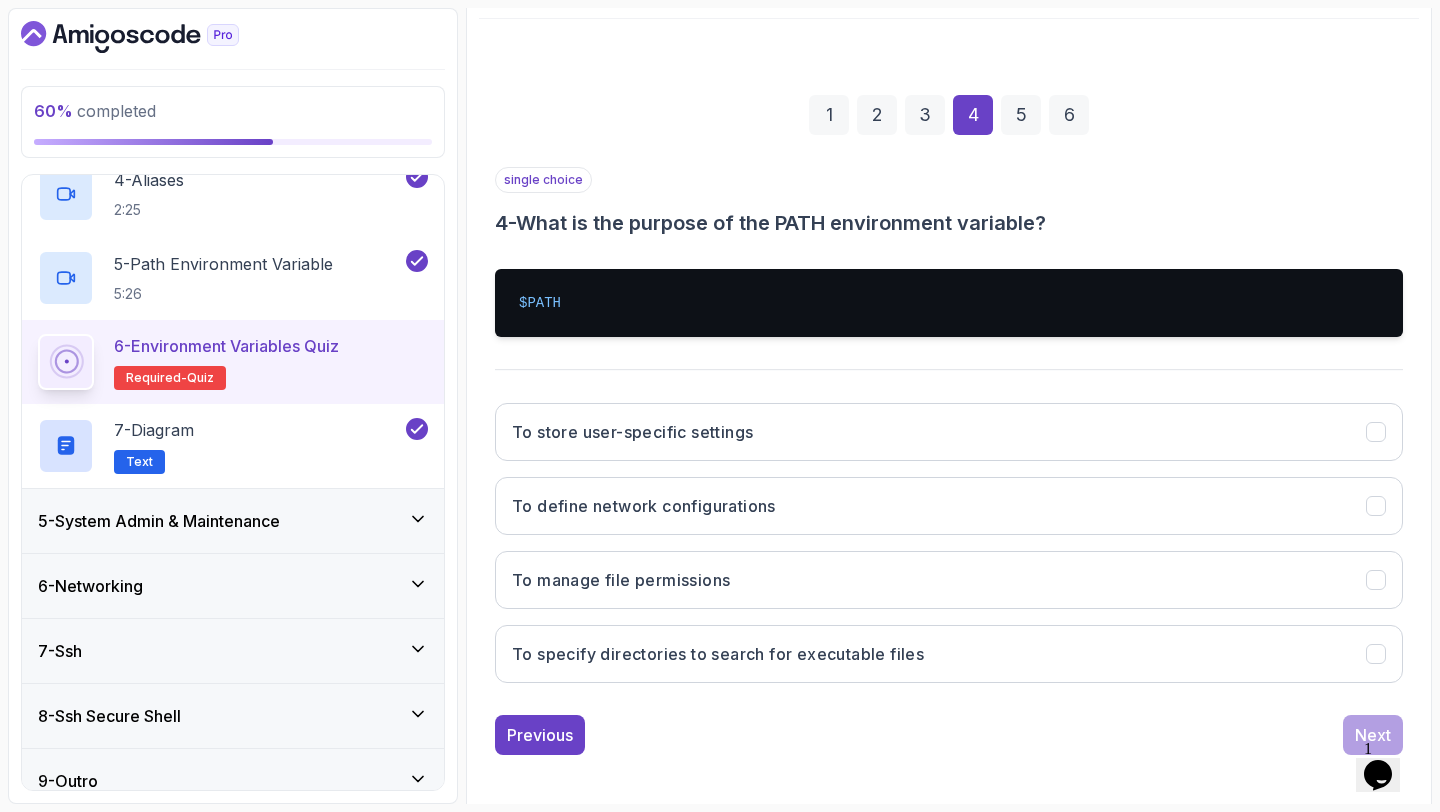 scroll, scrollTop: 224, scrollLeft: 0, axis: vertical 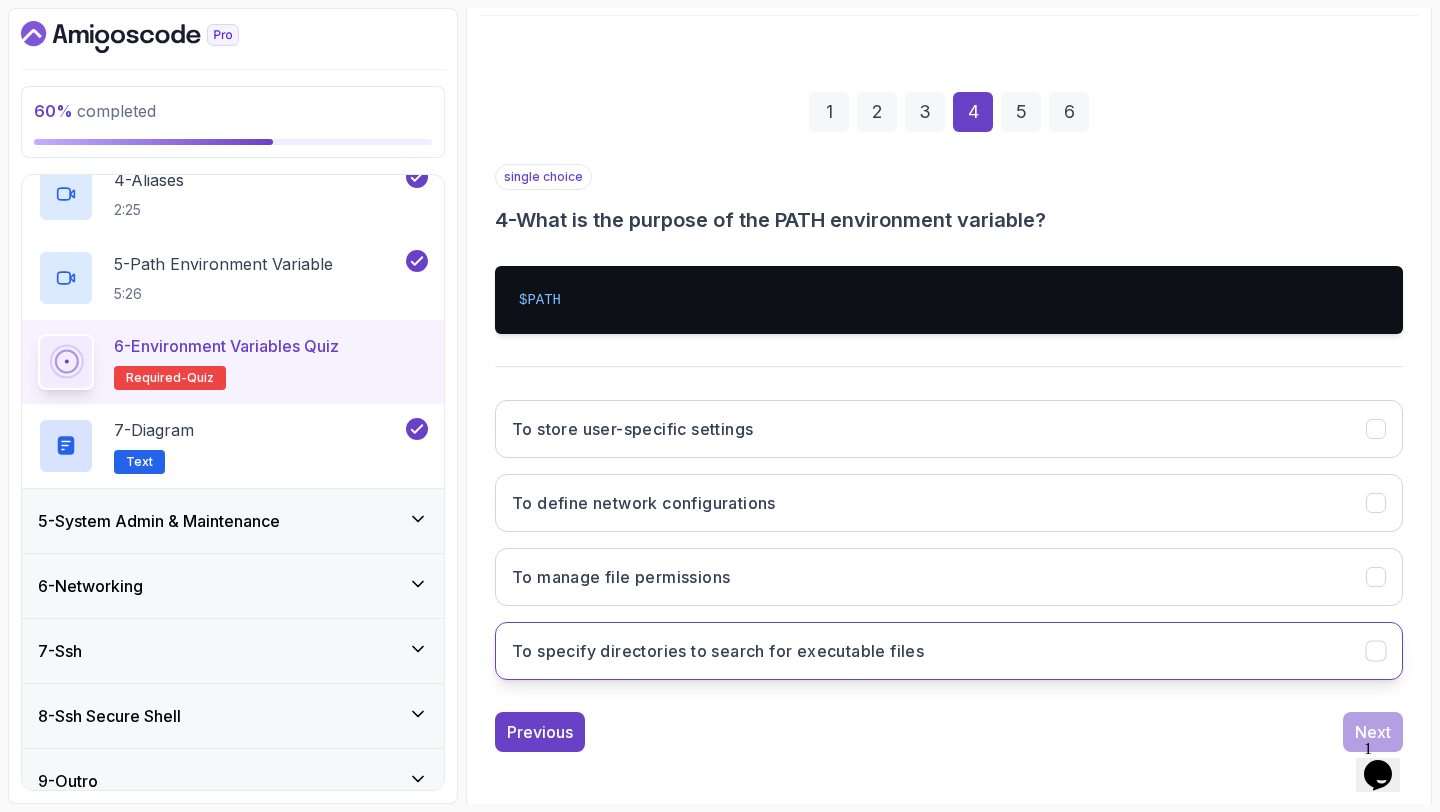 click on "To specify directories to search for executable files" at bounding box center (949, 651) 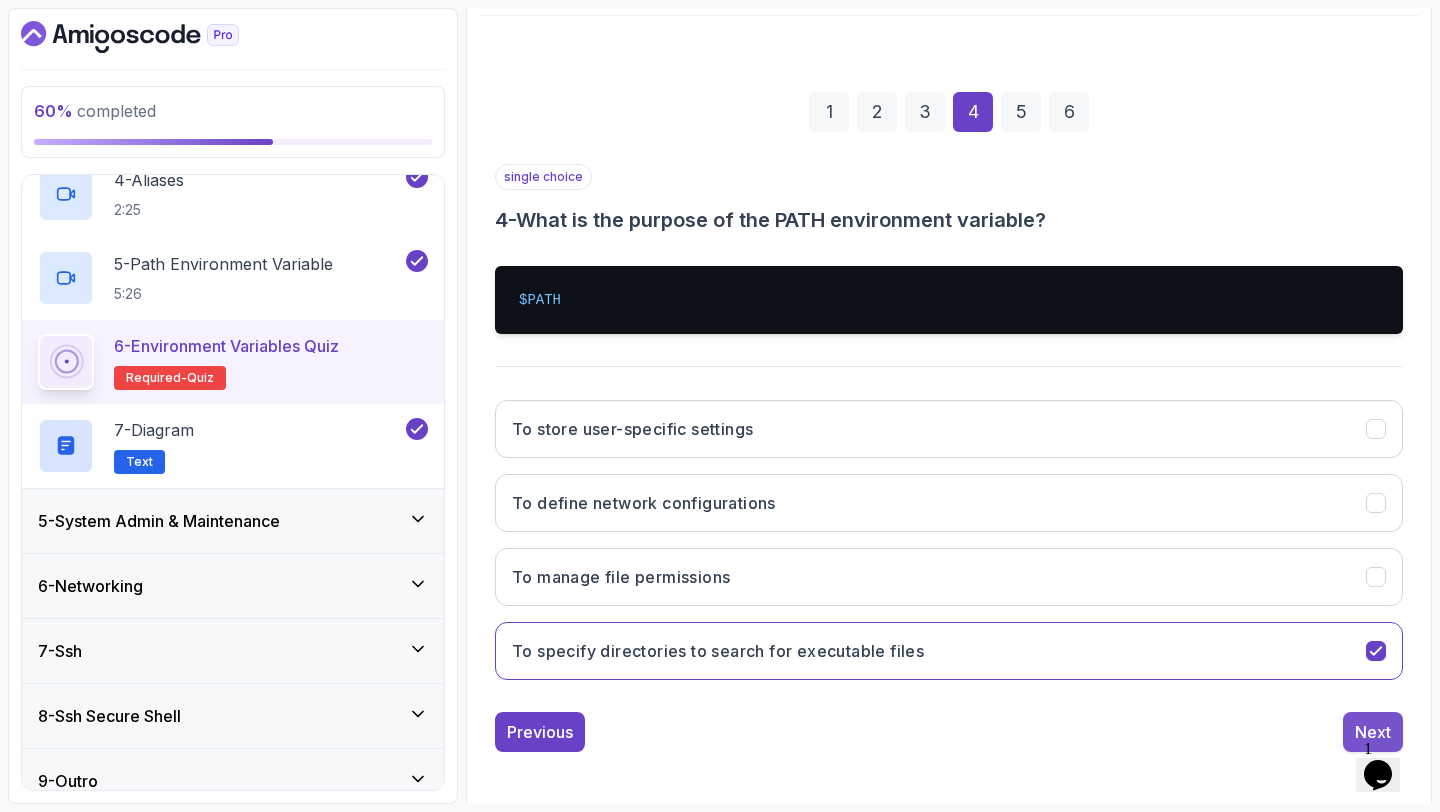 click on "Next" at bounding box center (1373, 732) 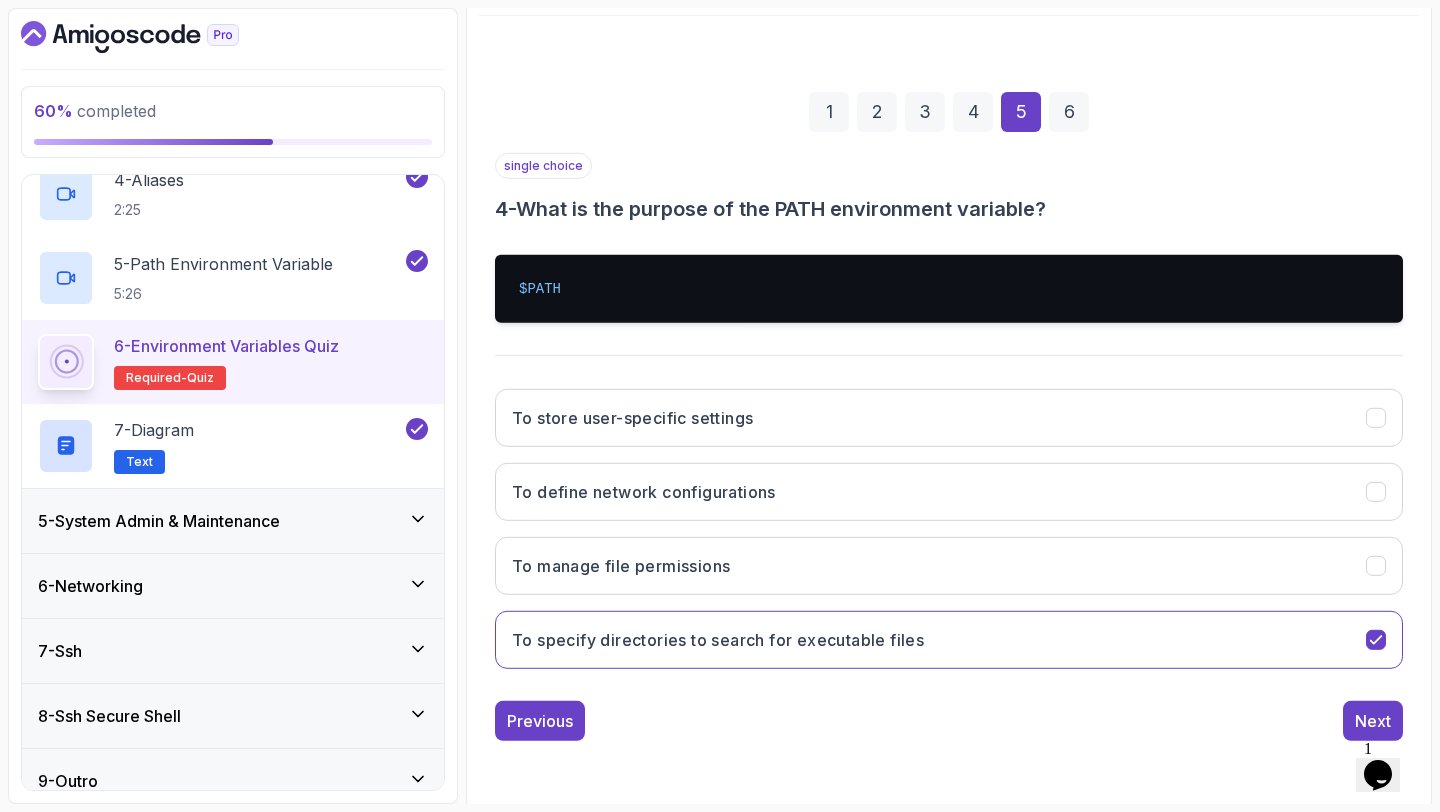scroll, scrollTop: 113, scrollLeft: 0, axis: vertical 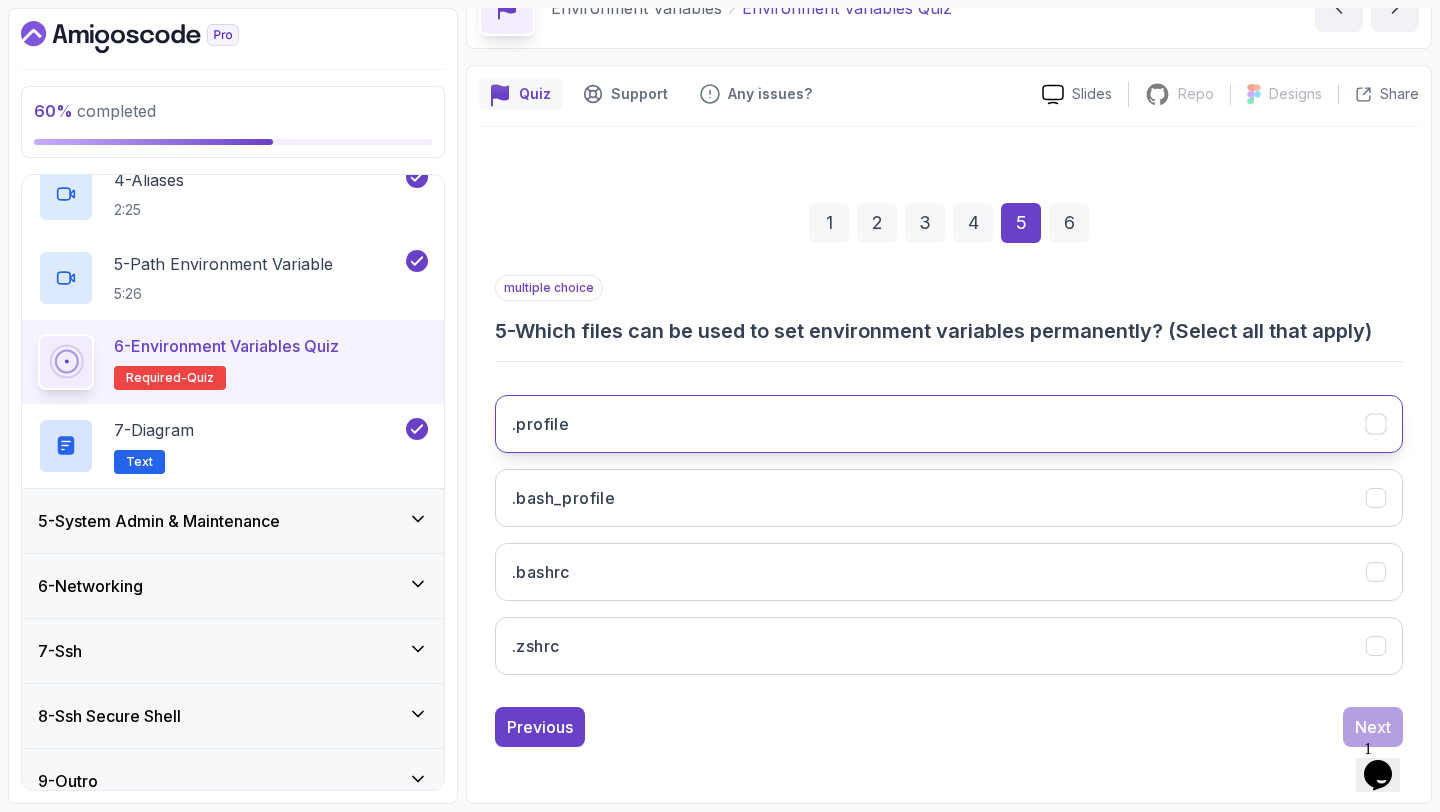 click on ".profile" at bounding box center (949, 424) 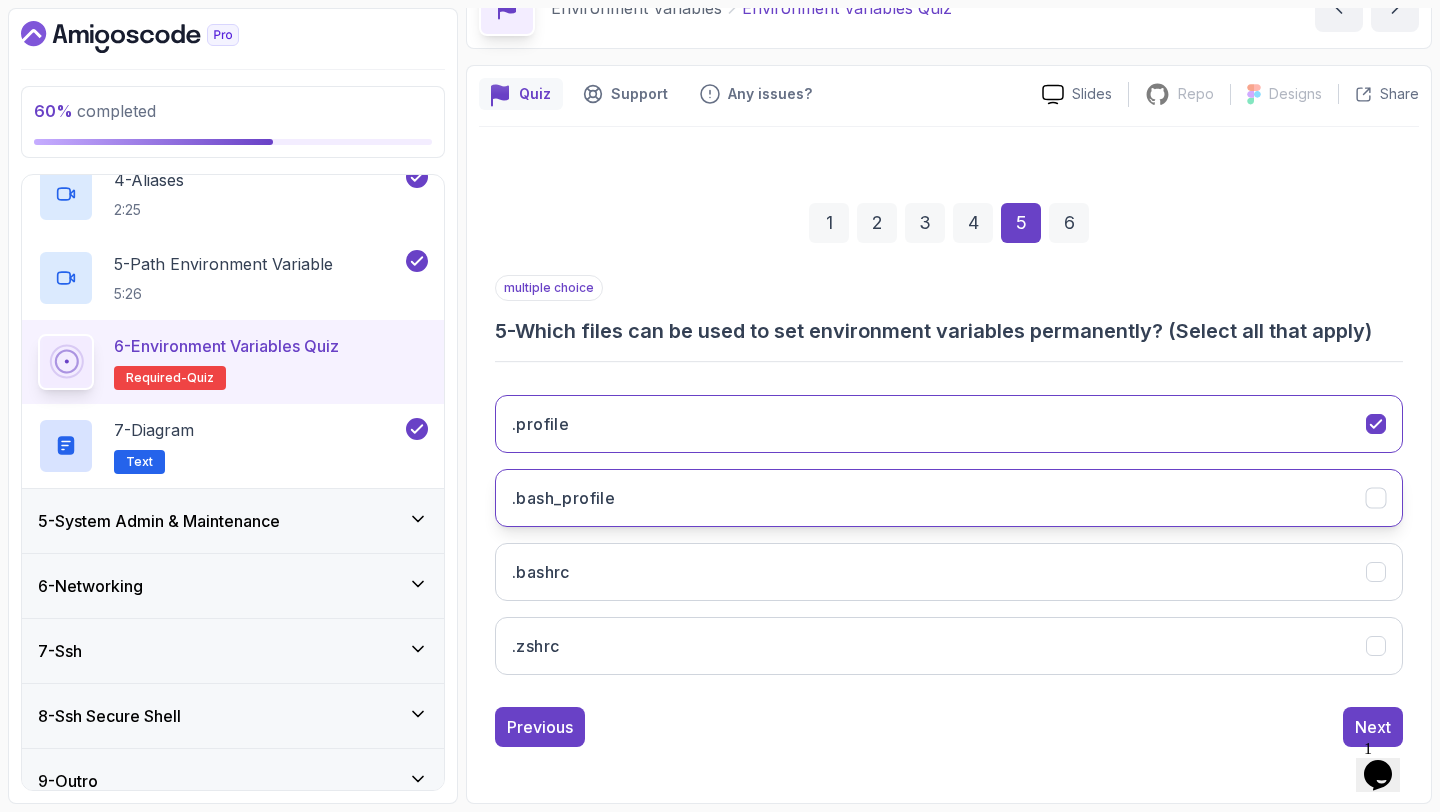 click on ".bash_profile" at bounding box center (949, 498) 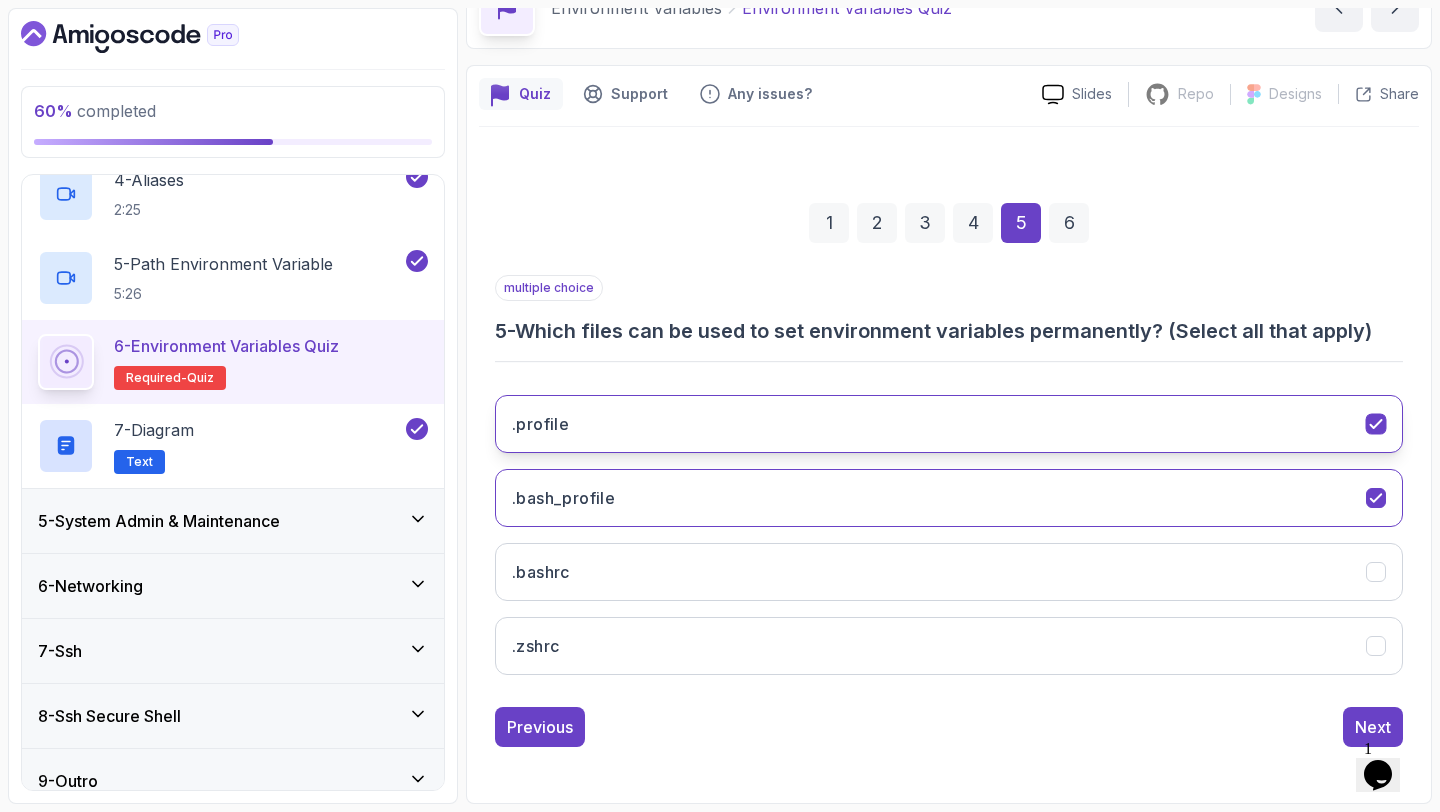 click on ".profile" at bounding box center [949, 424] 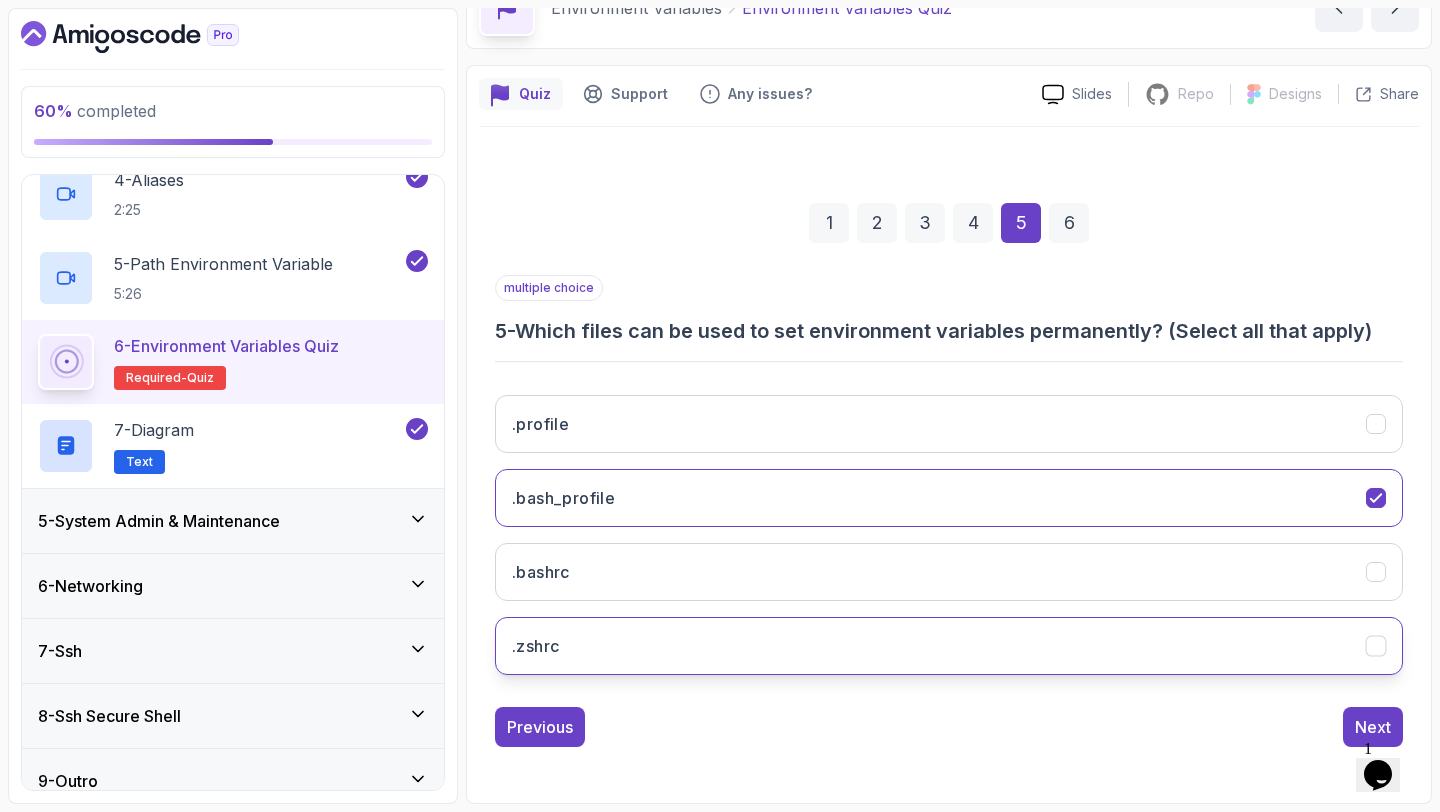 click on ".zshrc" at bounding box center (949, 646) 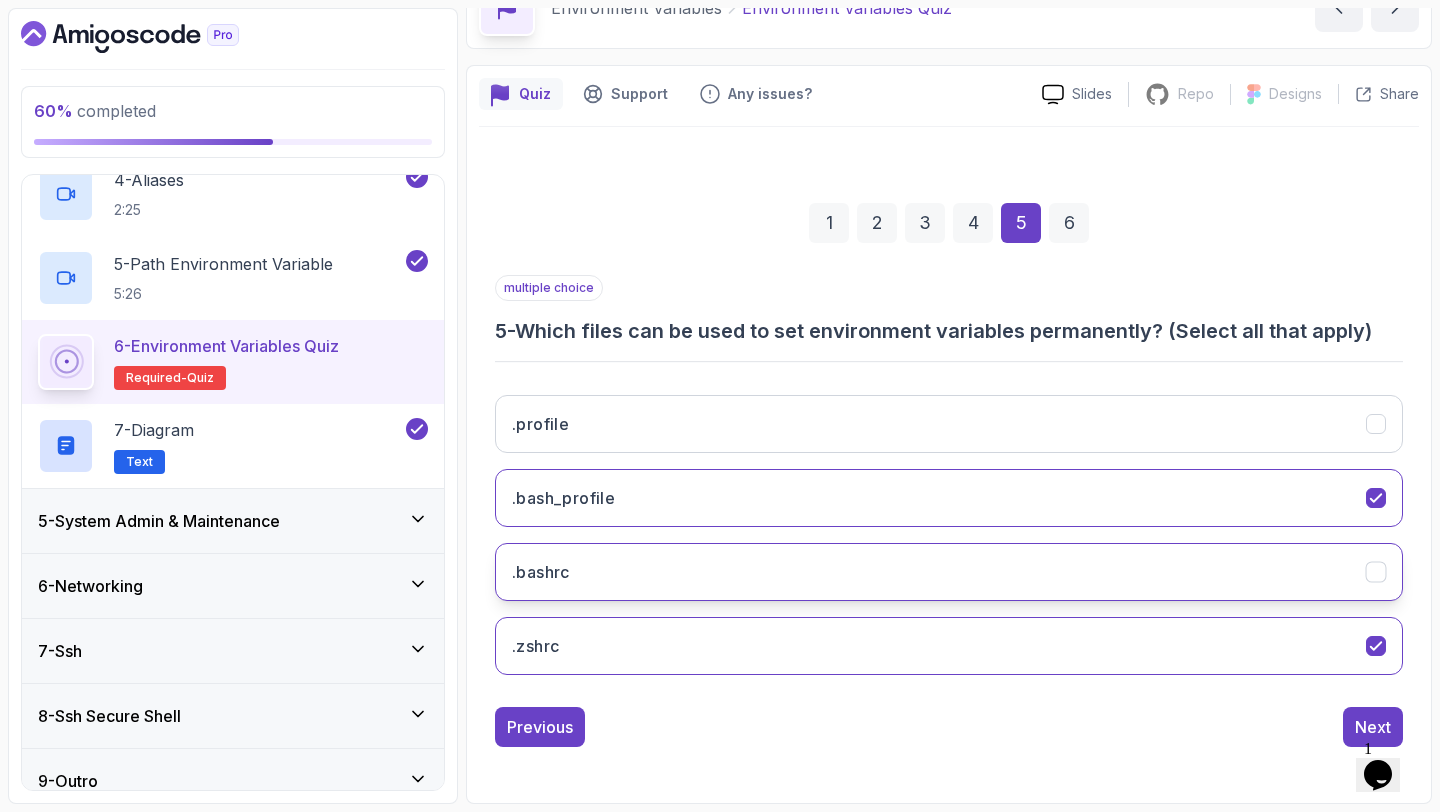 click on ".bashrc" at bounding box center (949, 572) 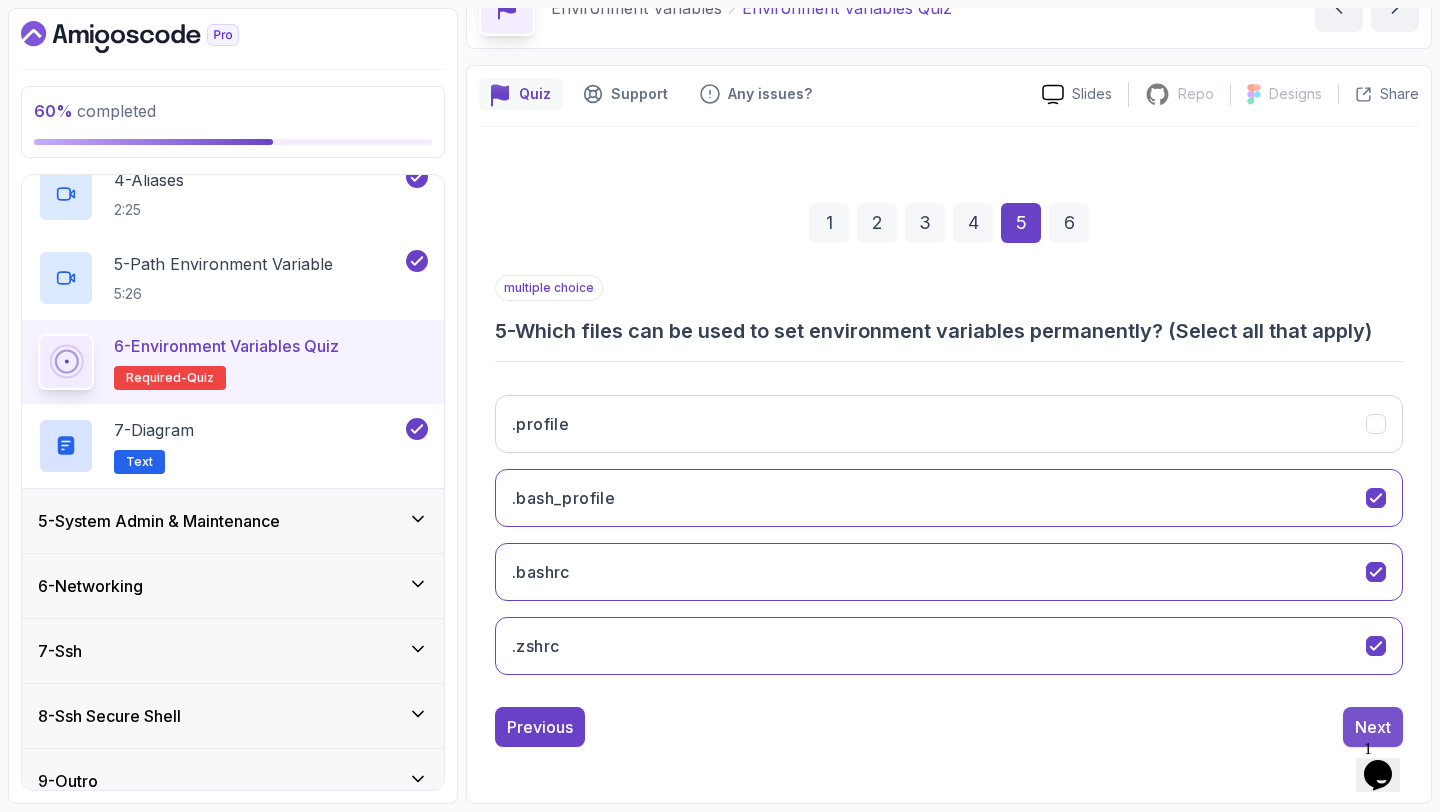 click on "Next" at bounding box center (1373, 727) 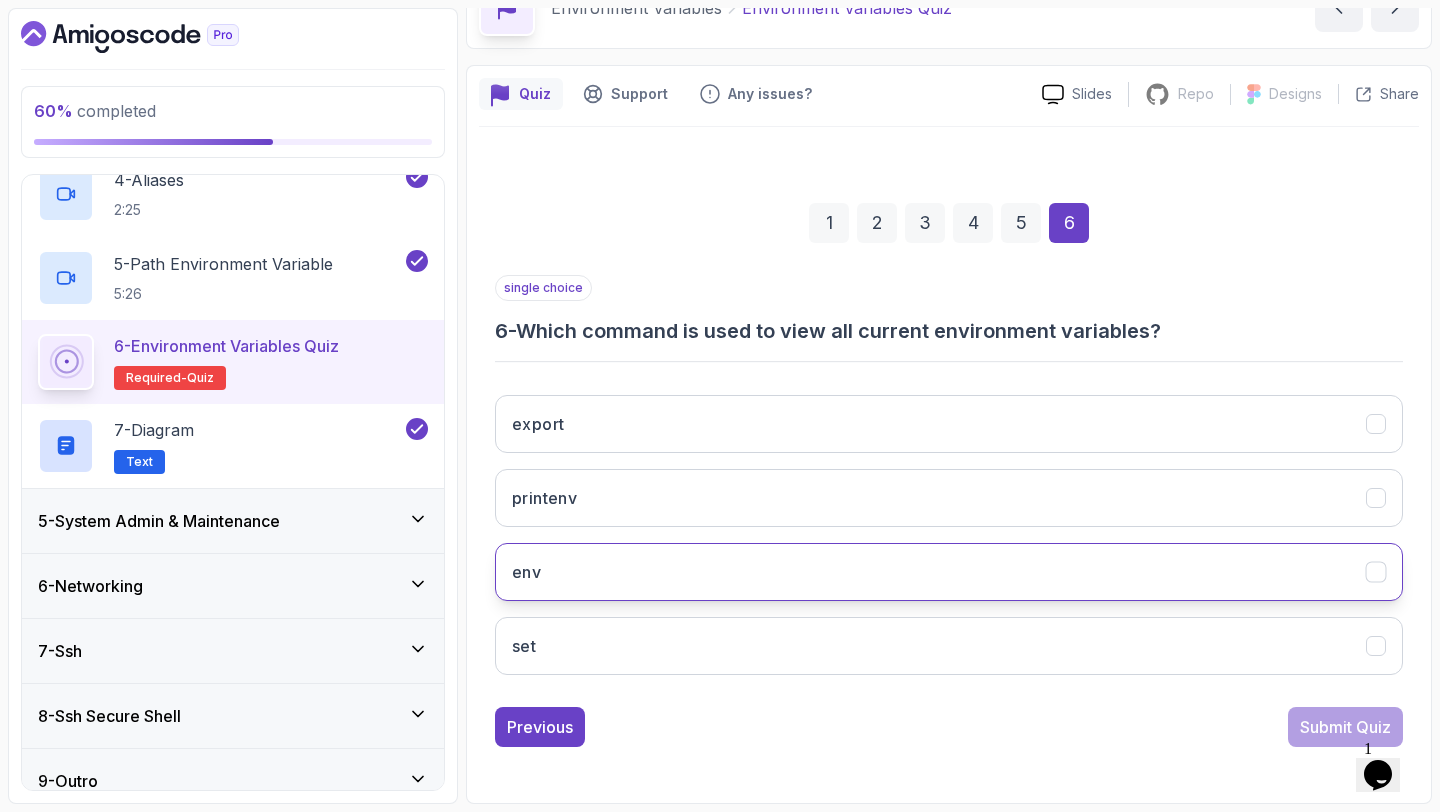 click on "env" at bounding box center (949, 572) 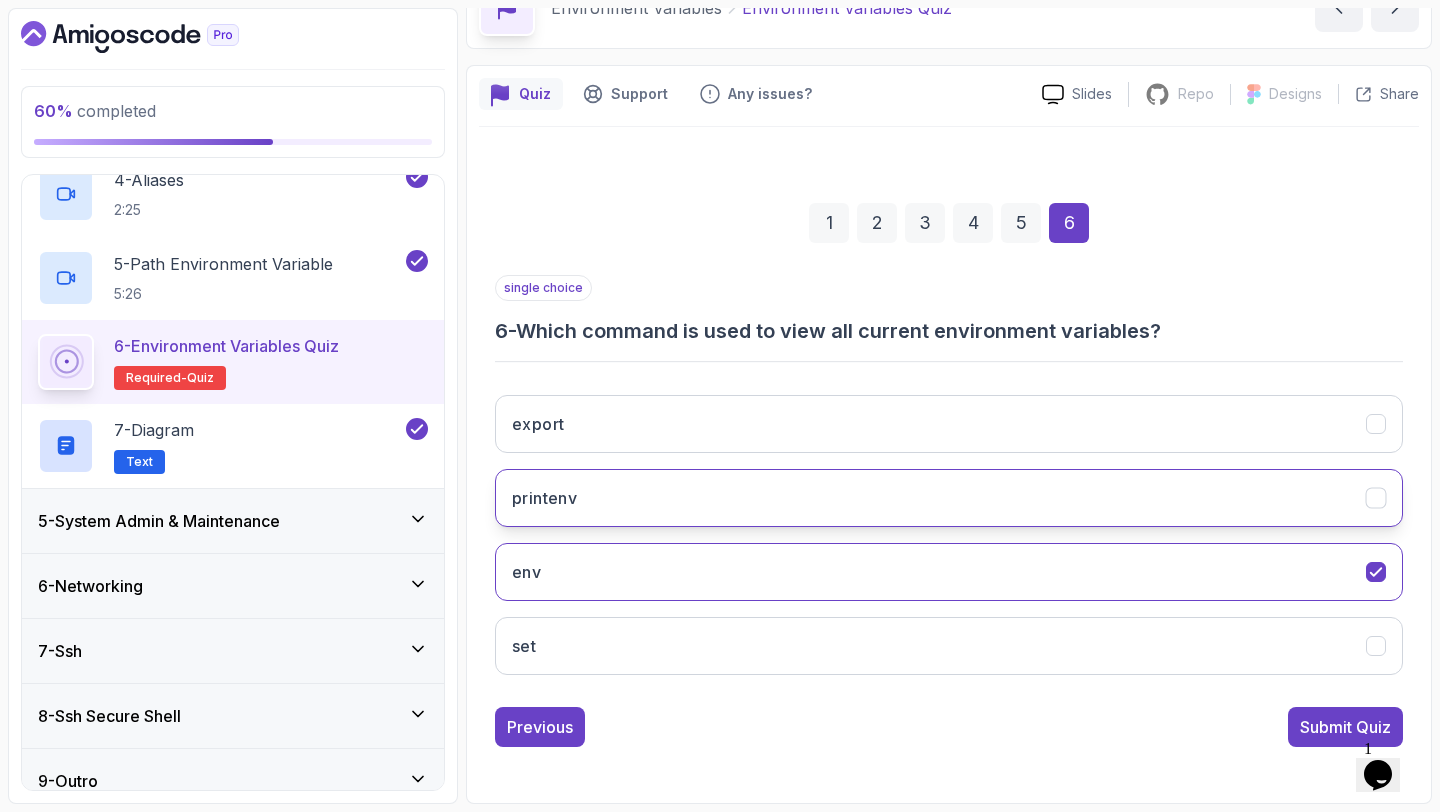 click on "printenv" at bounding box center (949, 498) 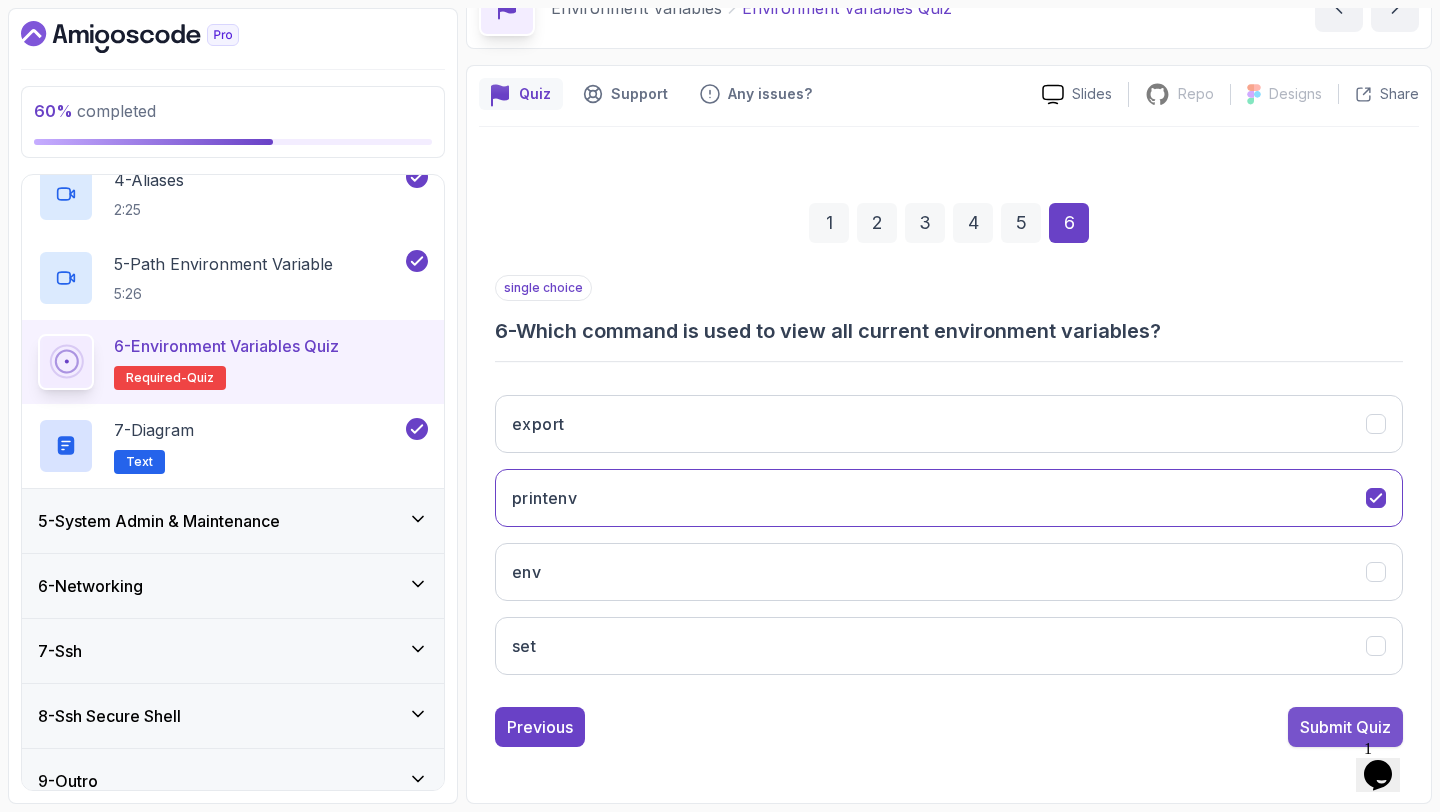 click on "Submit Quiz" at bounding box center (1345, 727) 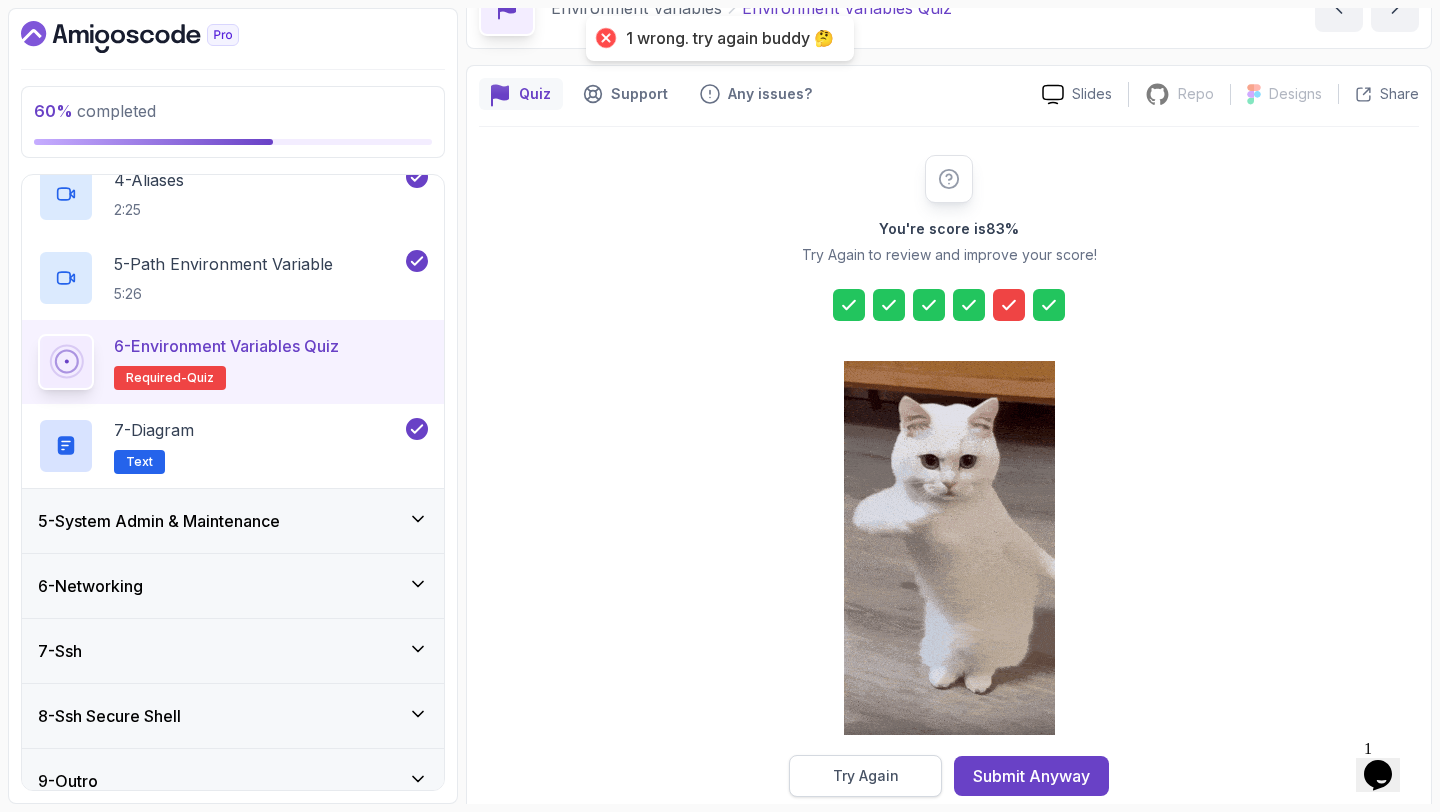 click on "Try Again" at bounding box center (865, 776) 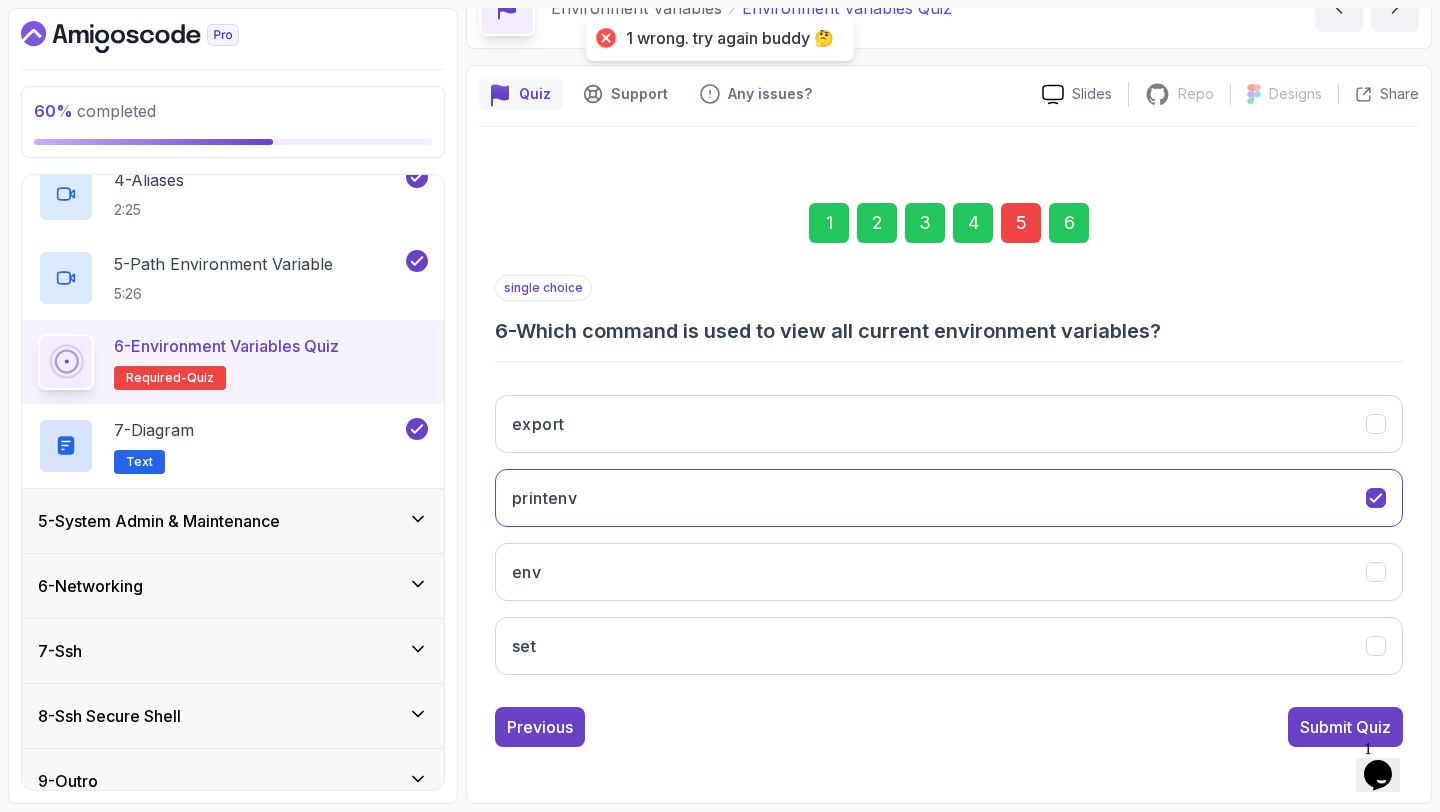 click on "5" at bounding box center [1021, 223] 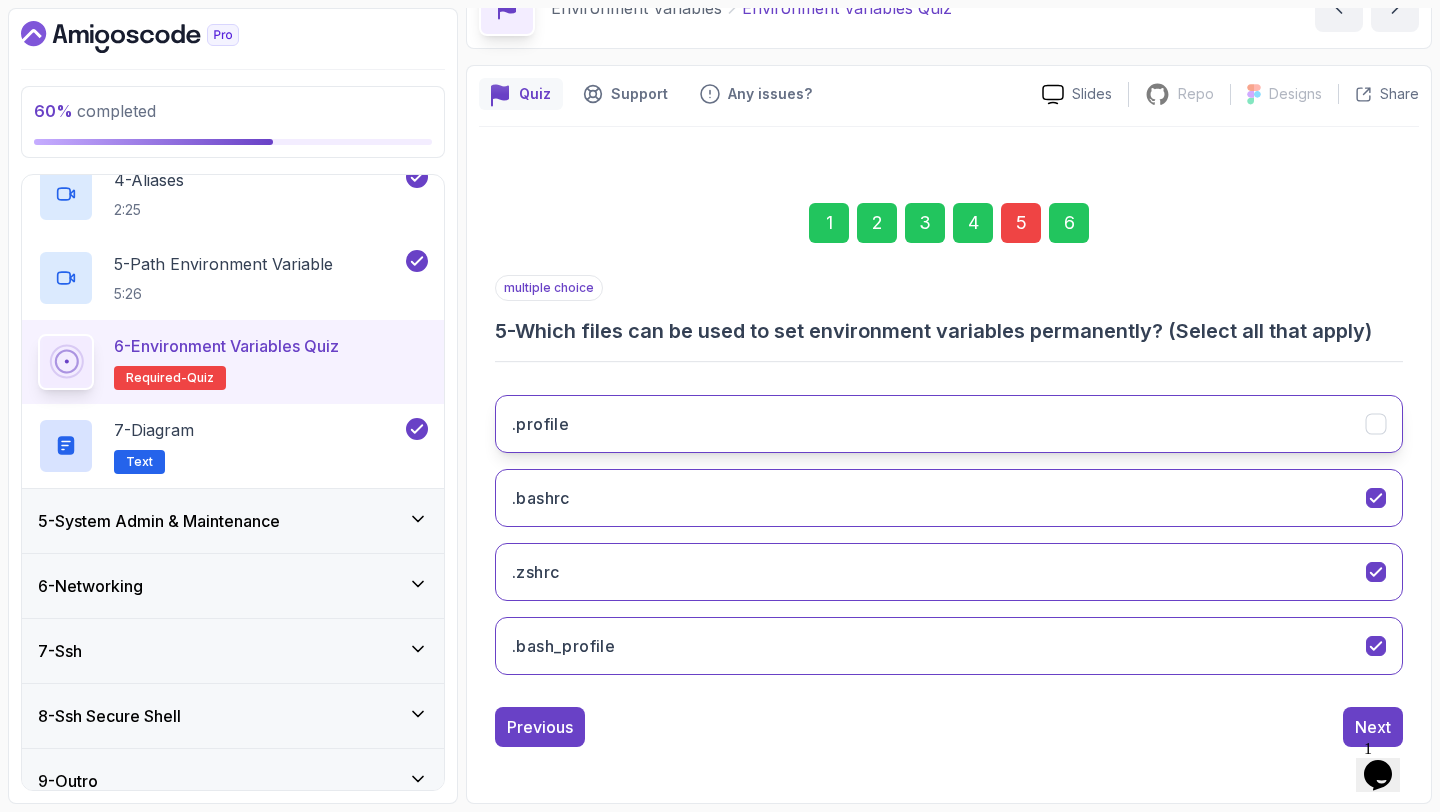 click on ".profile" at bounding box center (949, 424) 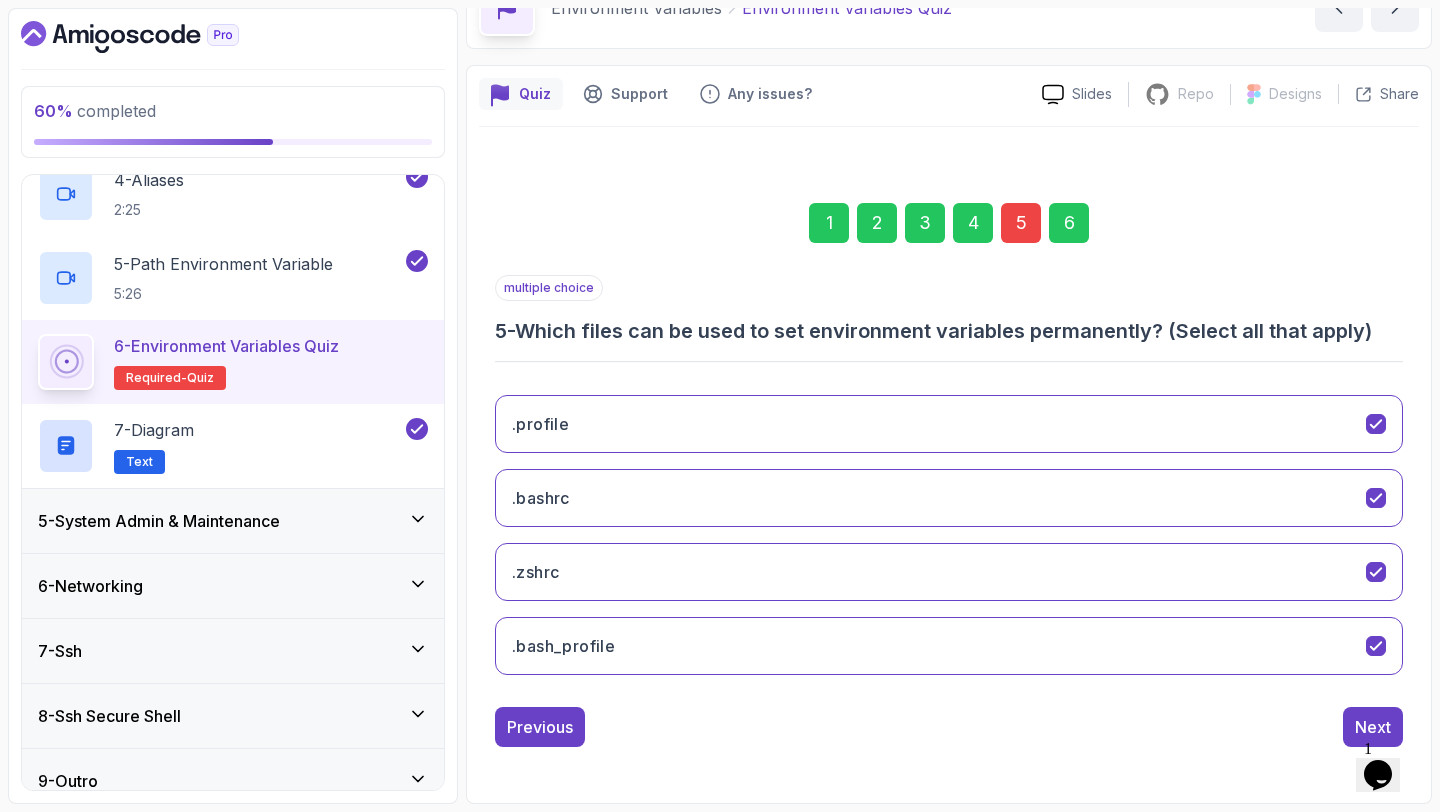click on "multiple choice 5  -  Which files can be used to set environment variables permanently? (Select all that apply) .profile .bashrc .zshrc .bash_profile Previous Next" at bounding box center (949, 511) 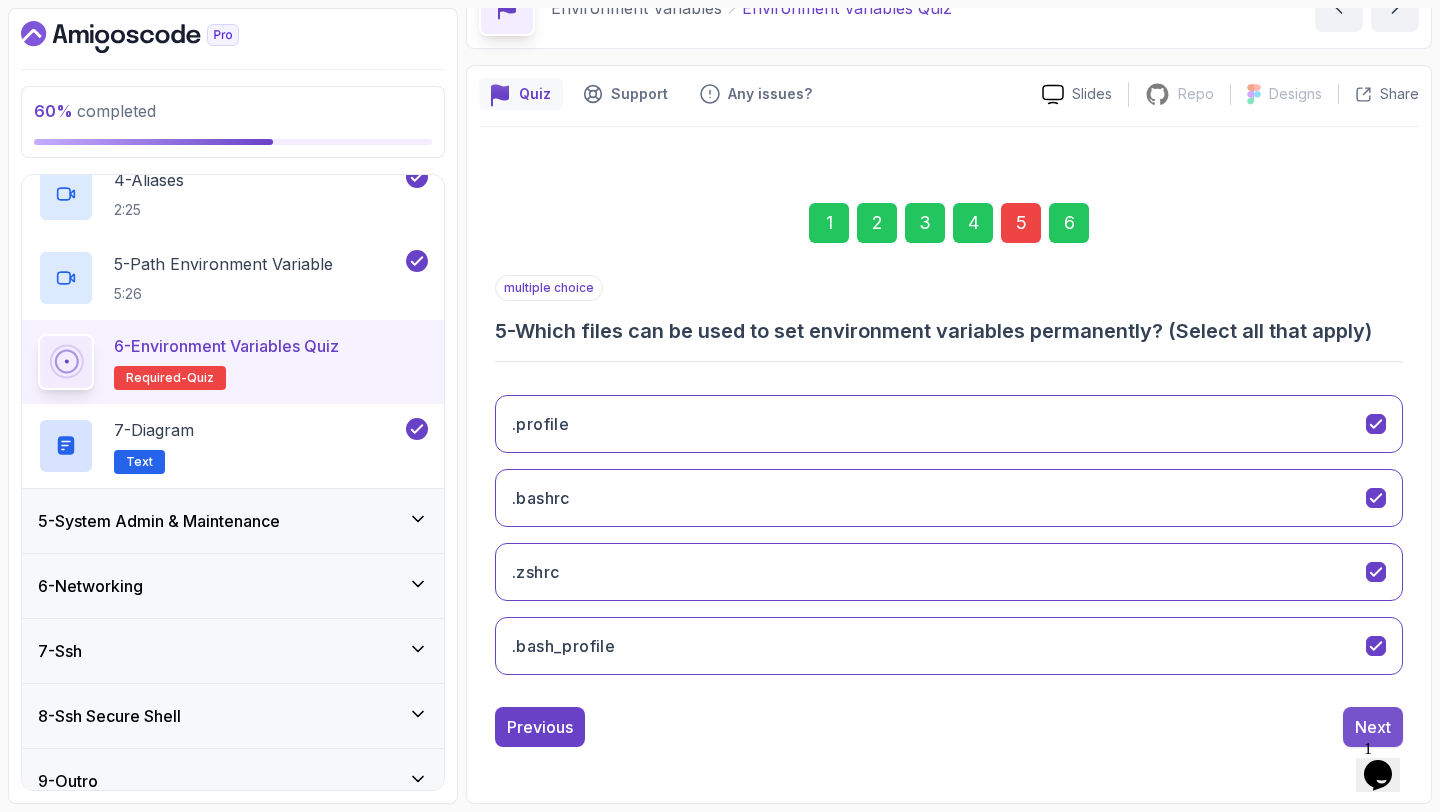 click on "Next" at bounding box center (1373, 727) 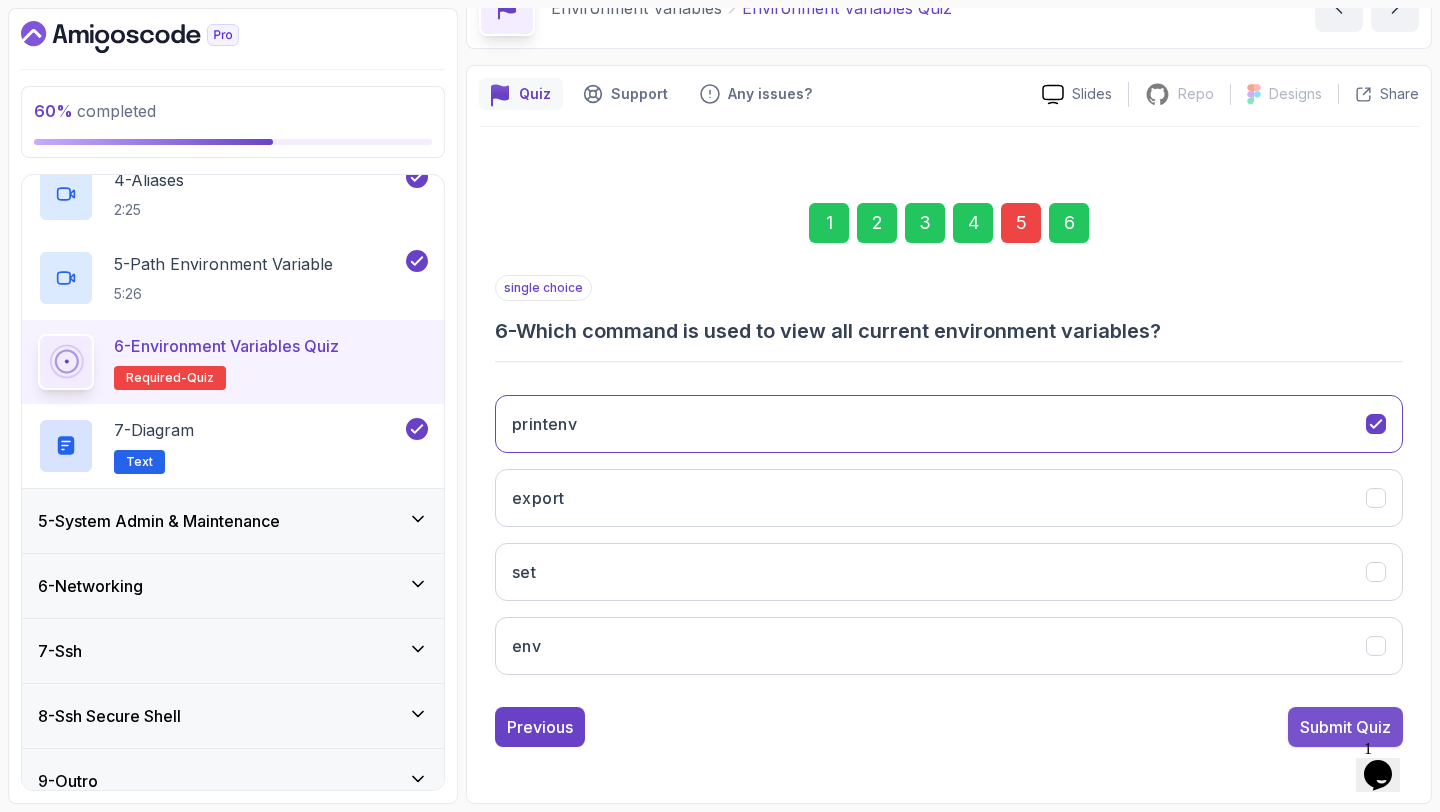 click on "Submit Quiz" at bounding box center (1345, 727) 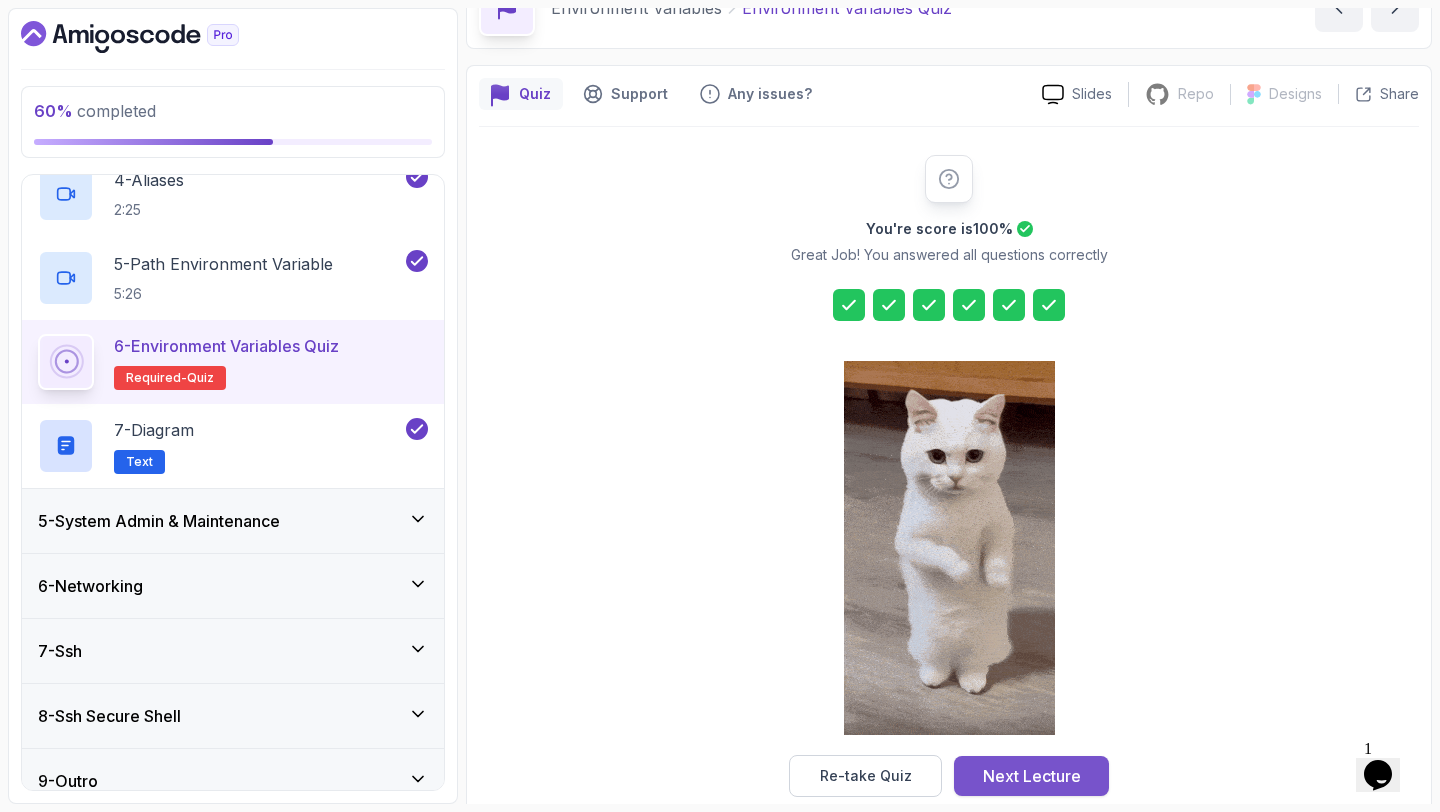 click on "Next Lecture" at bounding box center [1032, 776] 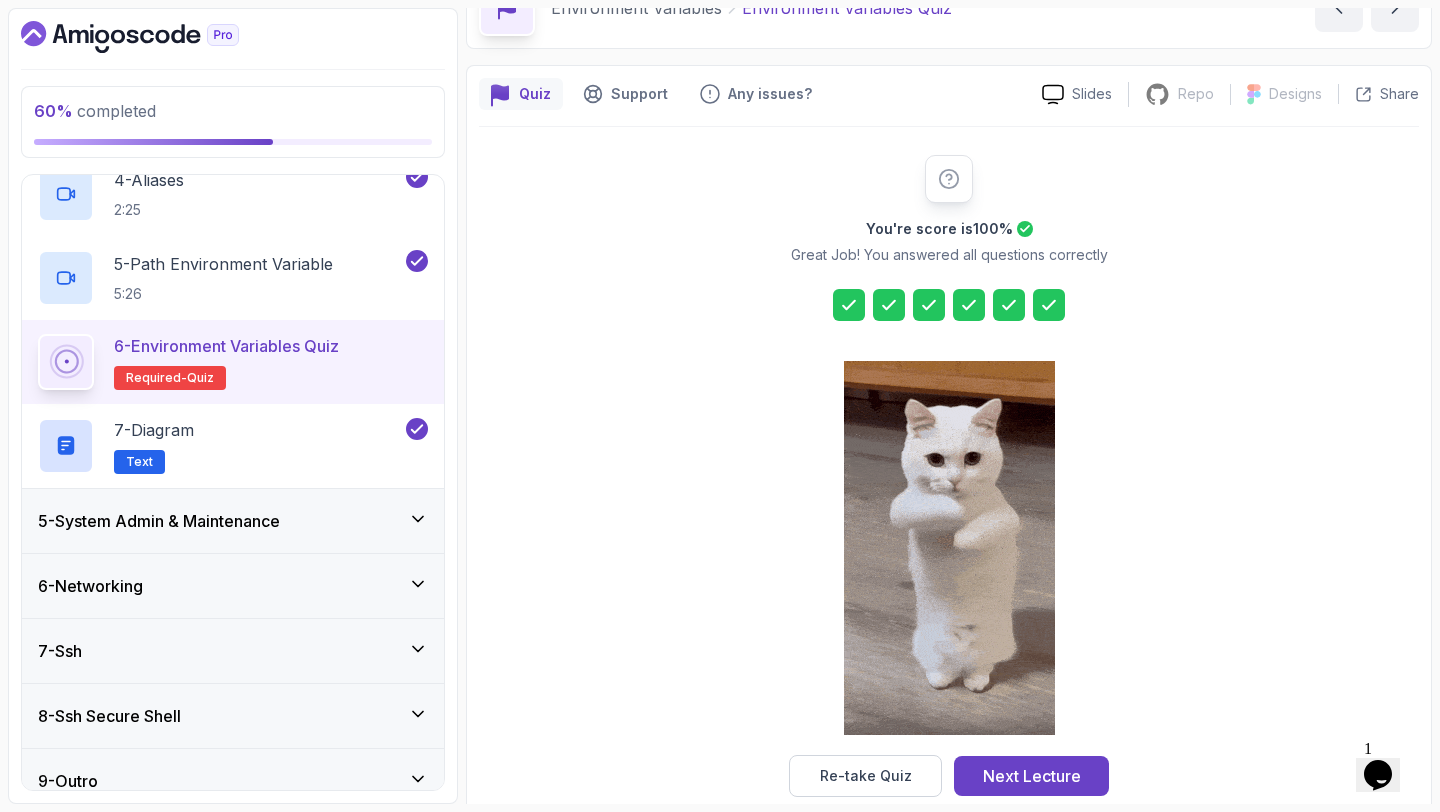 scroll, scrollTop: 0, scrollLeft: 0, axis: both 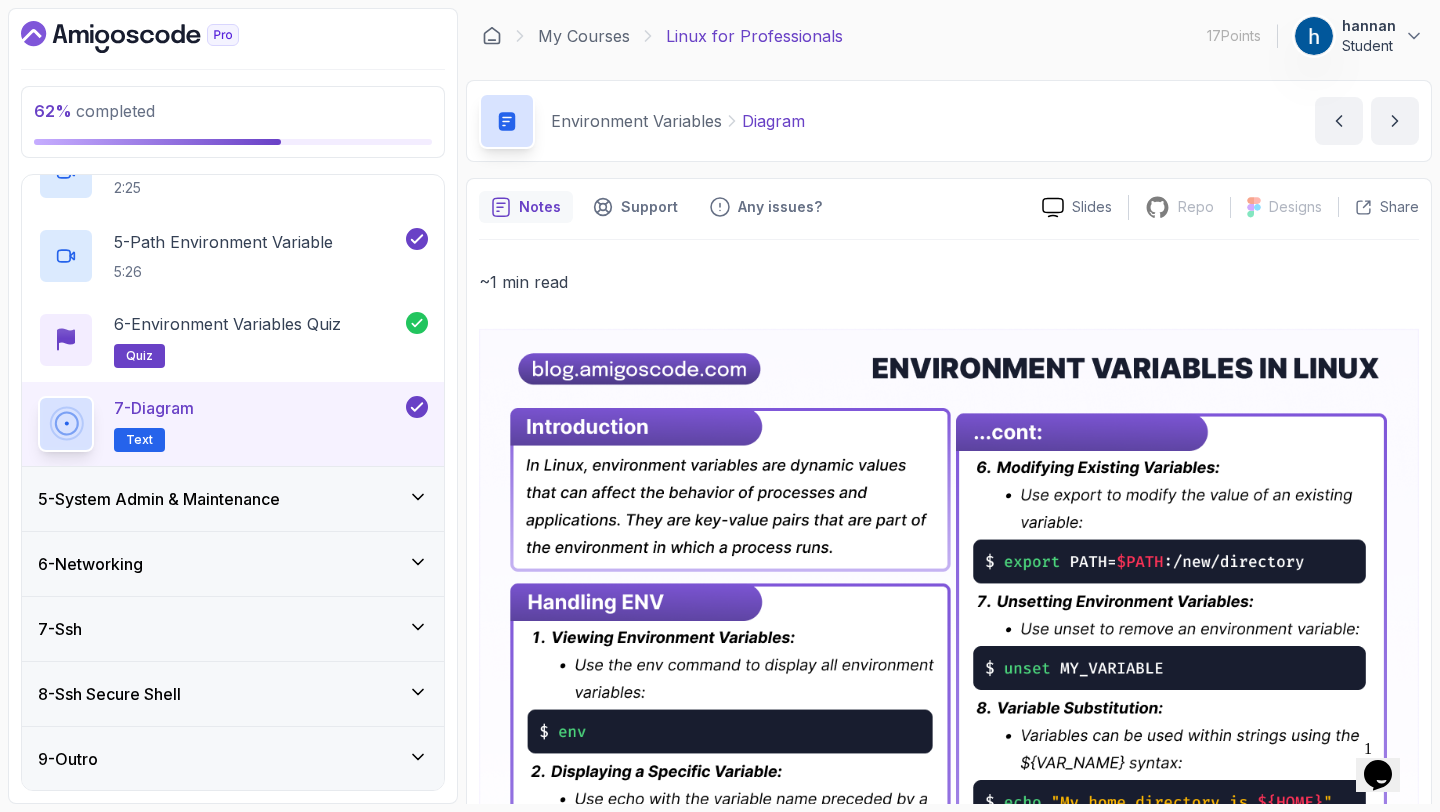 click on "5  -  System Admin & Maintenance" at bounding box center (233, 499) 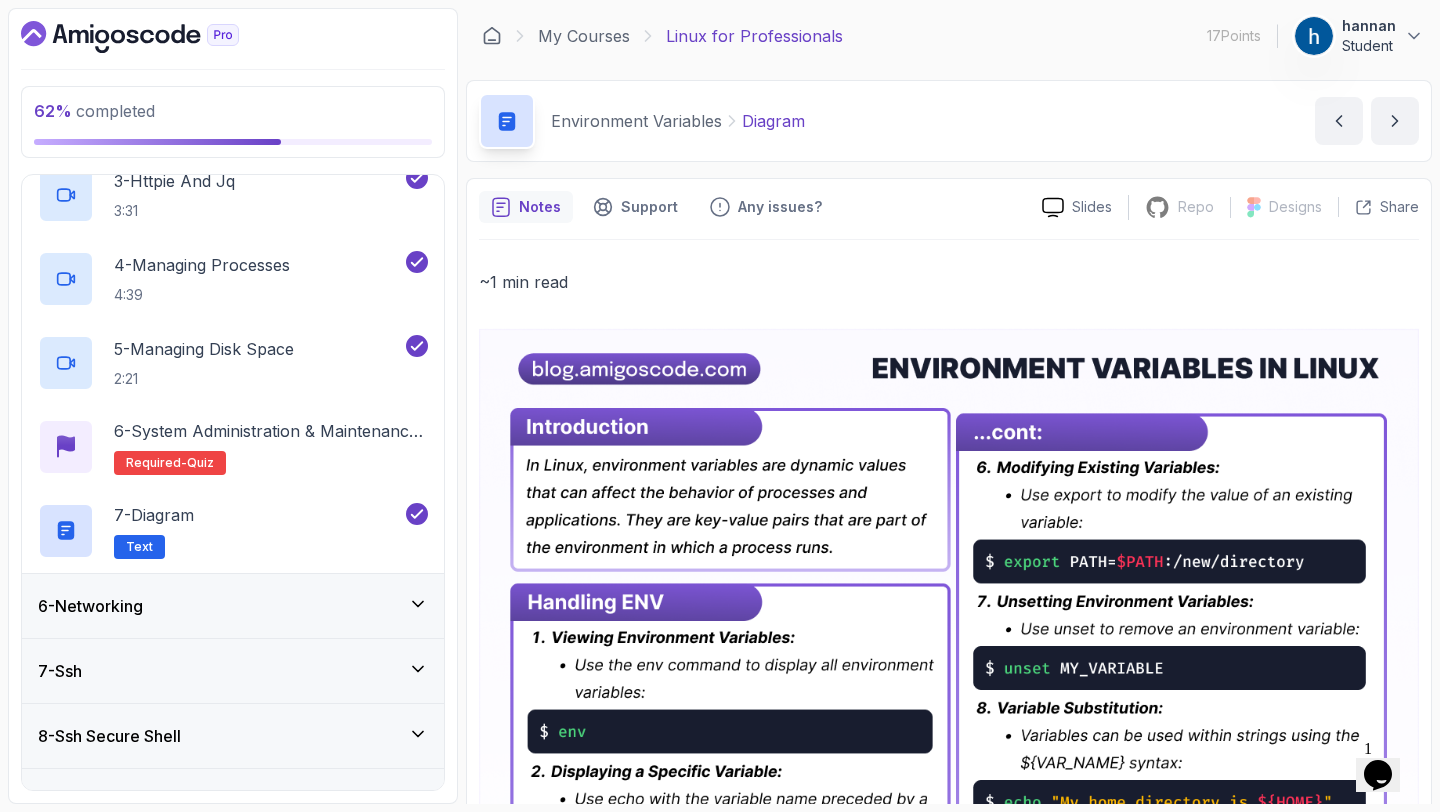 scroll, scrollTop: 518, scrollLeft: 0, axis: vertical 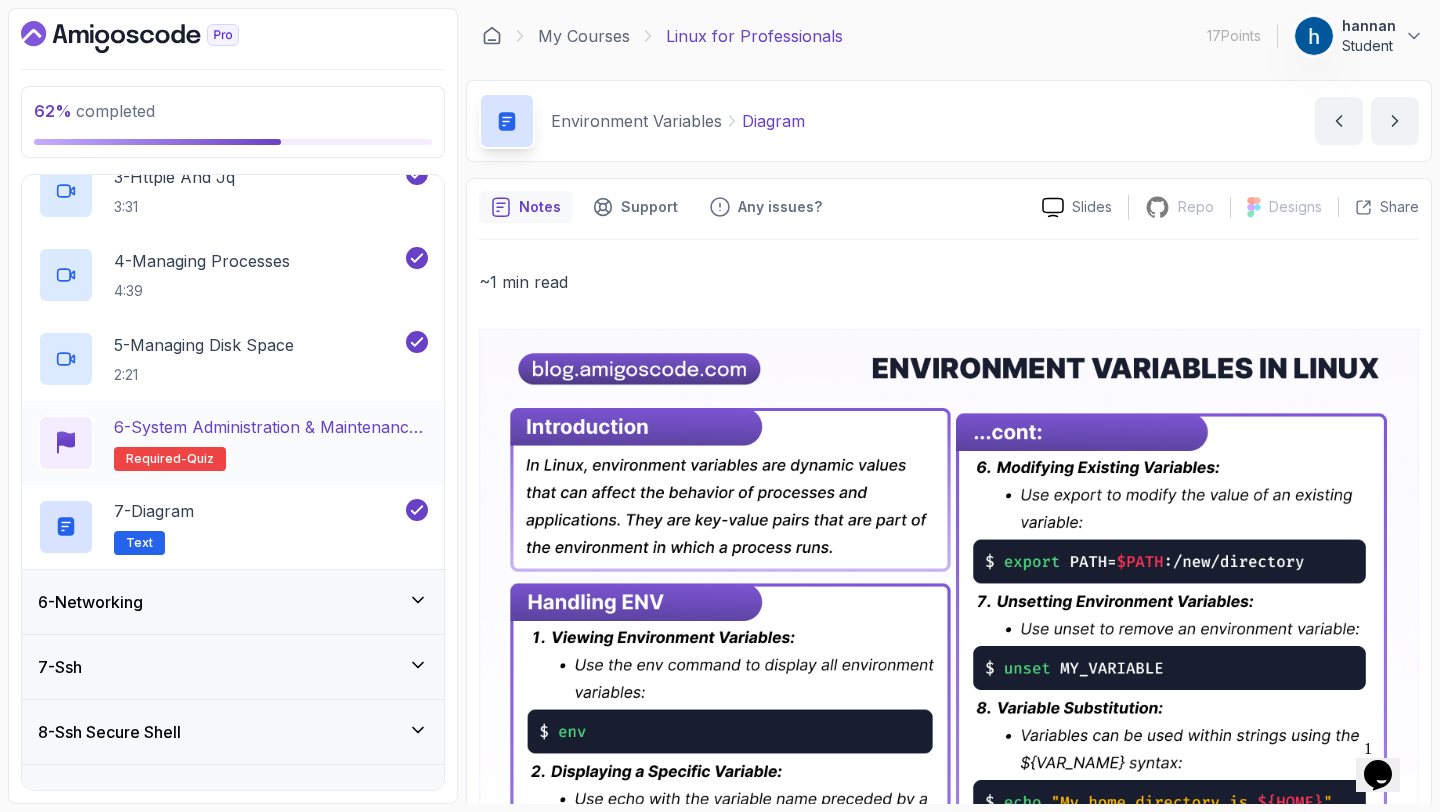 click on "6  -  System Administration & Maintenance Quiz" at bounding box center [271, 427] 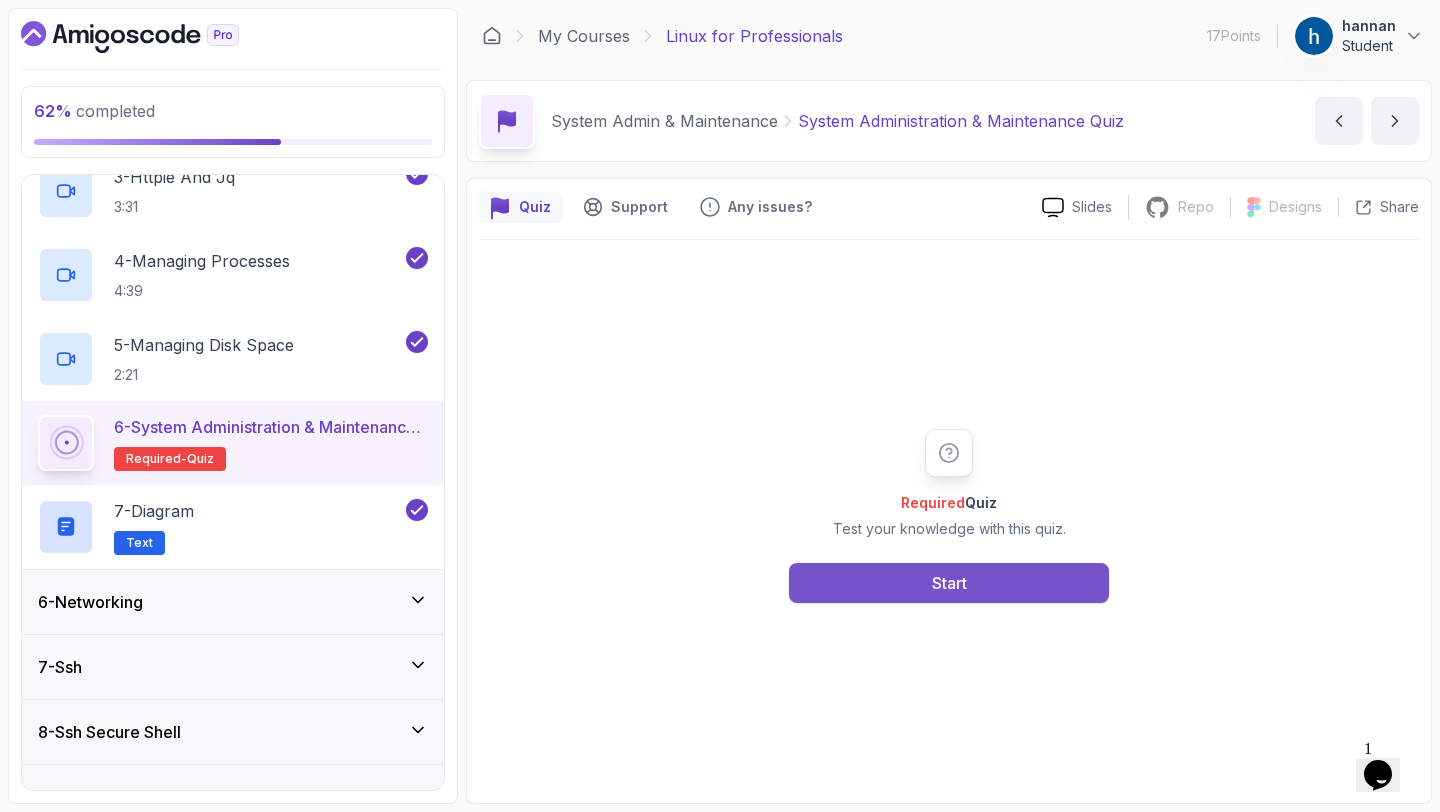click on "Start" at bounding box center [949, 583] 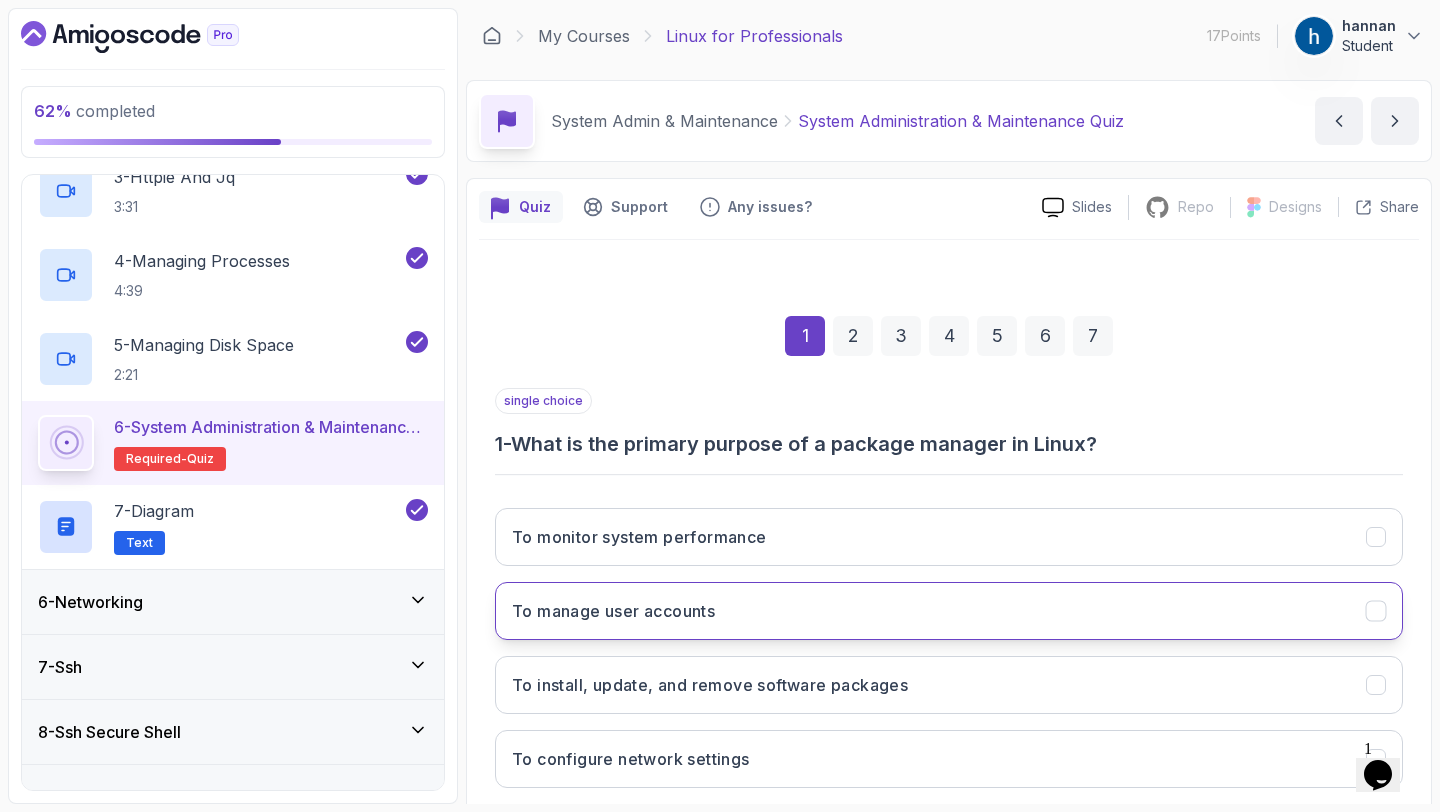 scroll, scrollTop: 113, scrollLeft: 0, axis: vertical 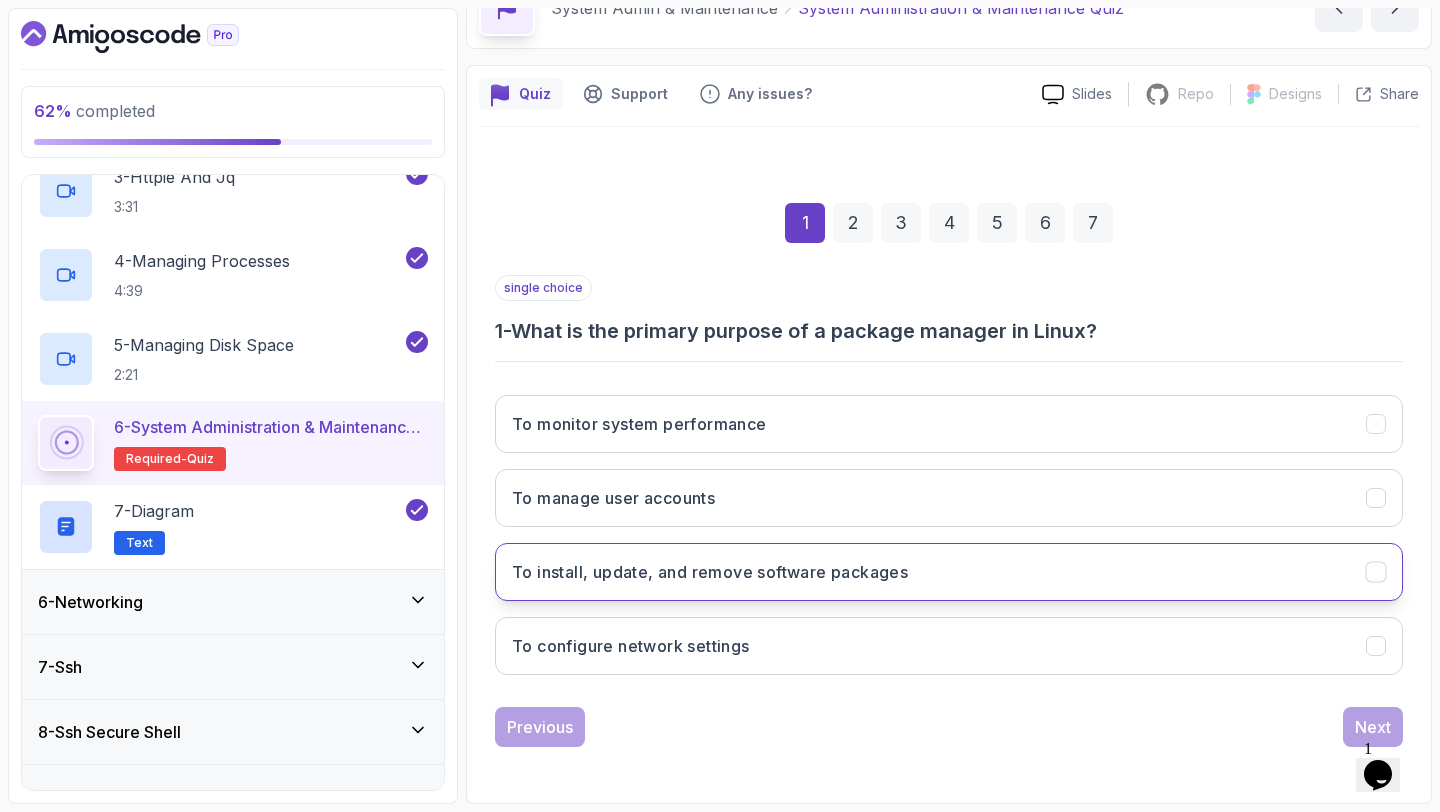 click on "To install, update, and remove software packages" at bounding box center (710, 572) 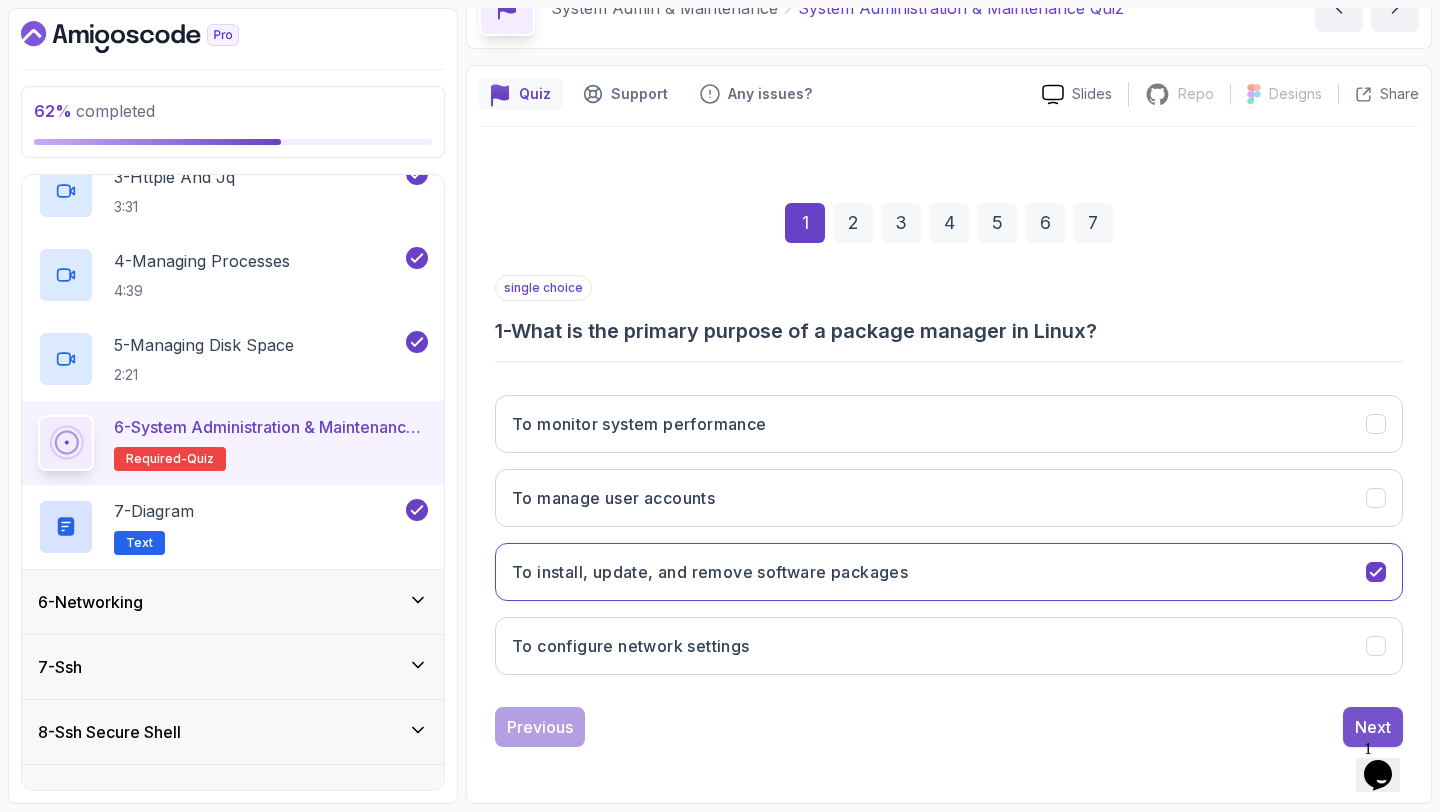 click on "Next" at bounding box center [1373, 727] 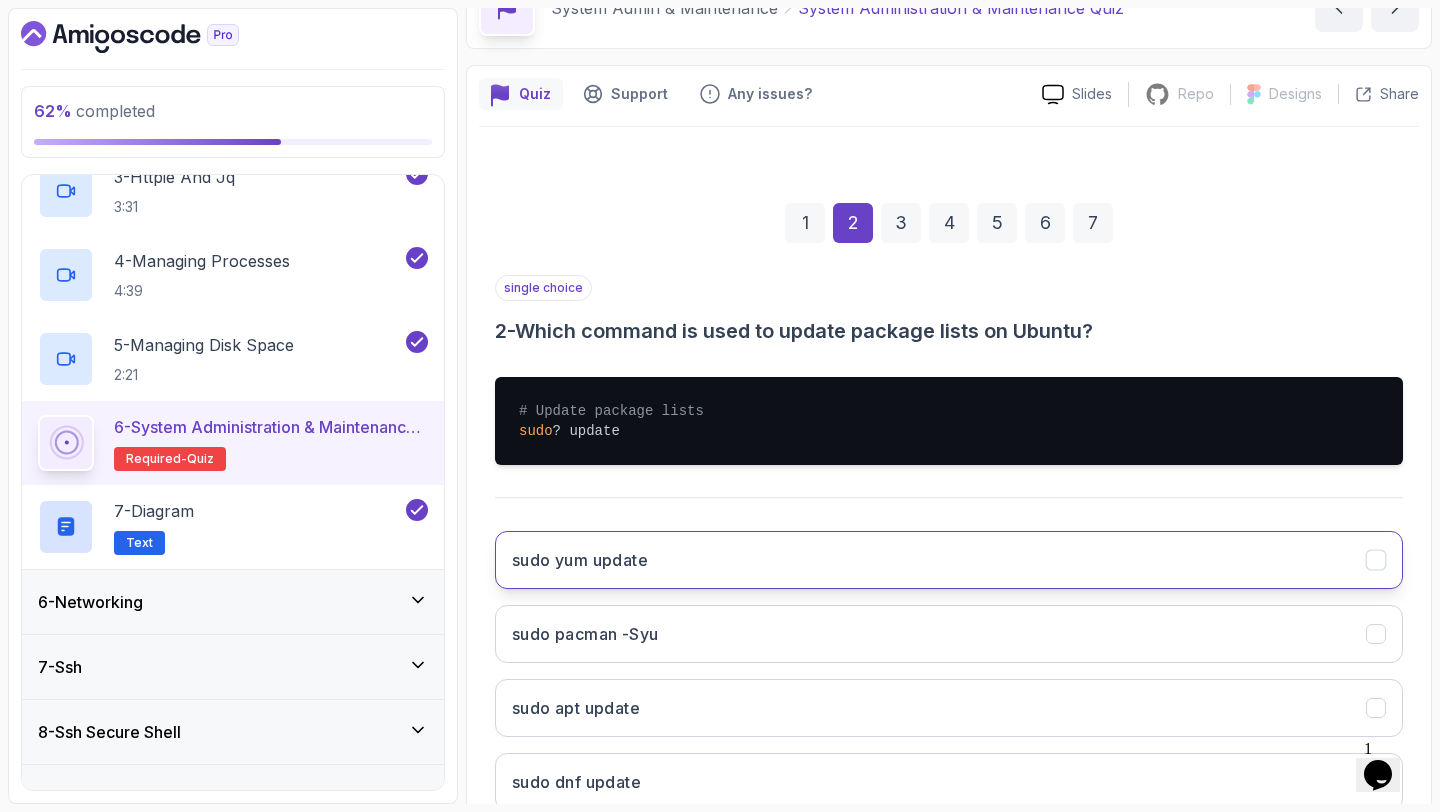 scroll, scrollTop: 249, scrollLeft: 0, axis: vertical 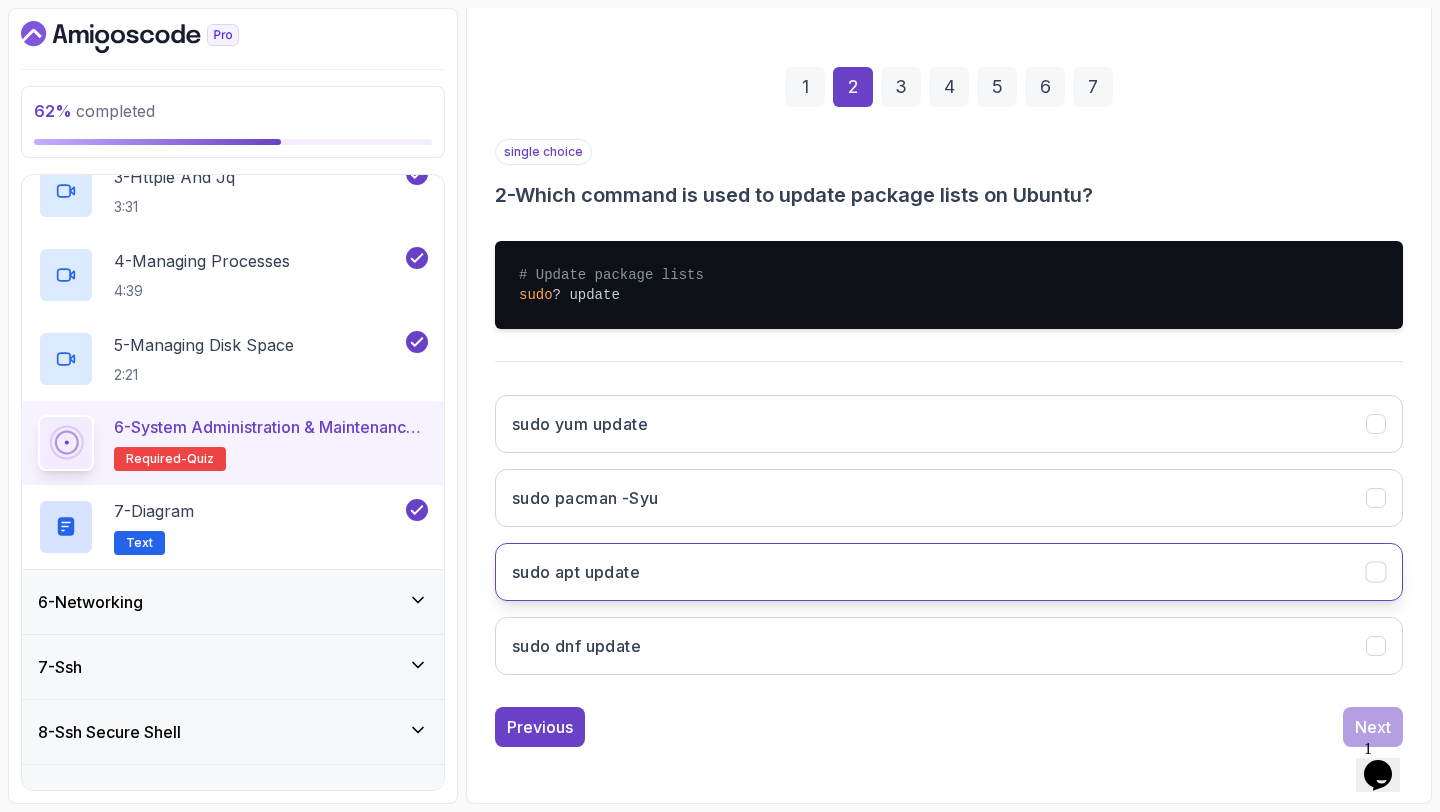 click on "sudo apt update" at bounding box center (949, 572) 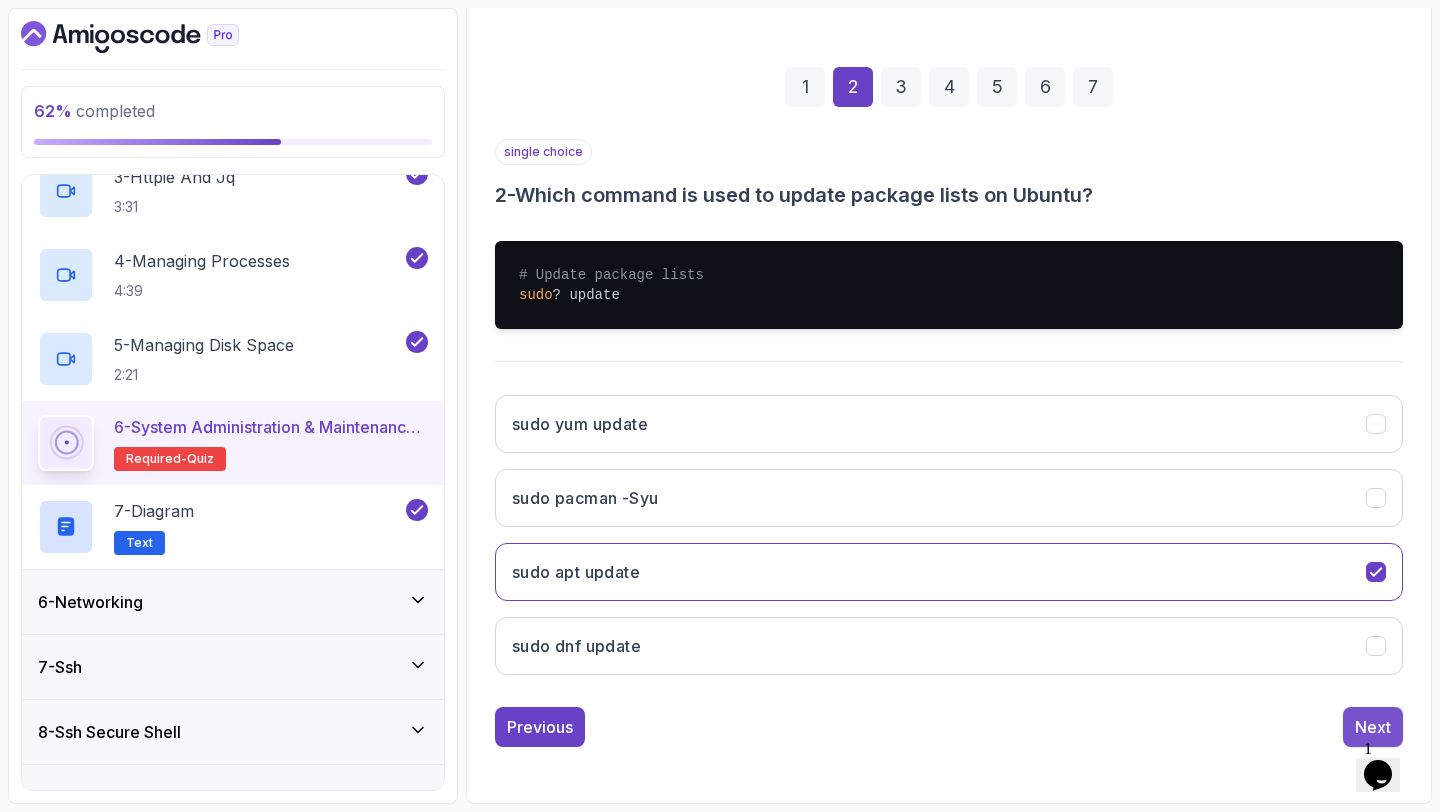 click on "Next" at bounding box center (1373, 727) 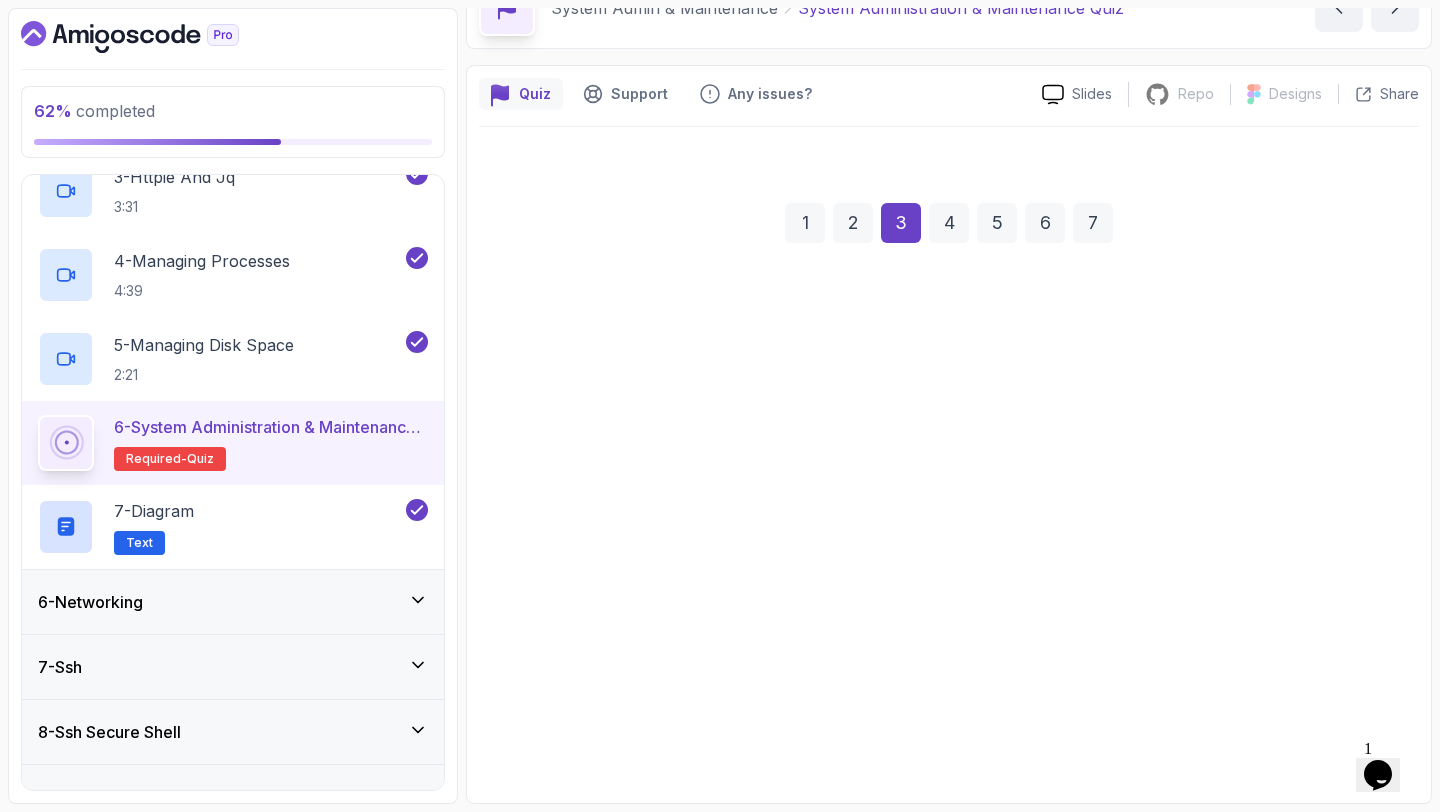scroll, scrollTop: 113, scrollLeft: 0, axis: vertical 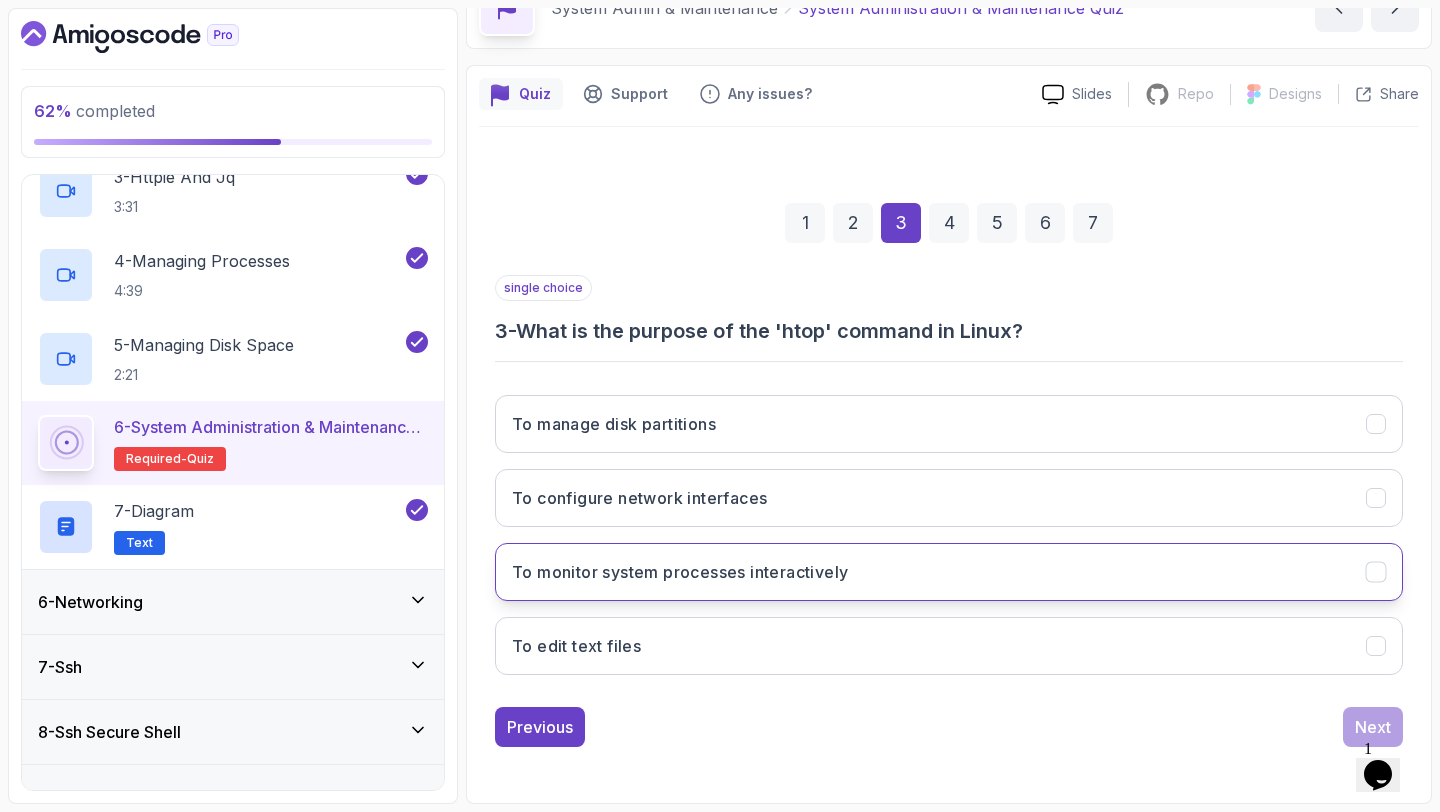 click on "To monitor system processes interactively" at bounding box center (949, 572) 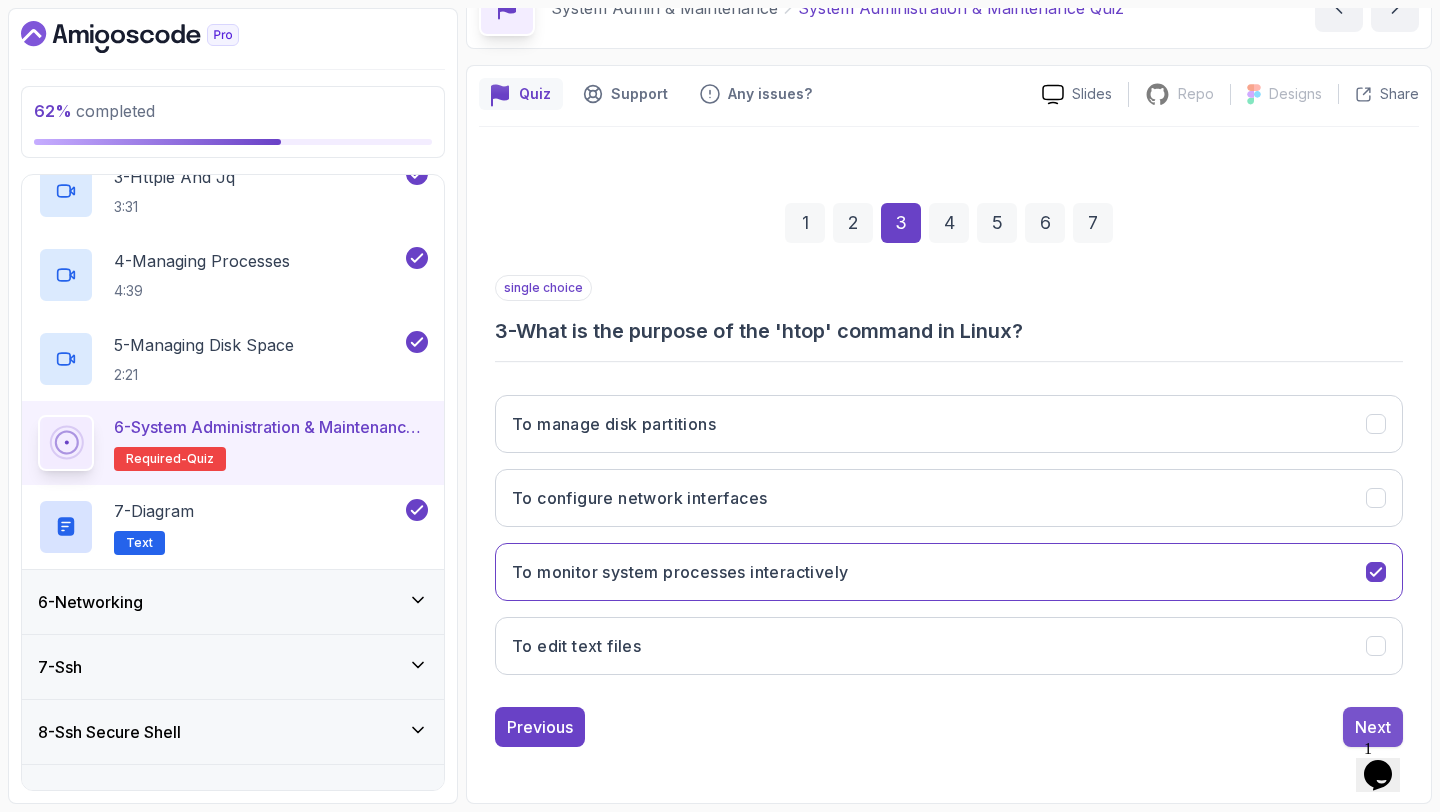 click on "Next" at bounding box center [1373, 727] 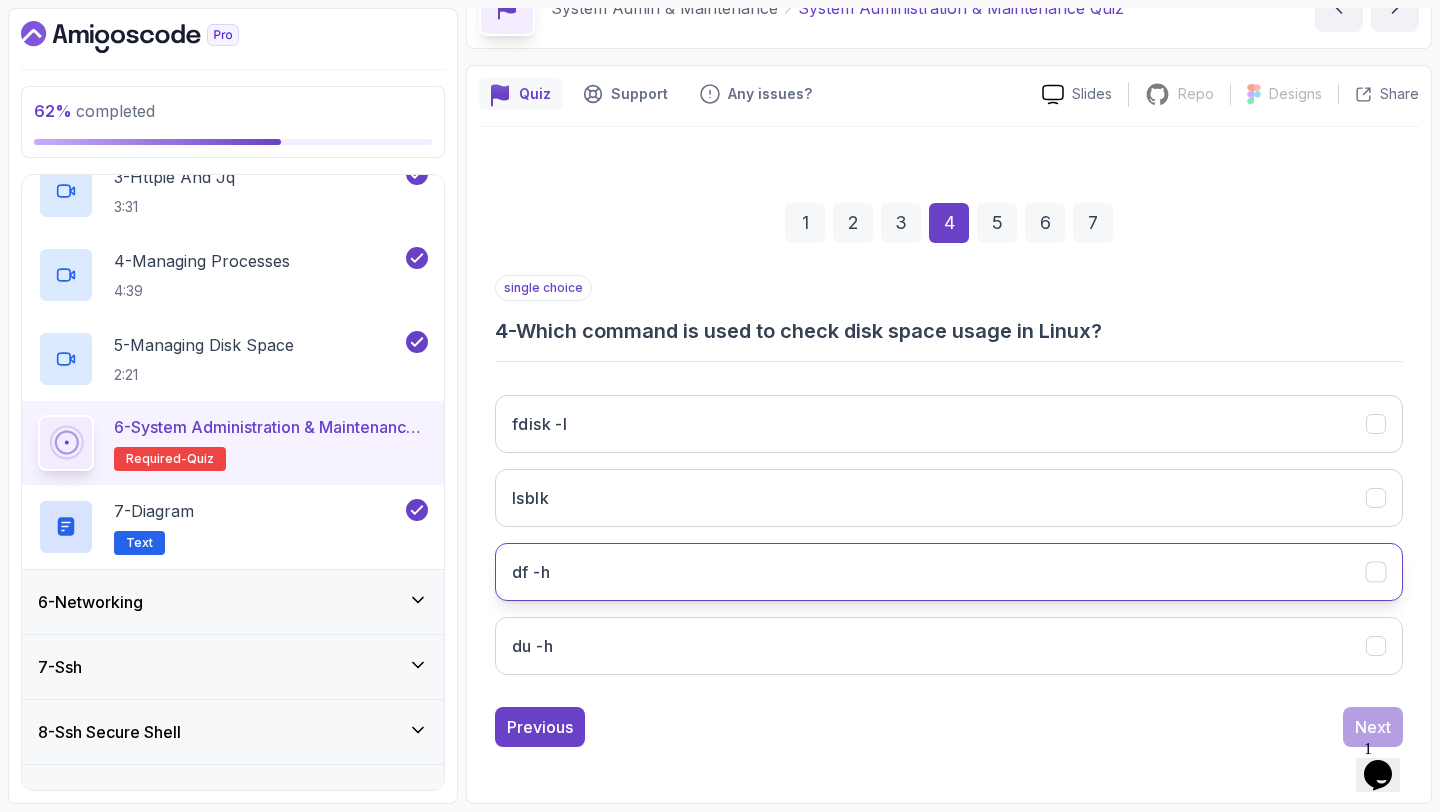 click on "df -h" at bounding box center (949, 572) 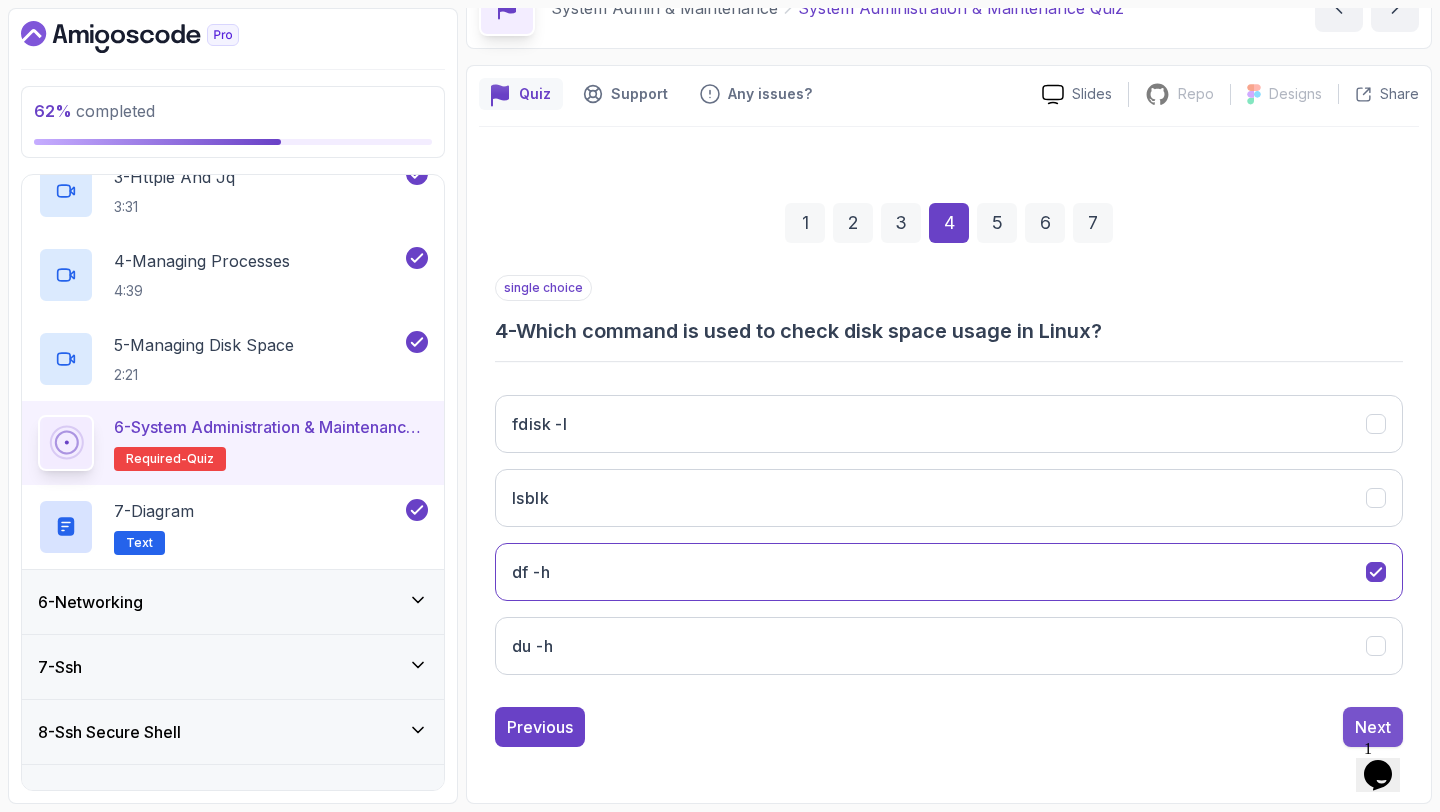 click on "Next" at bounding box center [1373, 727] 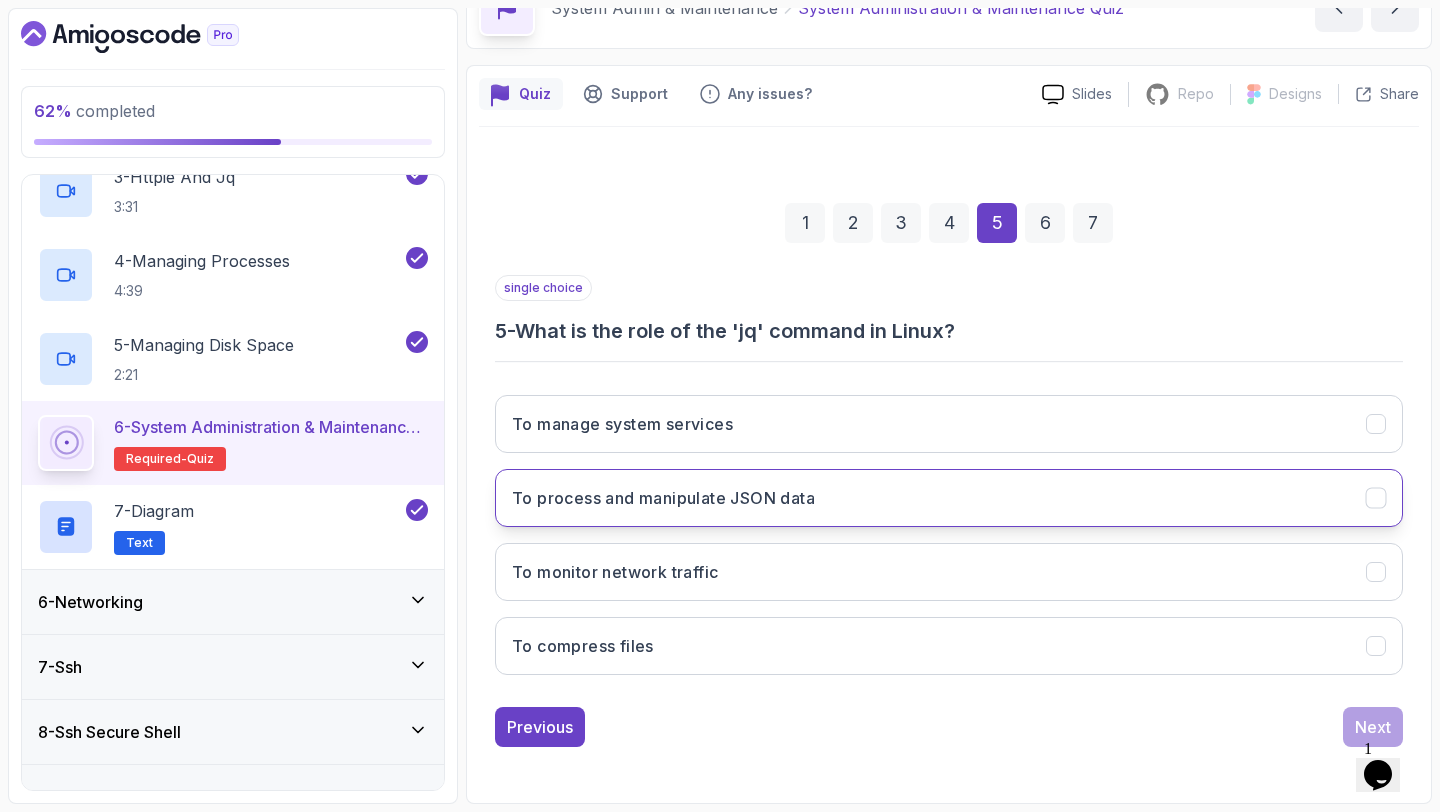 click on "To process and manipulate JSON data" at bounding box center (949, 498) 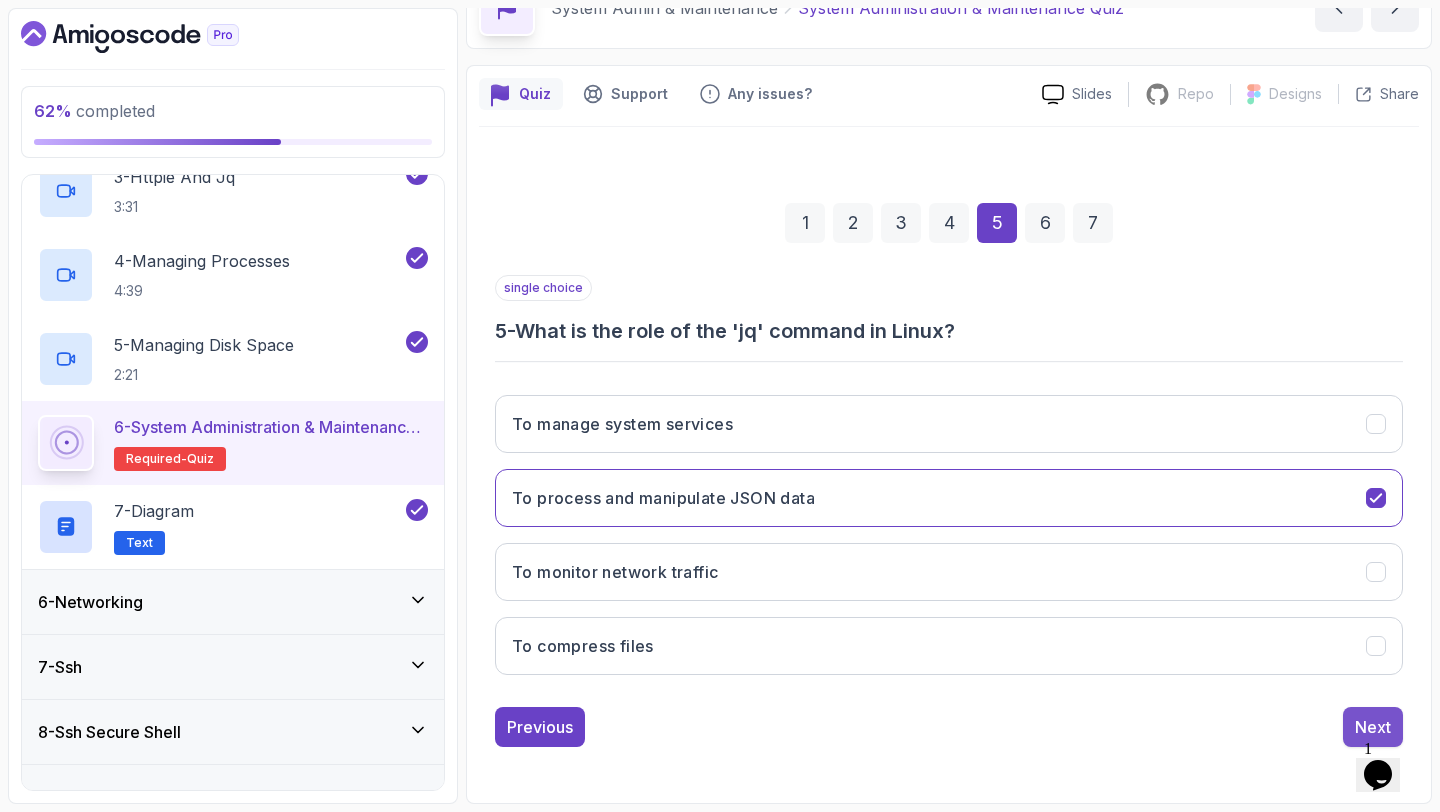 click on "Next" at bounding box center [1373, 727] 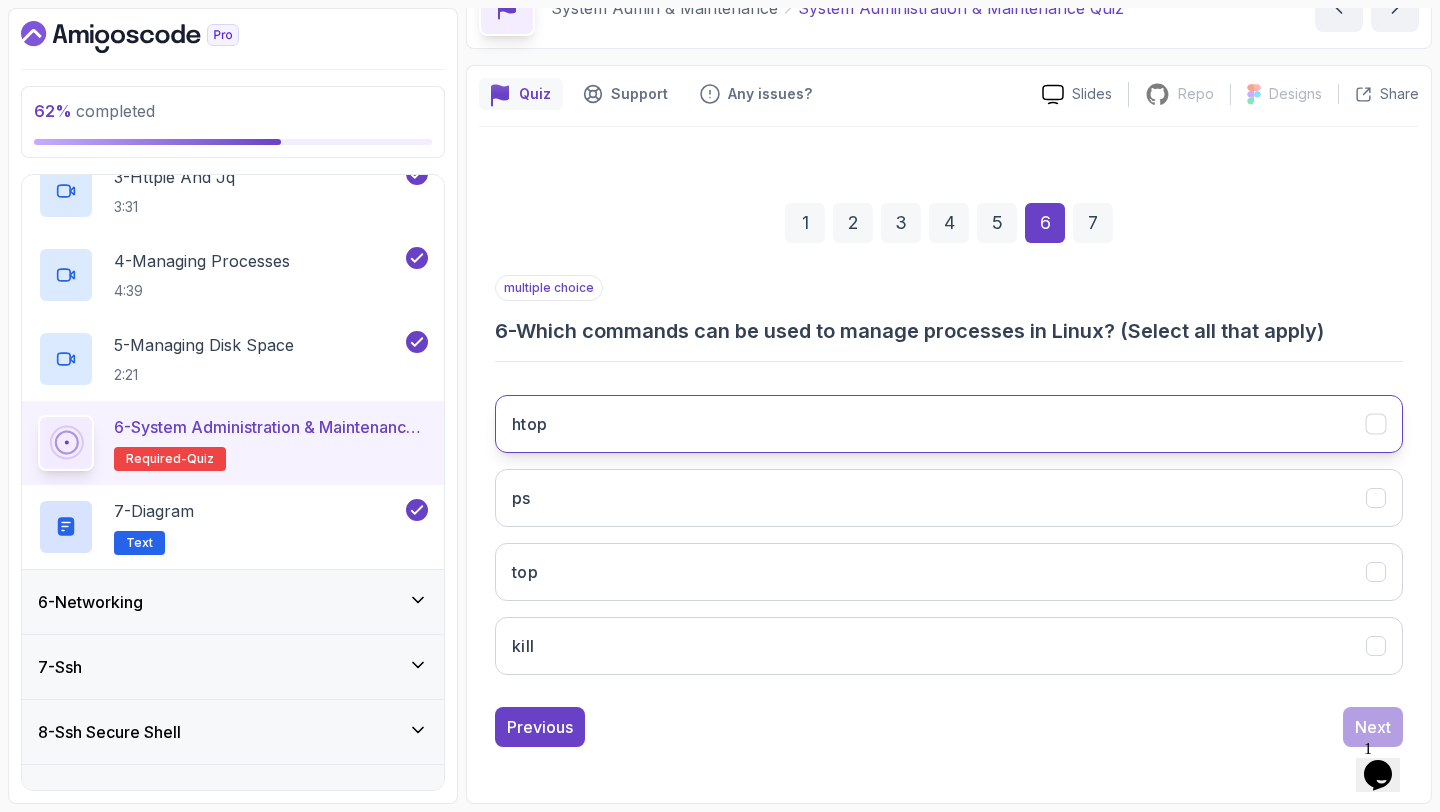 click on "htop" at bounding box center (949, 424) 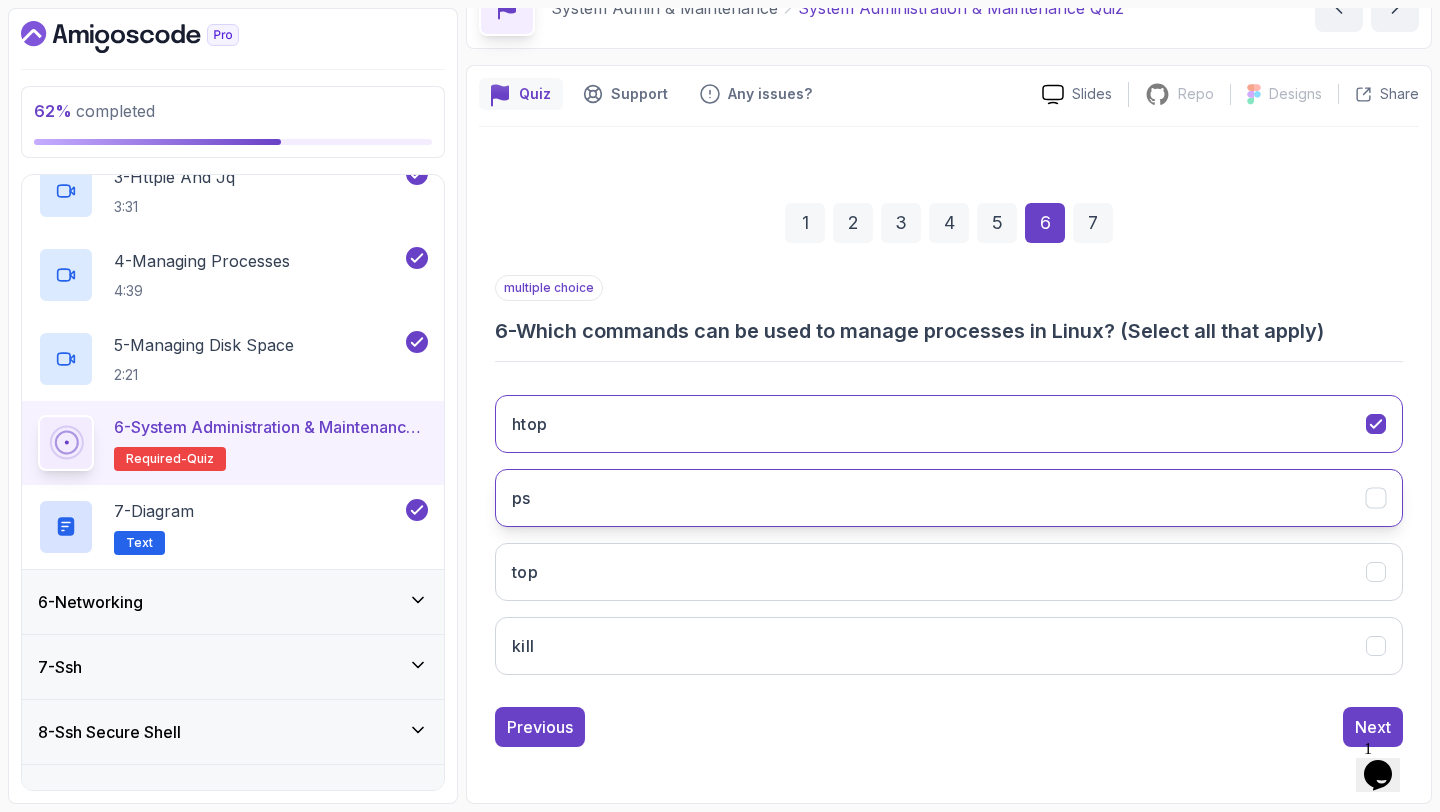 click on "ps" at bounding box center (949, 498) 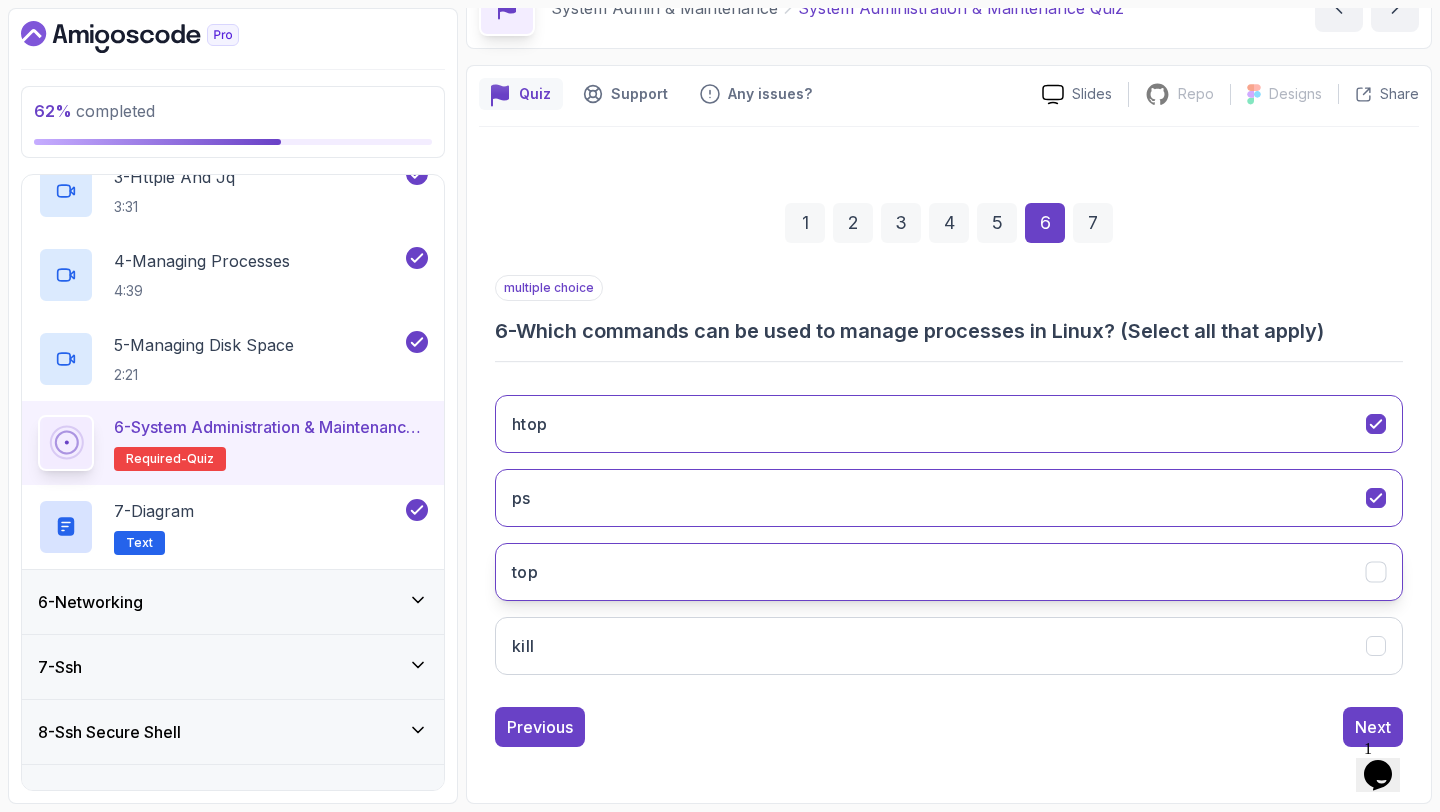 click on "top" at bounding box center (949, 572) 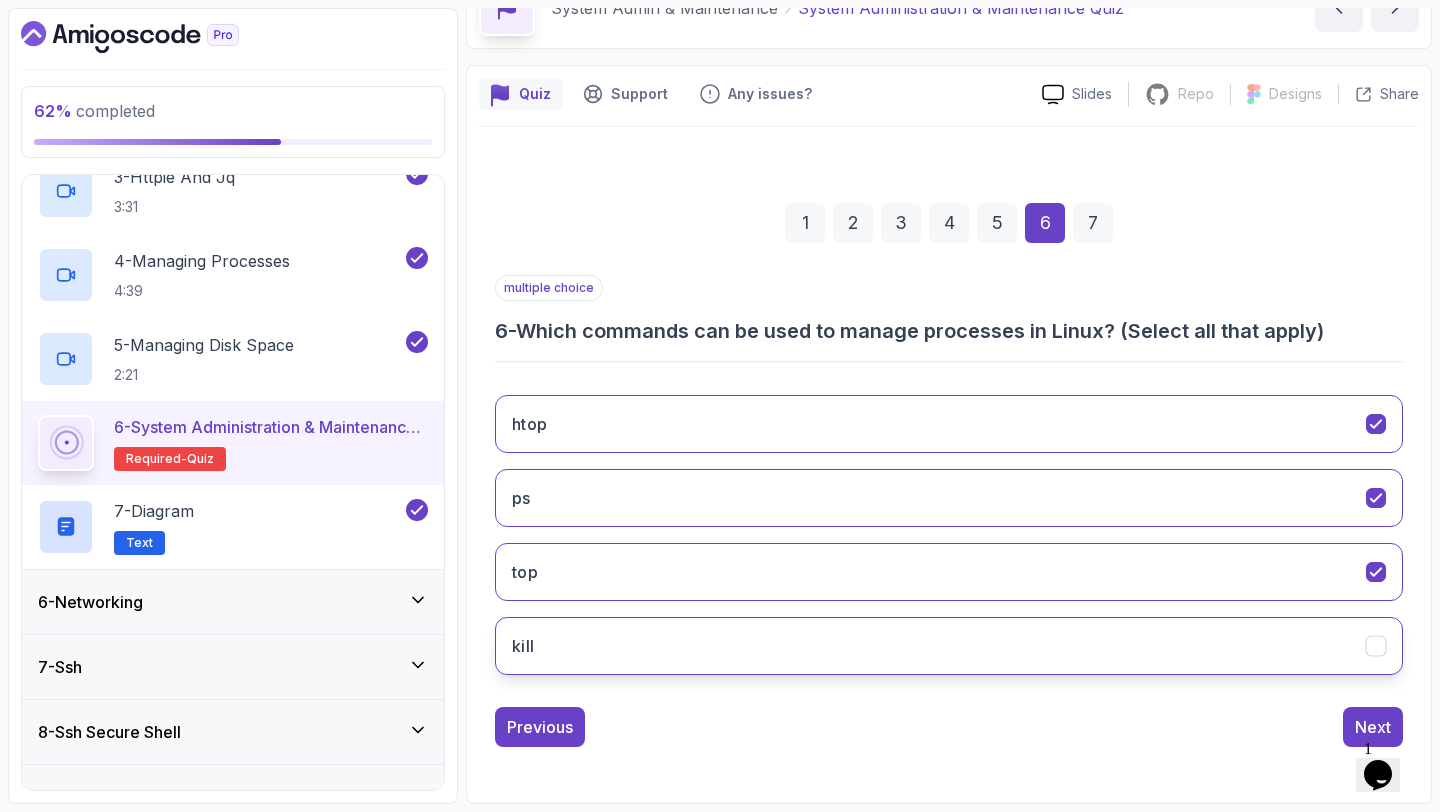 click on "kill" at bounding box center [949, 646] 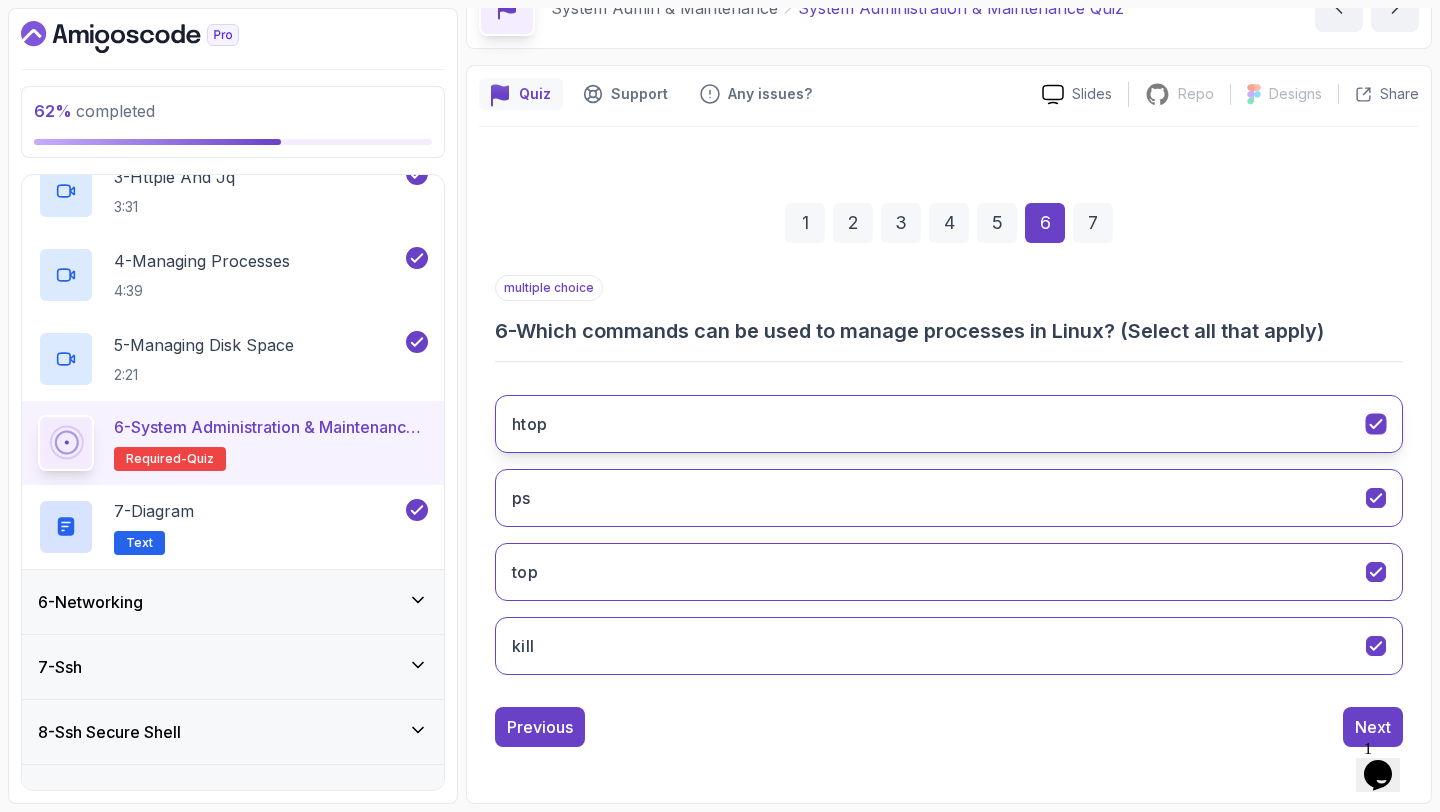 click on "htop" at bounding box center (949, 424) 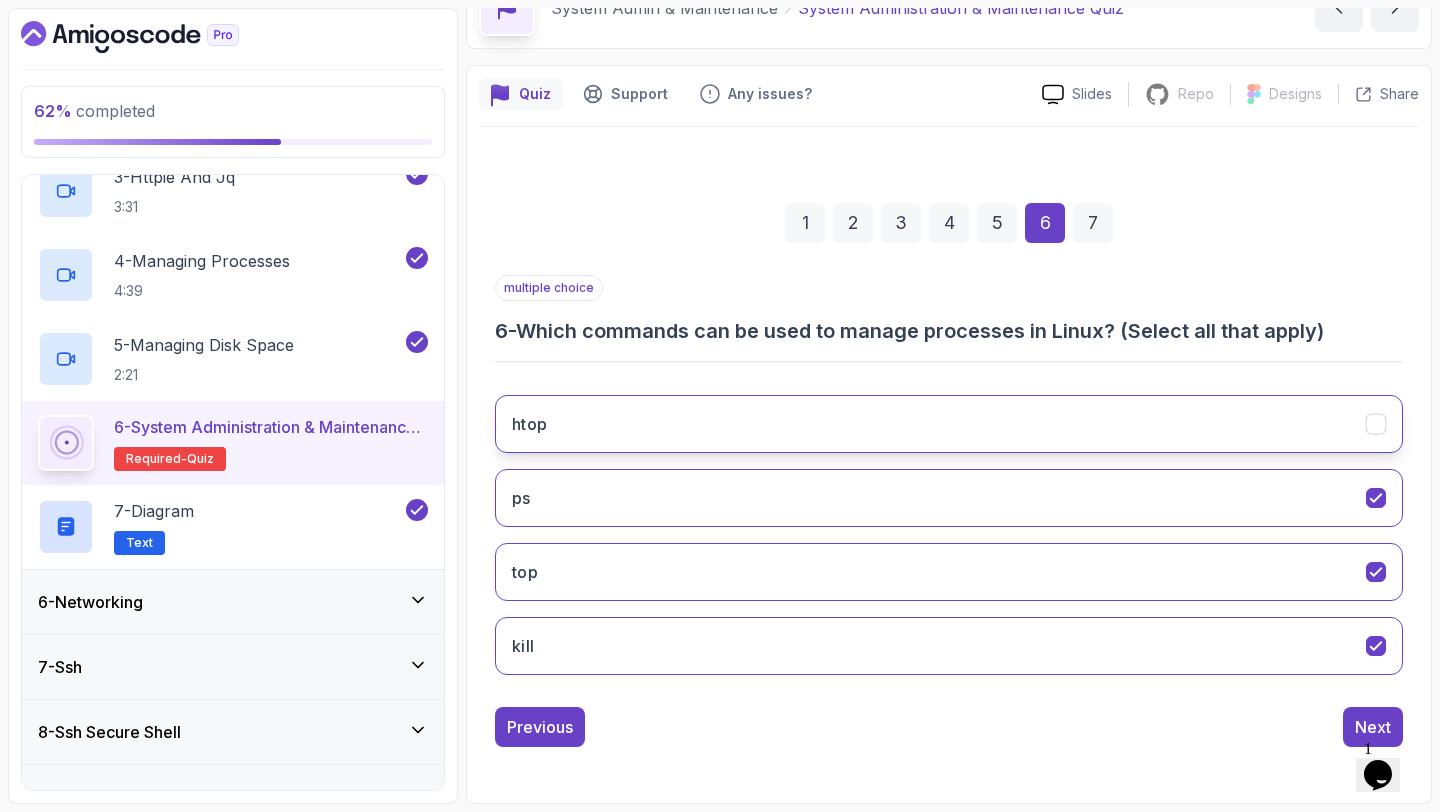 click on "htop" at bounding box center (949, 424) 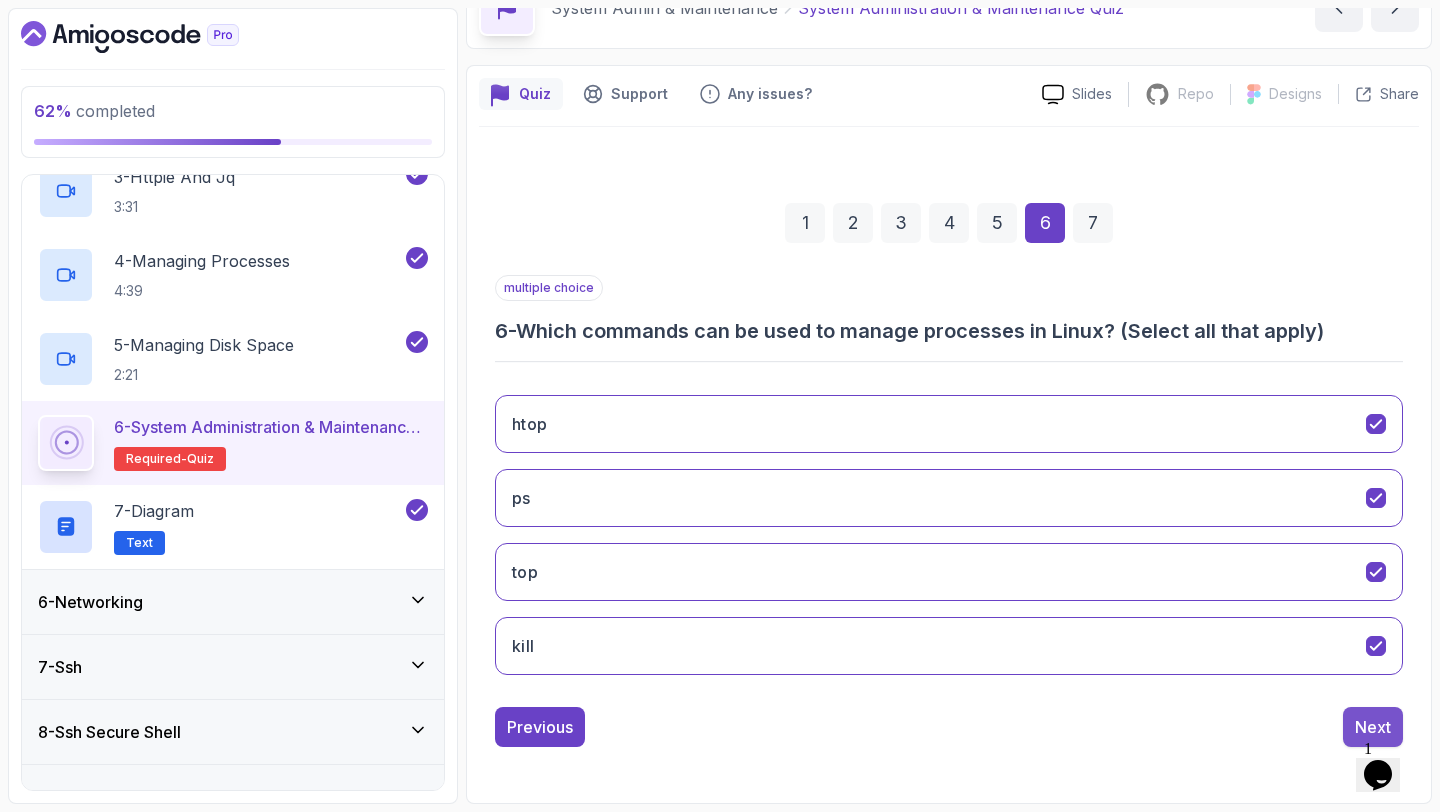 click on "Next" at bounding box center [1373, 727] 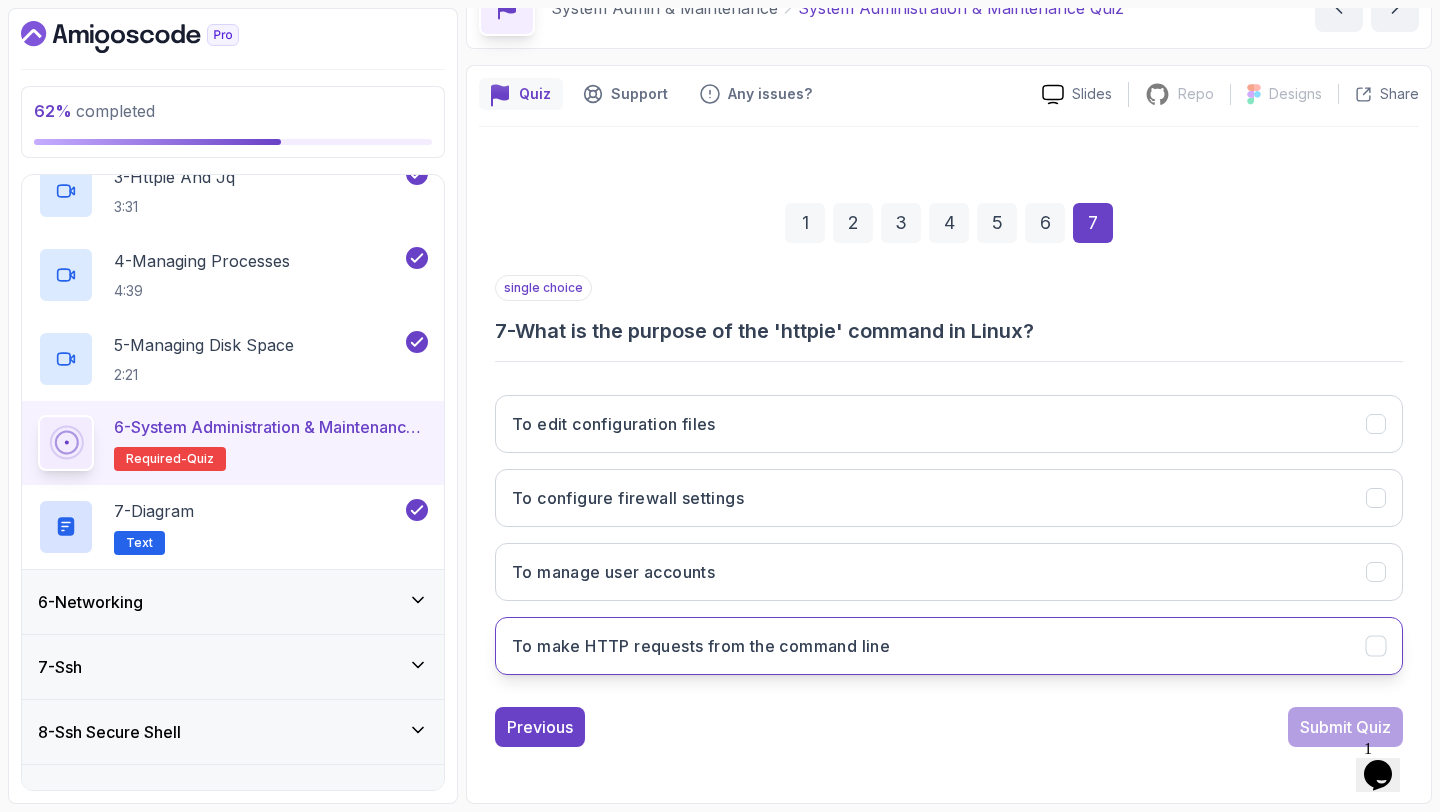 click on "To make HTTP requests from the command line" at bounding box center [949, 646] 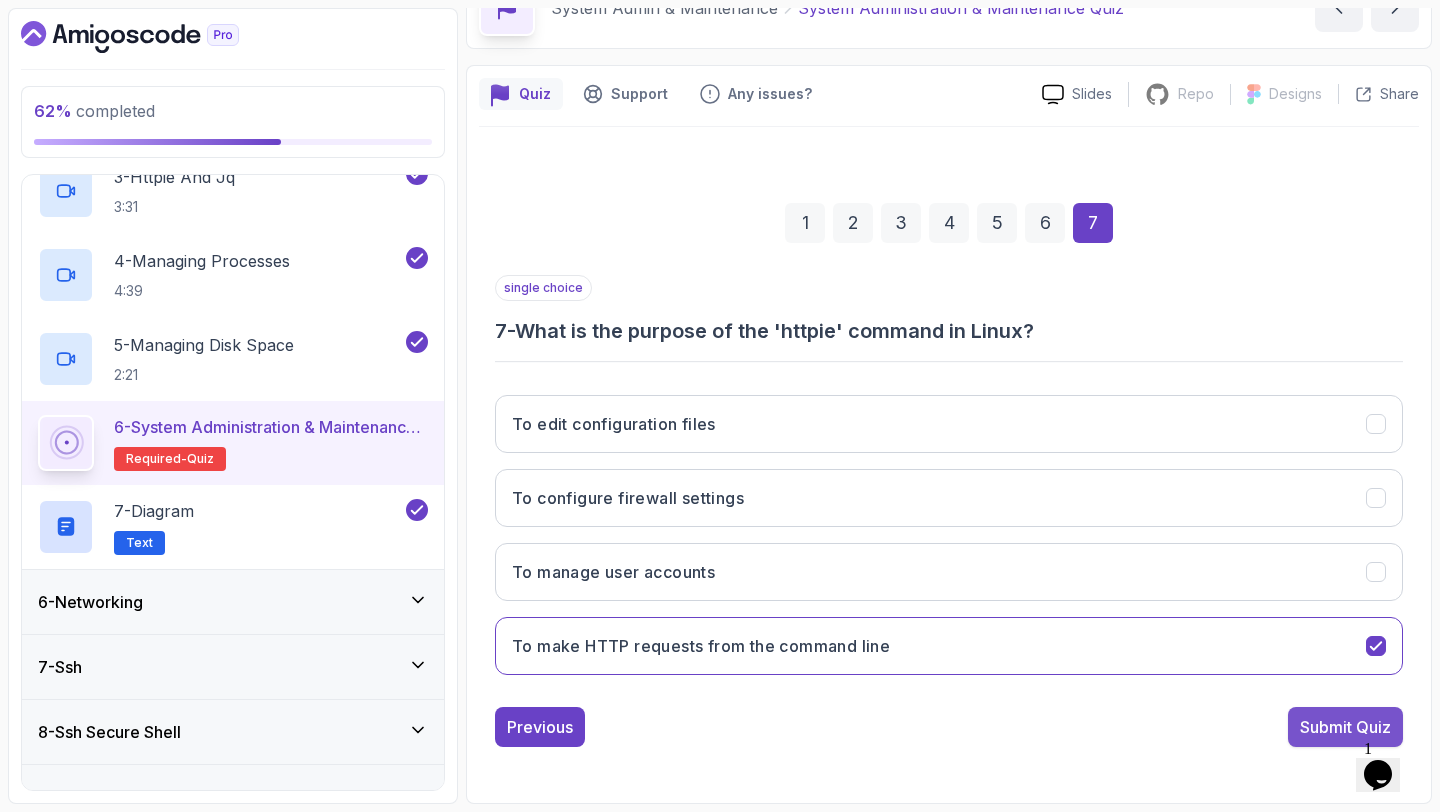 click on "Submit Quiz" at bounding box center [1345, 727] 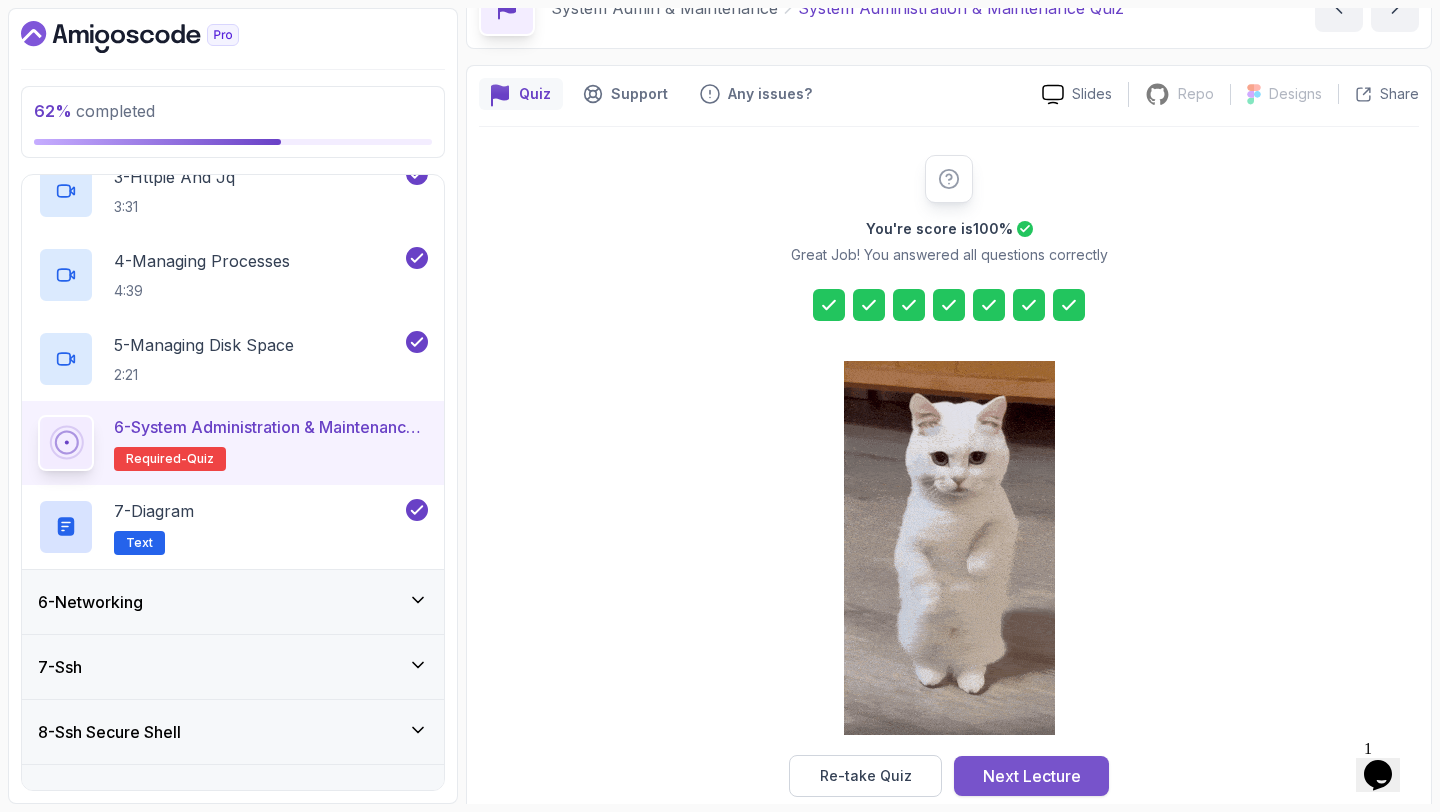 click on "Next Lecture" at bounding box center [1032, 776] 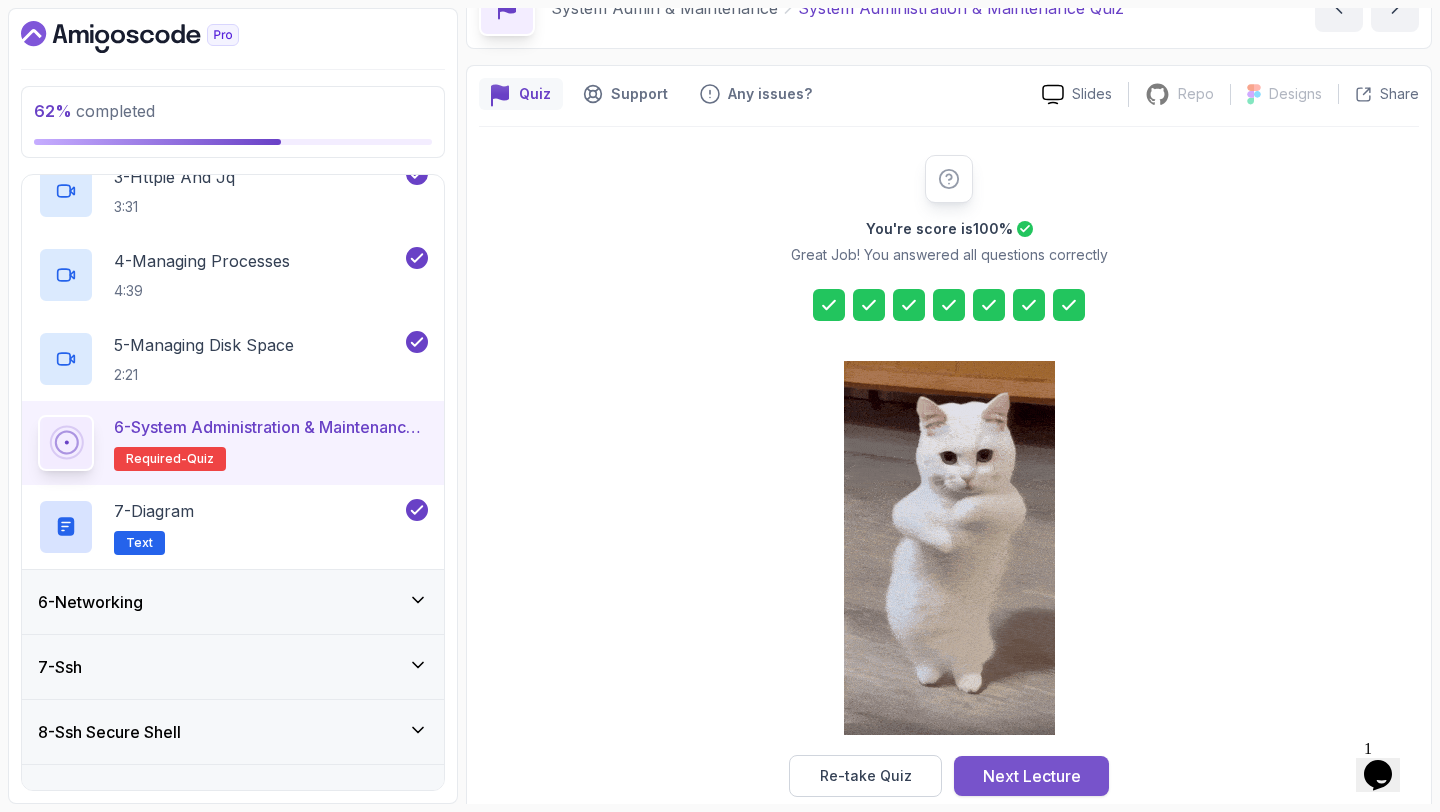 scroll, scrollTop: 0, scrollLeft: 0, axis: both 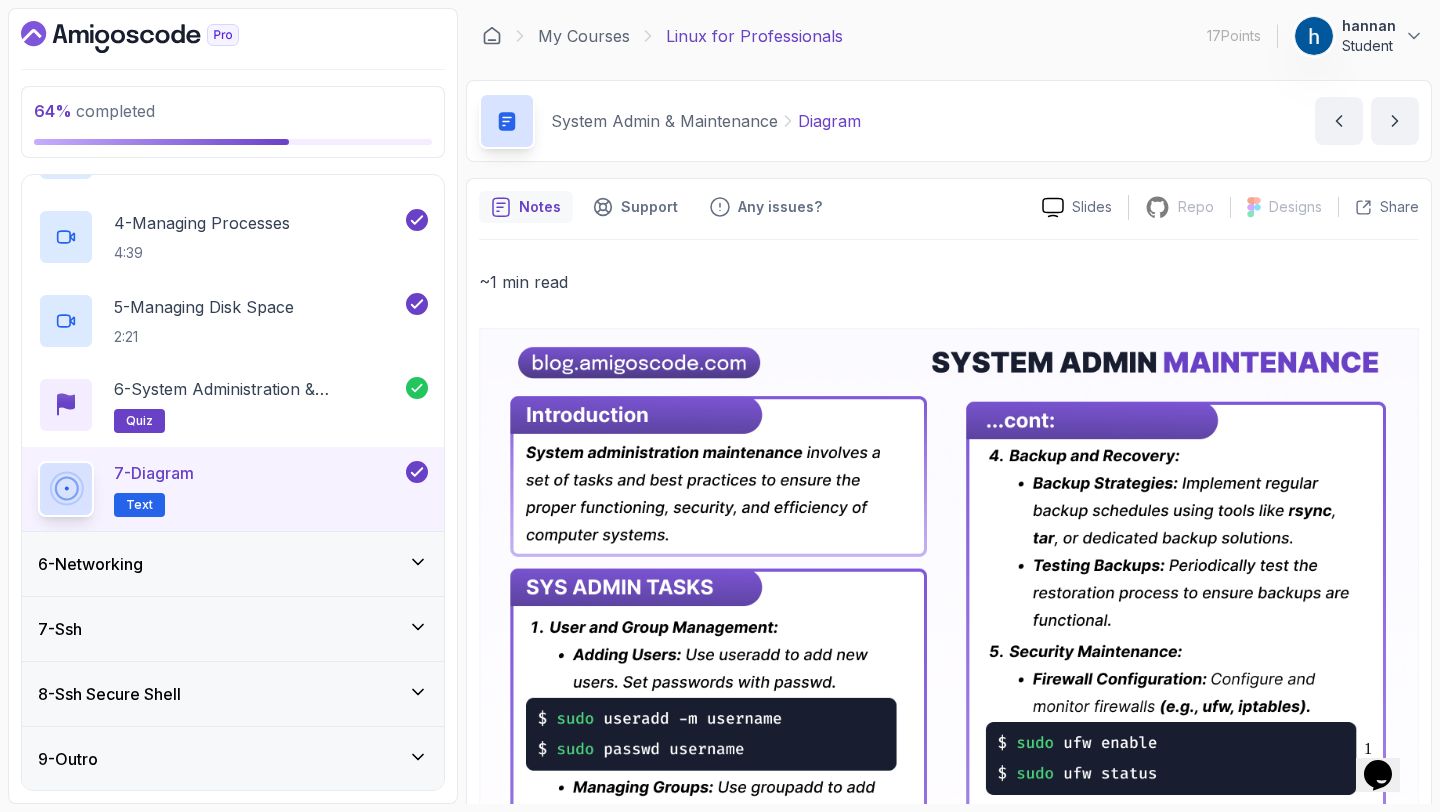 click on "6  -  Networking" at bounding box center [233, 564] 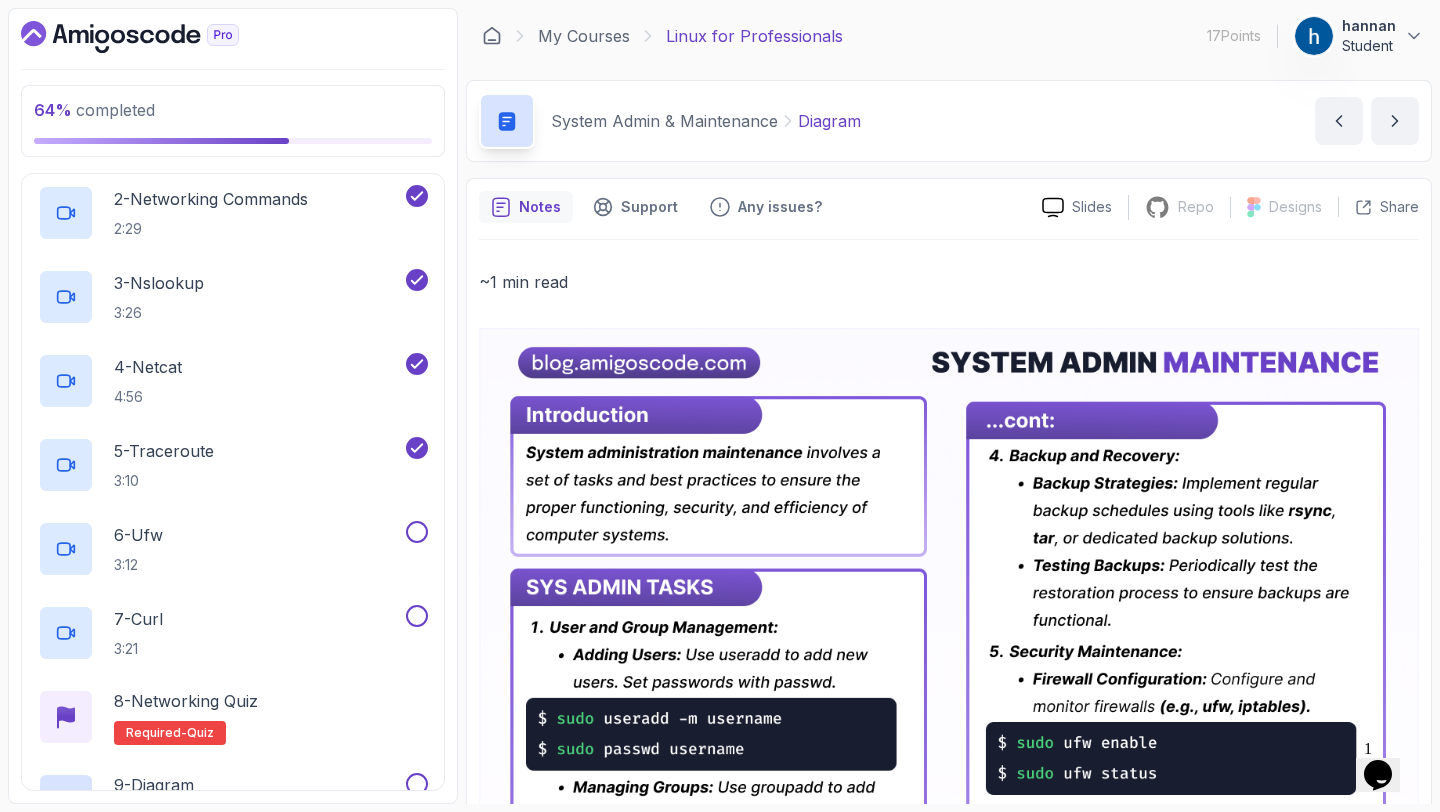 scroll, scrollTop: 505, scrollLeft: 0, axis: vertical 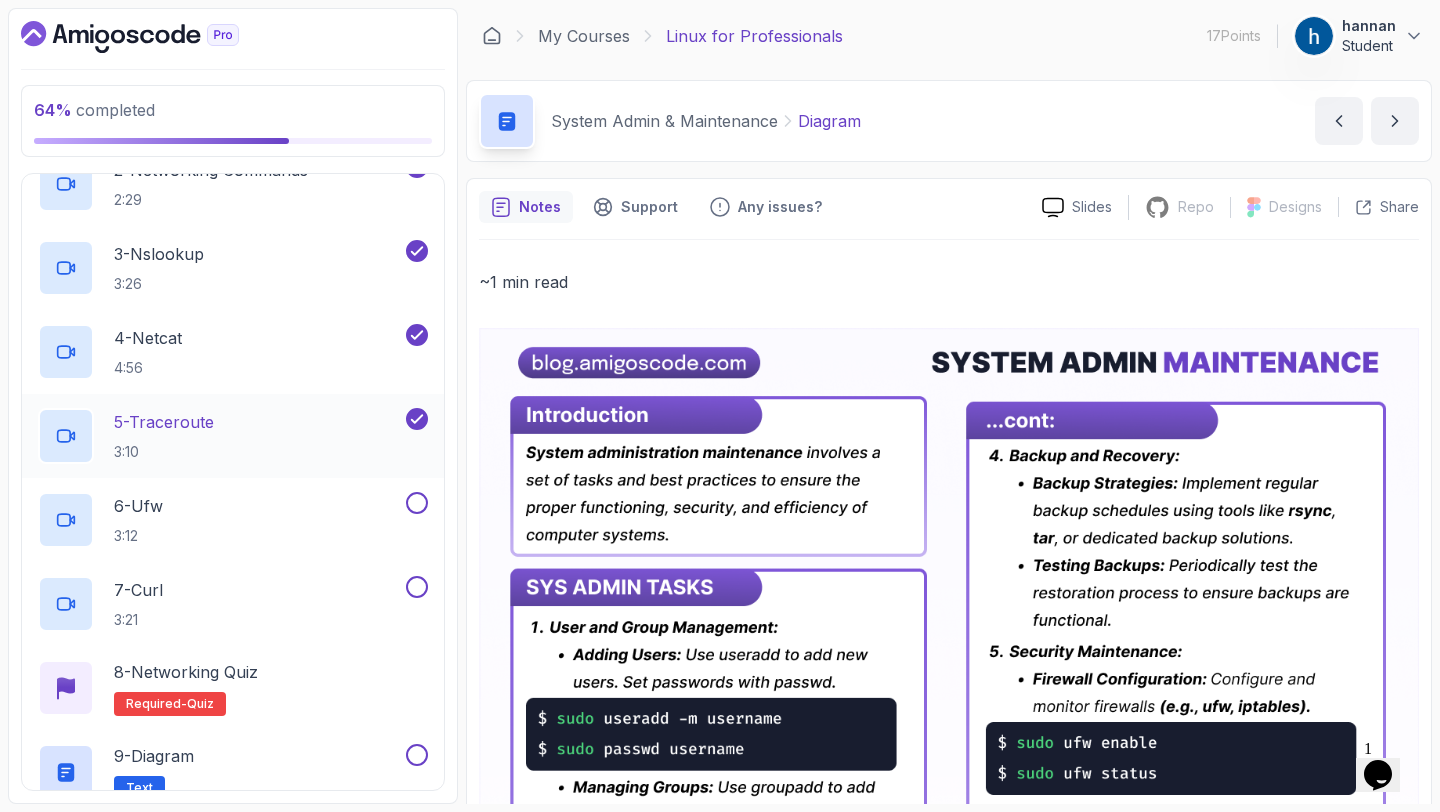 click 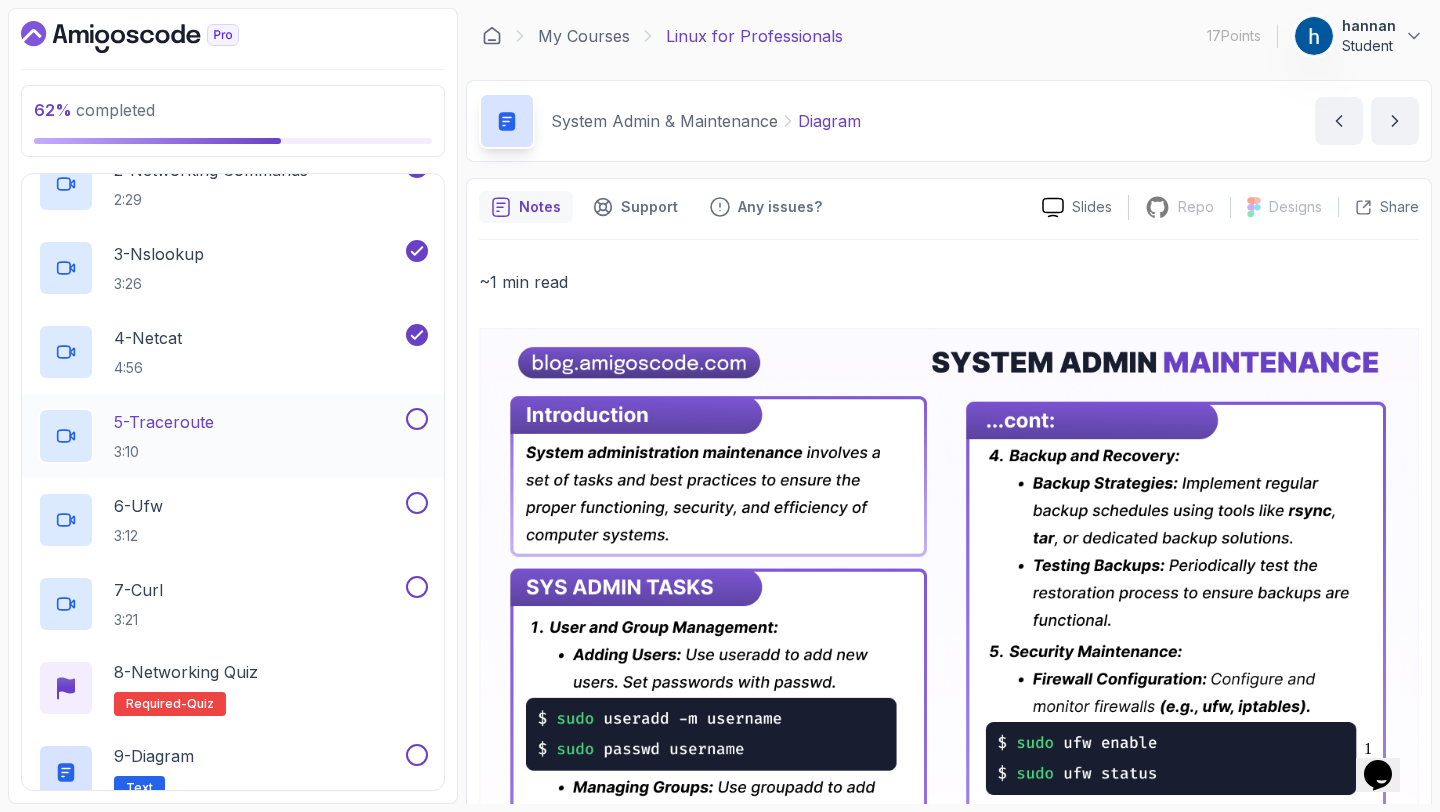click at bounding box center [417, 419] 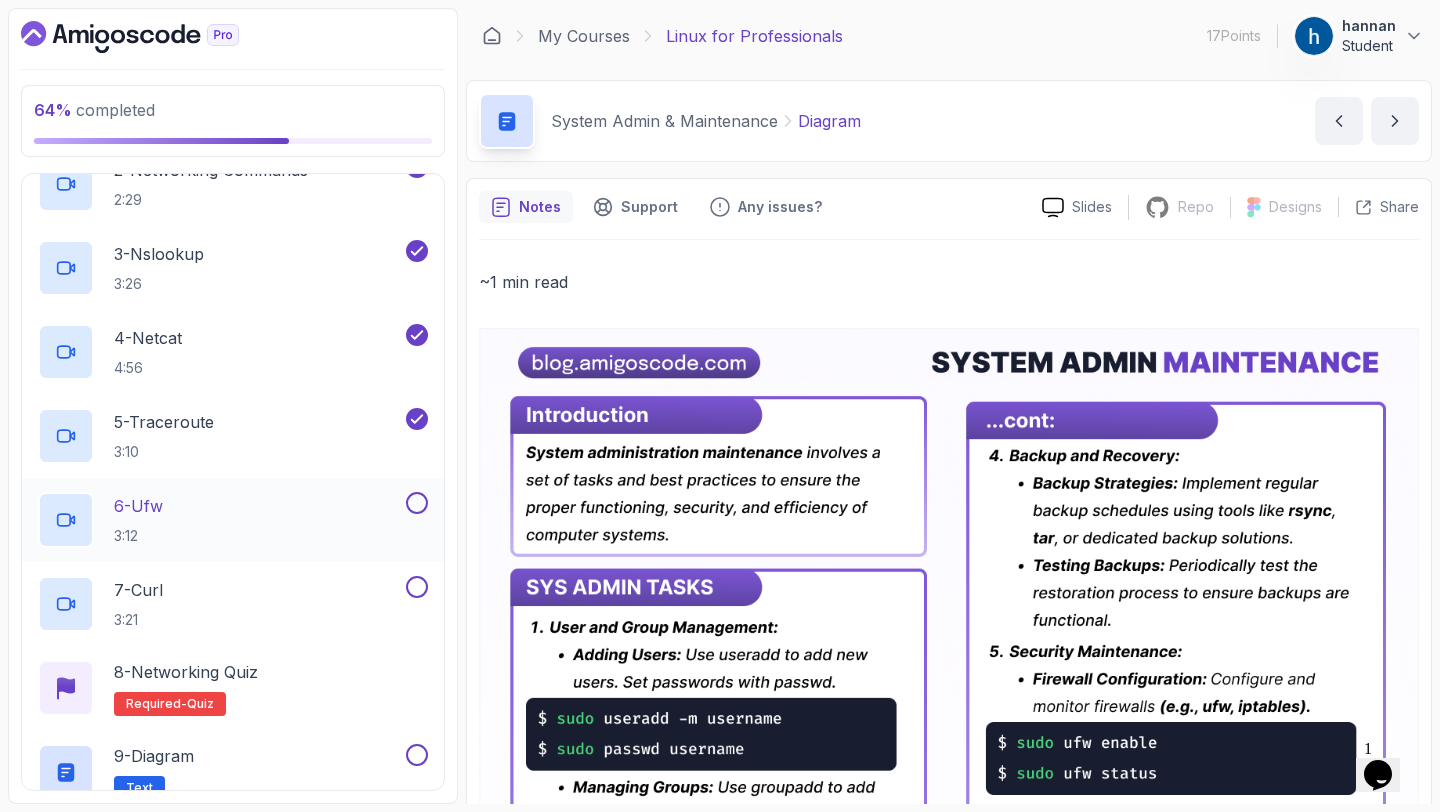 click on "6  -  Ufw" at bounding box center [138, 506] 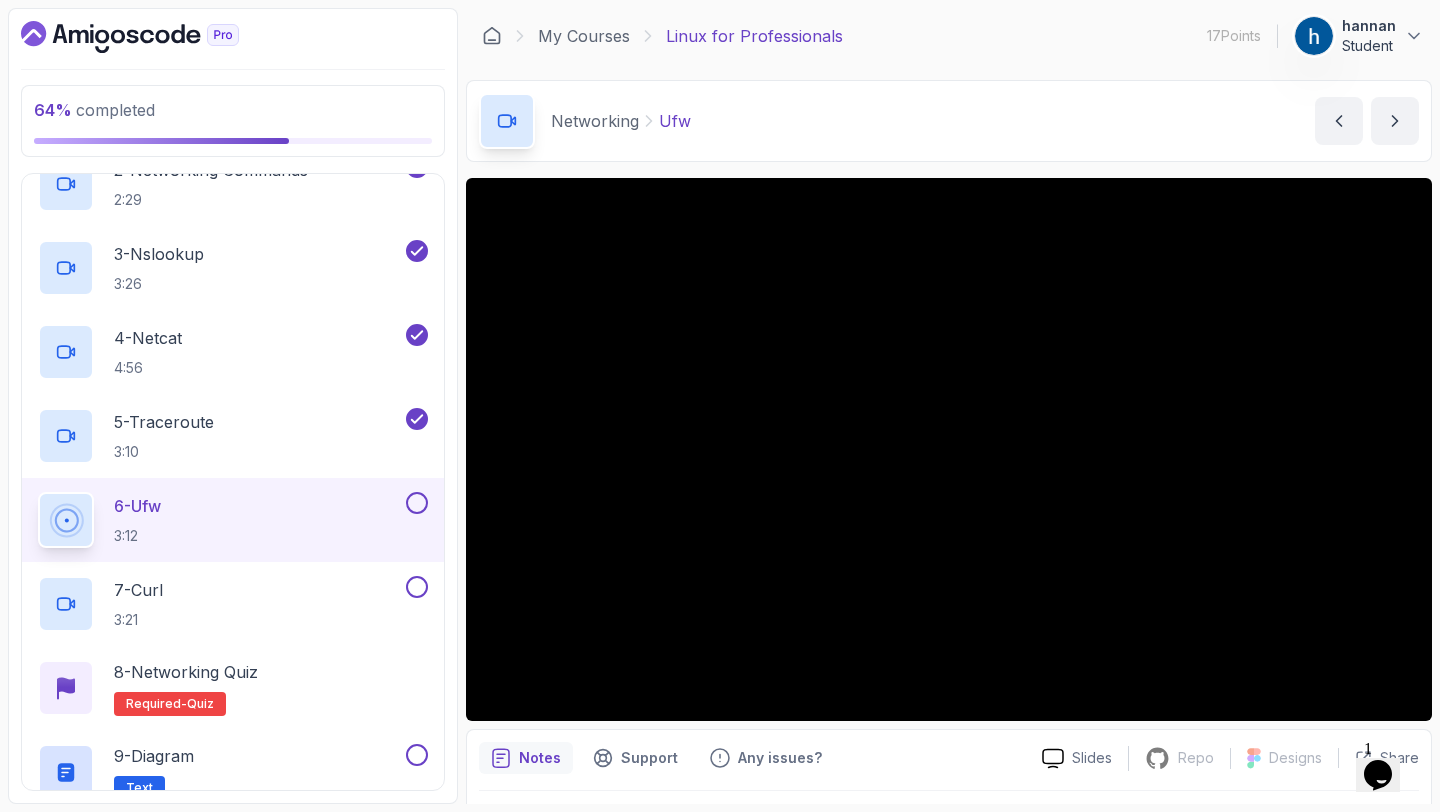 scroll, scrollTop: 56, scrollLeft: 0, axis: vertical 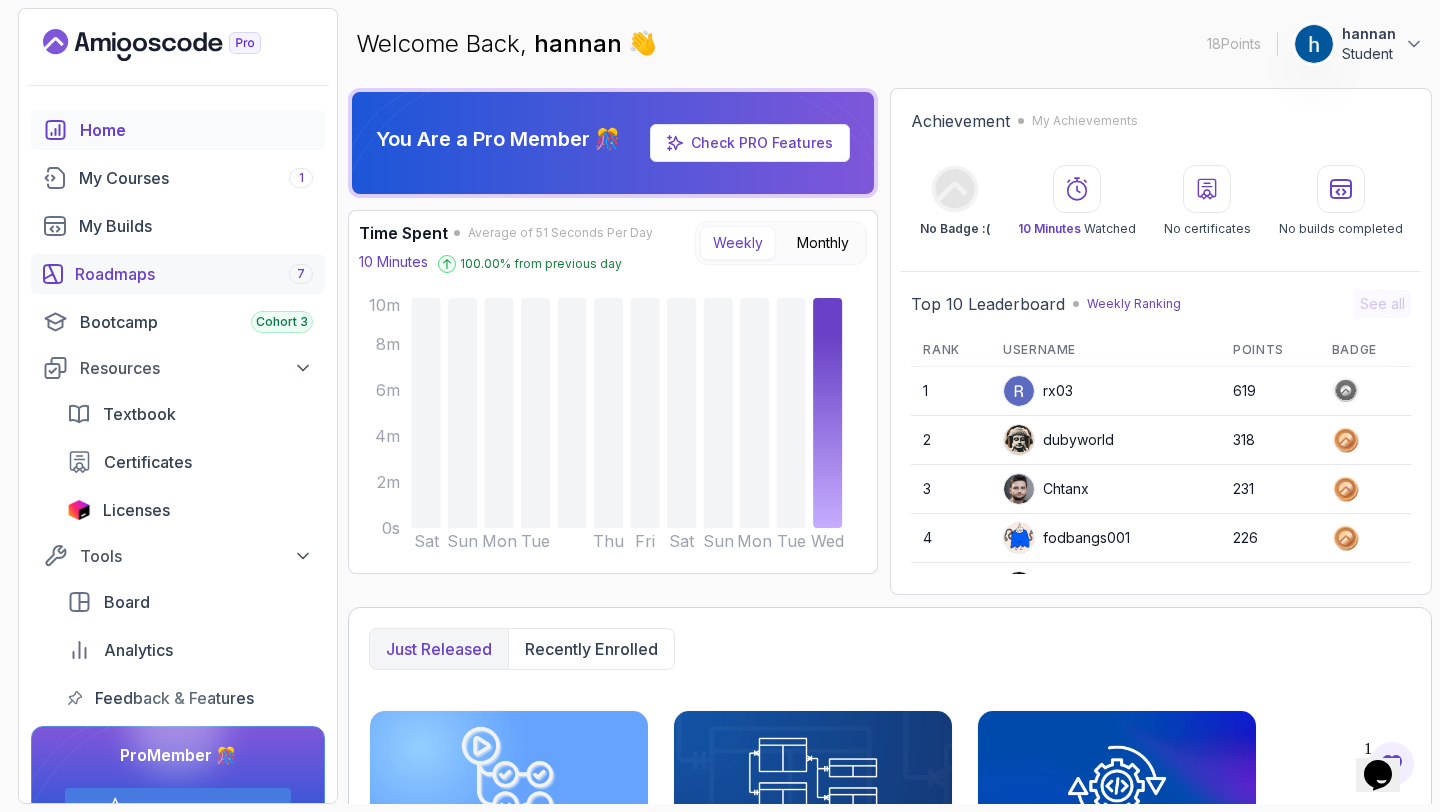 click on "Roadmaps 7" at bounding box center [194, 274] 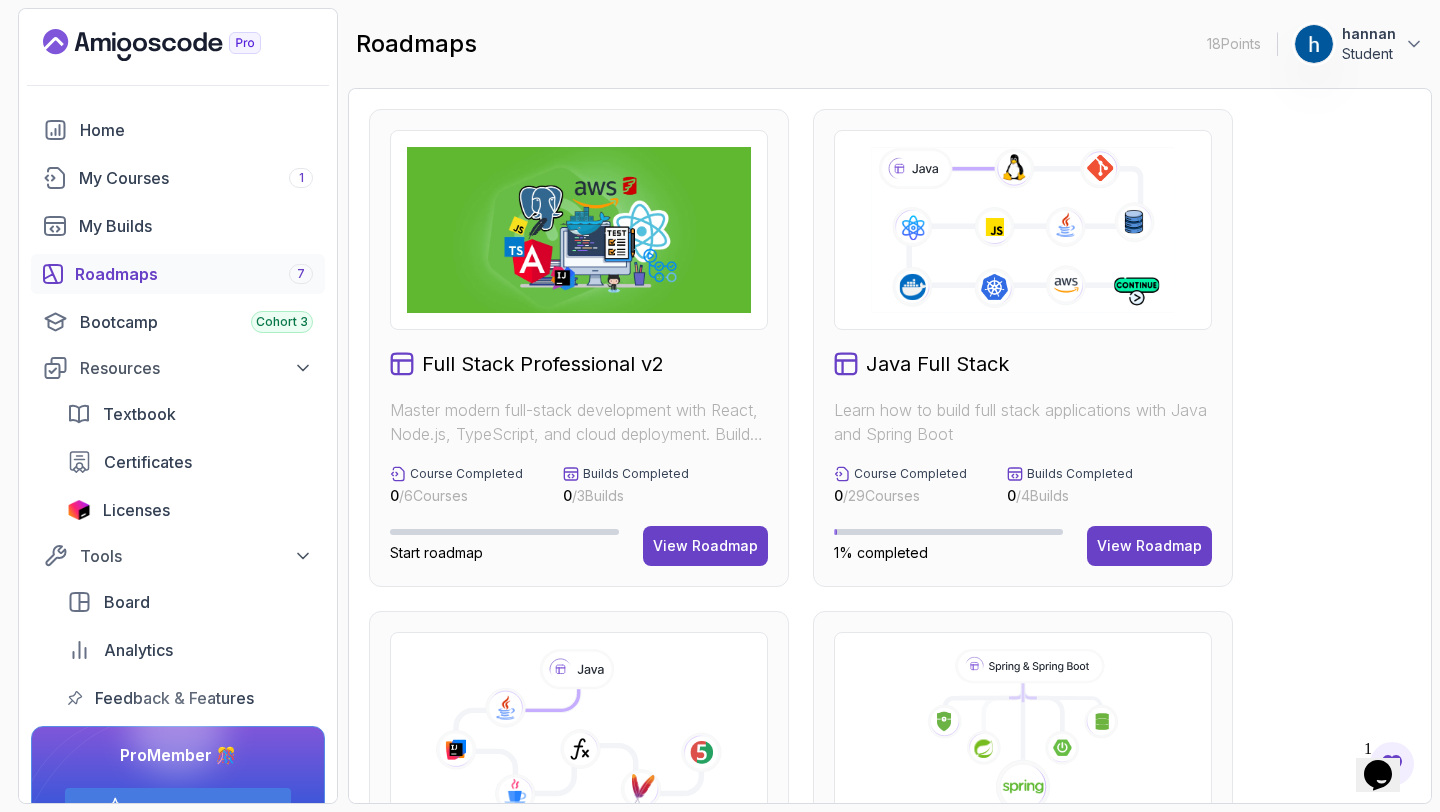 scroll, scrollTop: 83, scrollLeft: 0, axis: vertical 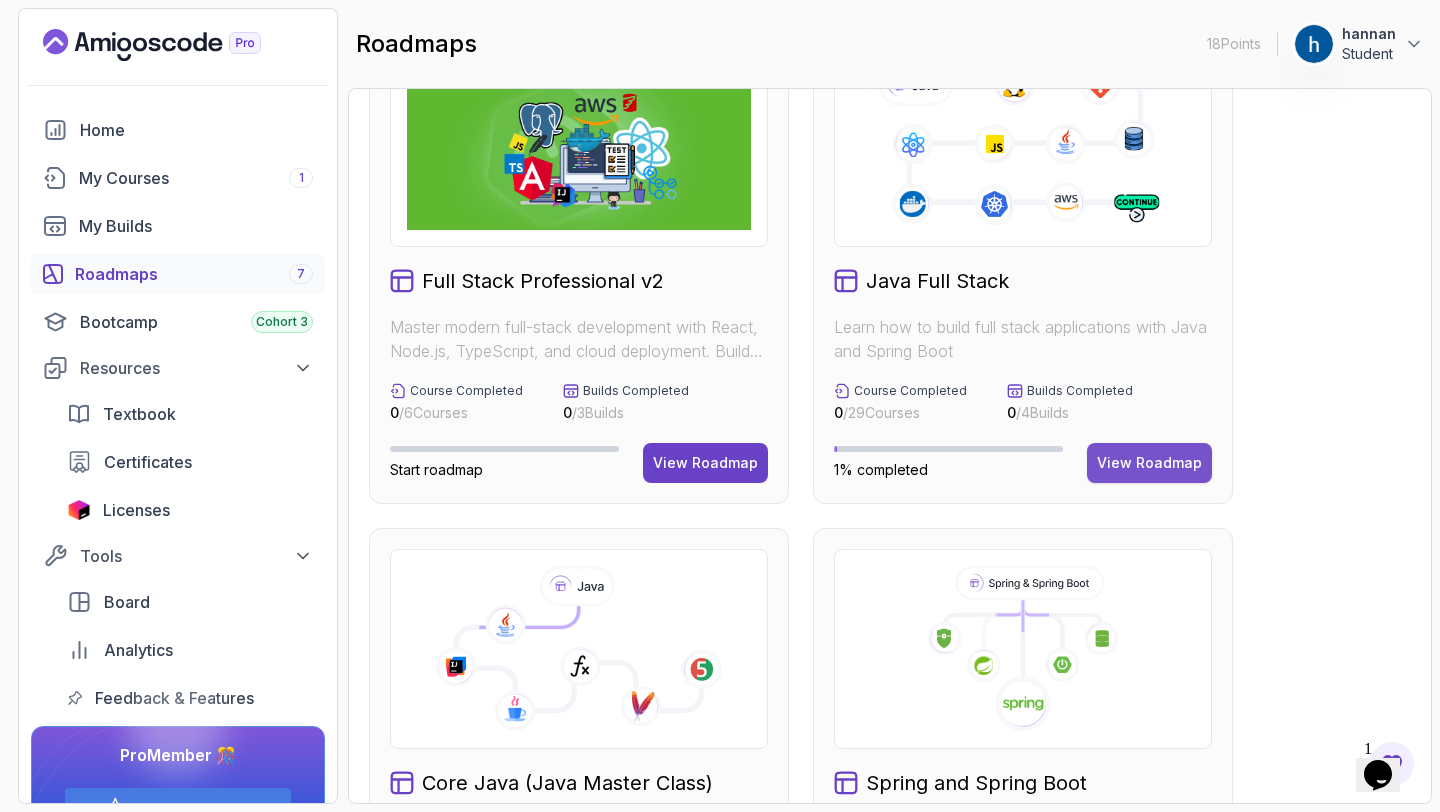 click on "View Roadmap" at bounding box center [1149, 463] 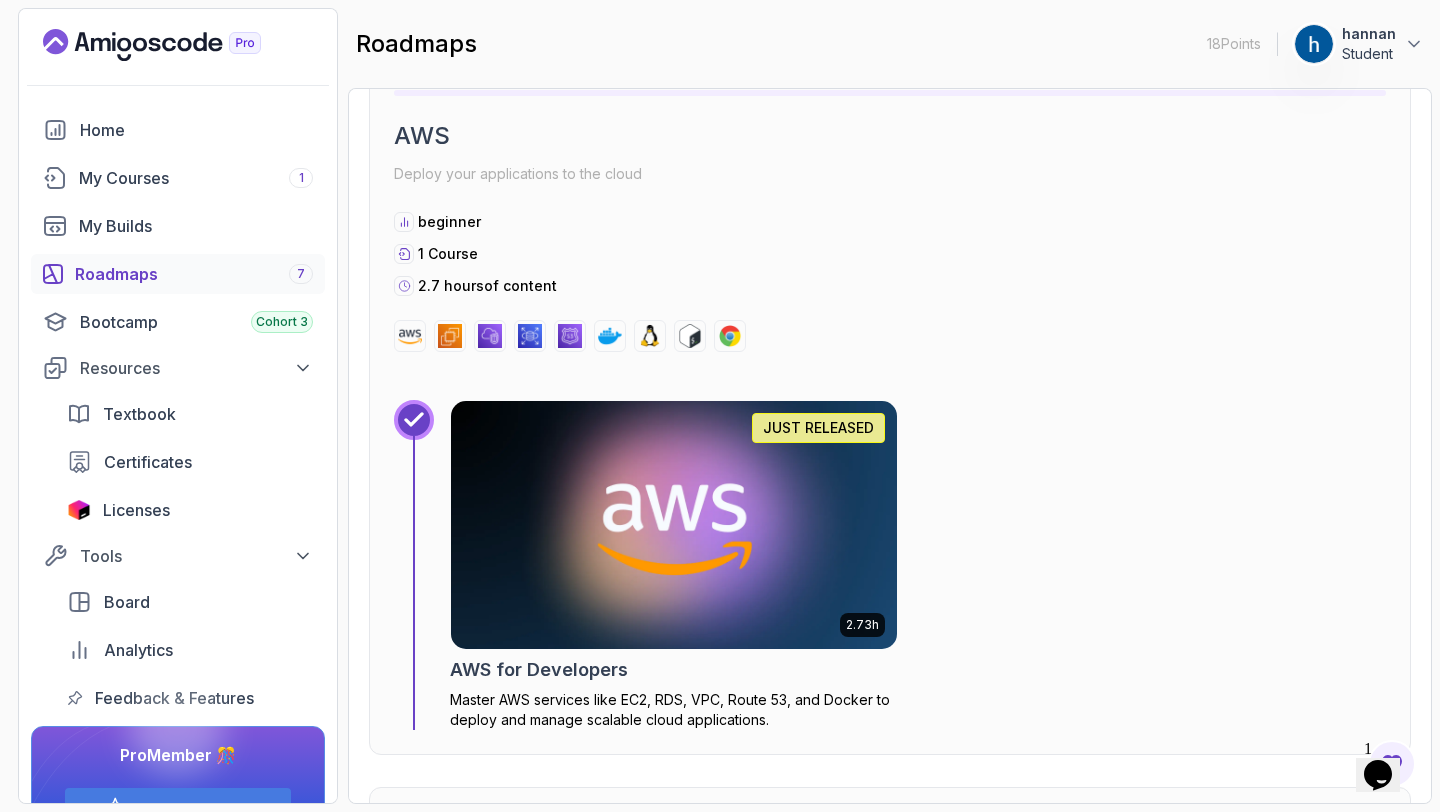 scroll, scrollTop: 10934, scrollLeft: 0, axis: vertical 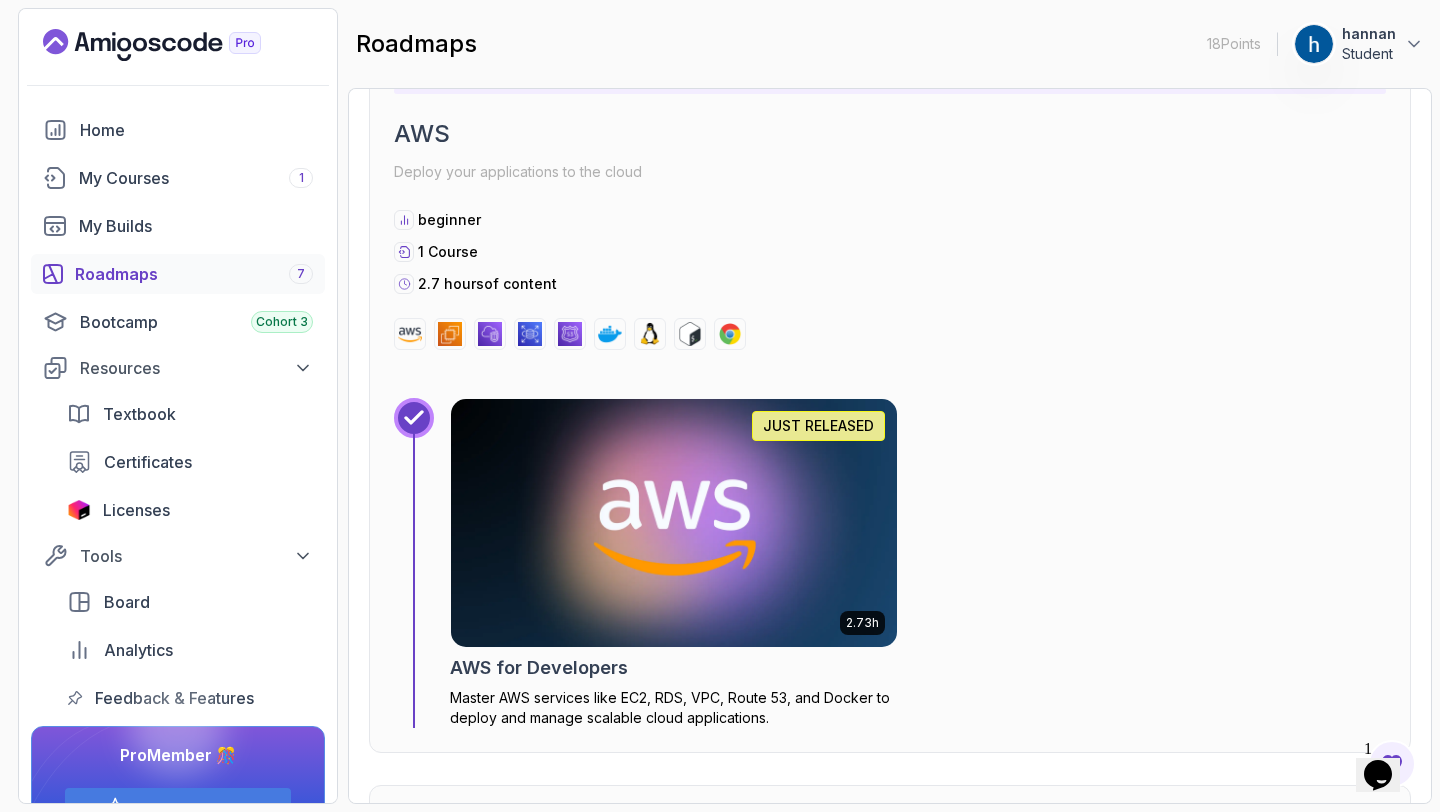 click at bounding box center [674, 523] 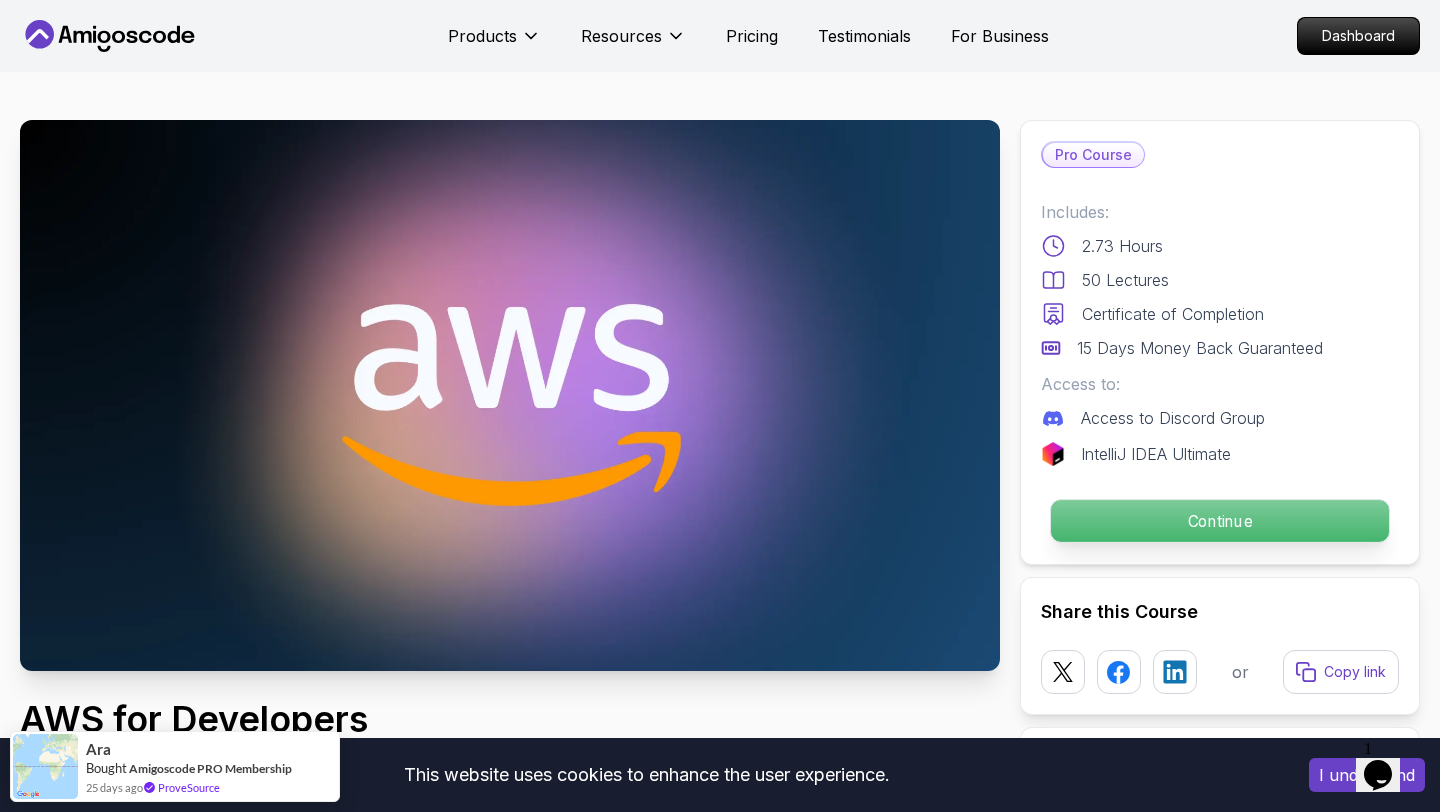 click on "Continue" at bounding box center (1220, 521) 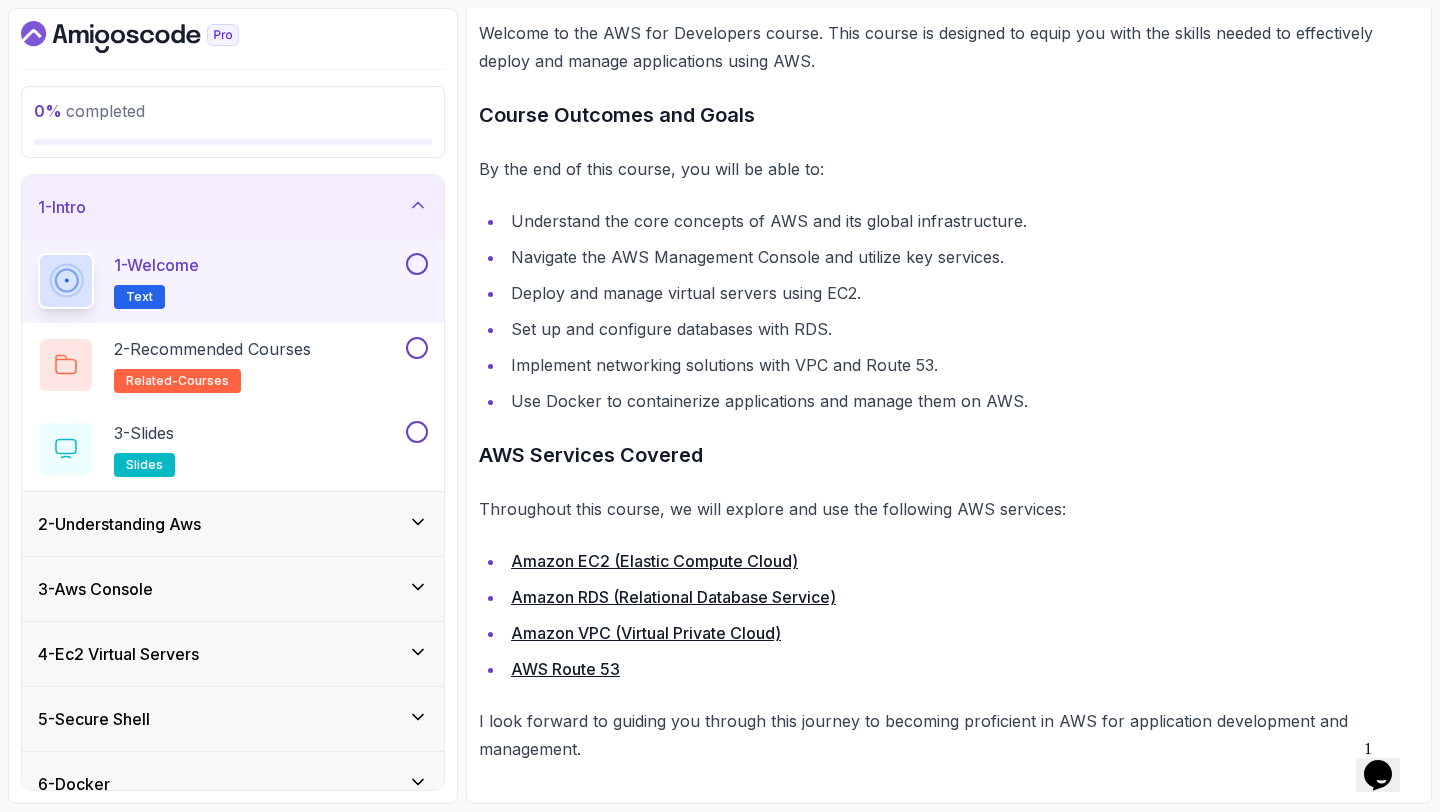 scroll, scrollTop: 274, scrollLeft: 0, axis: vertical 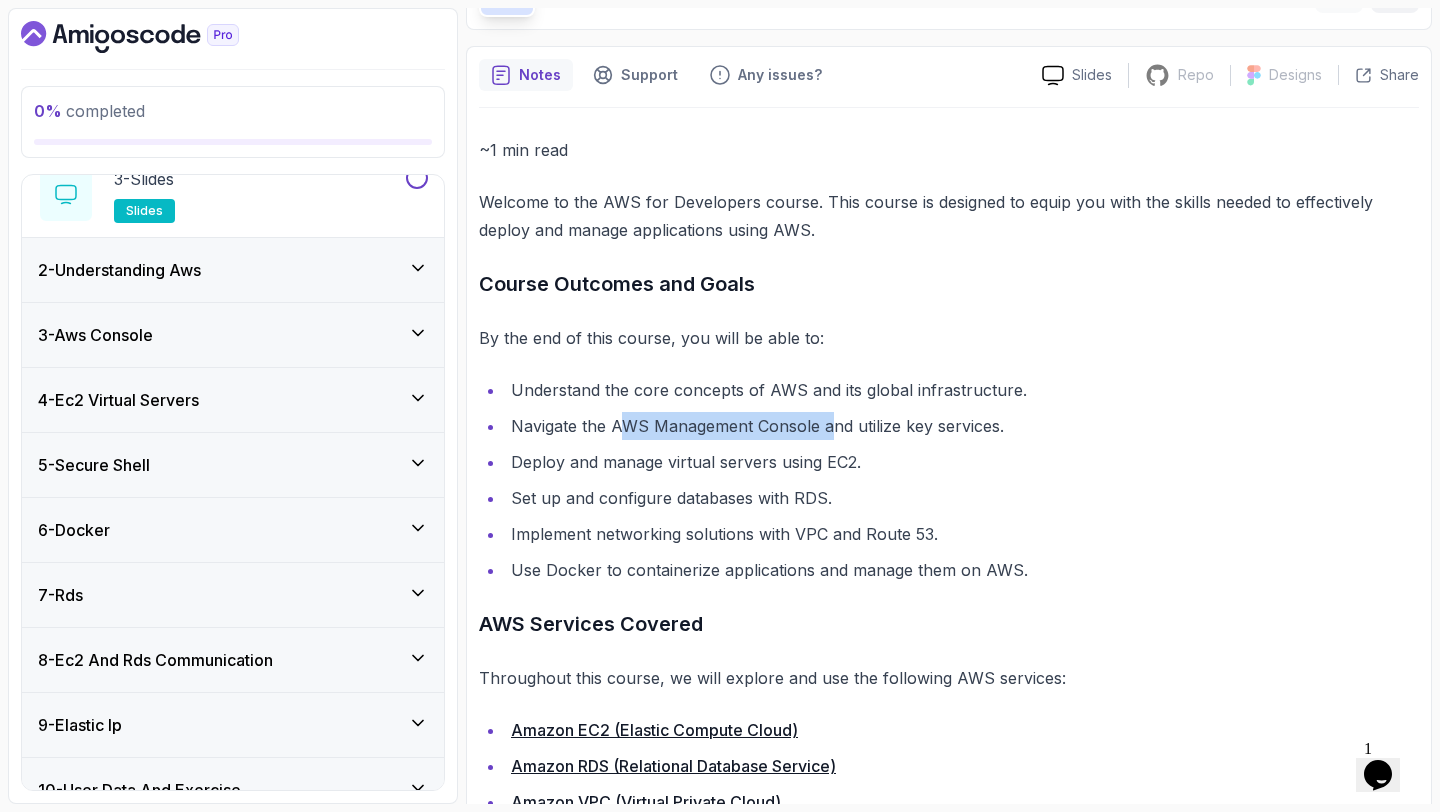 drag, startPoint x: 626, startPoint y: 423, endPoint x: 827, endPoint y: 417, distance: 201.08954 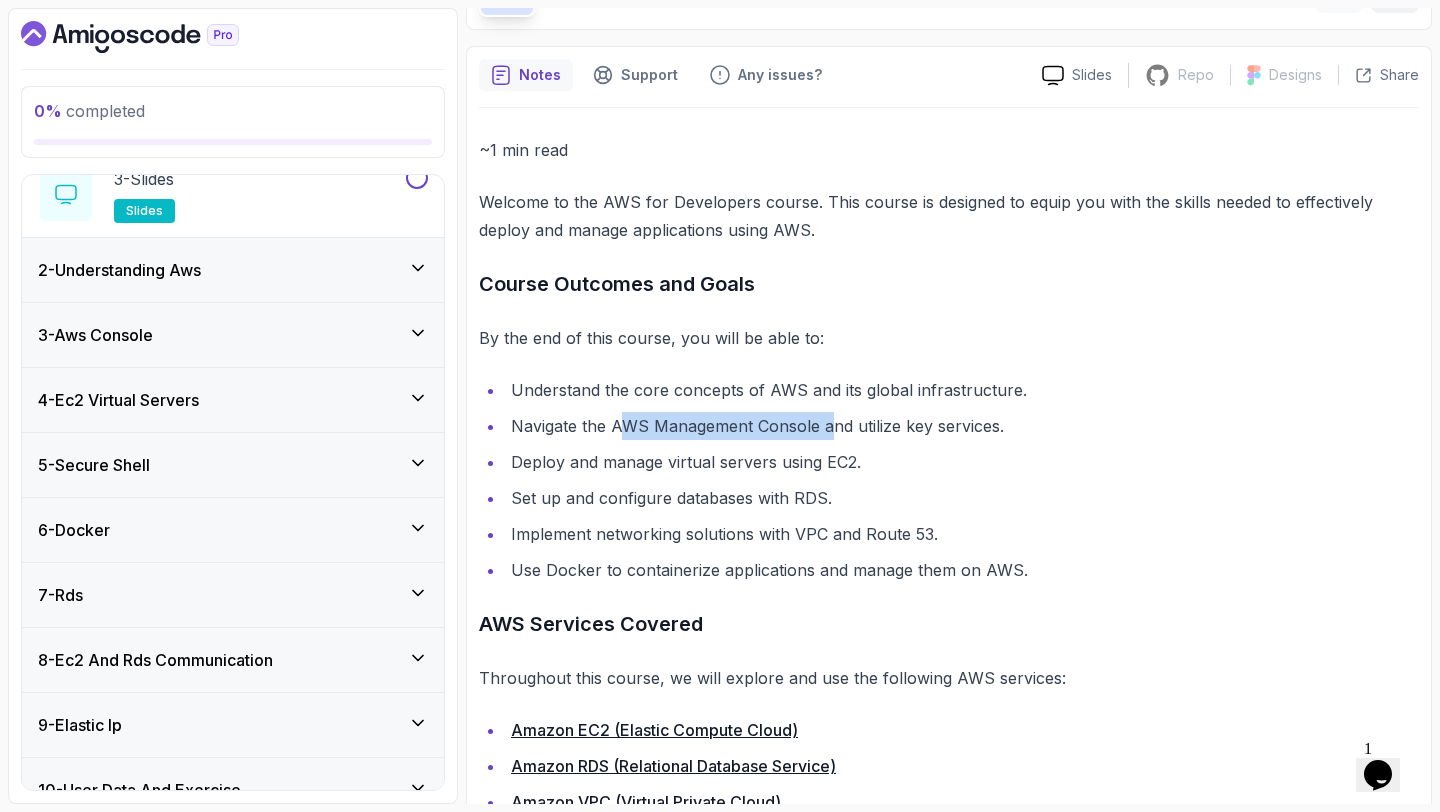 click on "Navigate the AWS Management Console and utilize key services." at bounding box center (962, 426) 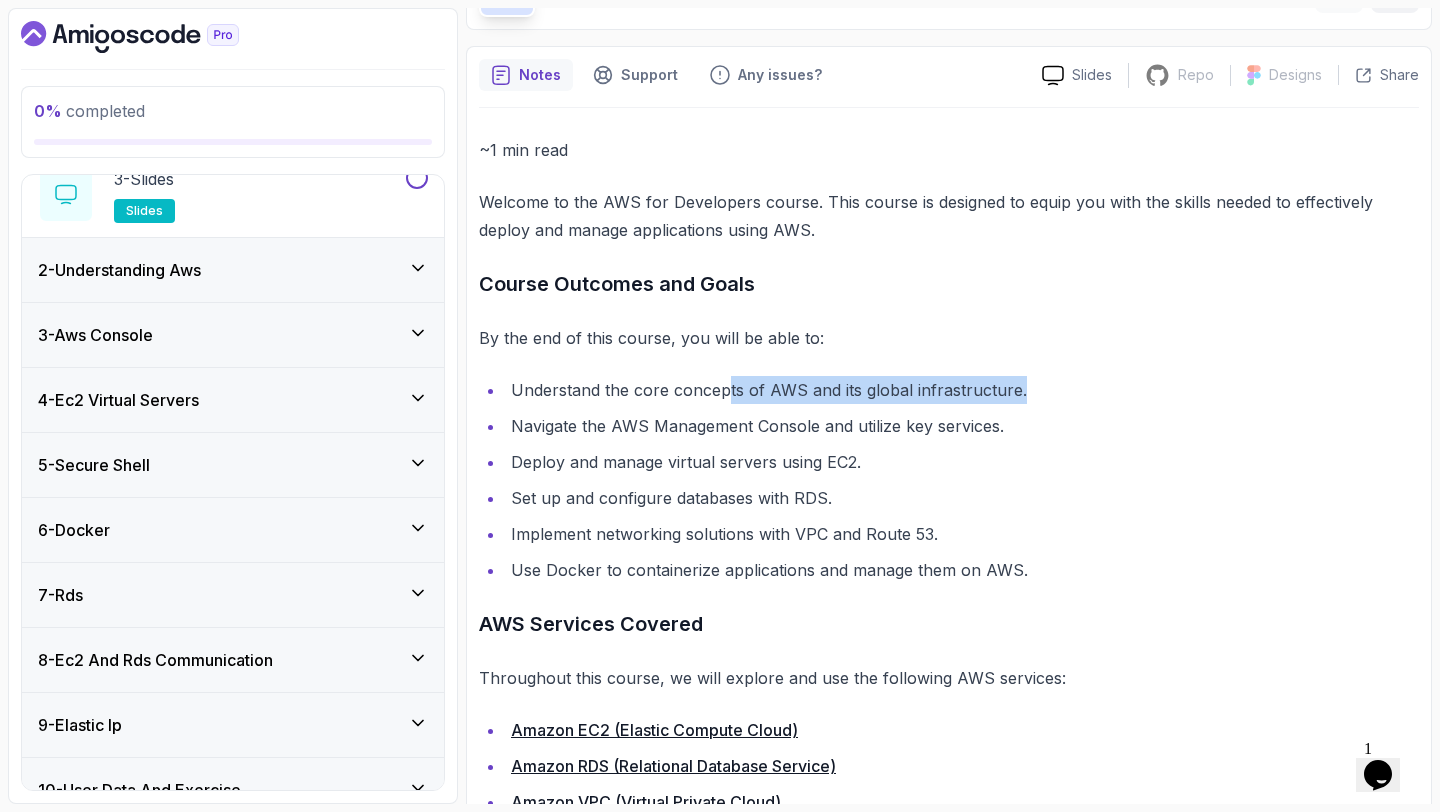 drag, startPoint x: 729, startPoint y: 386, endPoint x: 1052, endPoint y: 386, distance: 323 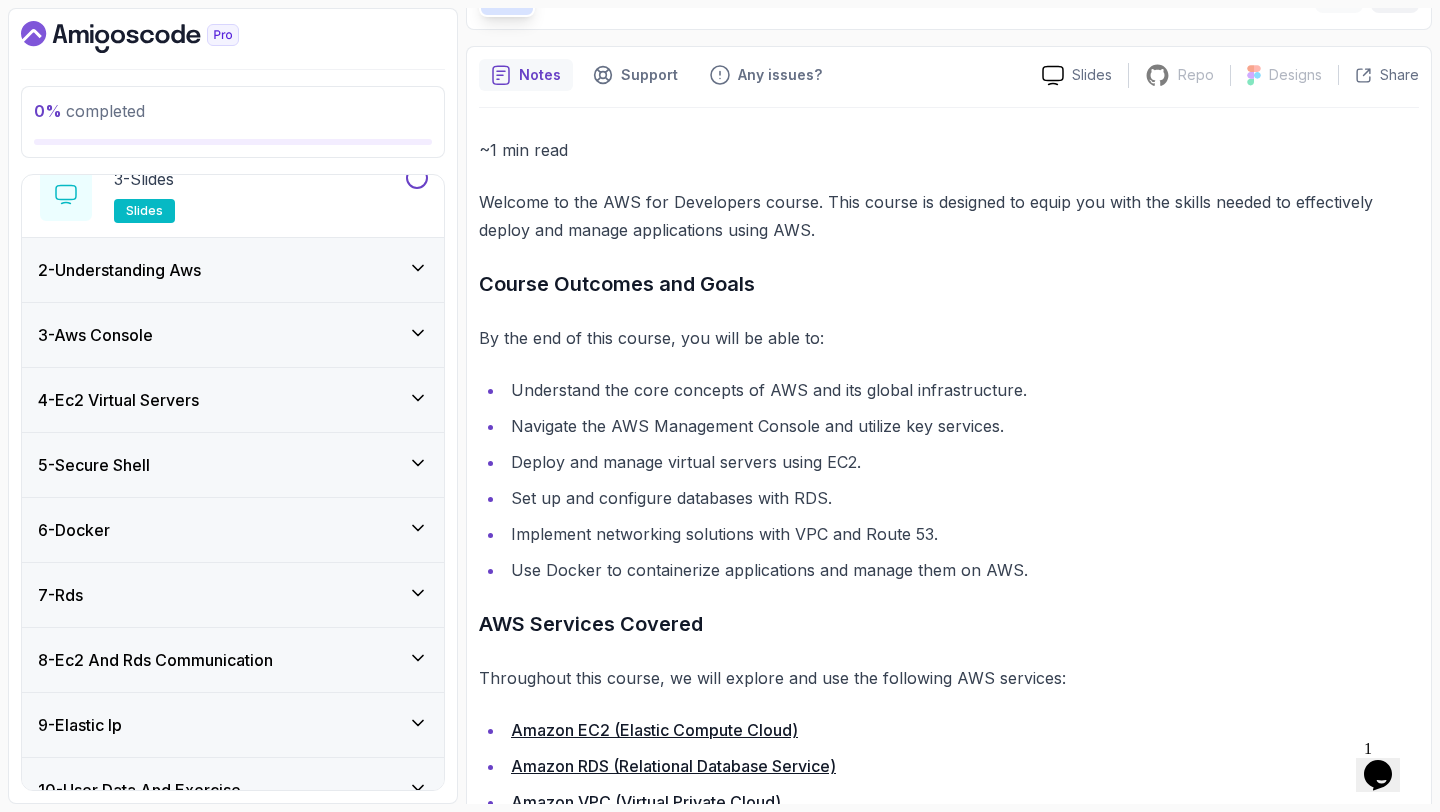 click on "Deploy and manage virtual servers using EC2." at bounding box center (962, 462) 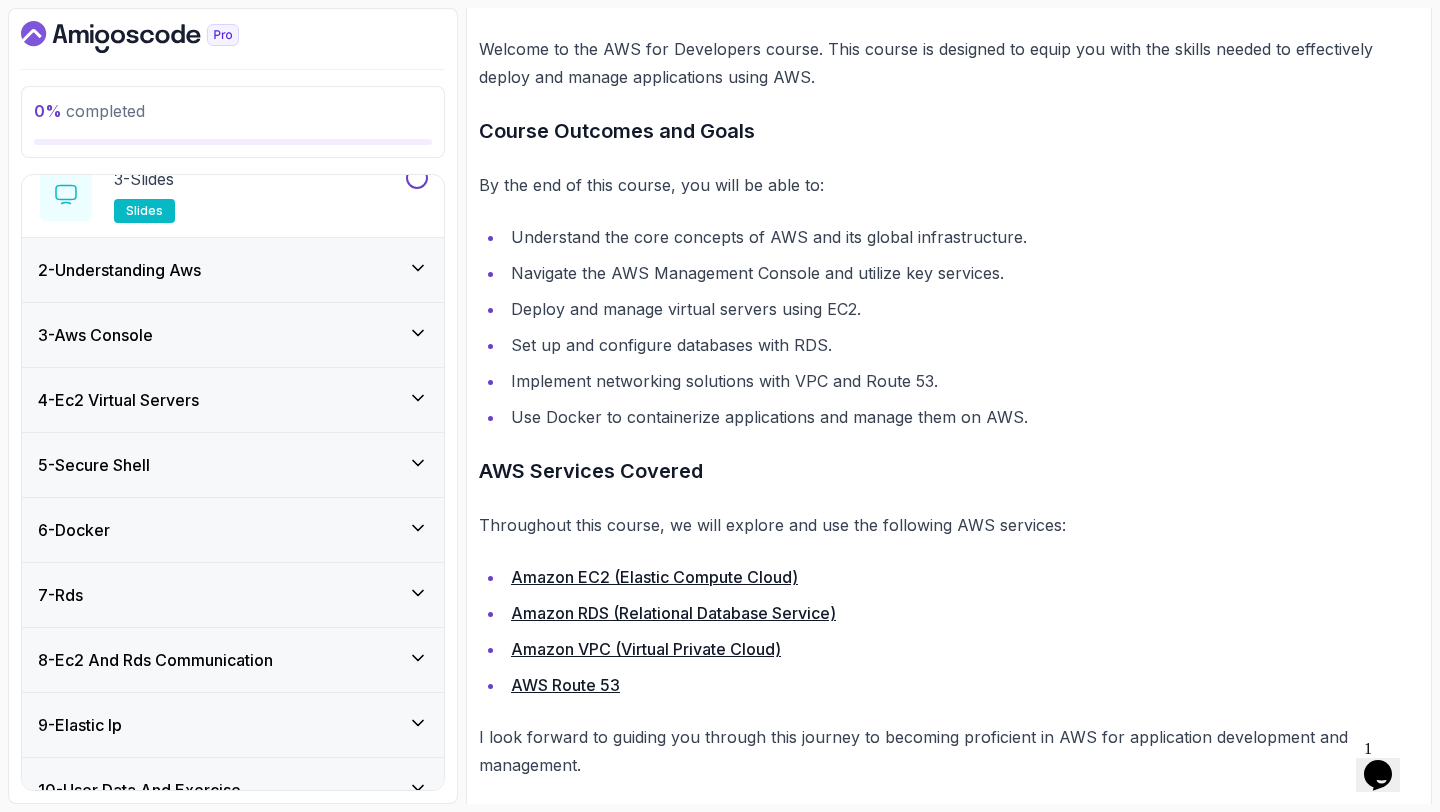scroll, scrollTop: 301, scrollLeft: 0, axis: vertical 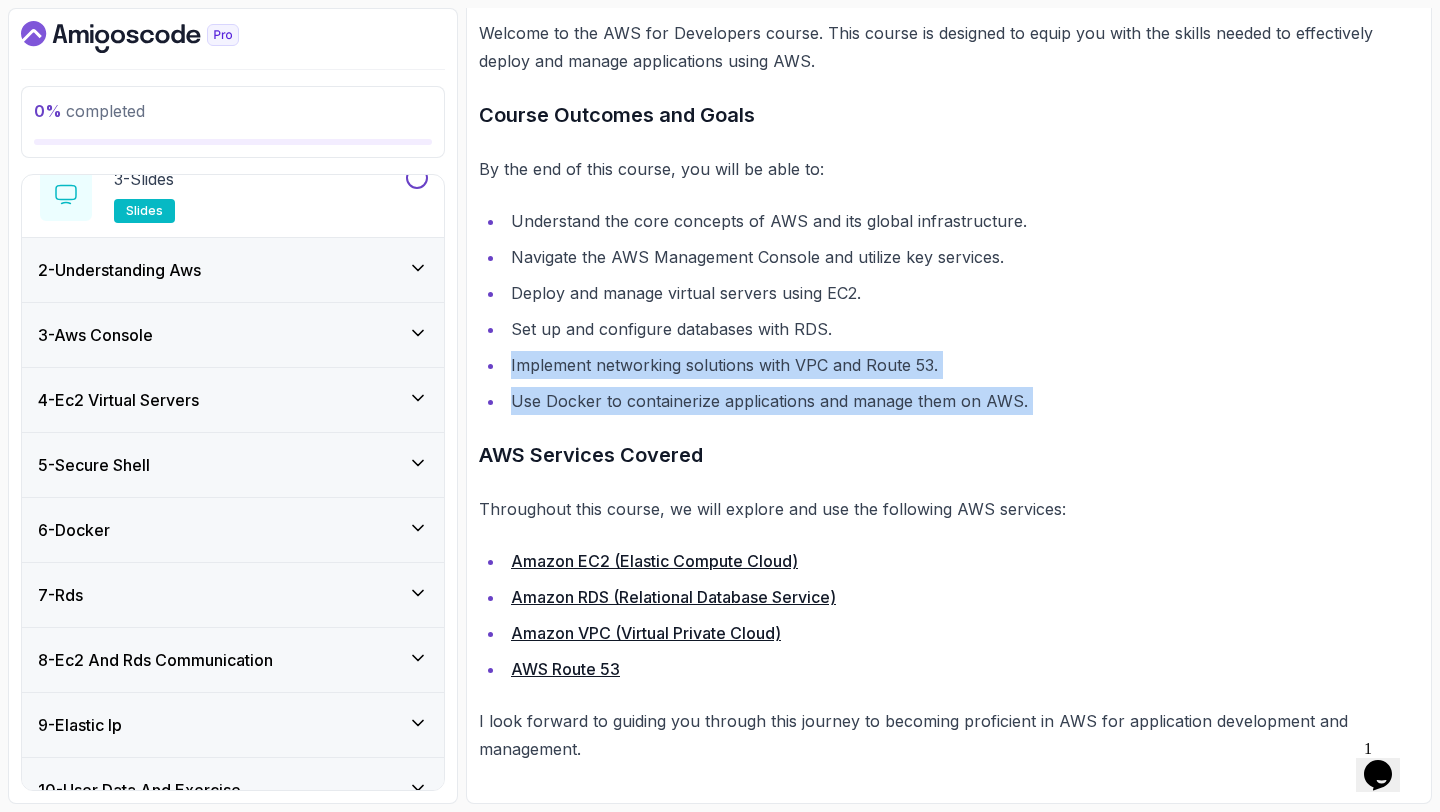 drag, startPoint x: 510, startPoint y: 365, endPoint x: 981, endPoint y: 425, distance: 474.80627 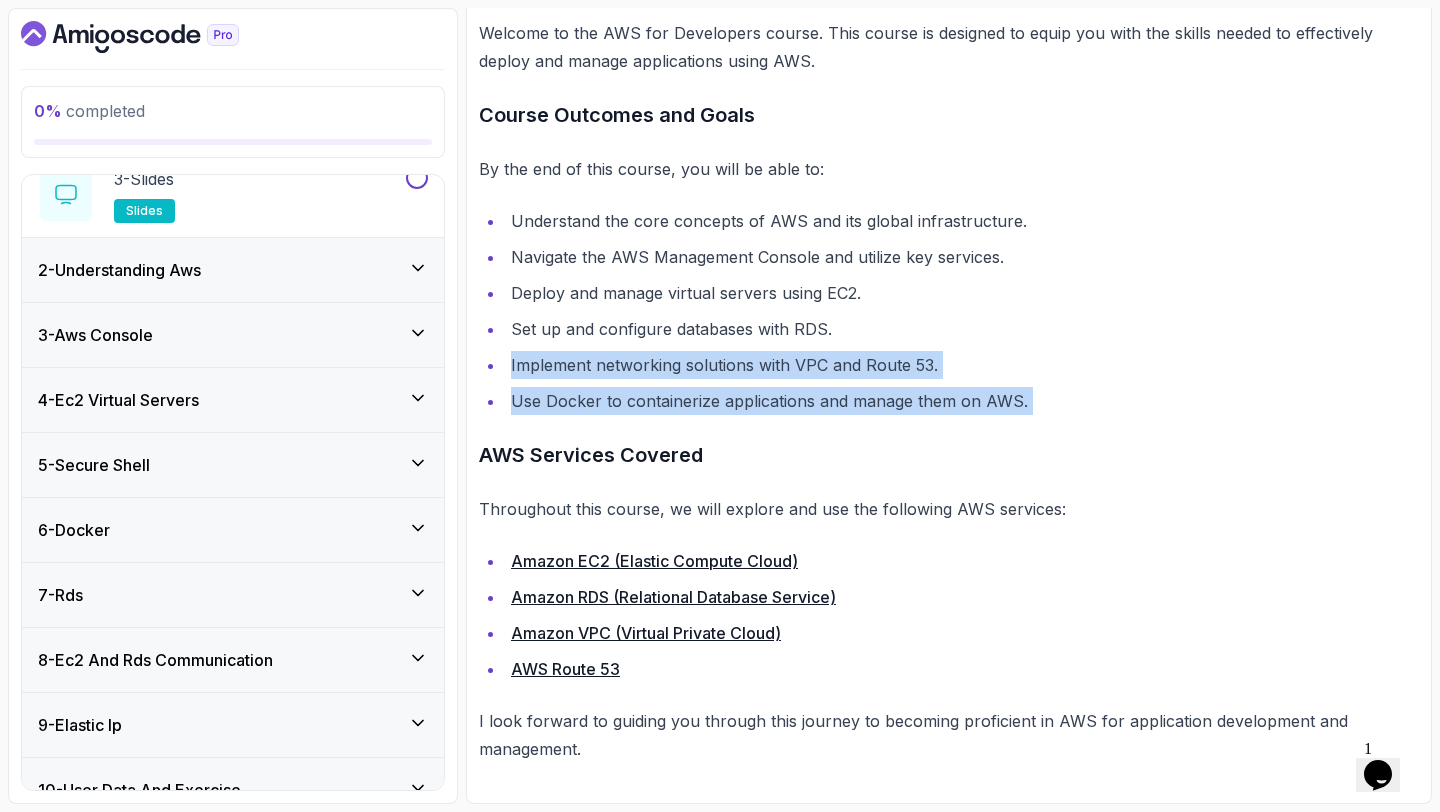 click on "~1 min read Welcome to the AWS for Developers course. This course is designed to equip you with the skills needed to effectively deploy and manage applications using AWS.
Course Outcomes and Goals
By the end of this course, you will be able to:
Understand the core concepts of AWS and its global infrastructure.
Navigate the AWS Management Console and utilize key services.
Deploy and manage virtual servers using EC2.
Set up and configure databases with RDS.
Implement networking solutions with VPC and Route 53.
Use Docker to containerize applications and manage them on AWS.
AWS Services Covered
Throughout this course, we will explore and use the following AWS services:
Amazon EC2 (Elastic Compute Cloud)
Amazon RDS (Relational Database Service)
Amazon VPC (Virtual Private Cloud)
AWS Route 53
I look forward to guiding you through this journey to becoming proficient in AWS for application development and management." at bounding box center (949, 365) 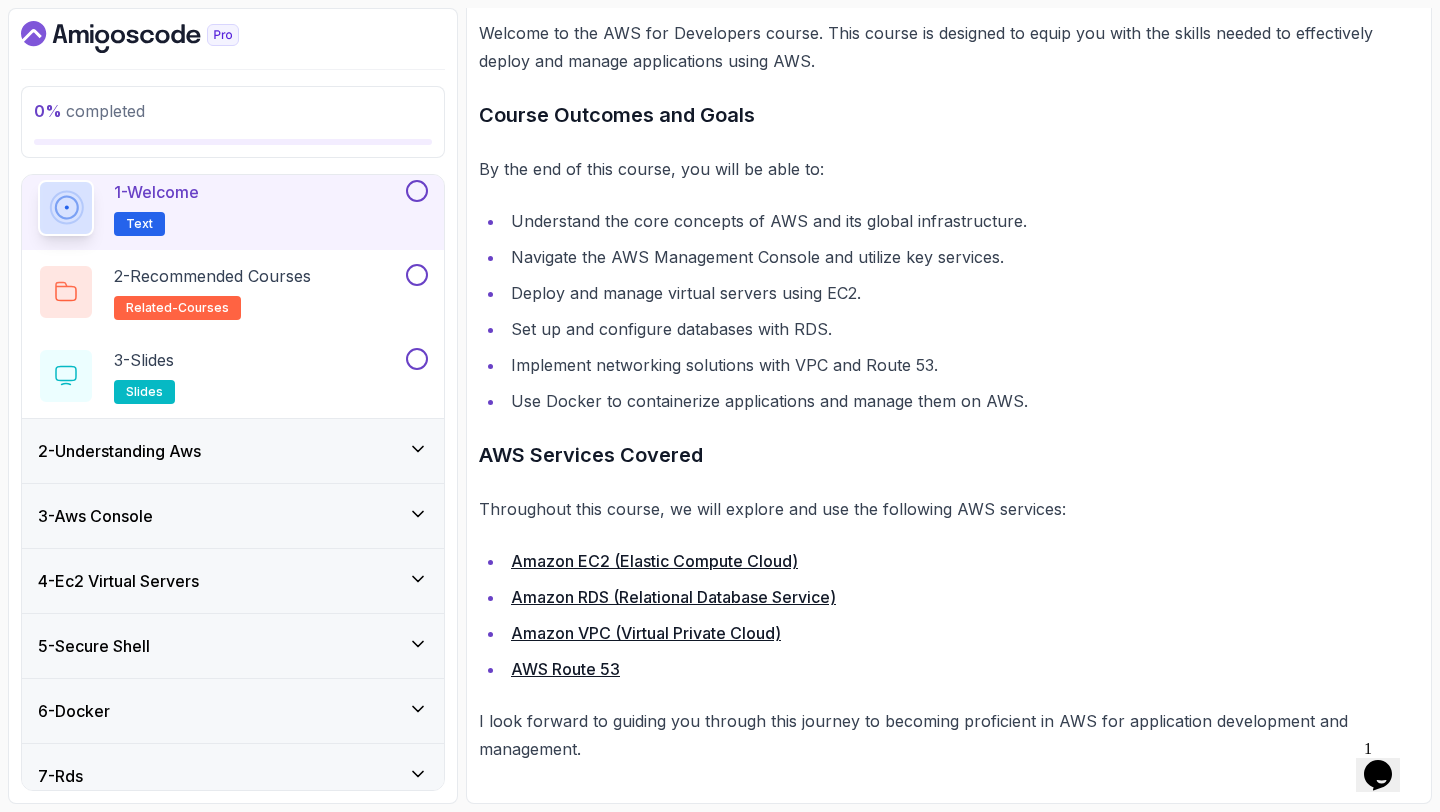 scroll, scrollTop: 0, scrollLeft: 0, axis: both 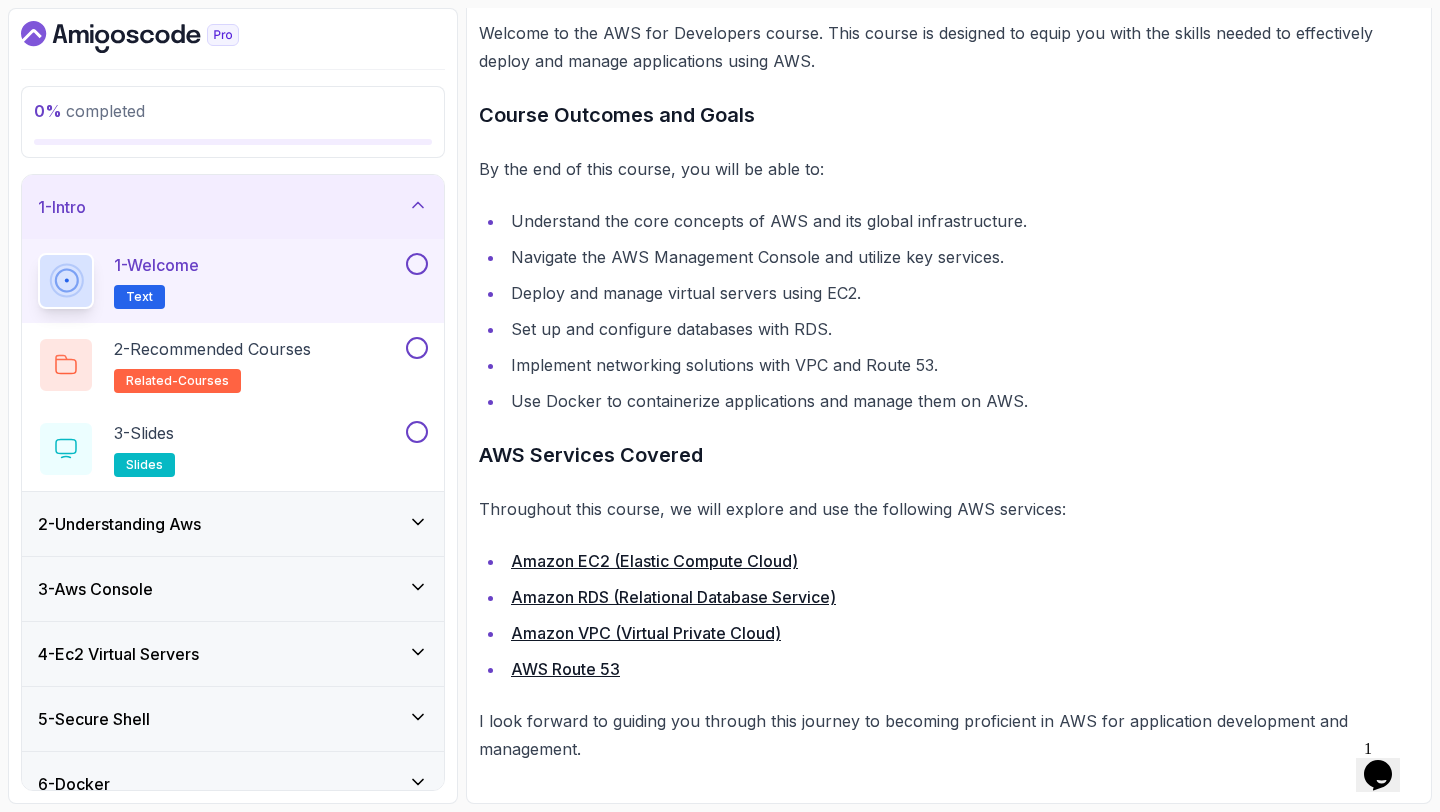 click at bounding box center (417, 264) 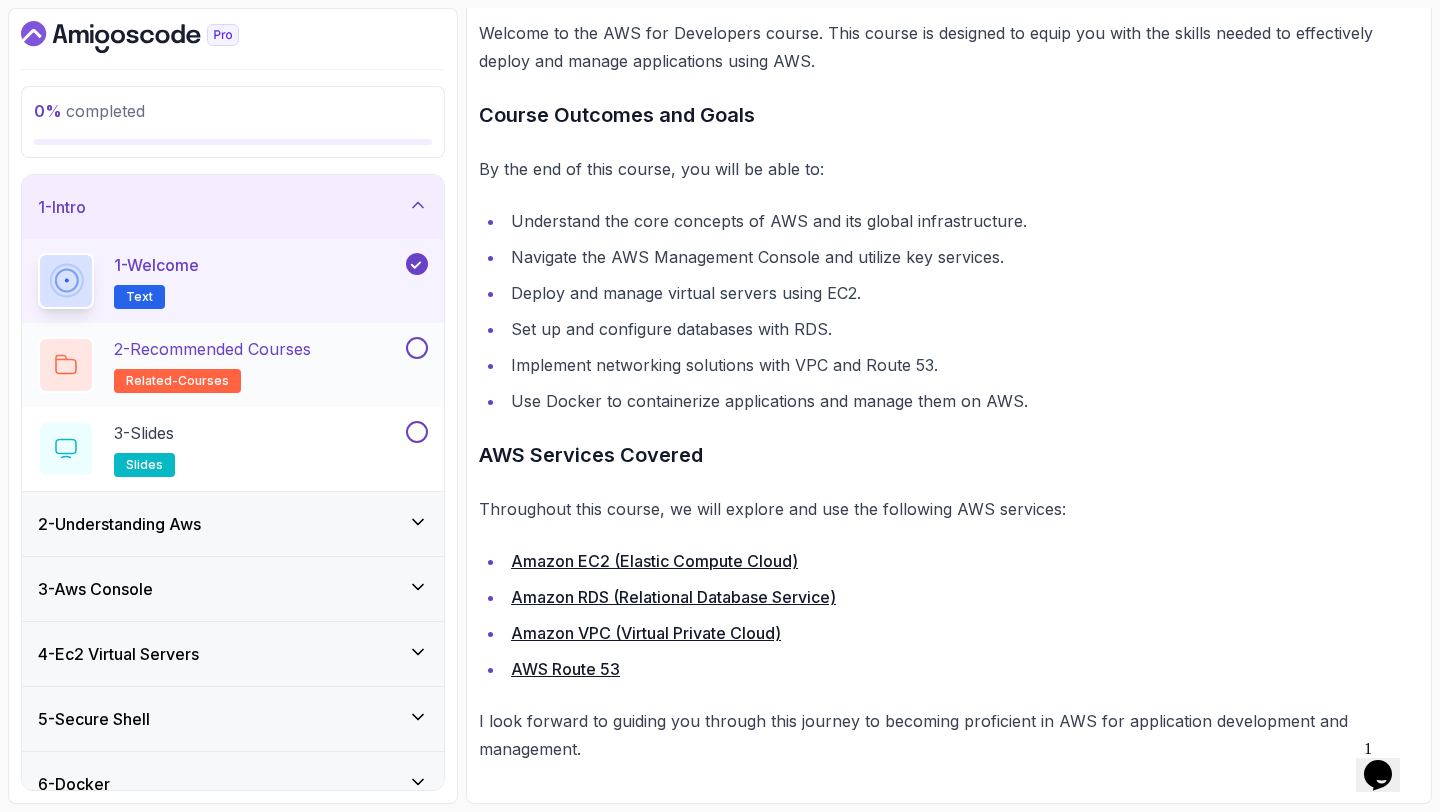 click on "2  -  Recommended Courses" at bounding box center (212, 349) 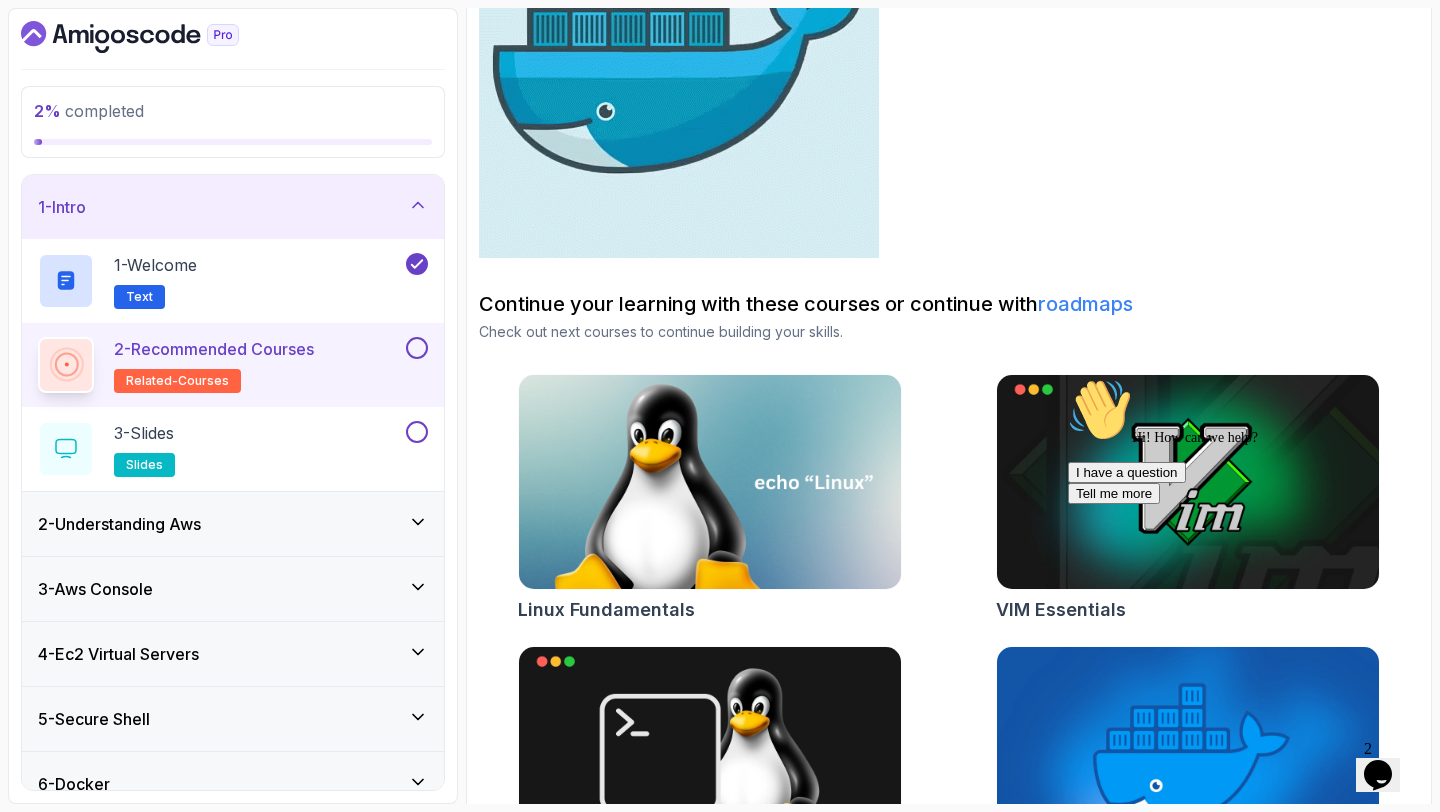 scroll, scrollTop: 508, scrollLeft: 0, axis: vertical 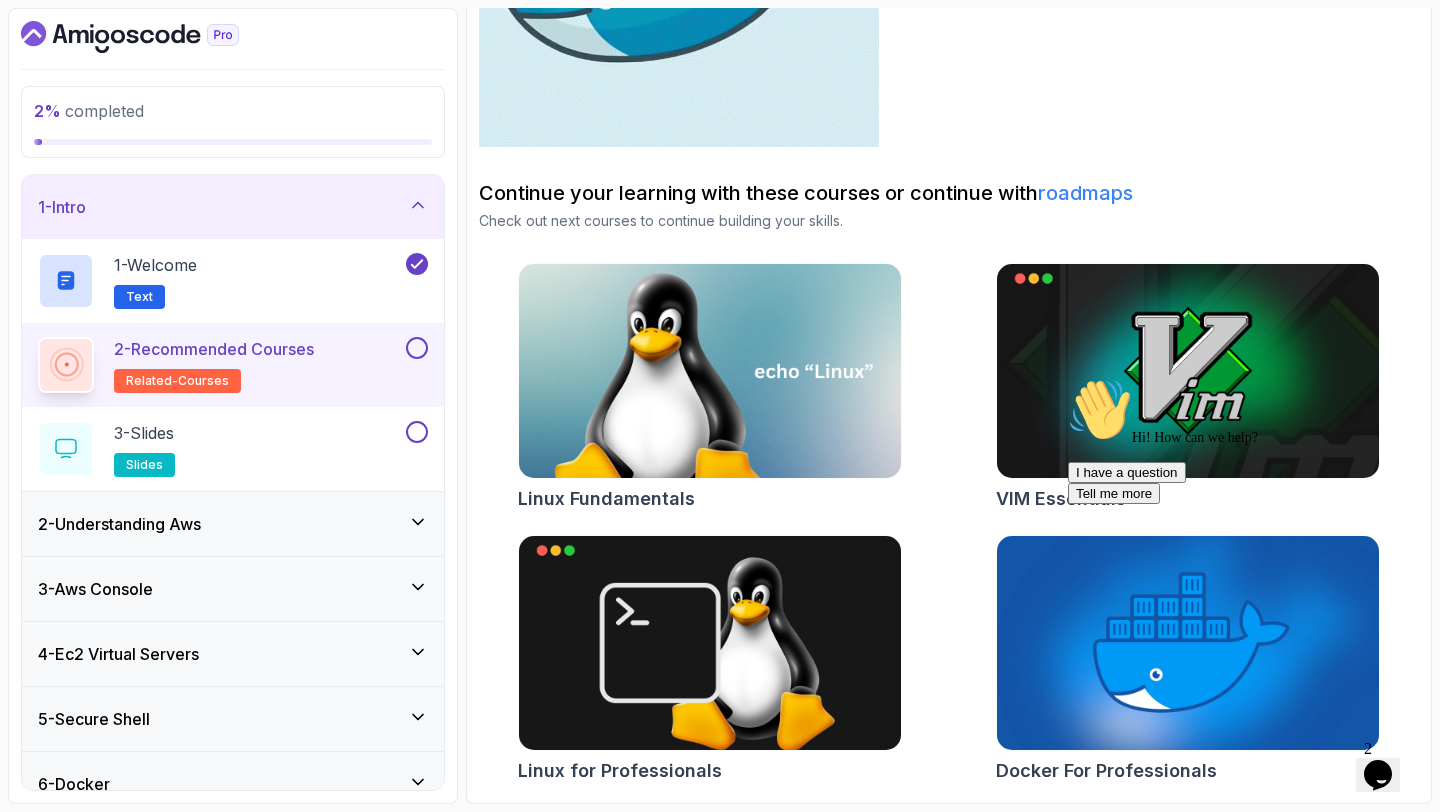 click at bounding box center (417, 348) 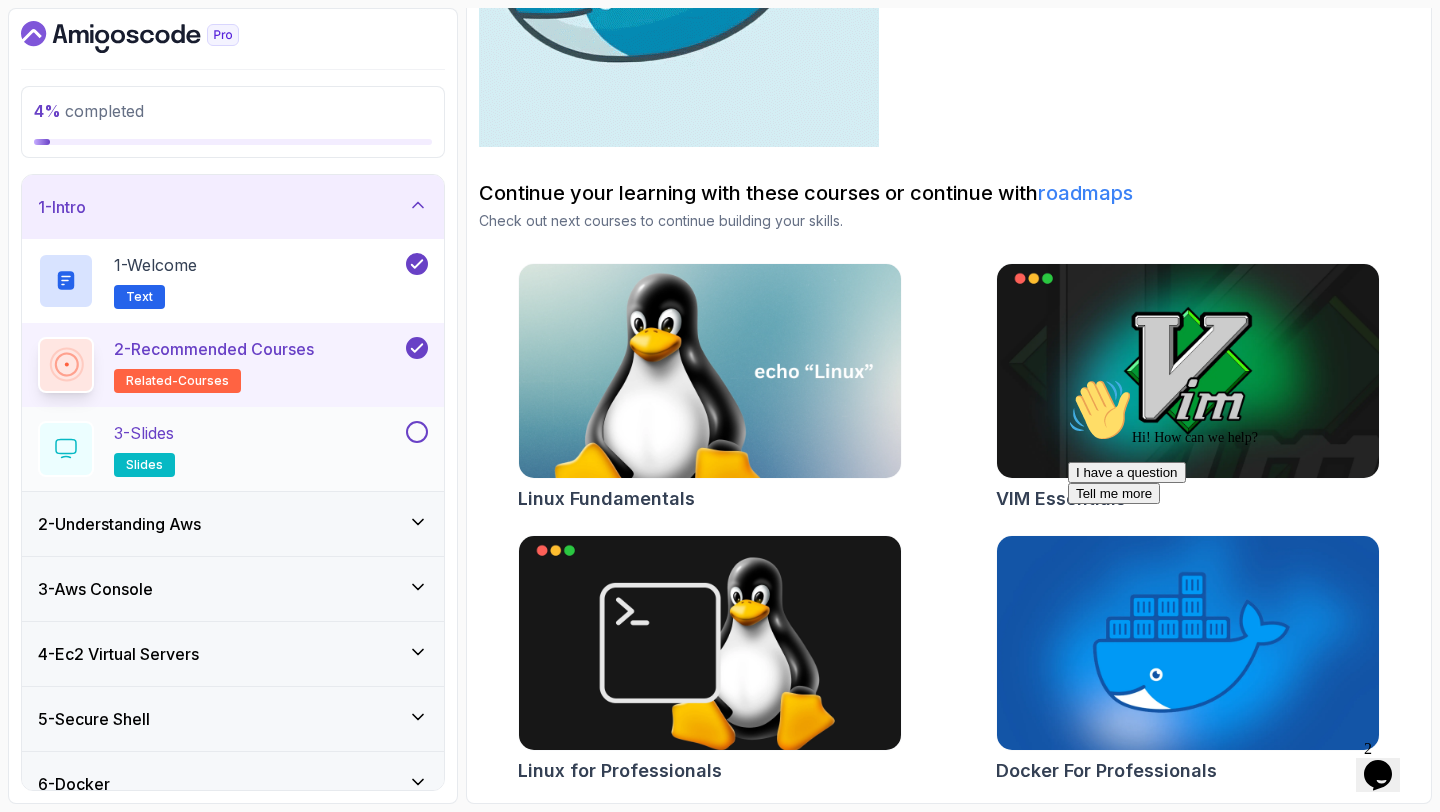click at bounding box center [417, 432] 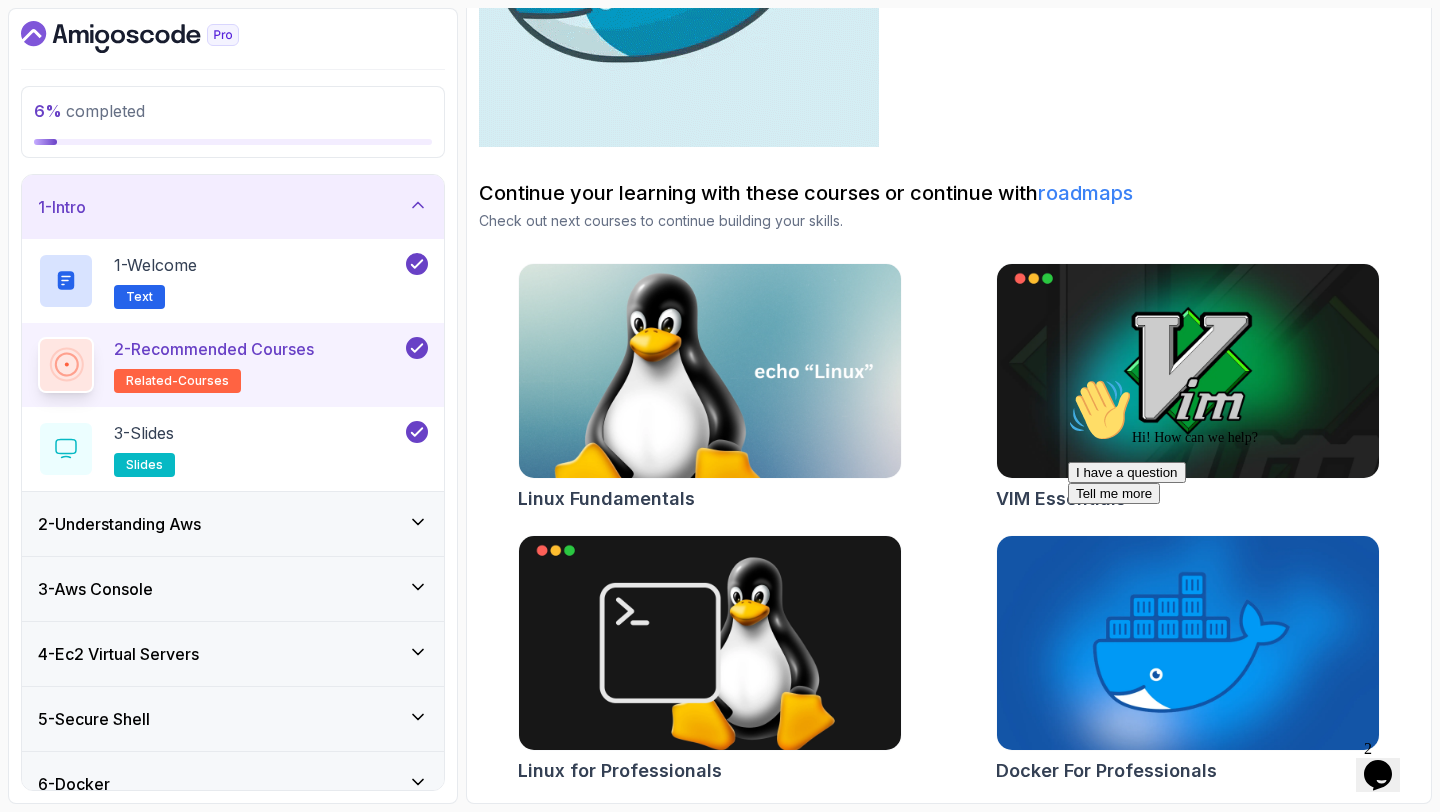 click on "2  -  Understanding Aws" at bounding box center [233, 524] 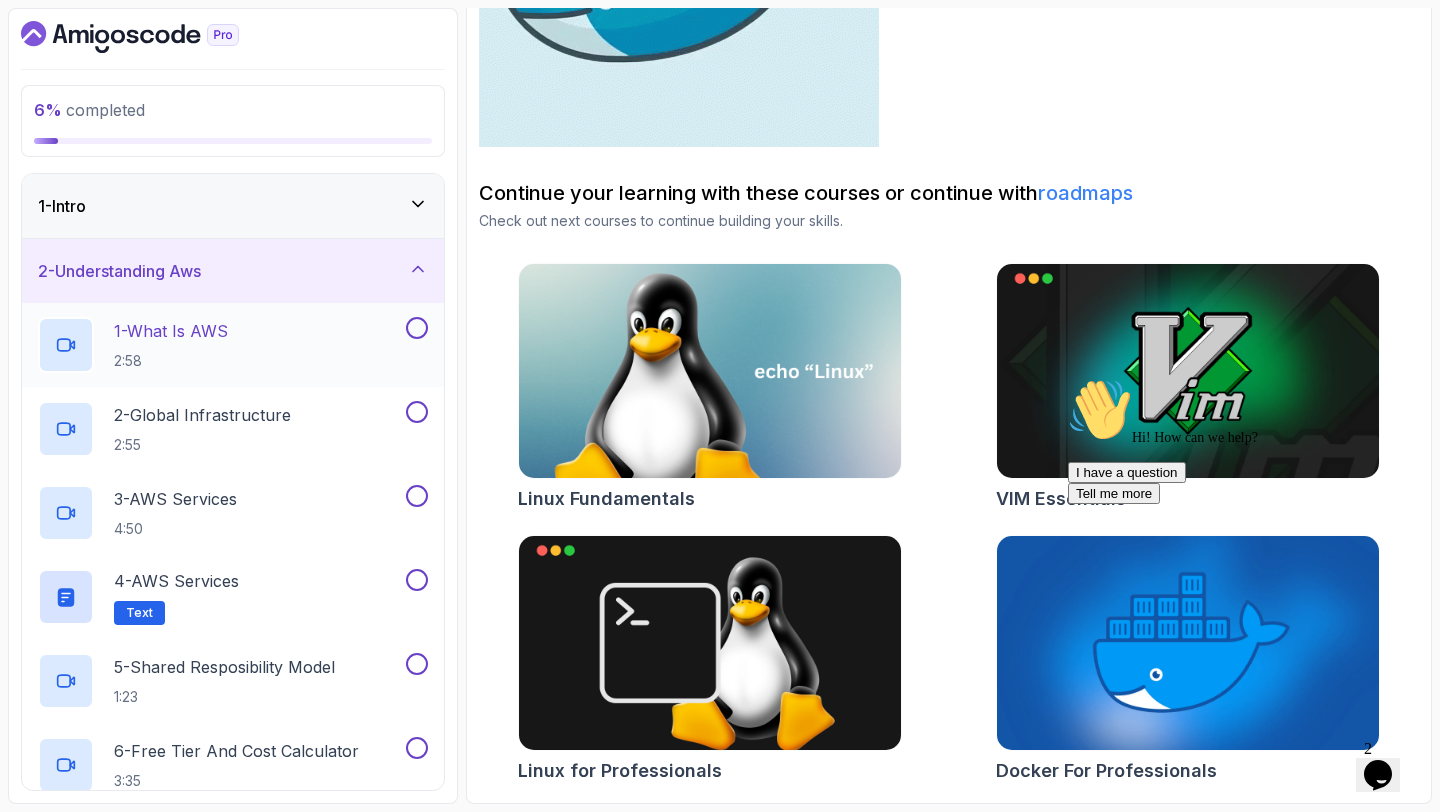 click on "1  -  What Is AWS" at bounding box center [171, 331] 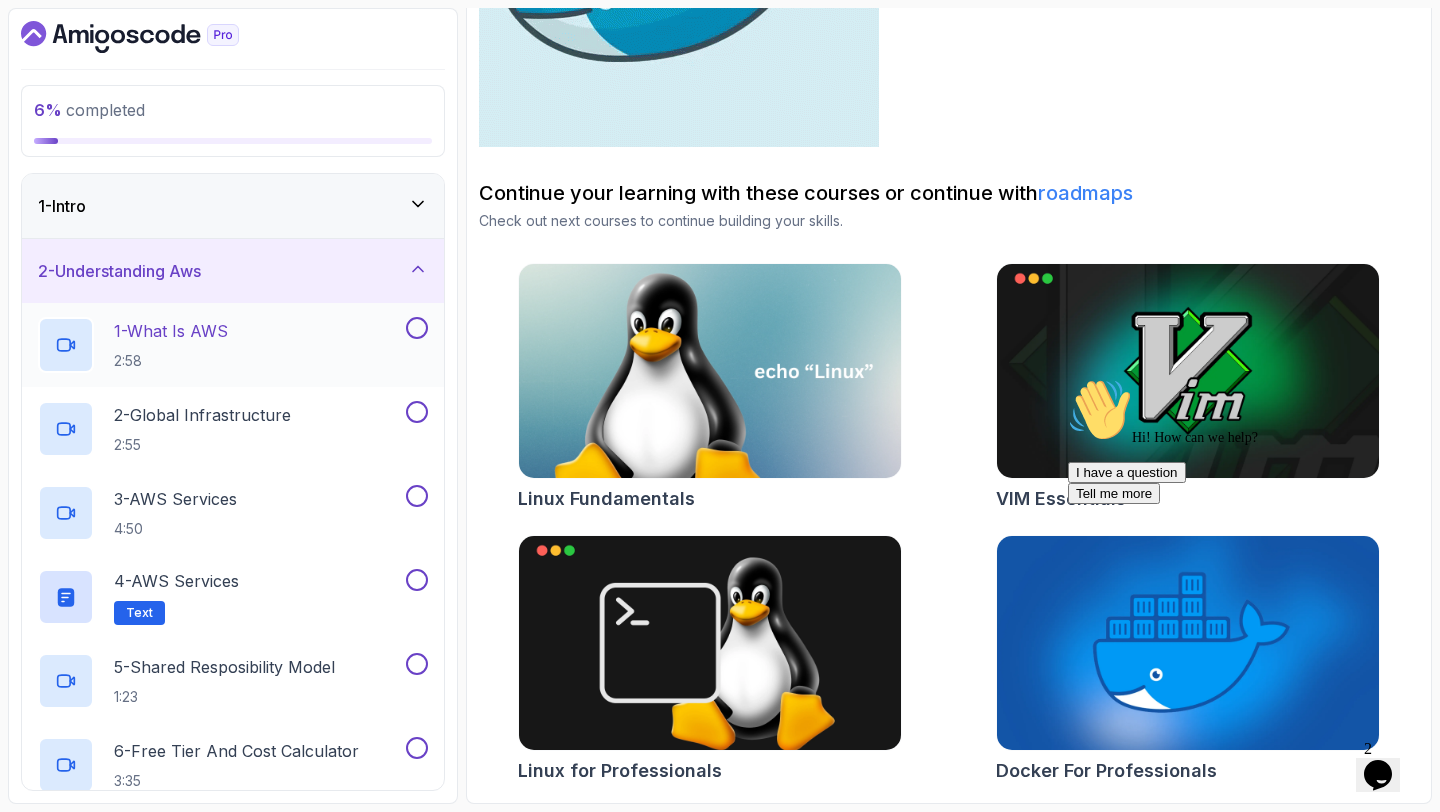 scroll, scrollTop: 56, scrollLeft: 0, axis: vertical 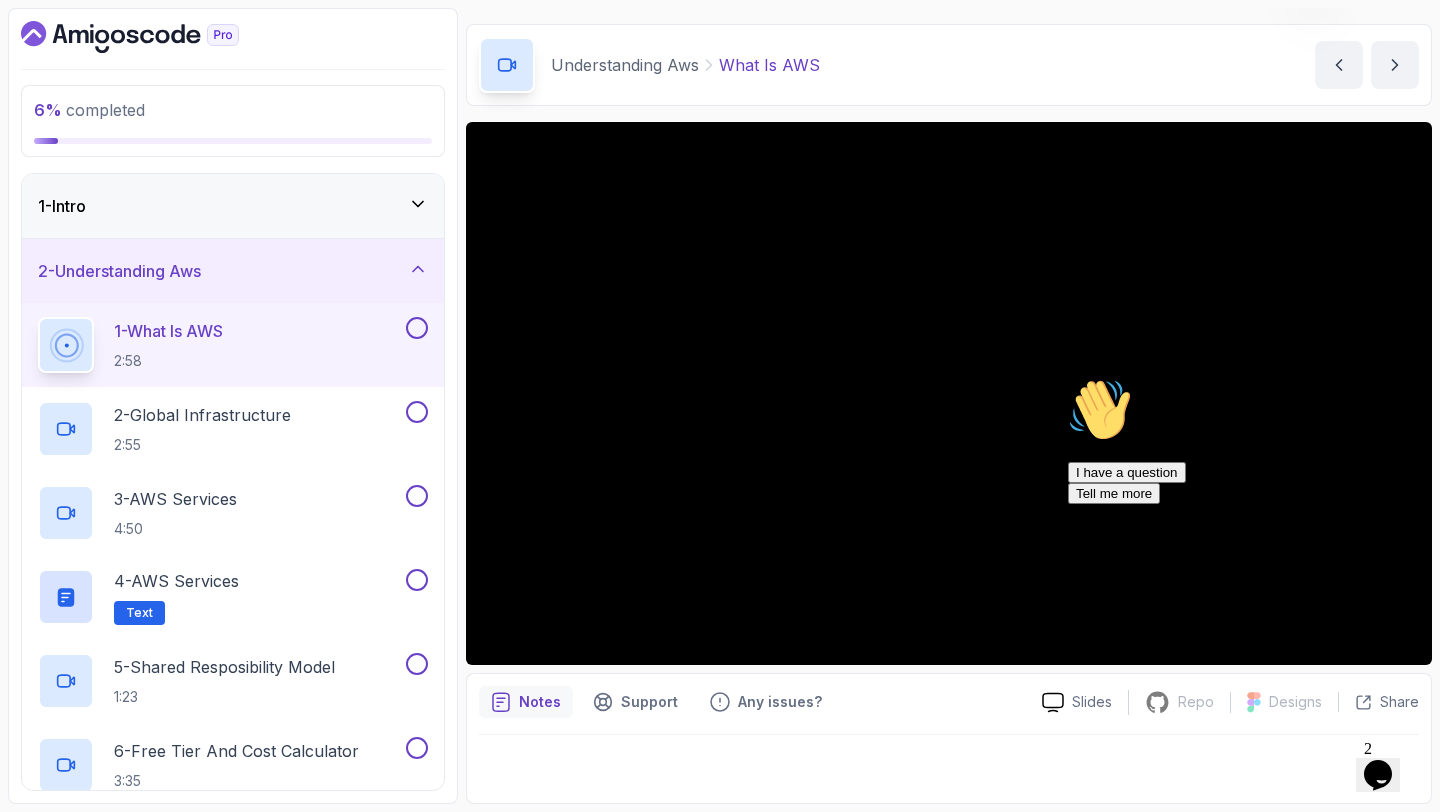 click on "1  -  What Is AWS" at bounding box center [168, 331] 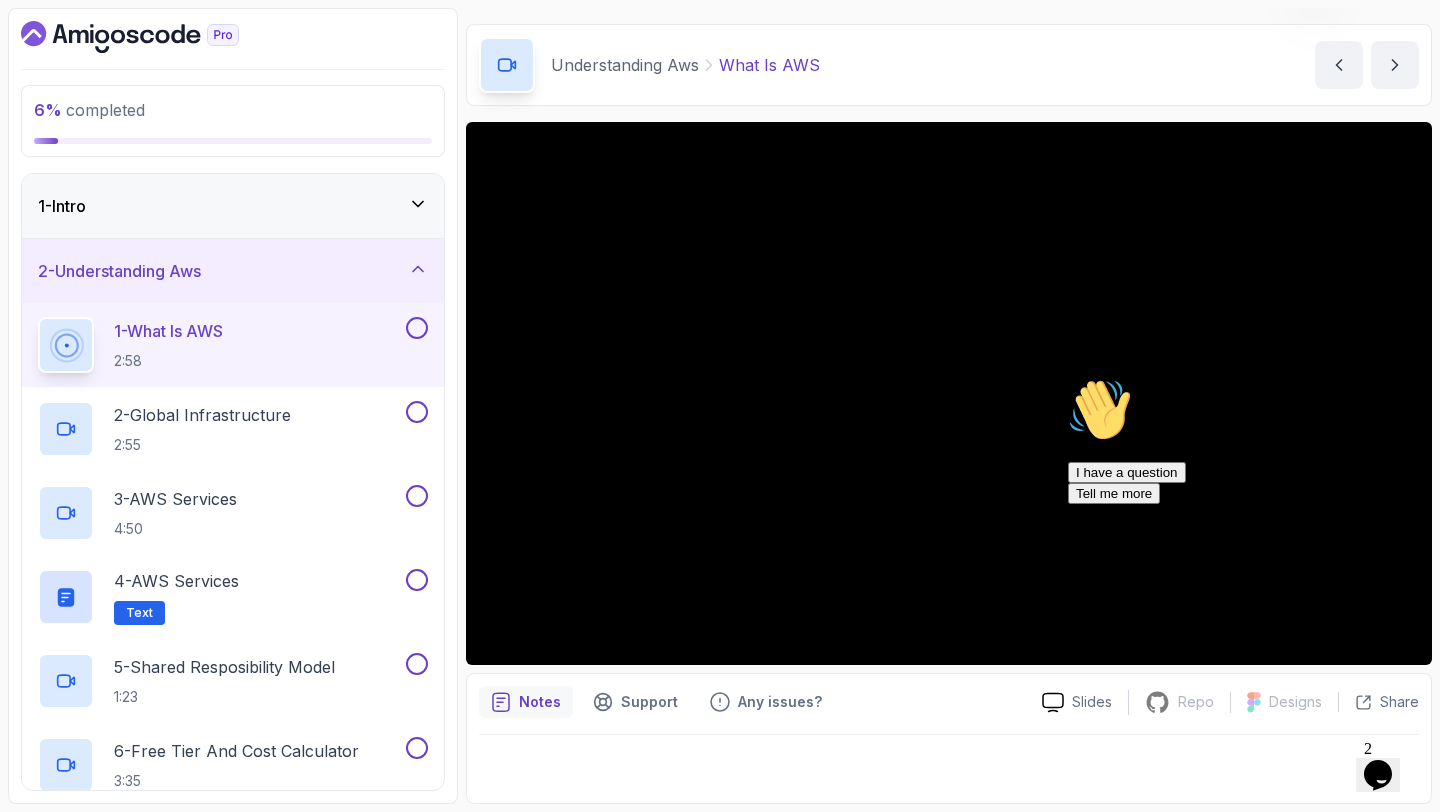 click at bounding box center (1068, 378) 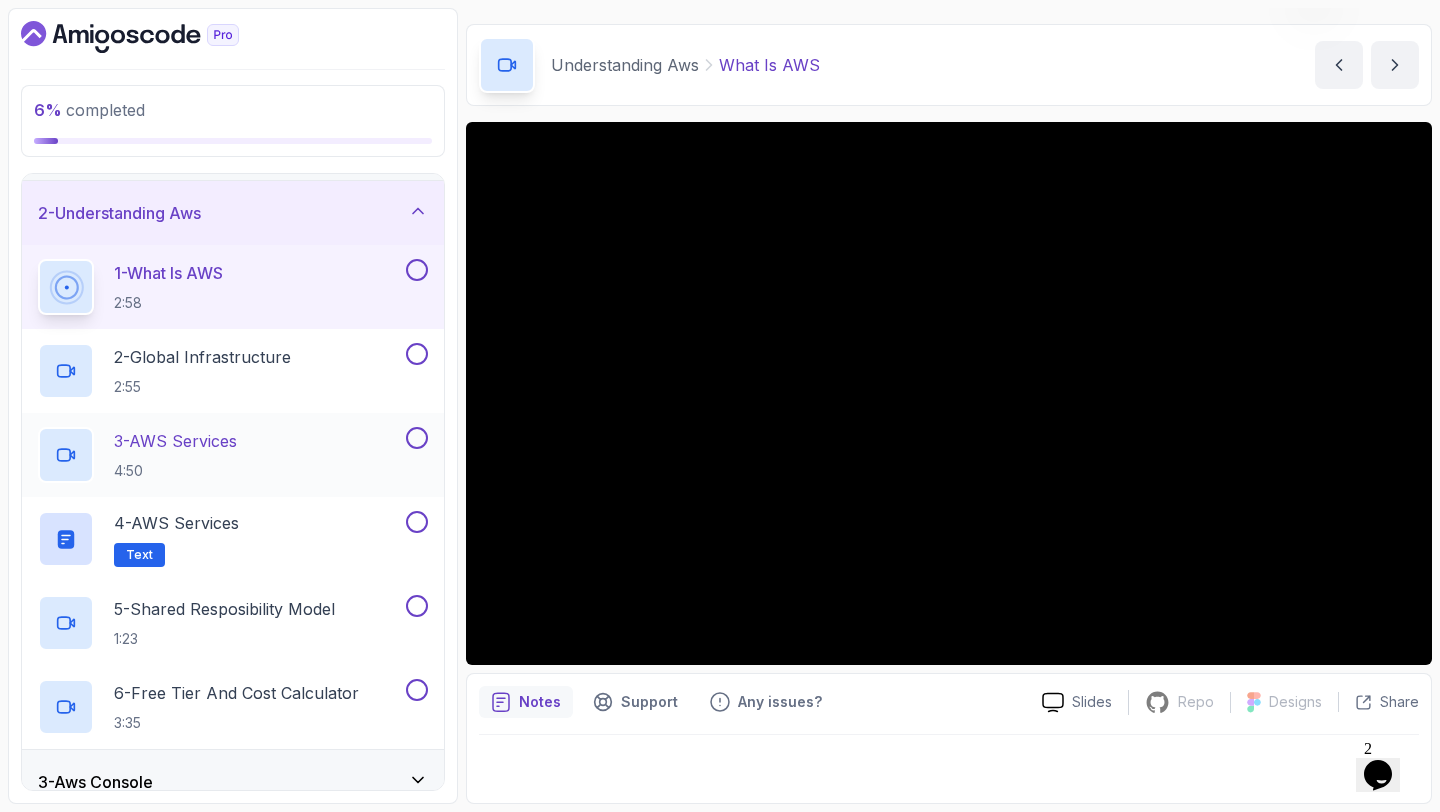 scroll, scrollTop: 94, scrollLeft: 0, axis: vertical 